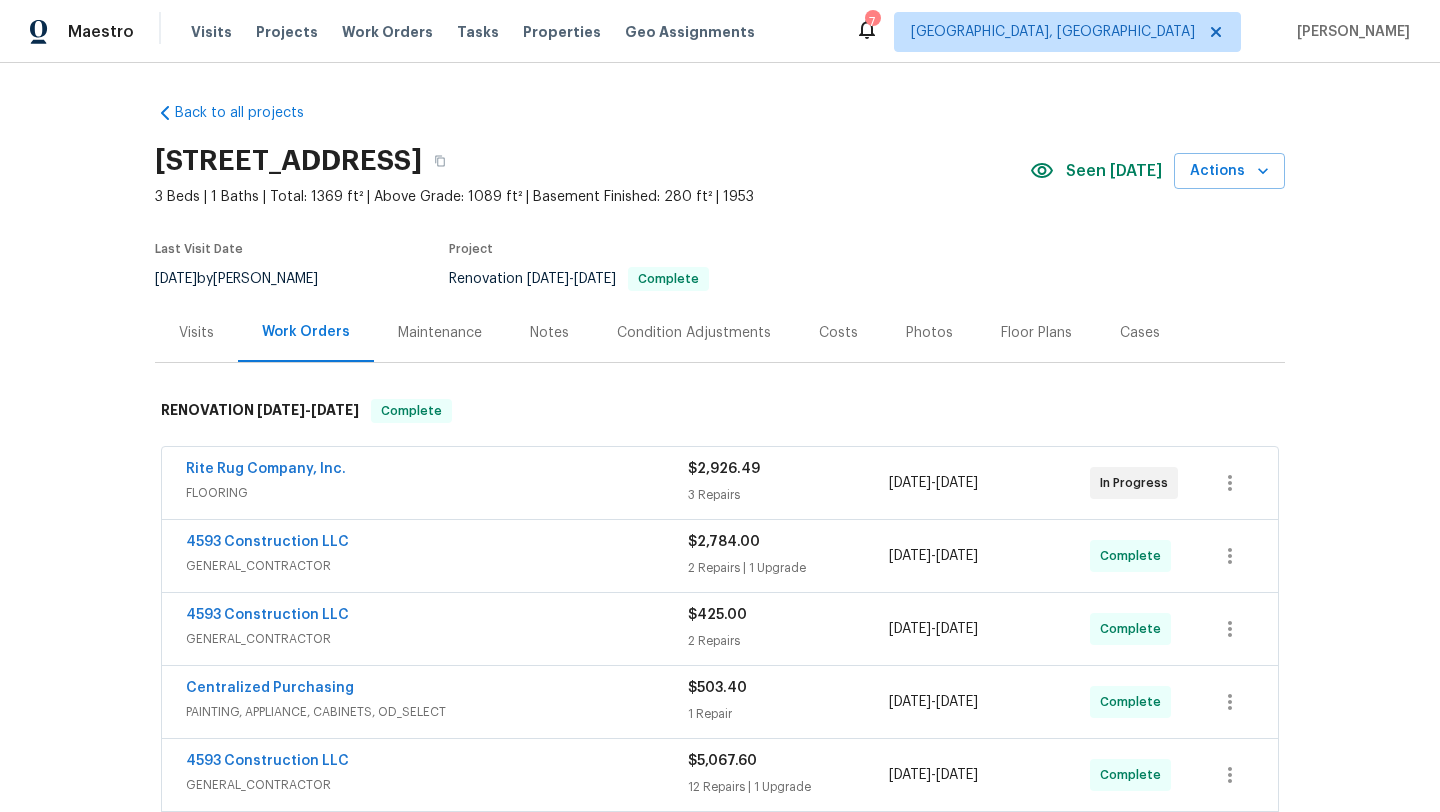 scroll, scrollTop: 0, scrollLeft: 0, axis: both 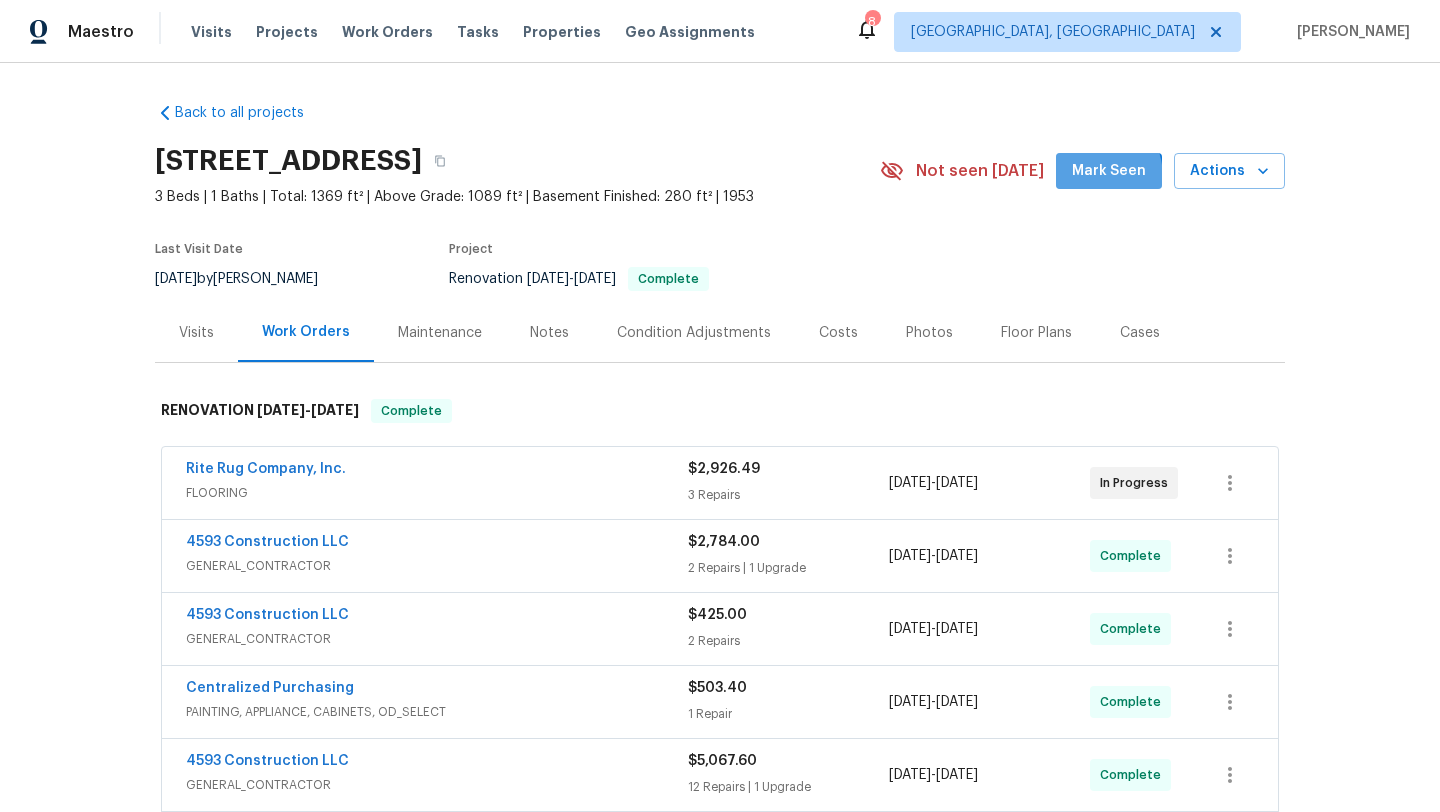 click on "Mark Seen" at bounding box center (1109, 171) 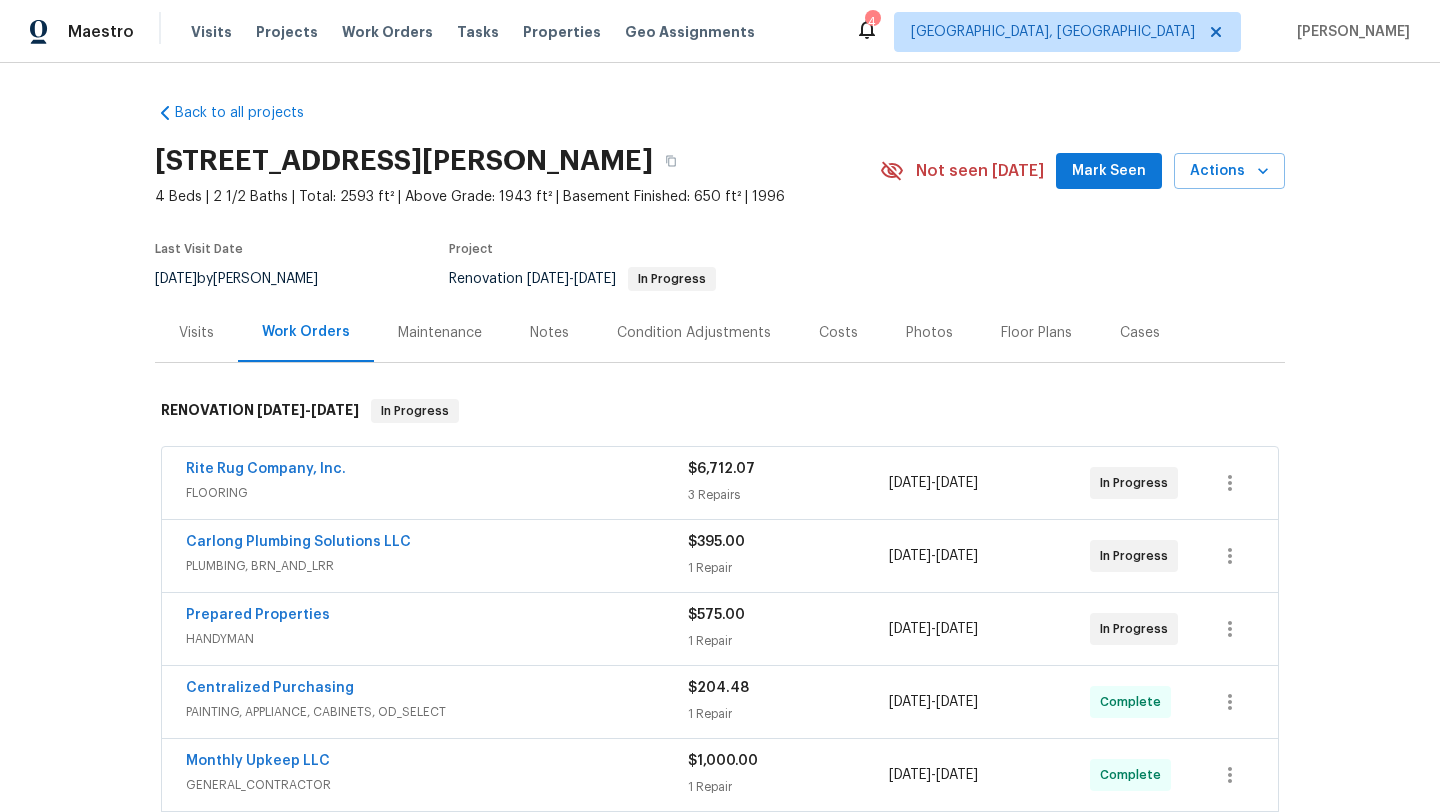 scroll, scrollTop: 0, scrollLeft: 0, axis: both 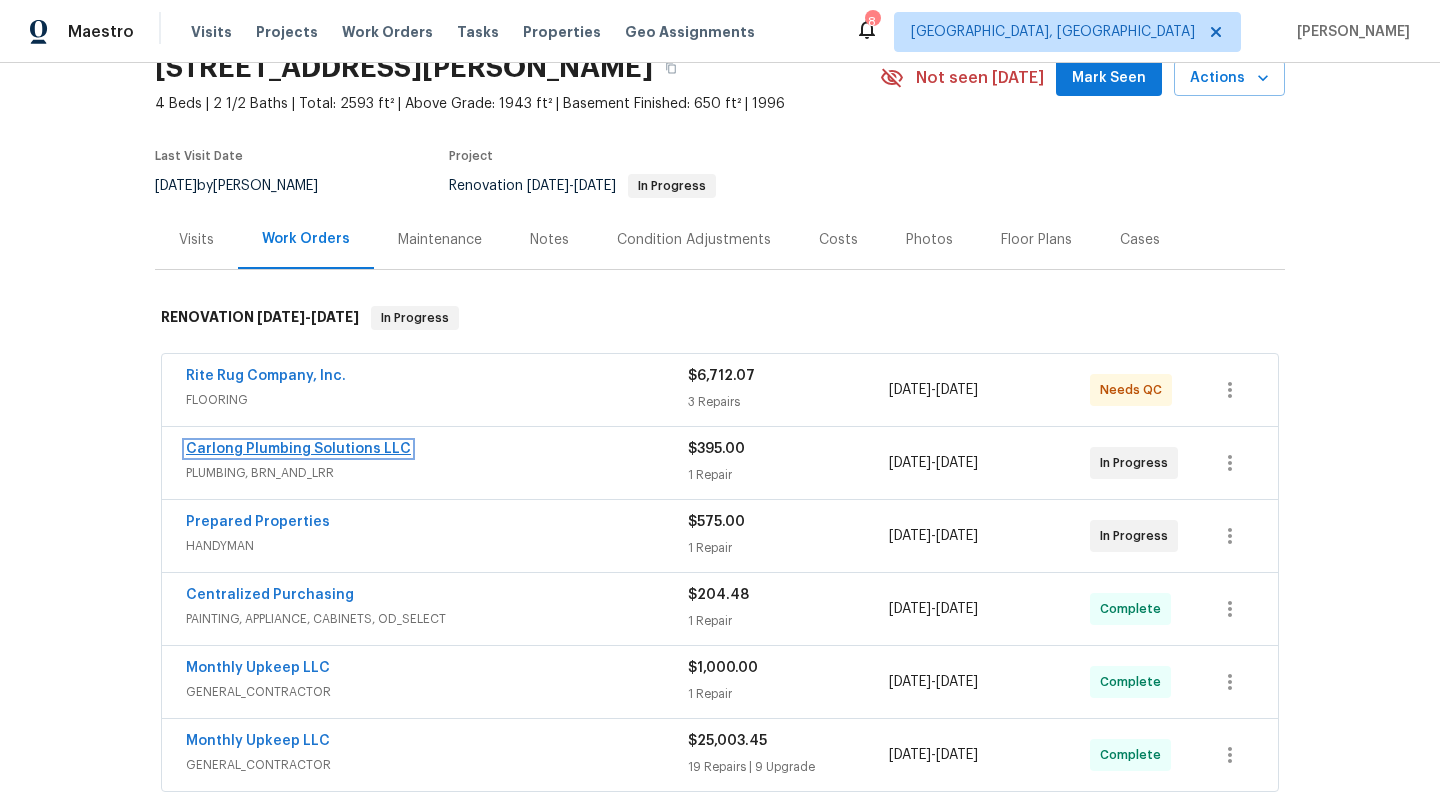 click on "Carlong Plumbing Solutions LLC" at bounding box center [298, 449] 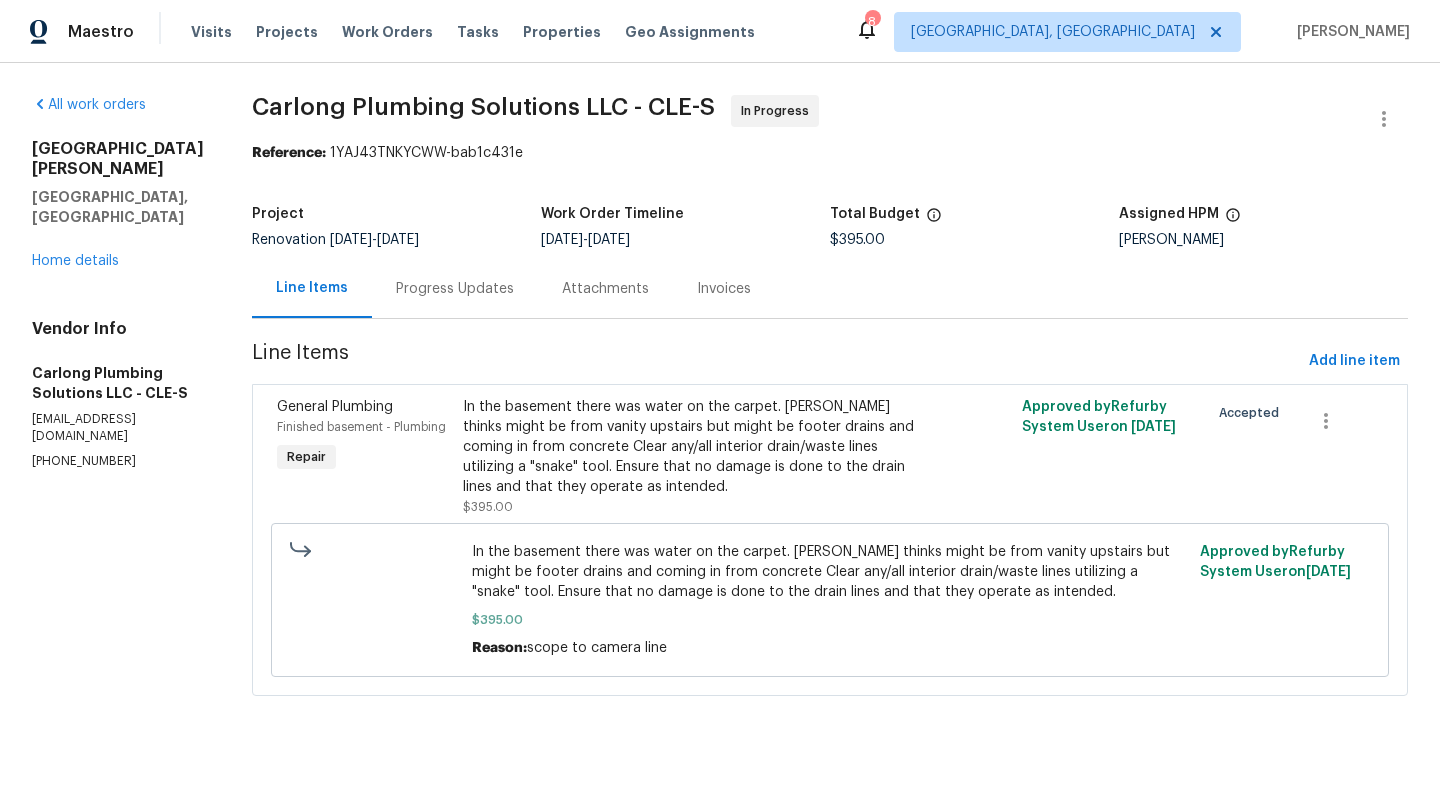 click on "Progress Updates" at bounding box center (455, 289) 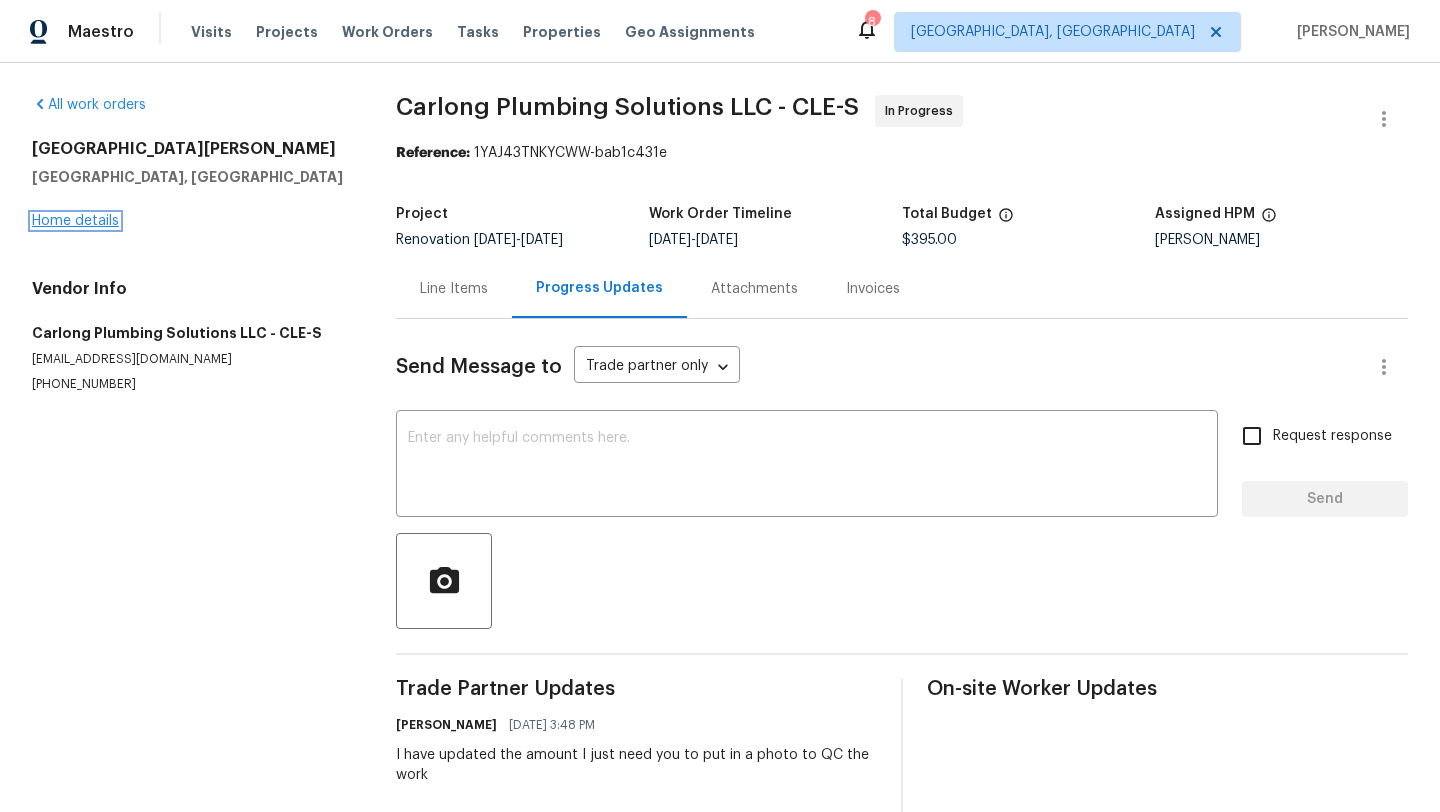 click on "Home details" at bounding box center (75, 221) 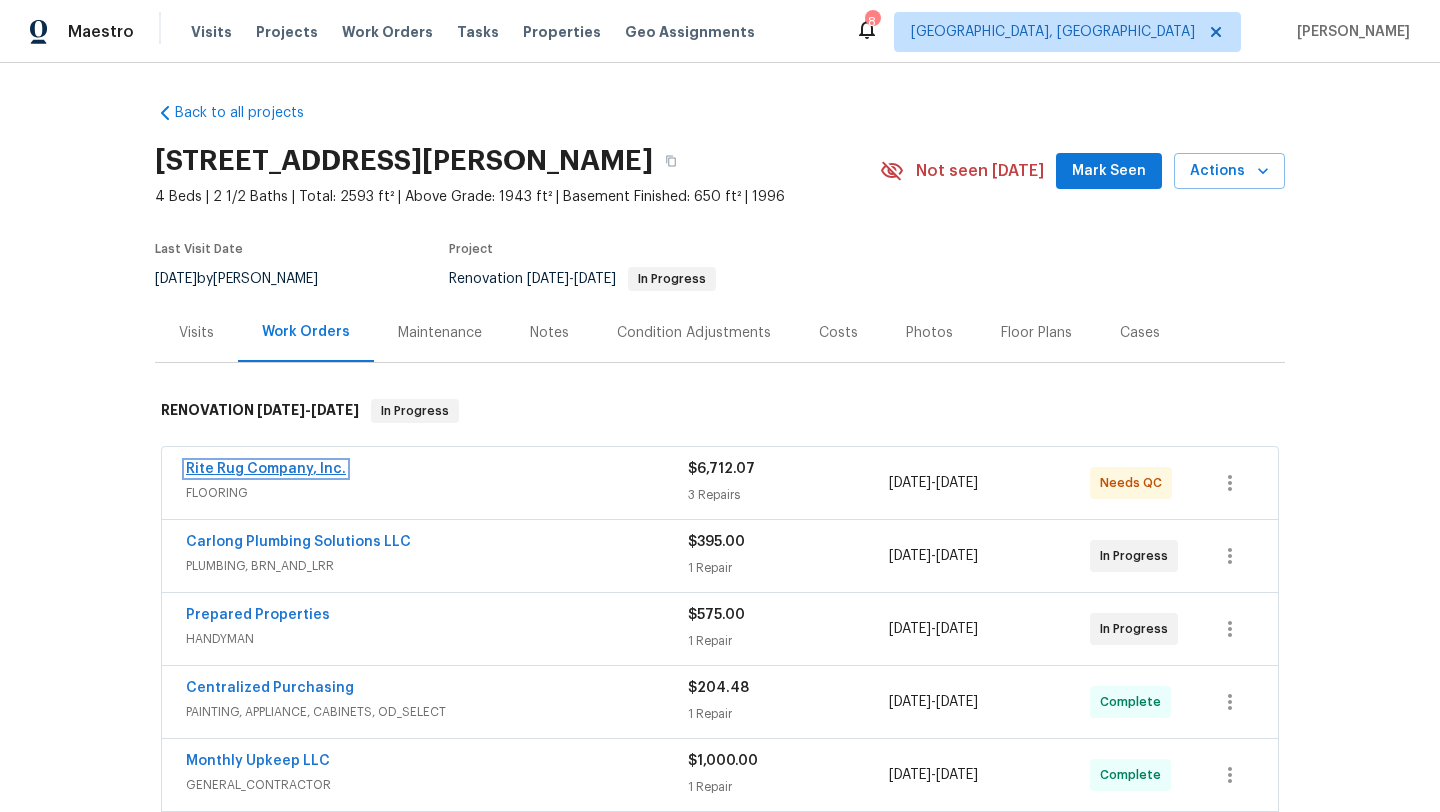 click on "Rite Rug Company, Inc." at bounding box center [266, 469] 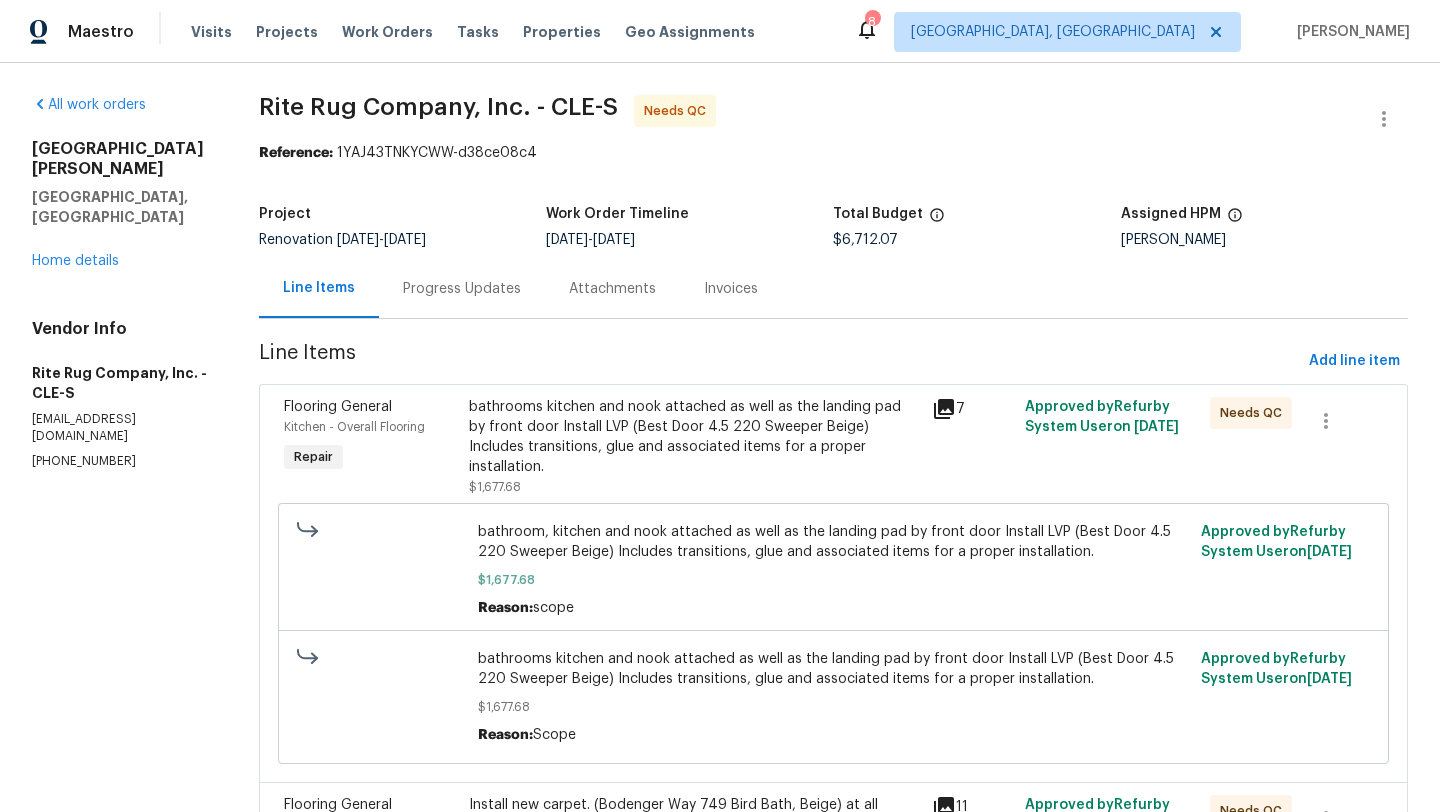 click on "bathrooms kitchen and nook attached as well as the landing pad by front door Install LVP (Best Door 4.5 220 Sweeper Beige) Includes transitions, glue and associated items for a proper installation." at bounding box center [694, 437] 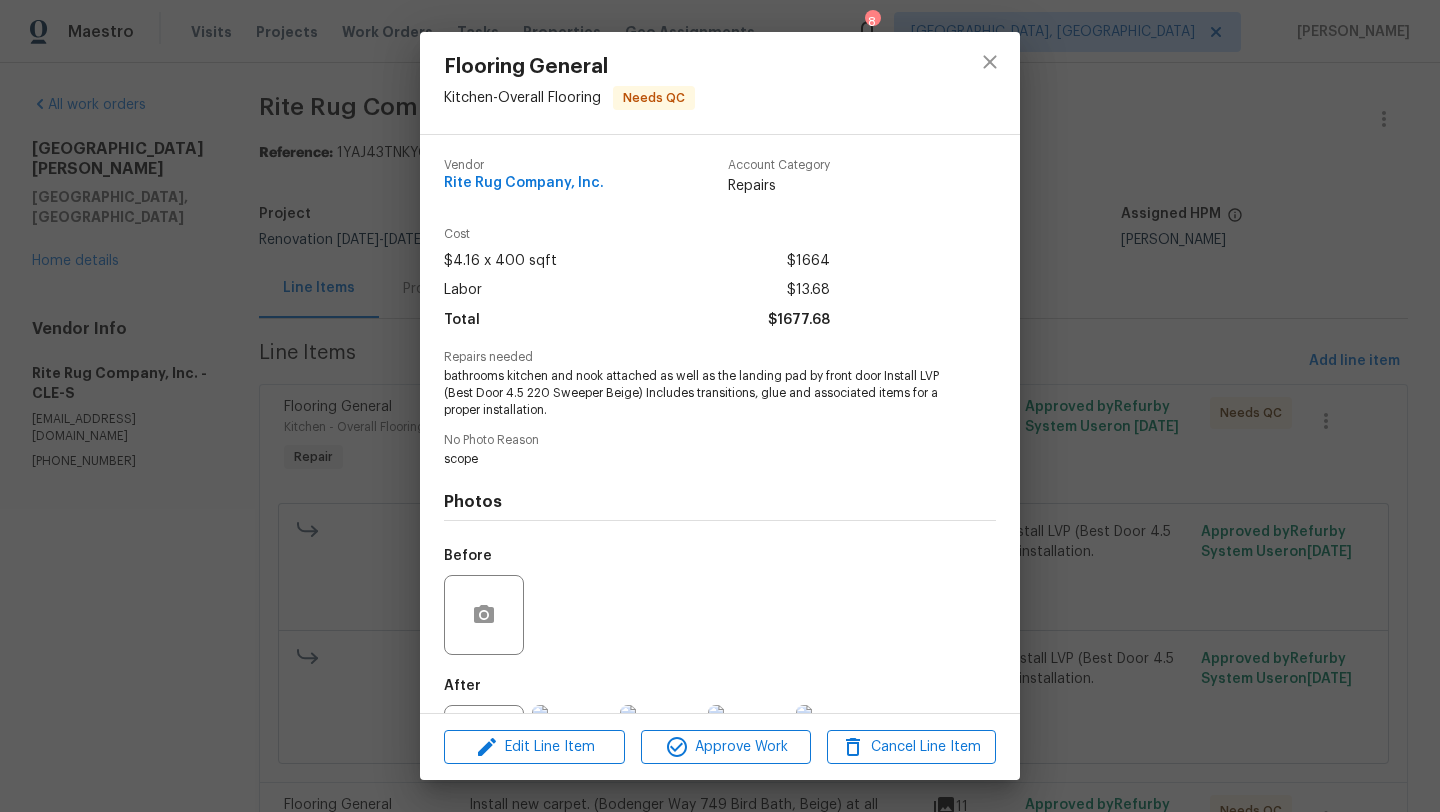 scroll, scrollTop: 92, scrollLeft: 0, axis: vertical 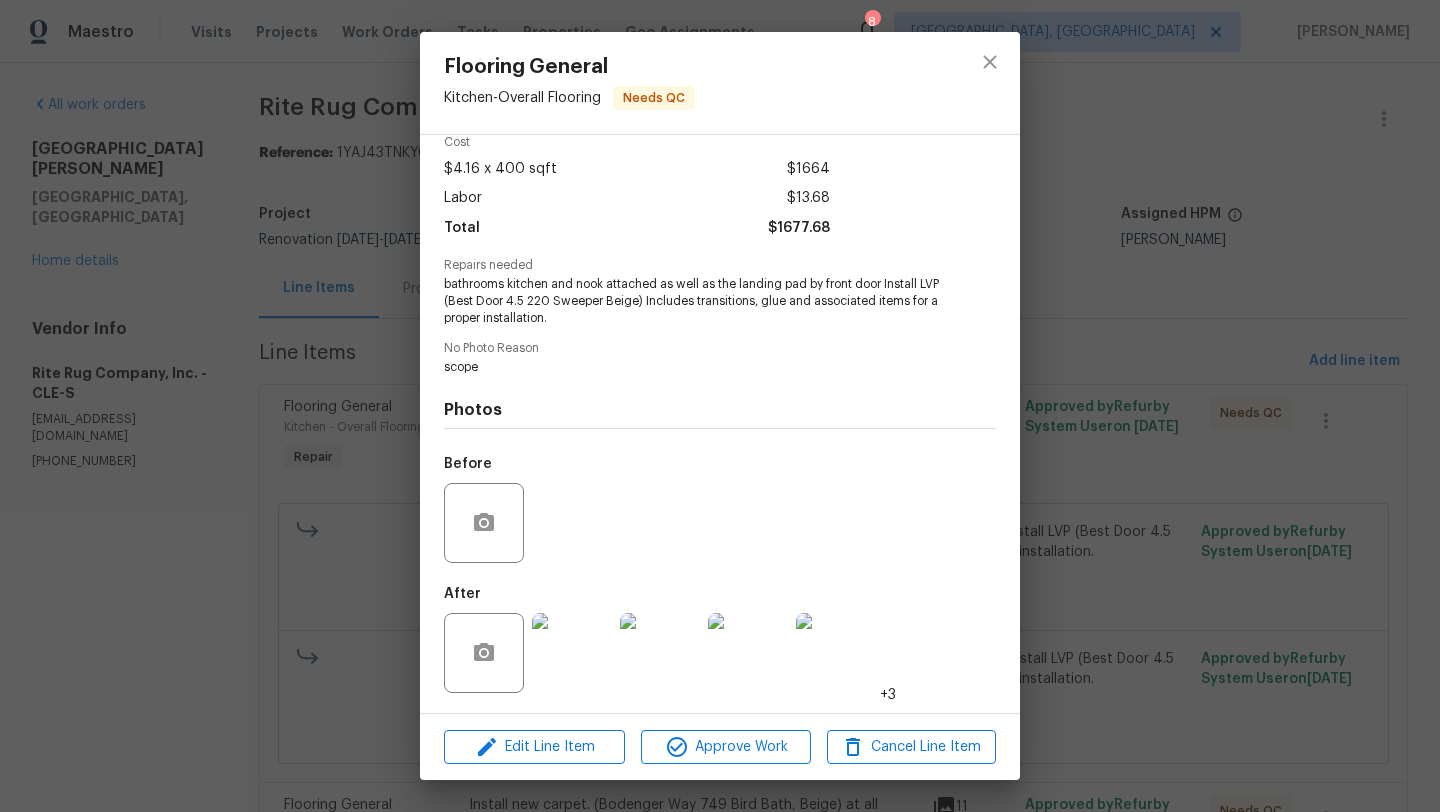 click at bounding box center (572, 653) 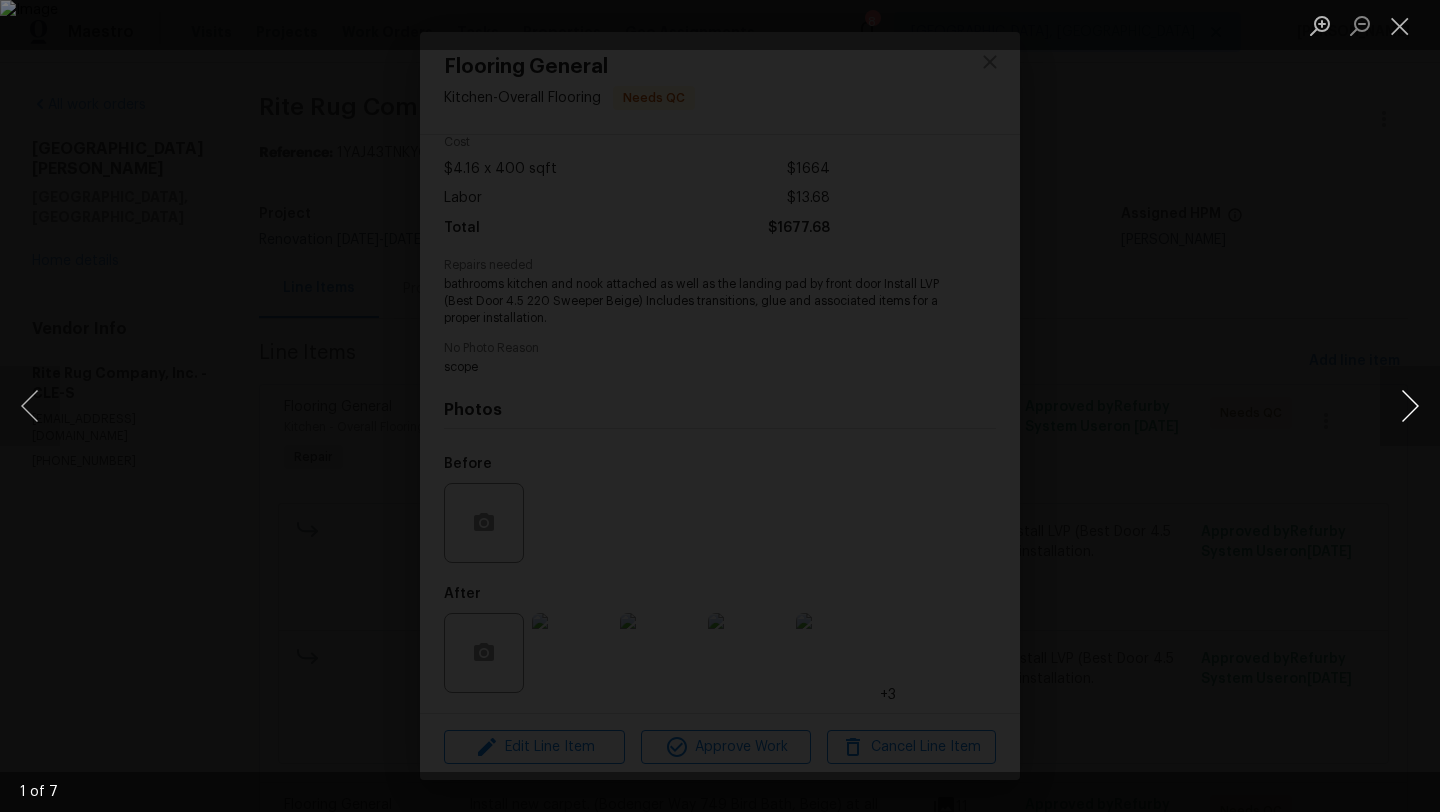 click at bounding box center (1410, 406) 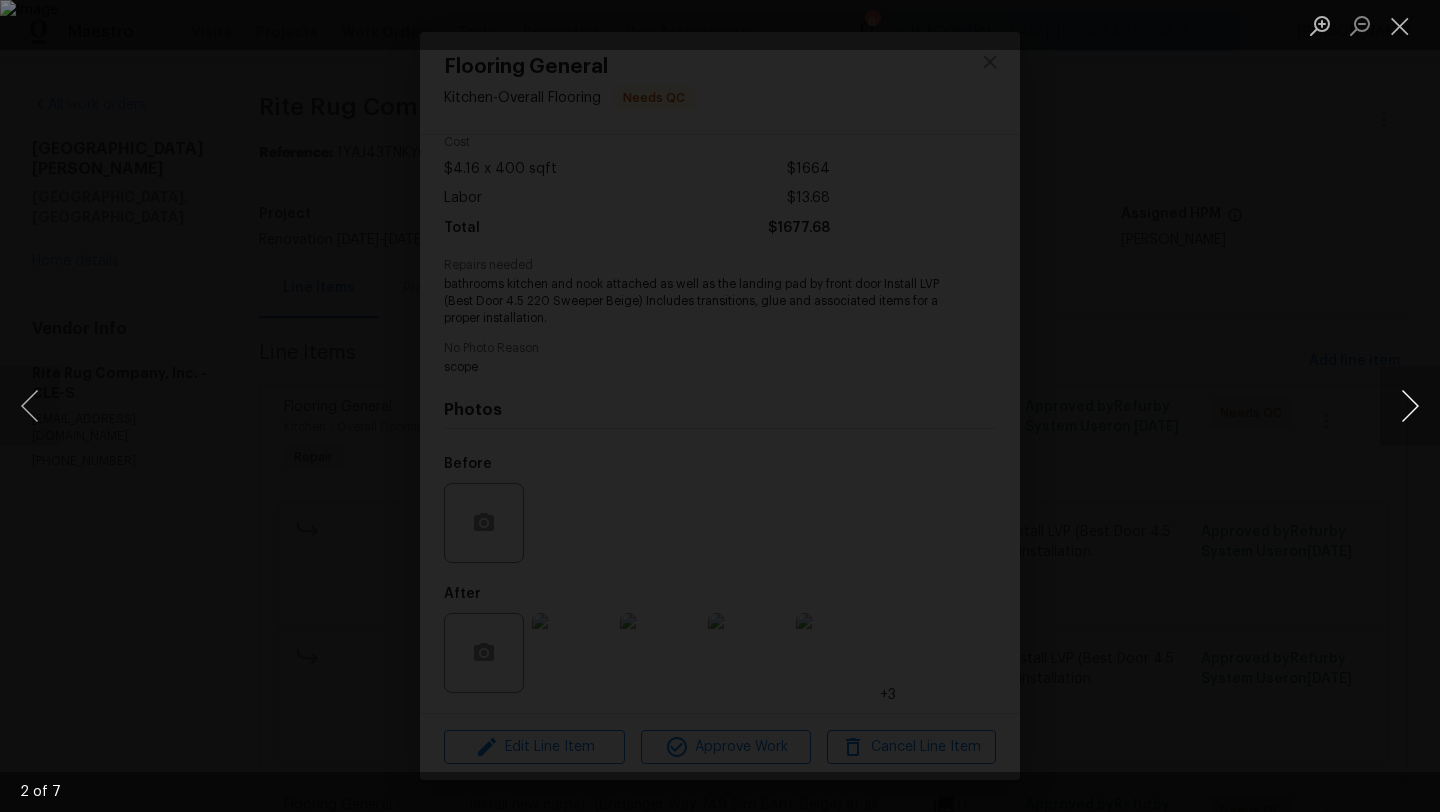 click at bounding box center (1410, 406) 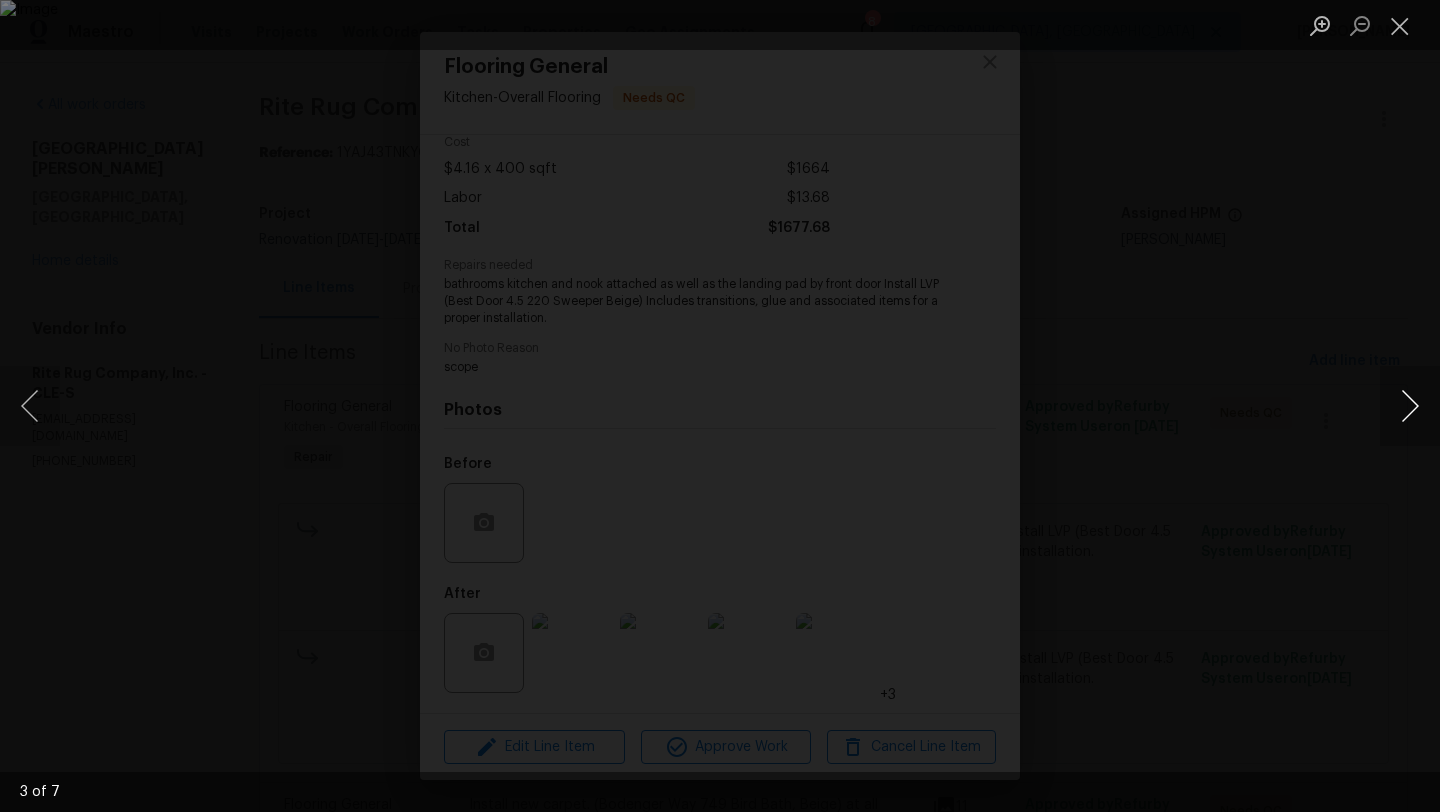 click at bounding box center [1410, 406] 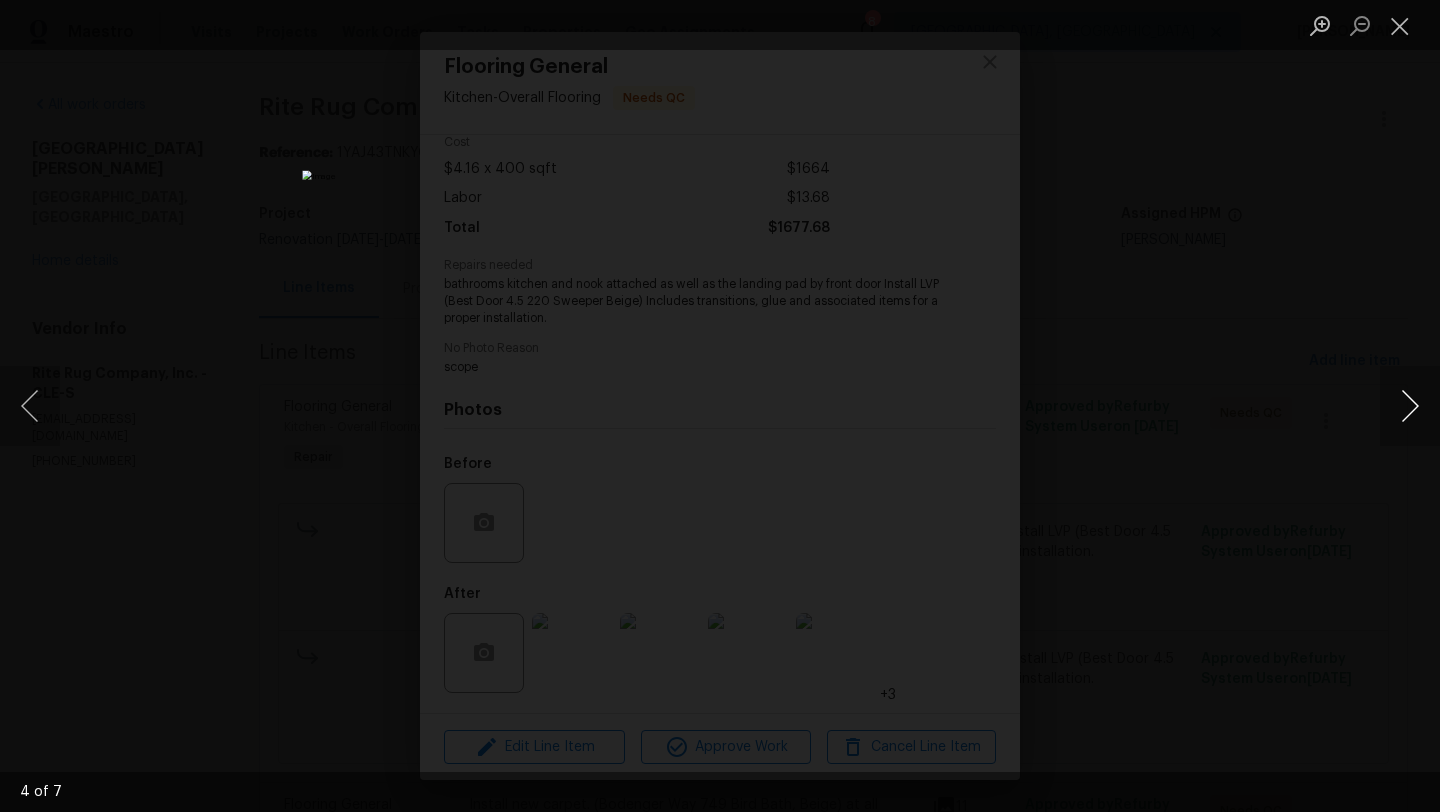 click at bounding box center [1410, 406] 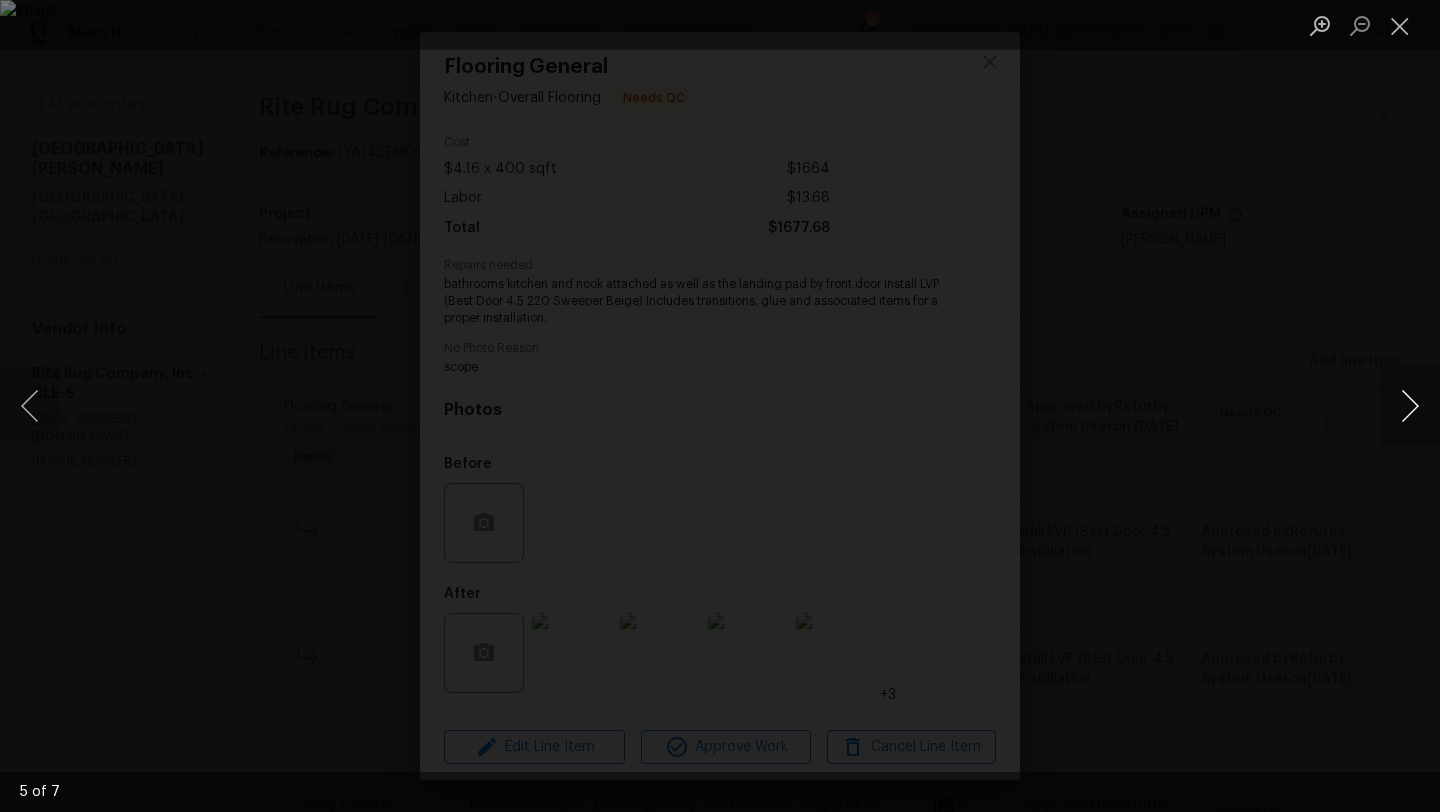 click at bounding box center (1410, 406) 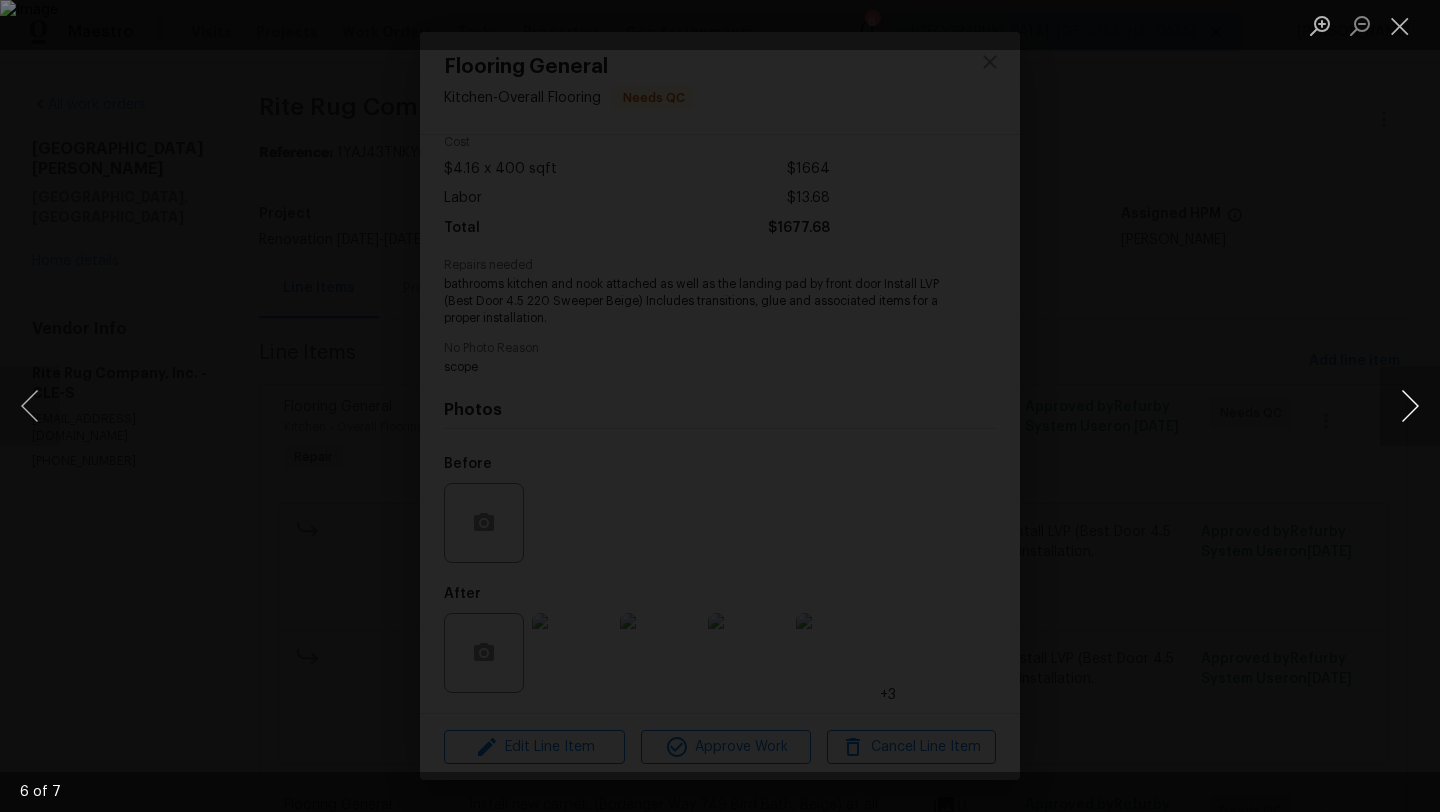 click at bounding box center (1410, 406) 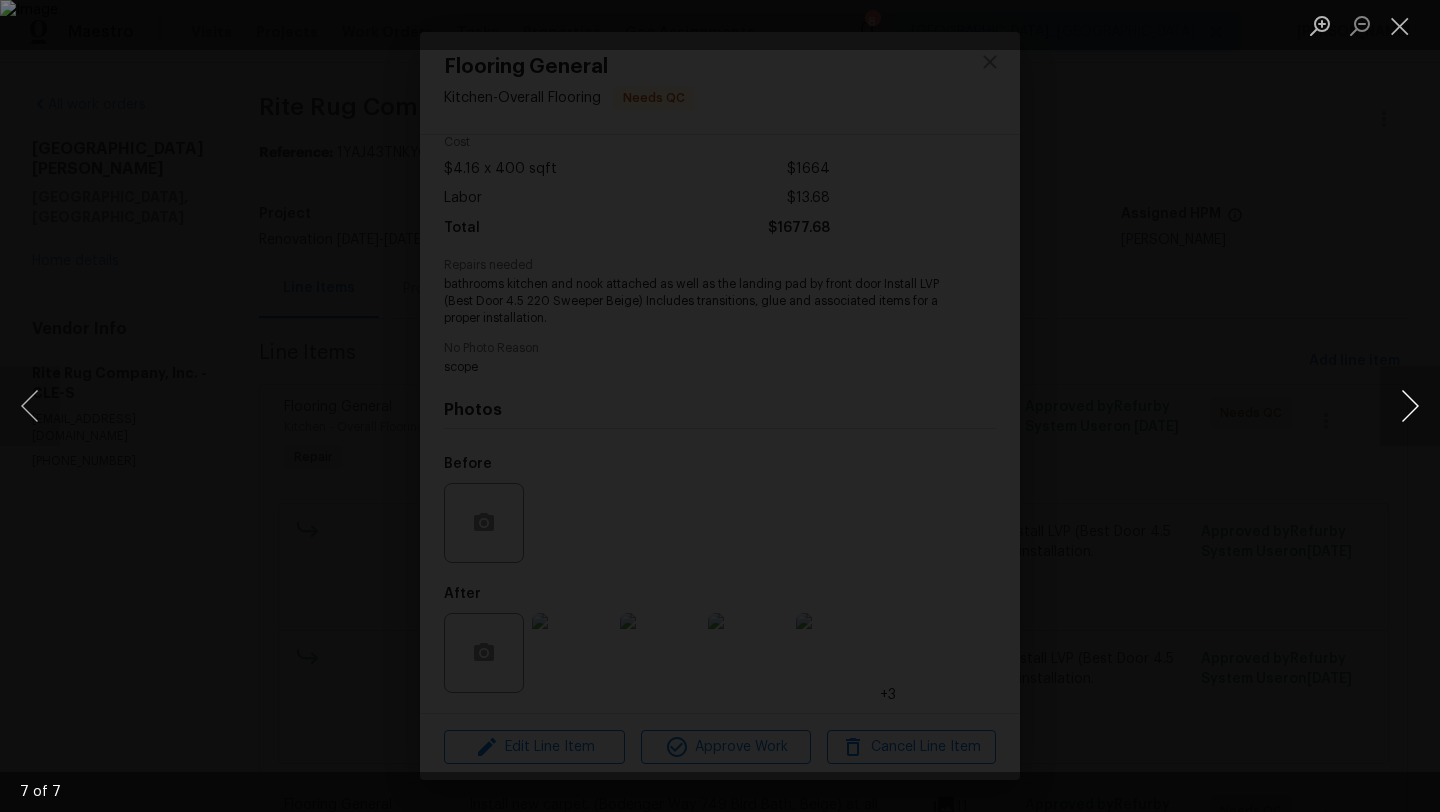 click at bounding box center [1410, 406] 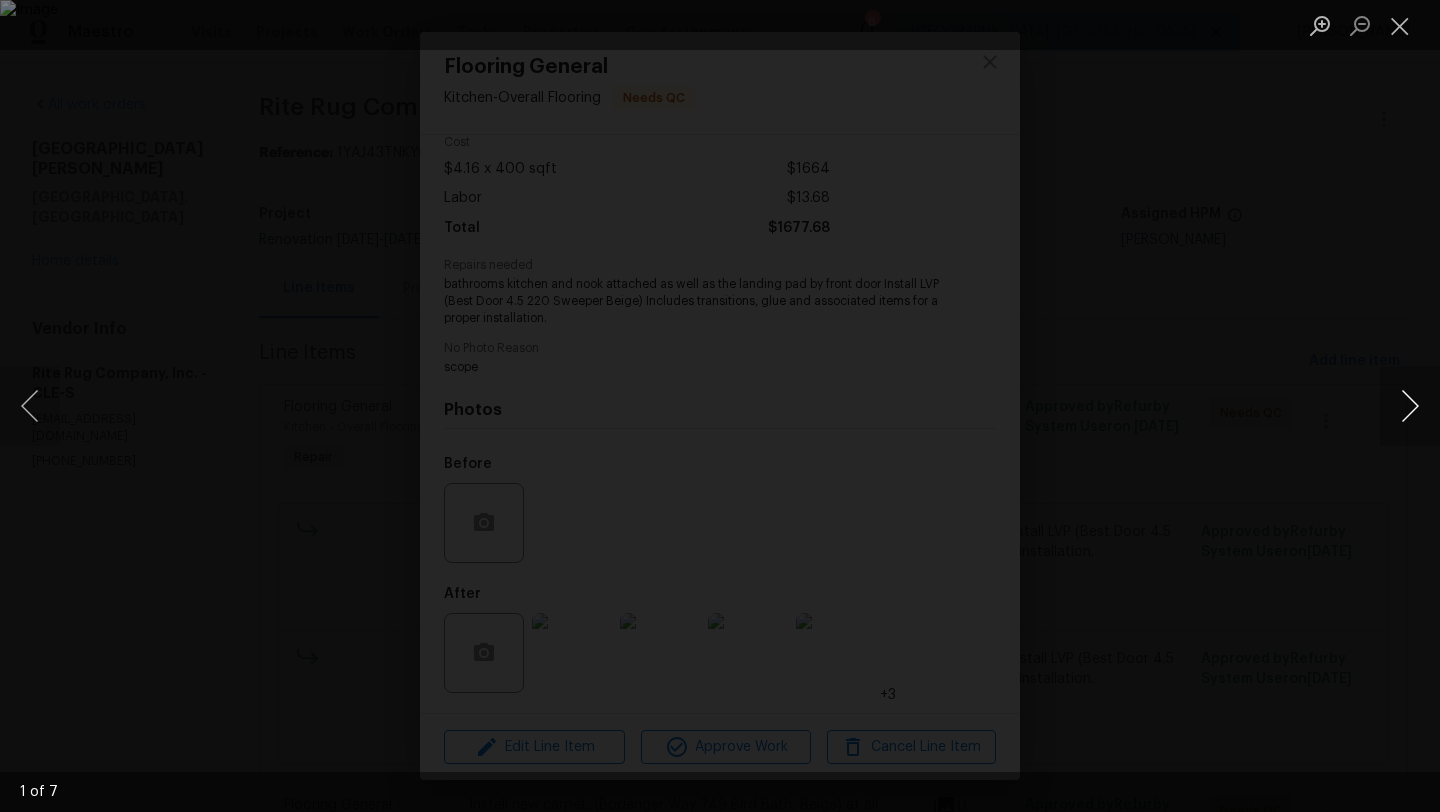 click at bounding box center (1410, 406) 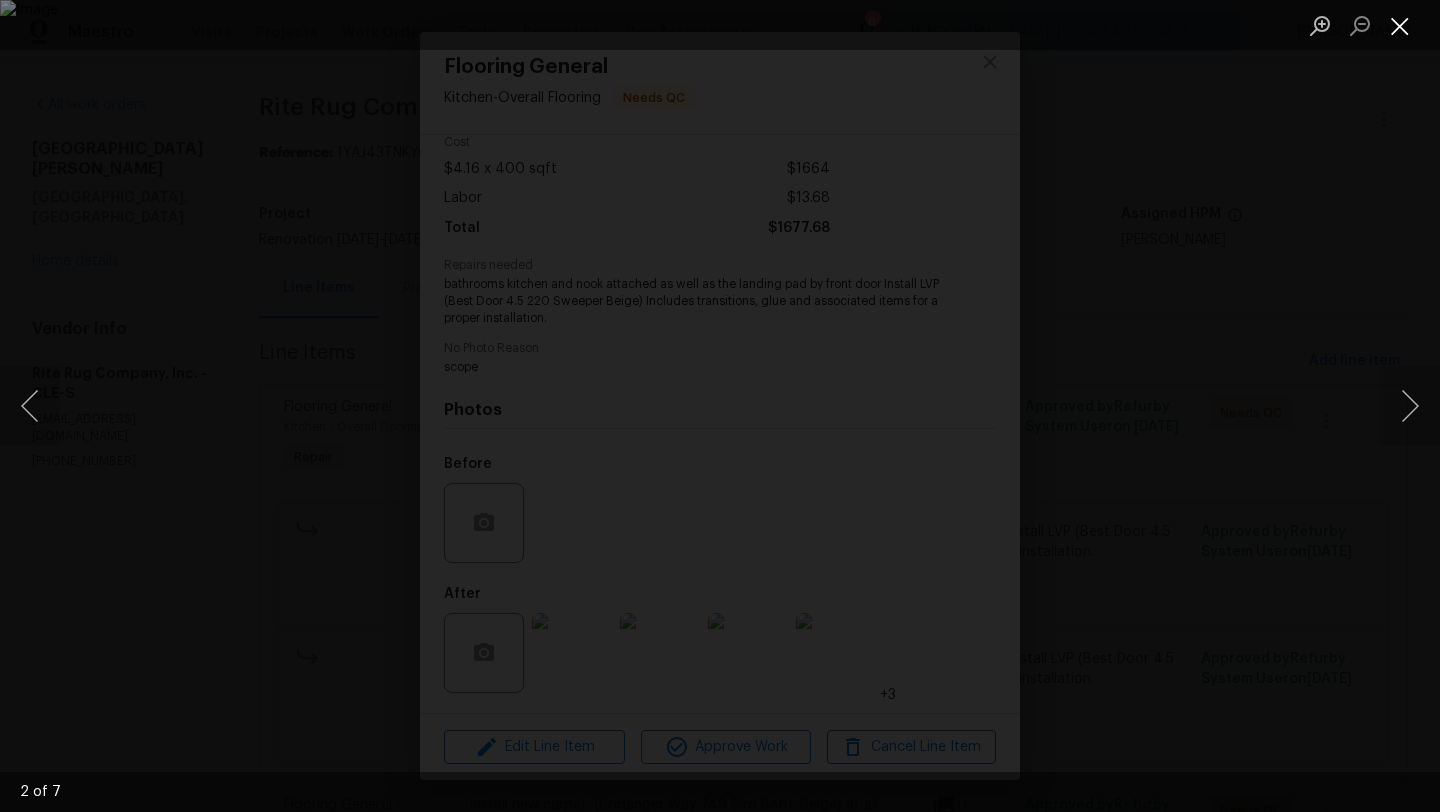 click at bounding box center (1400, 25) 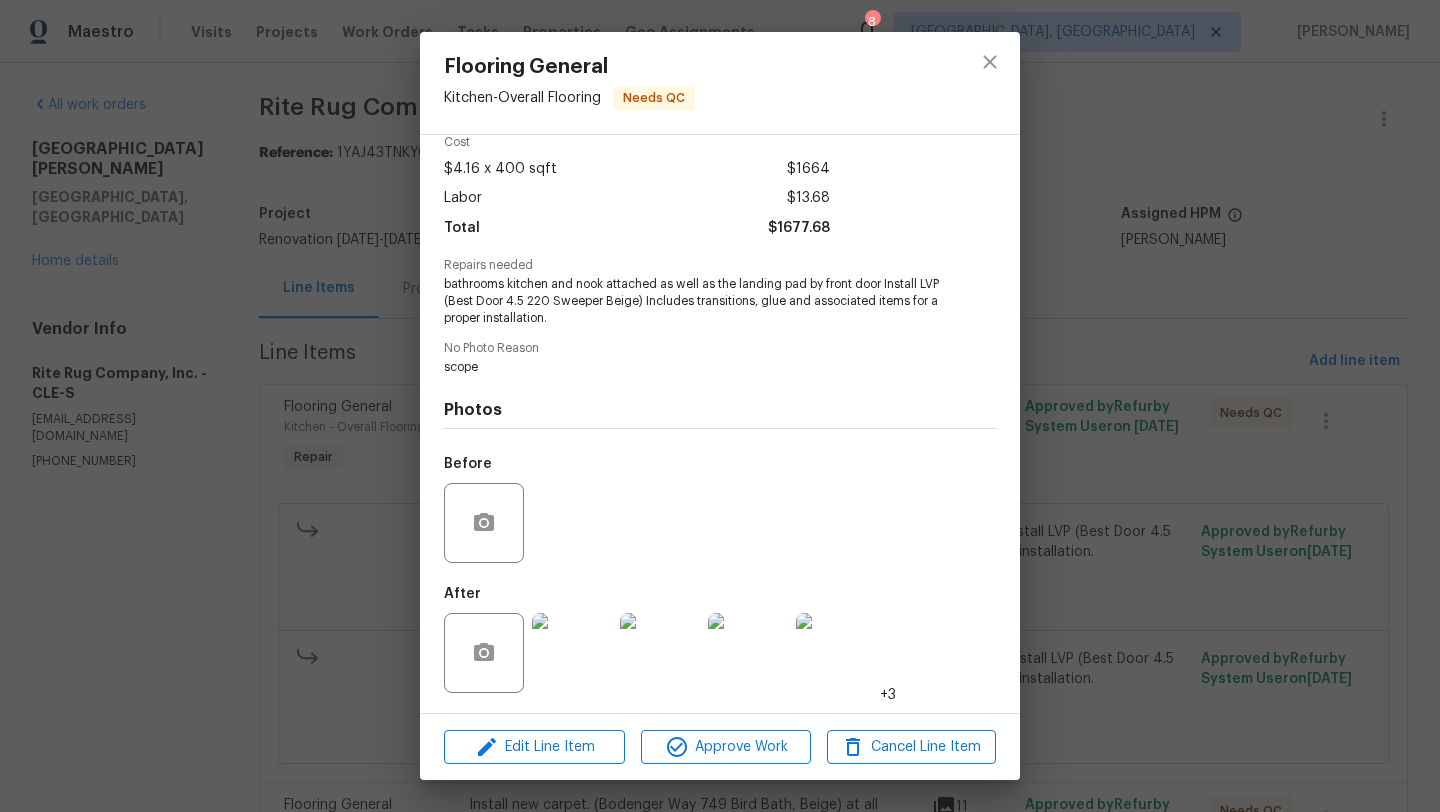 click at bounding box center [836, 653] 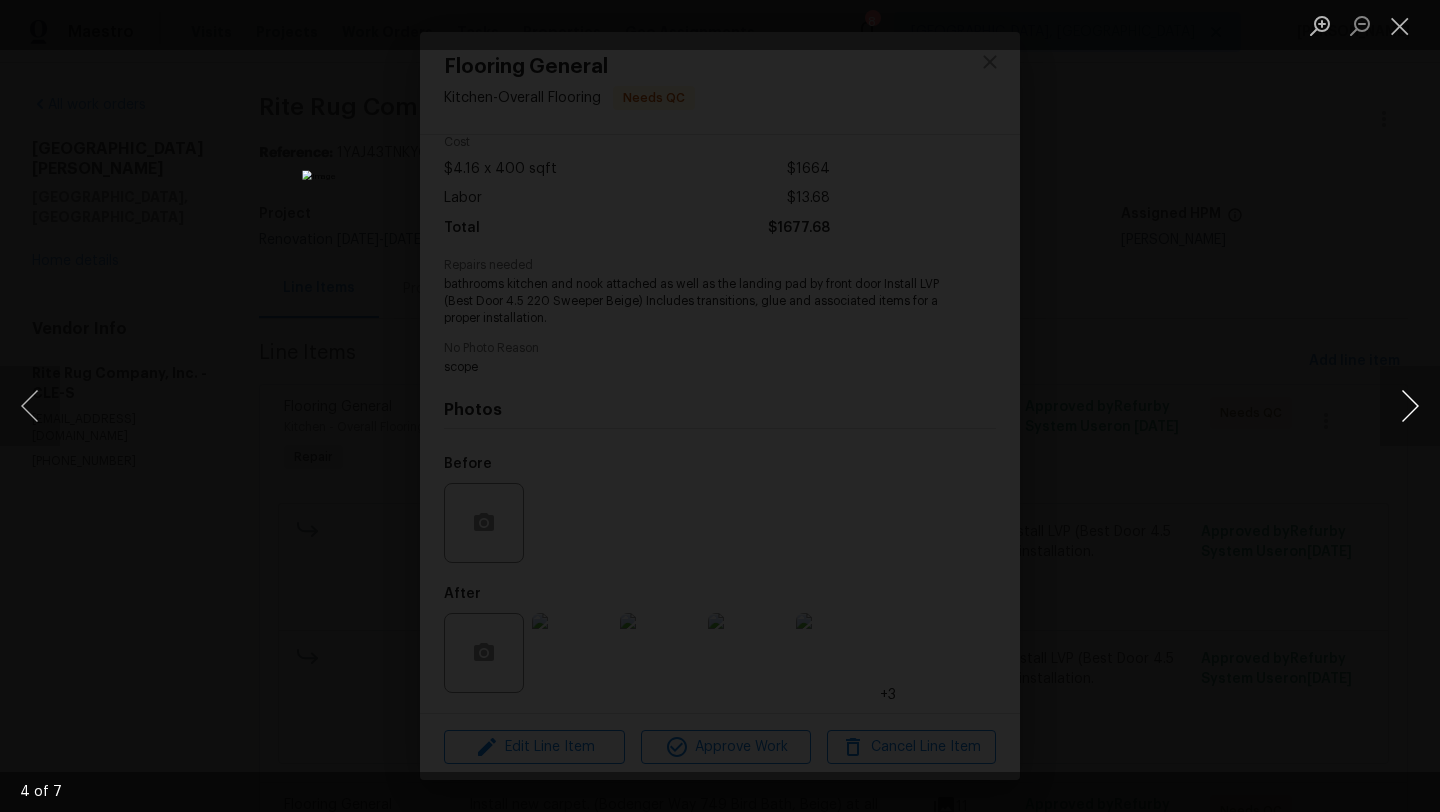 click at bounding box center (1410, 406) 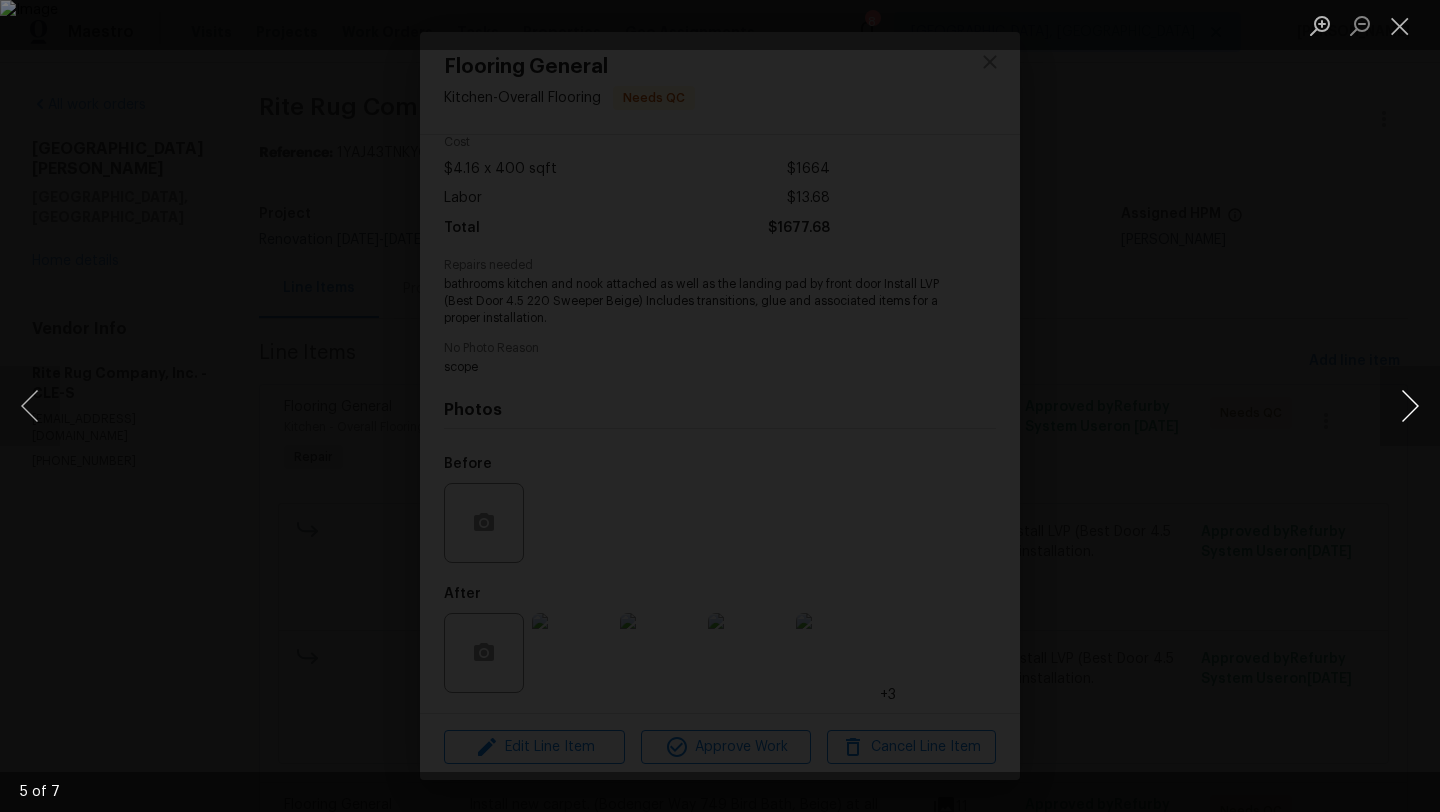 click at bounding box center [1410, 406] 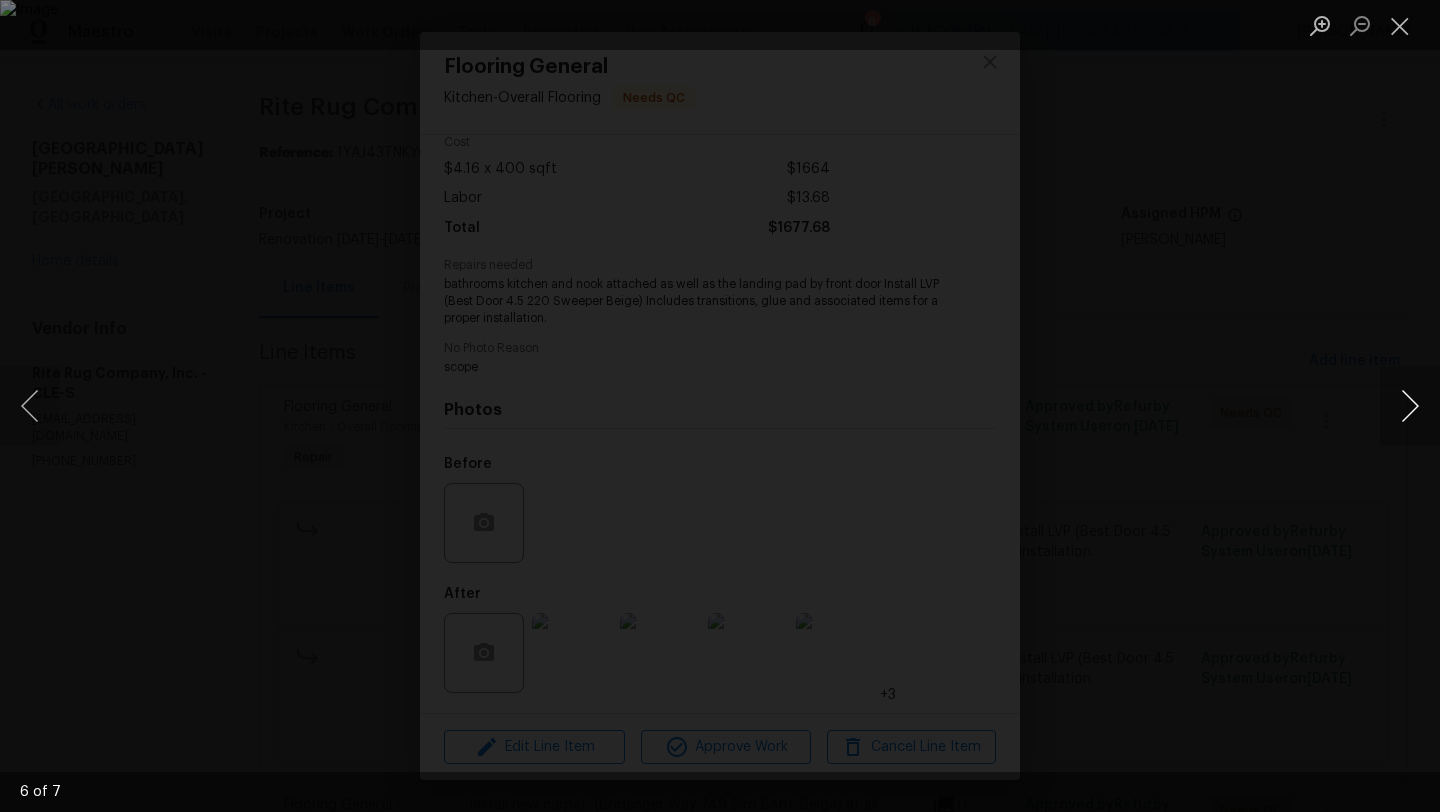 click at bounding box center (1410, 406) 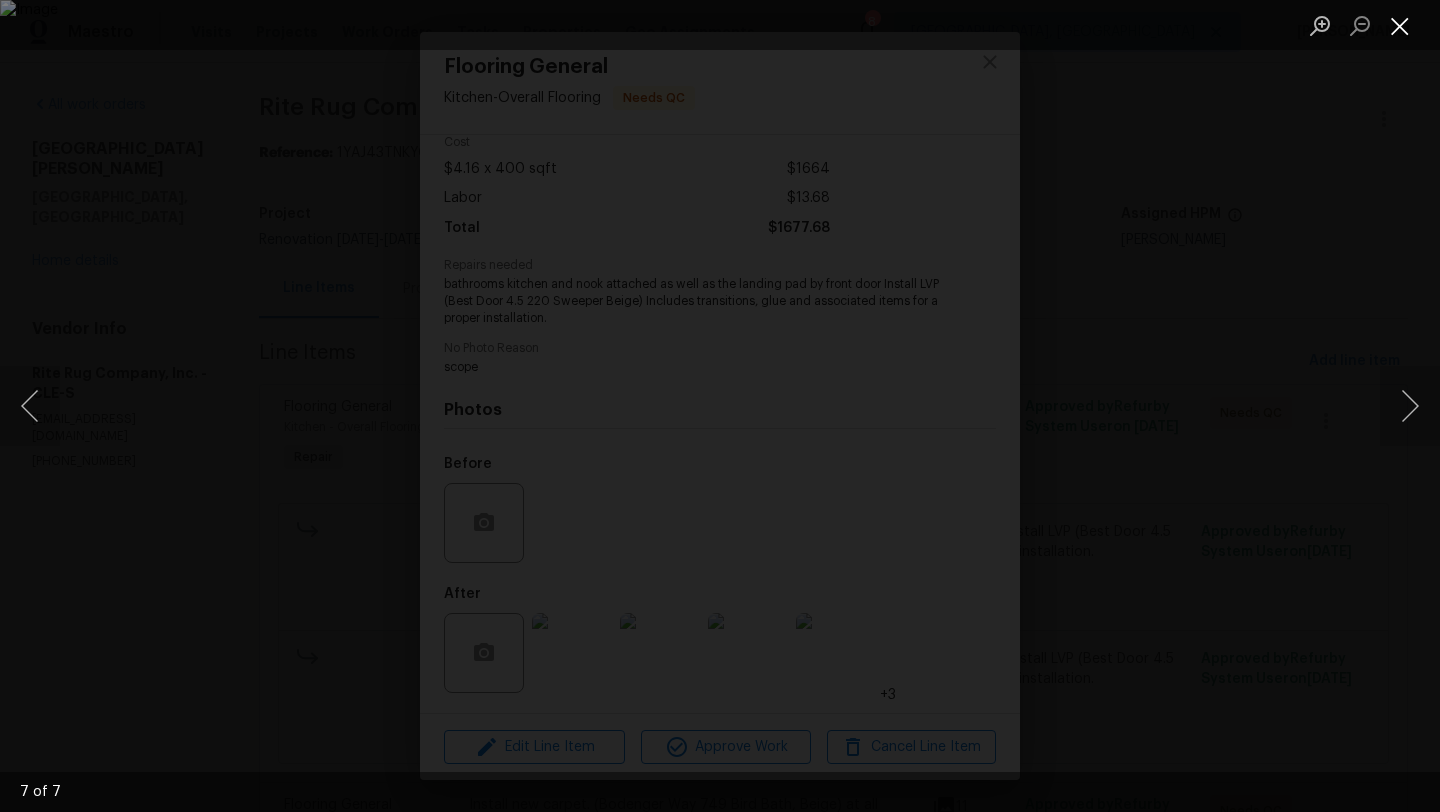 click at bounding box center (1400, 25) 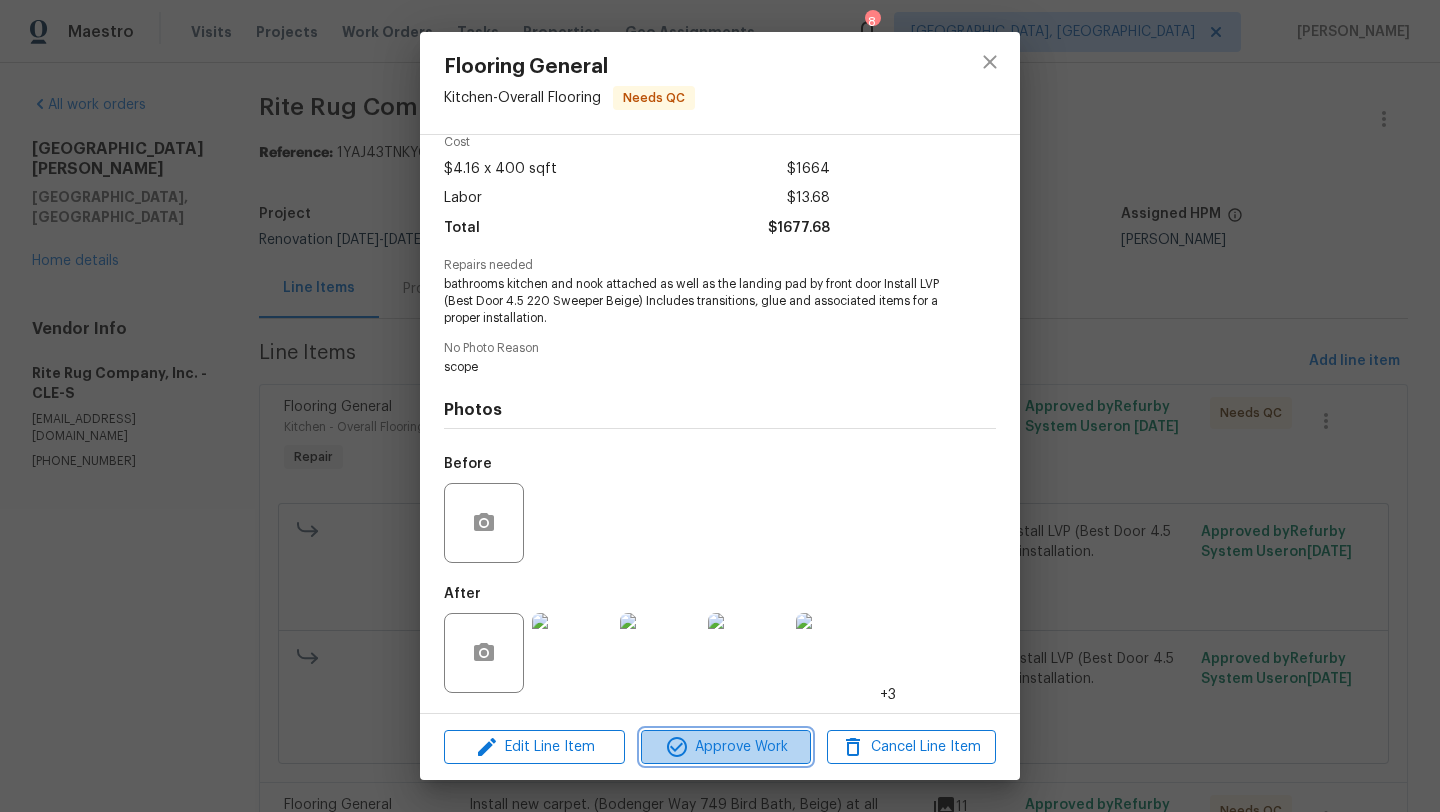 click on "Approve Work" at bounding box center (725, 747) 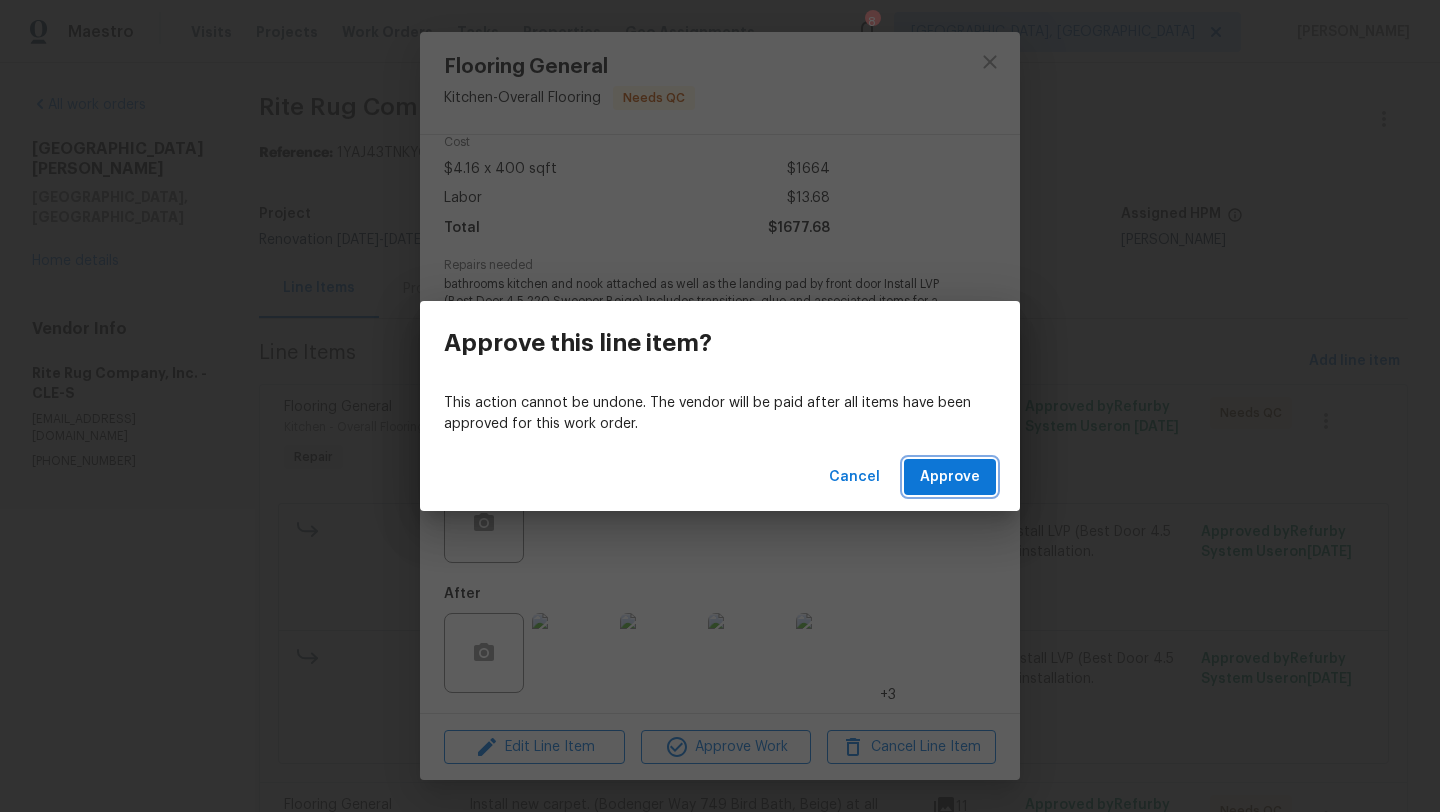 click on "Approve" at bounding box center [950, 477] 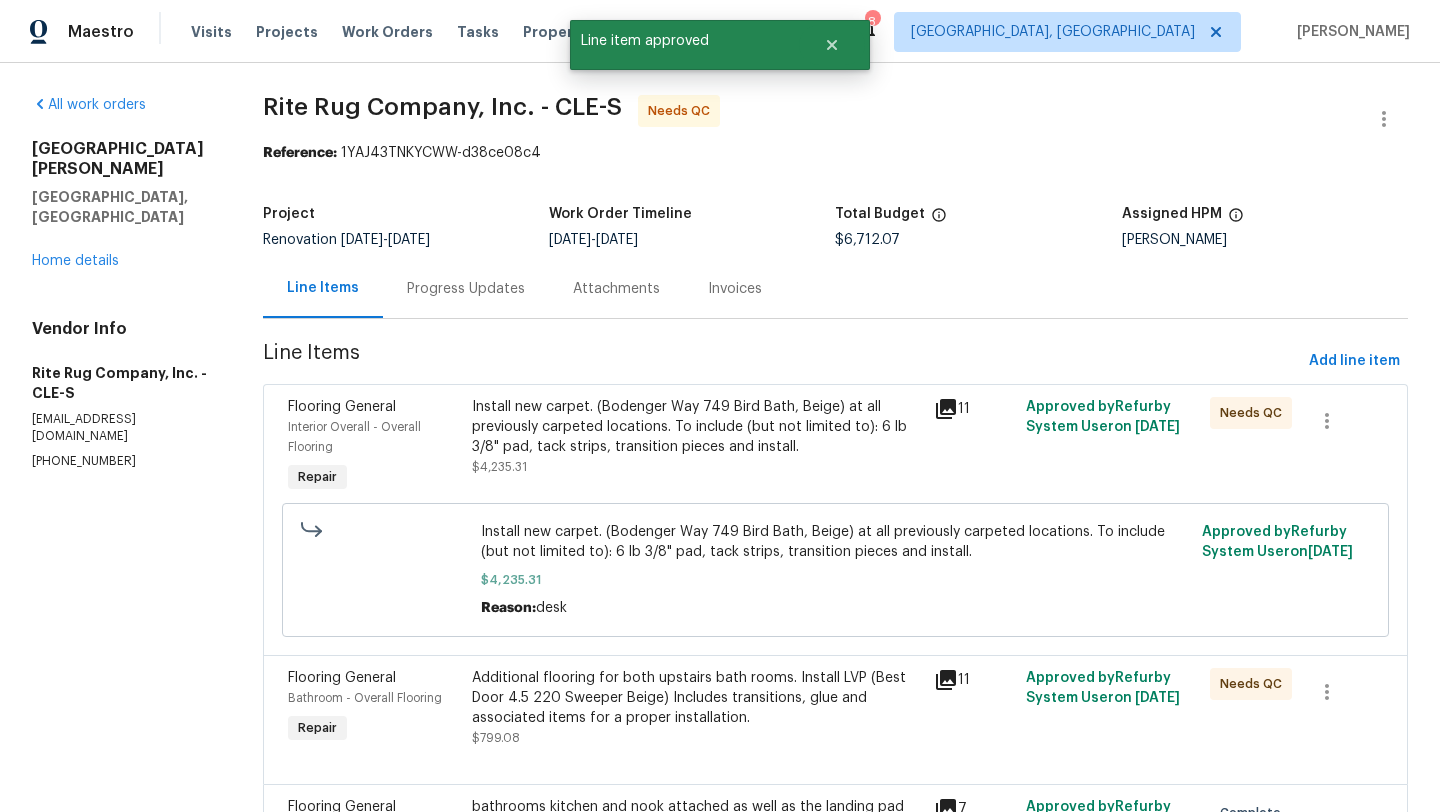 click on "Install new carpet. (Bodenger Way 749 Bird Bath, Beige) at all previously carpeted locations. To include (but not limited to): 6 lb 3/8" pad, tack strips, transition pieces and install. $4,235.31" at bounding box center [696, 437] 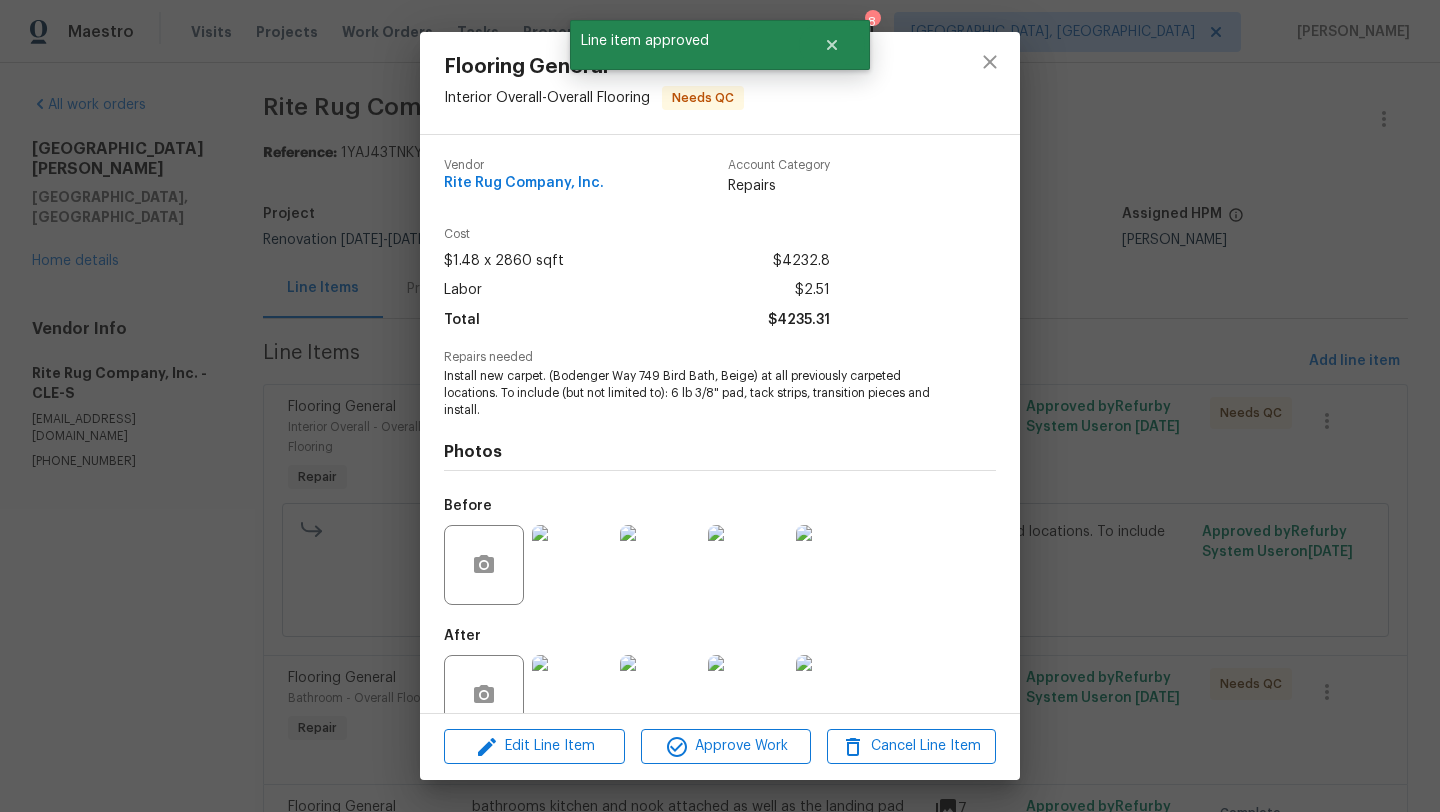 scroll, scrollTop: 43, scrollLeft: 0, axis: vertical 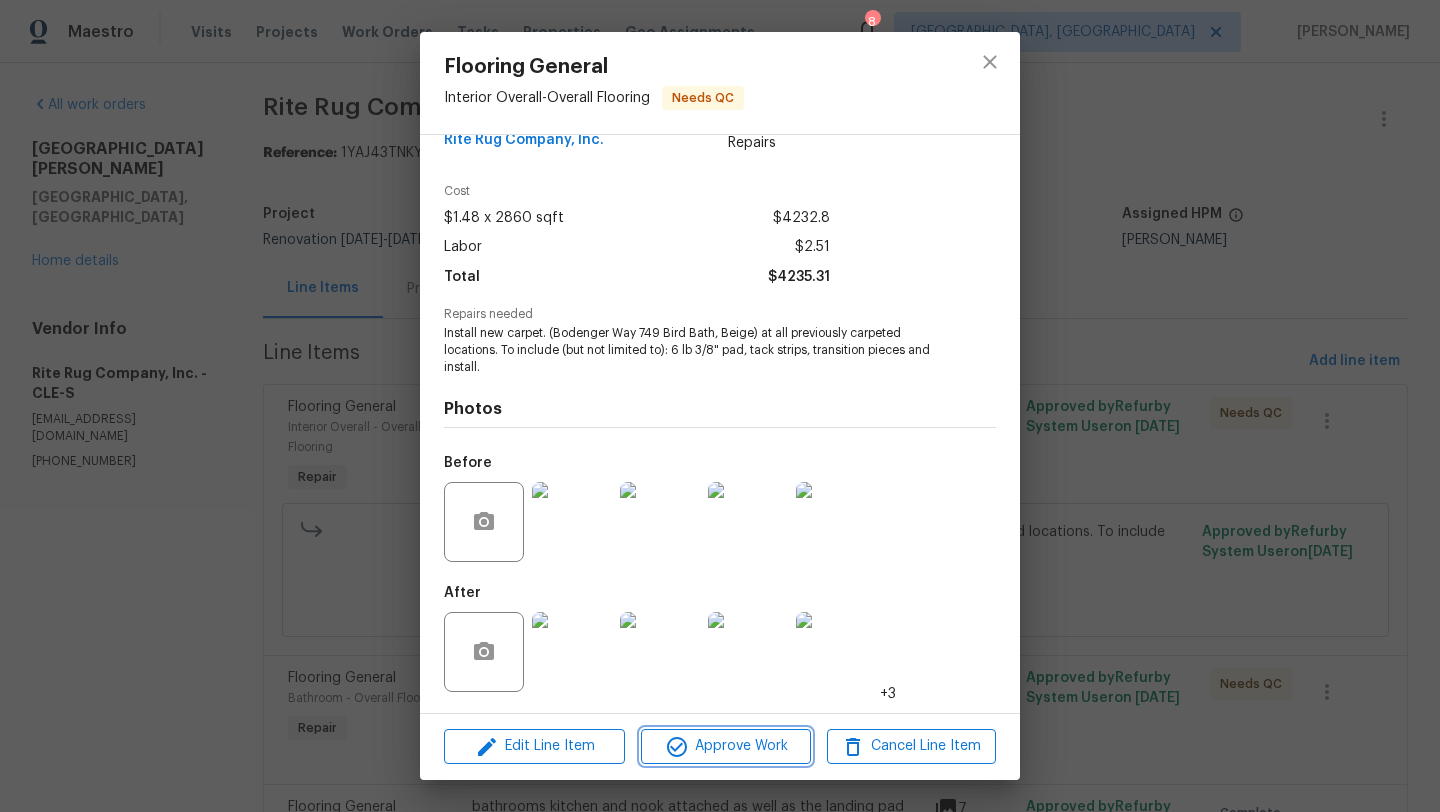 click on "Approve Work" at bounding box center (725, 746) 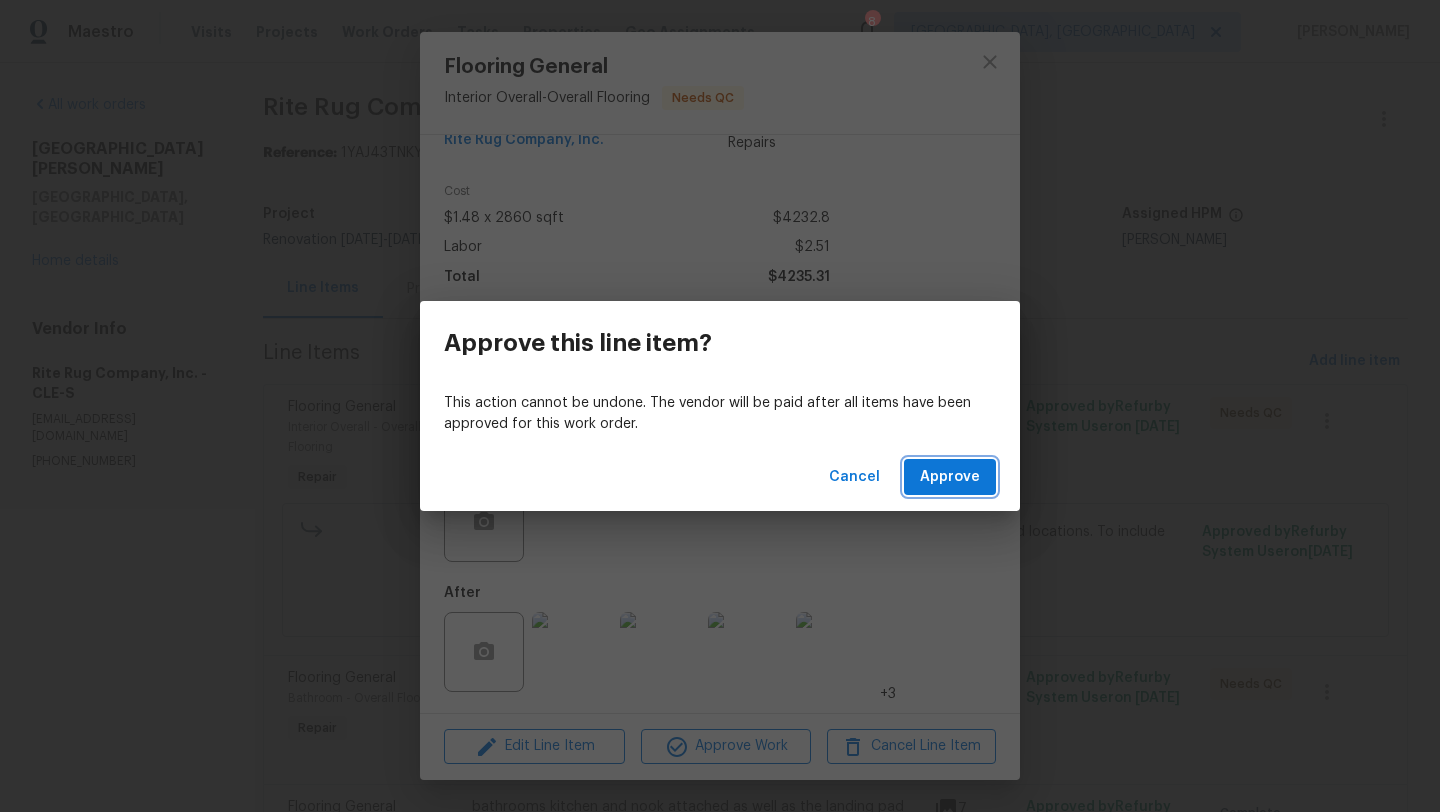 click on "Approve" at bounding box center (950, 477) 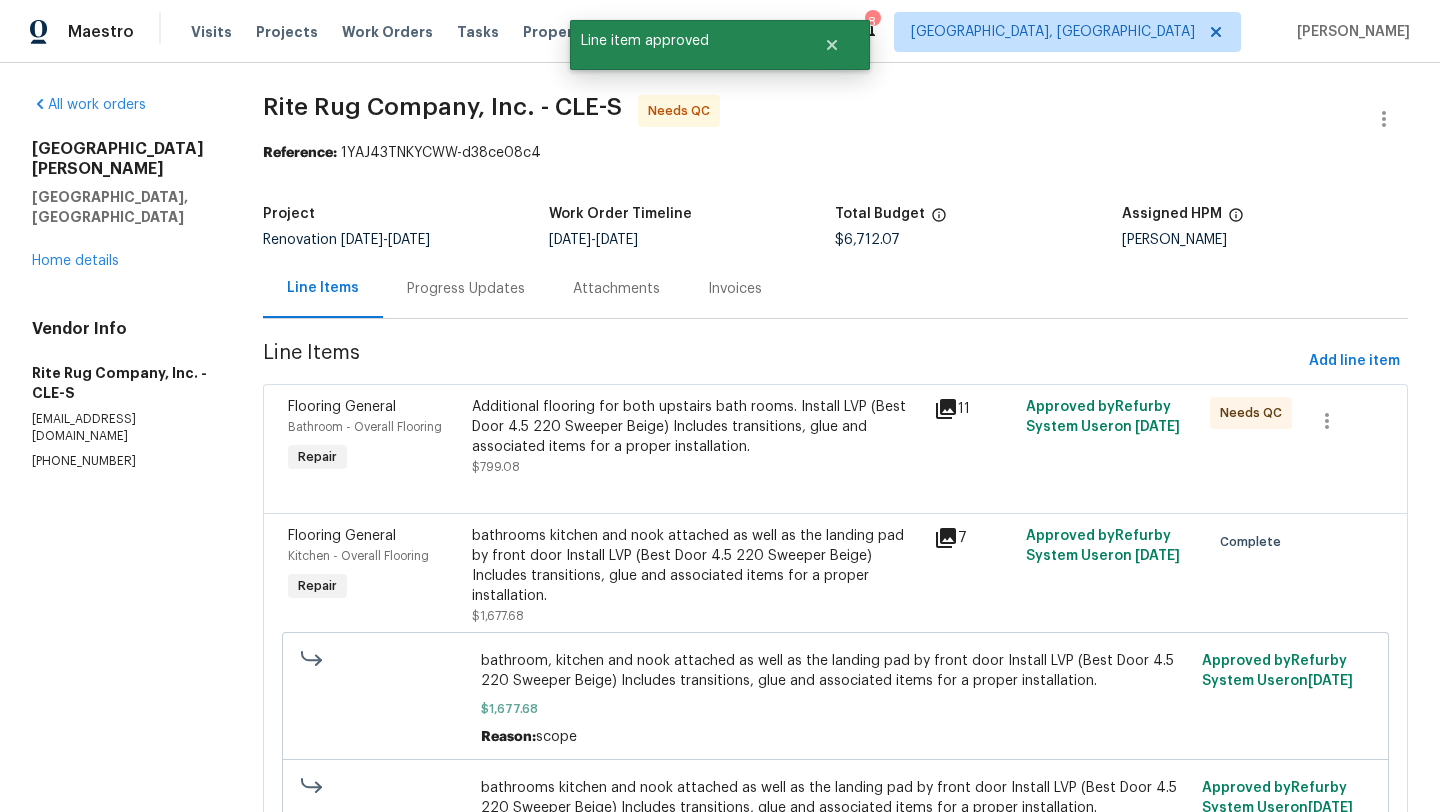 click on "Additional flooring for both upstairs bath rooms. Install LVP (Best Door 4.5 220 Sweeper Beige) Includes transitions, glue and associated items for a proper installation." at bounding box center (696, 427) 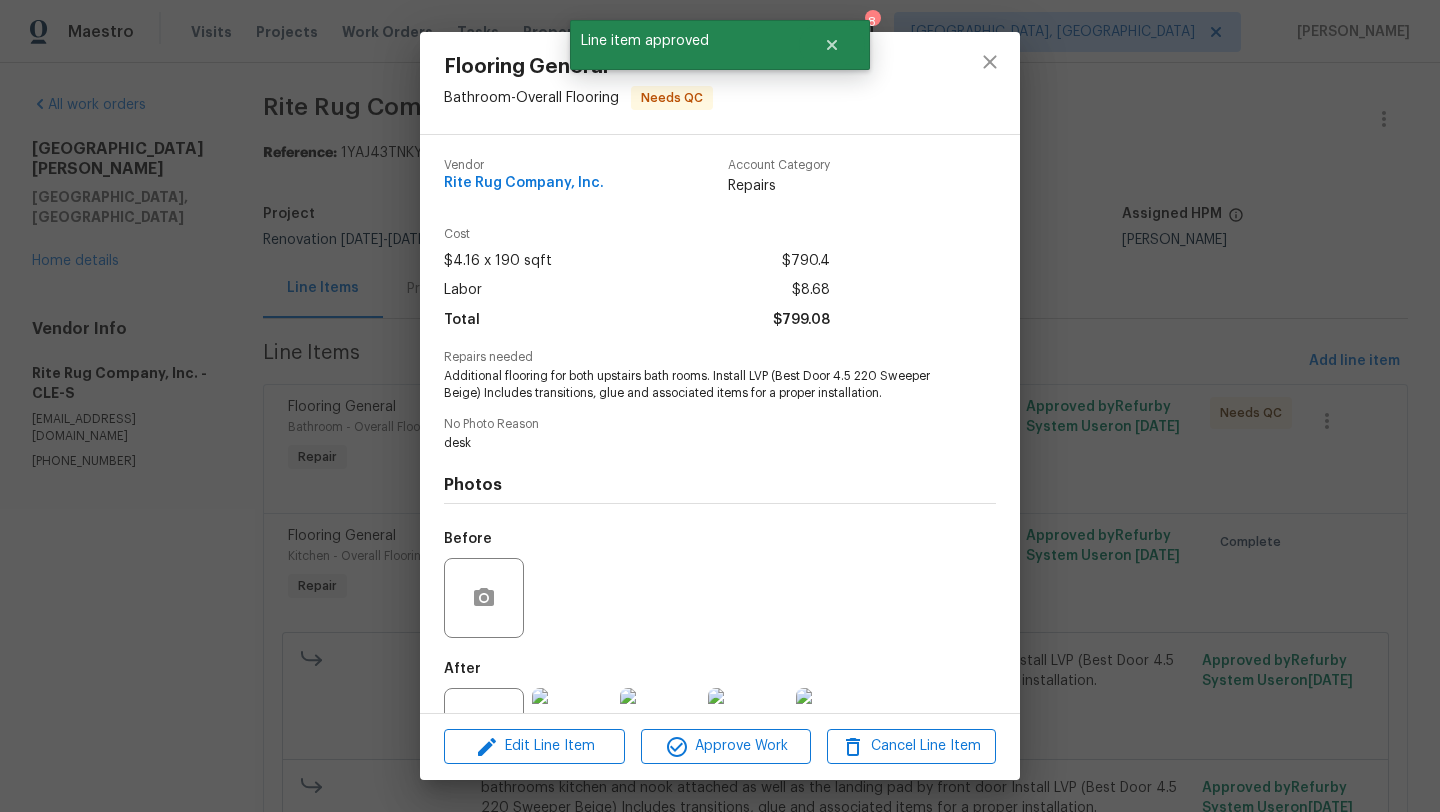 scroll, scrollTop: 76, scrollLeft: 0, axis: vertical 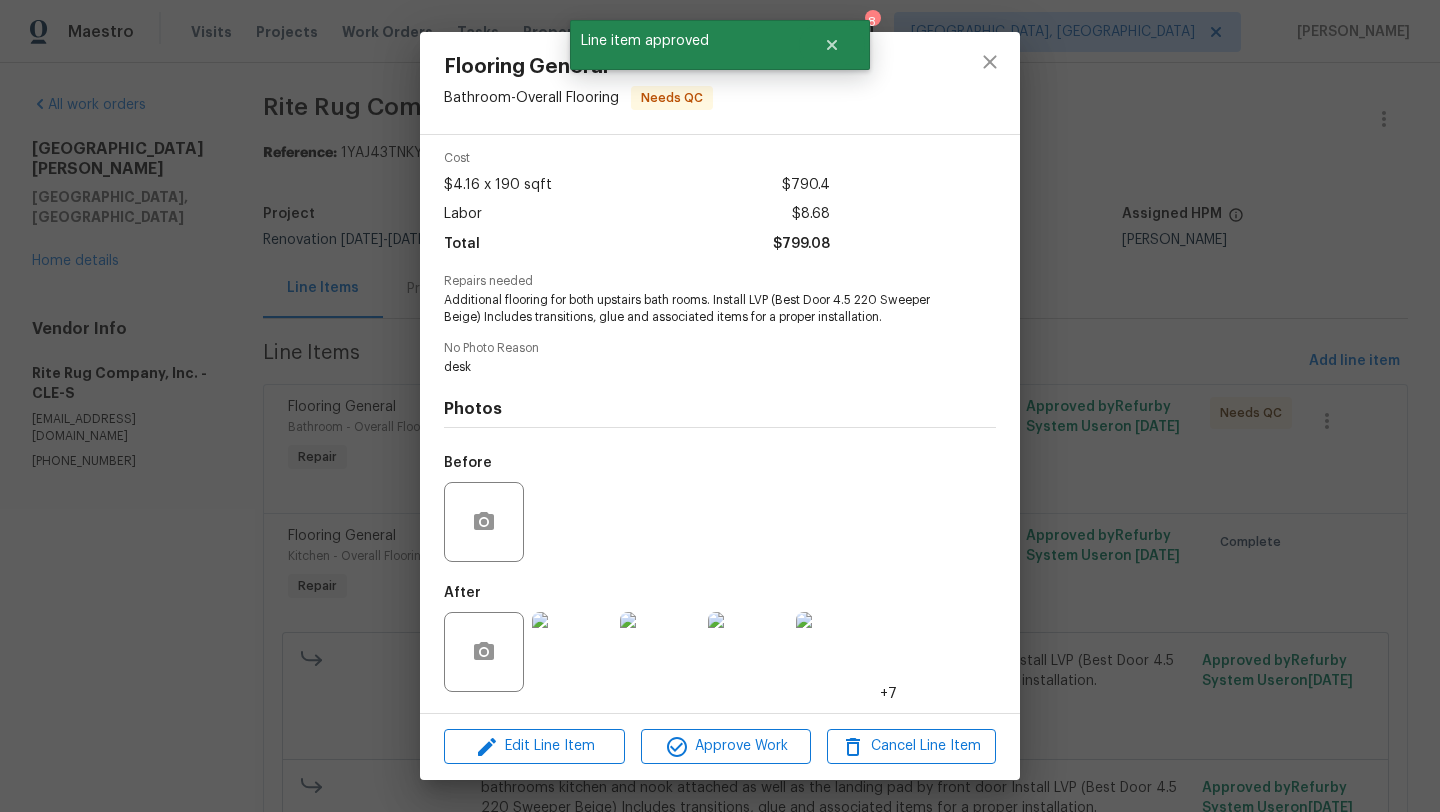 click at bounding box center (572, 652) 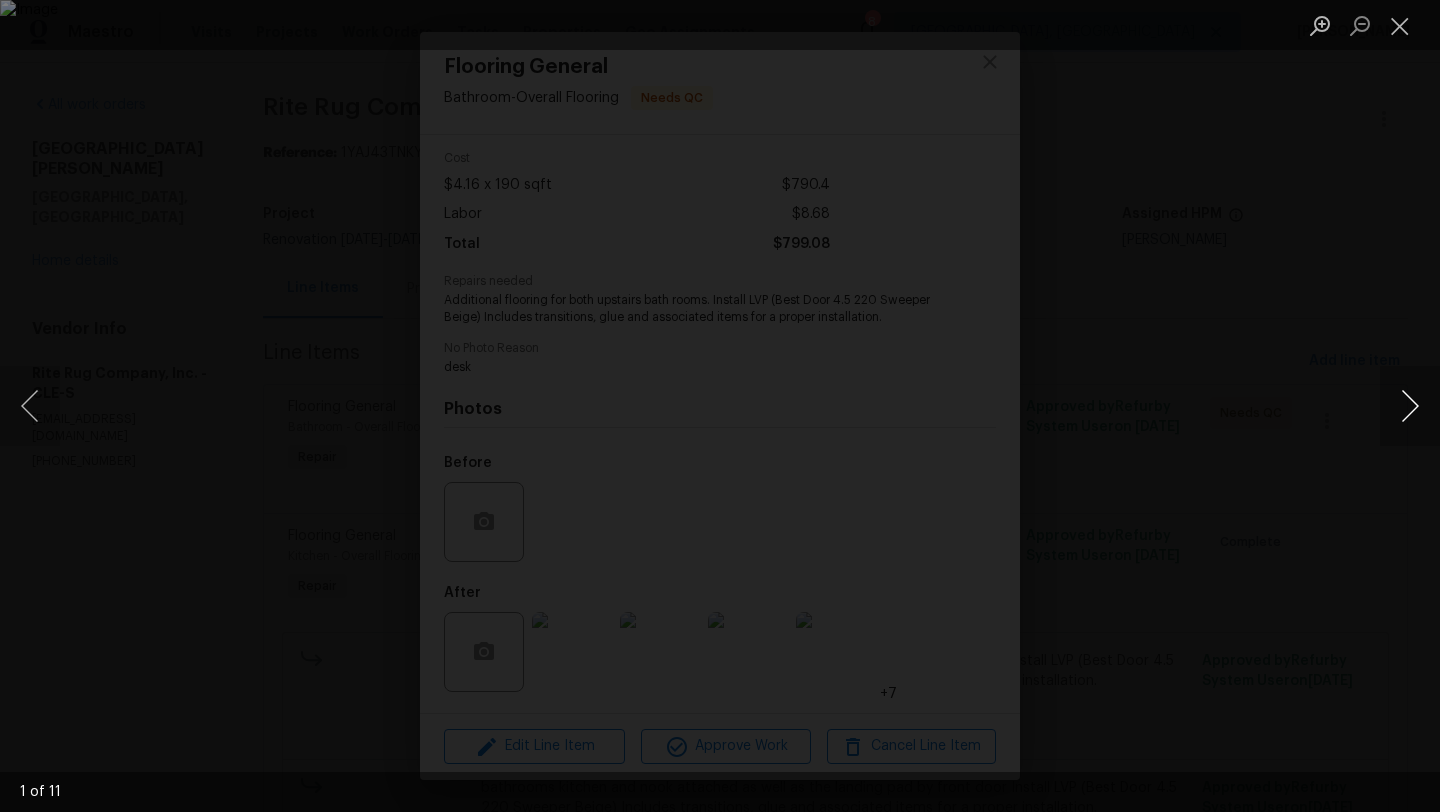 click at bounding box center [1410, 406] 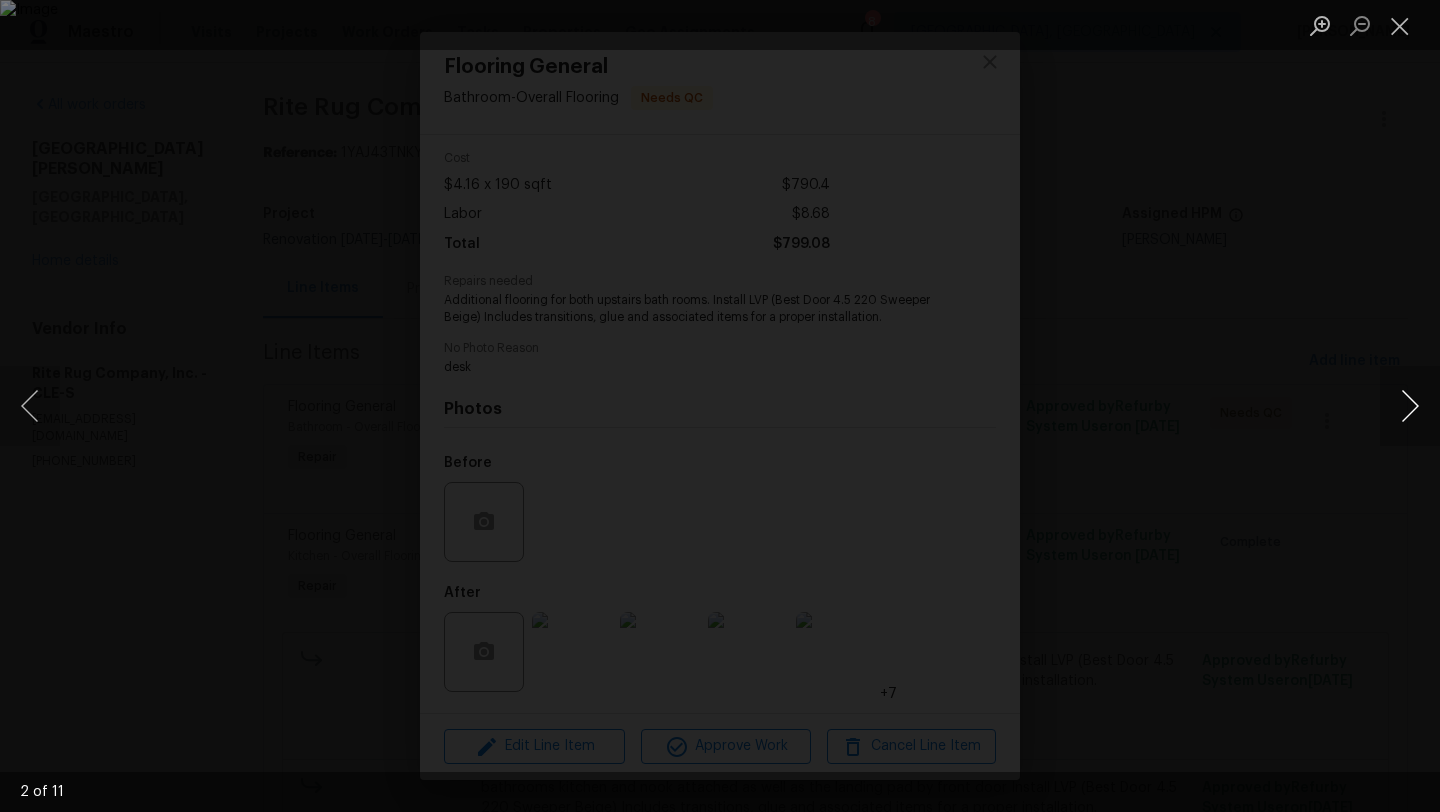 click at bounding box center (1410, 406) 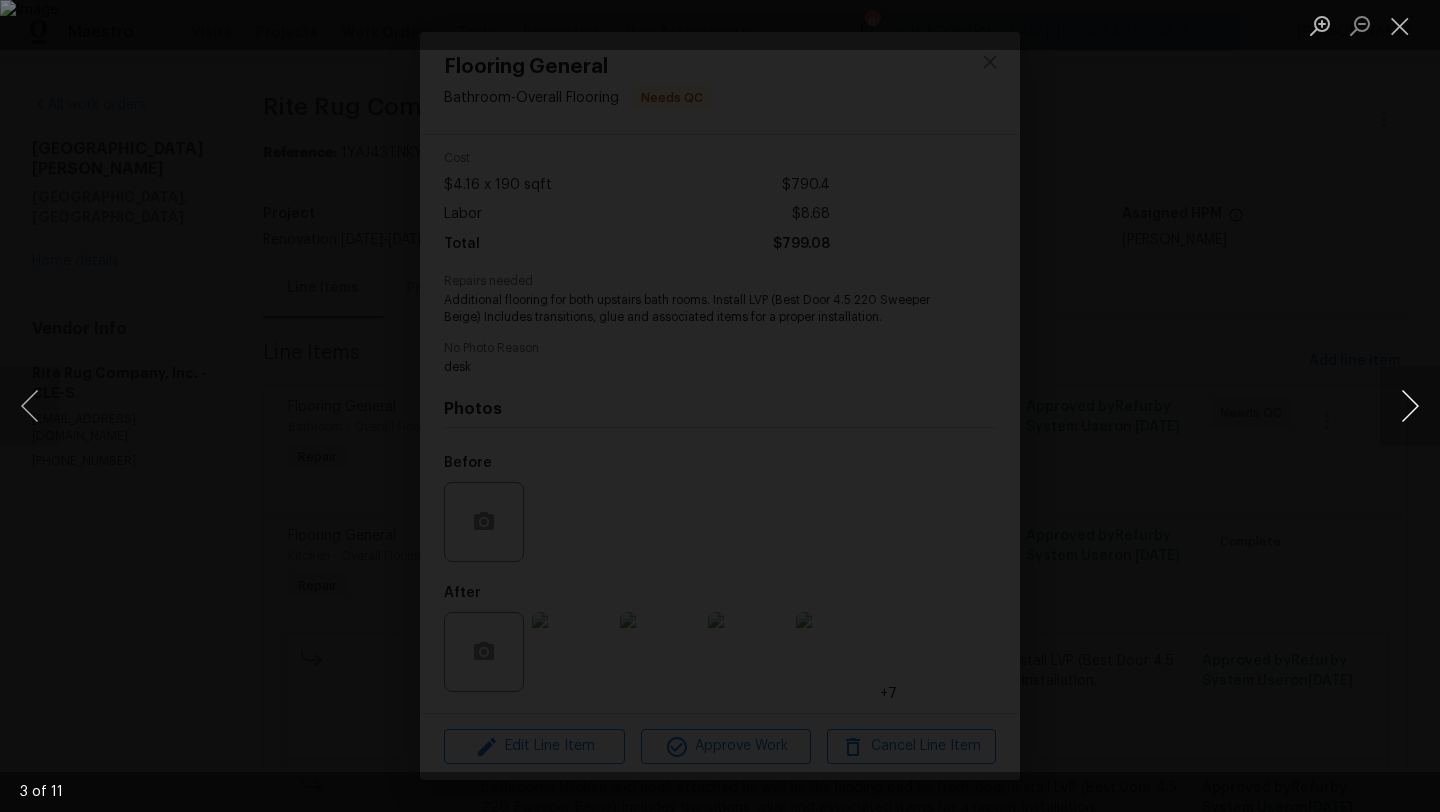 click at bounding box center (1410, 406) 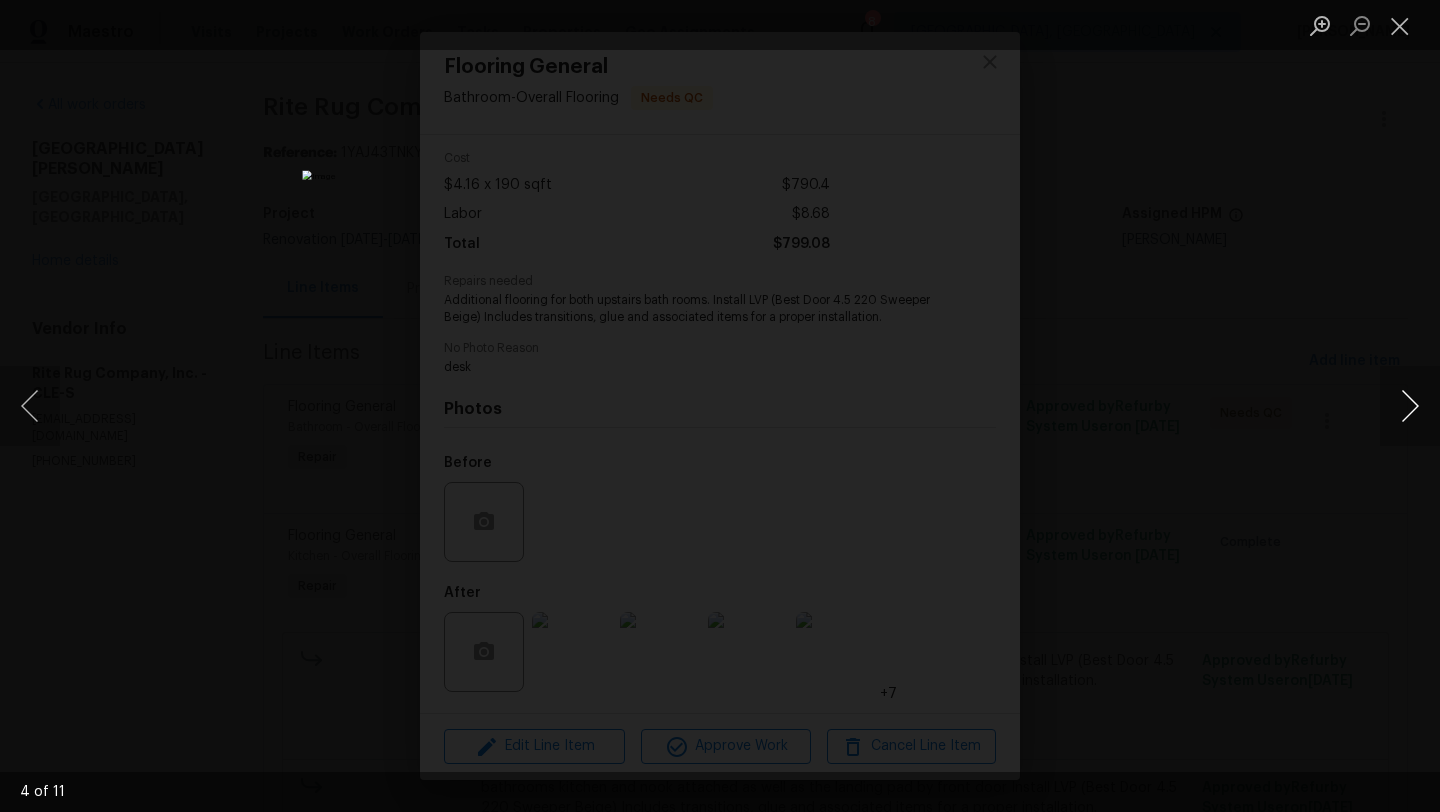click at bounding box center [1410, 406] 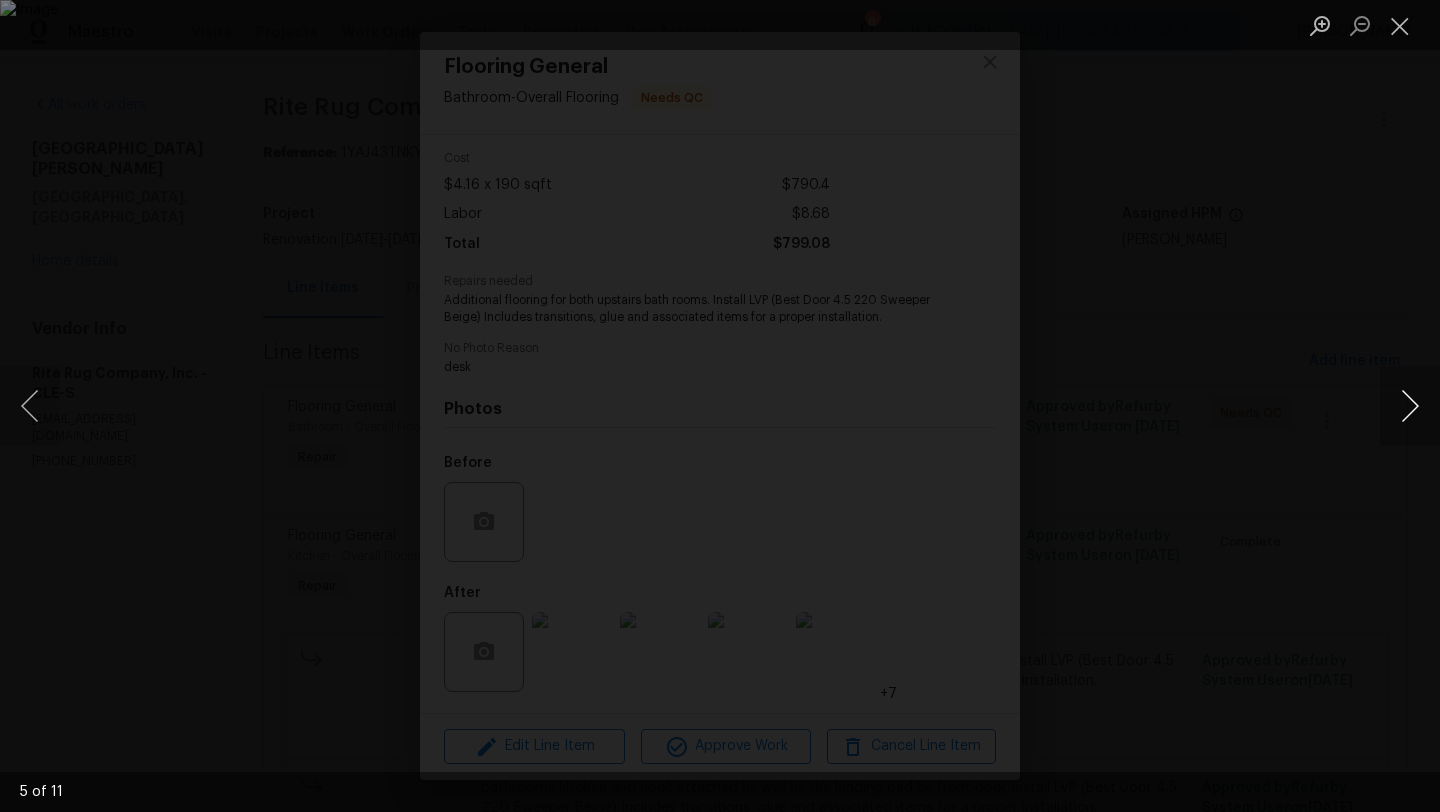 click at bounding box center (1410, 406) 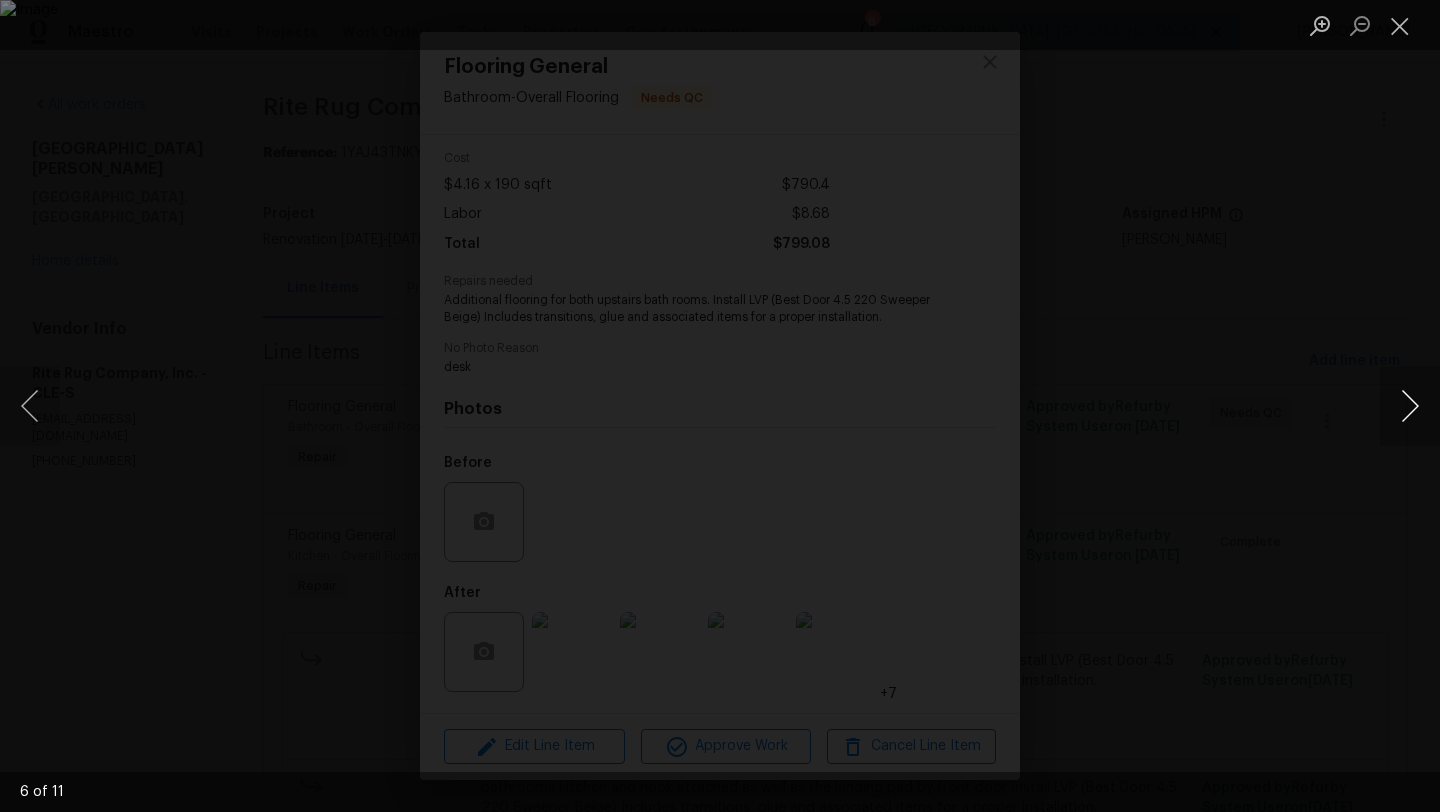 click at bounding box center [1410, 406] 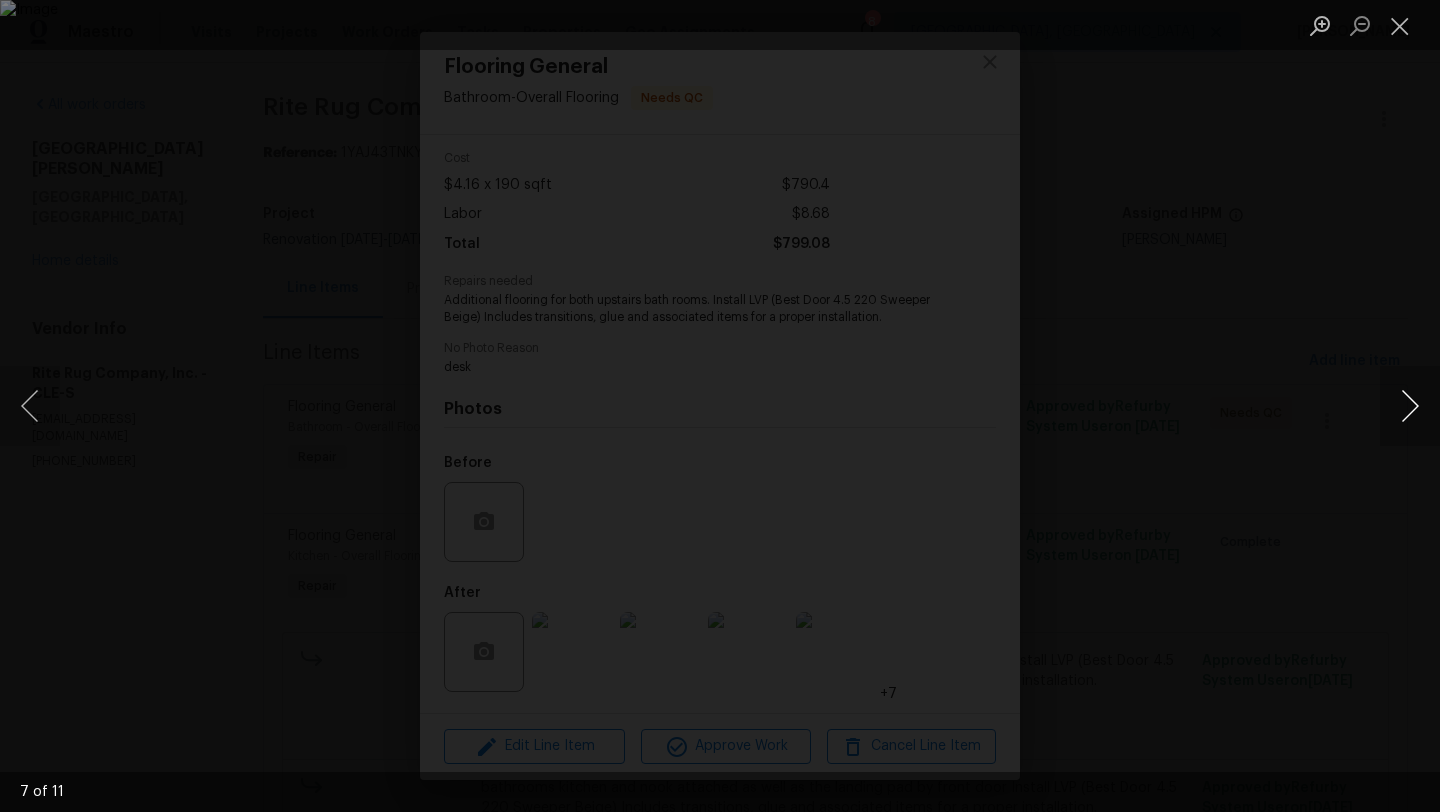 click at bounding box center [1410, 406] 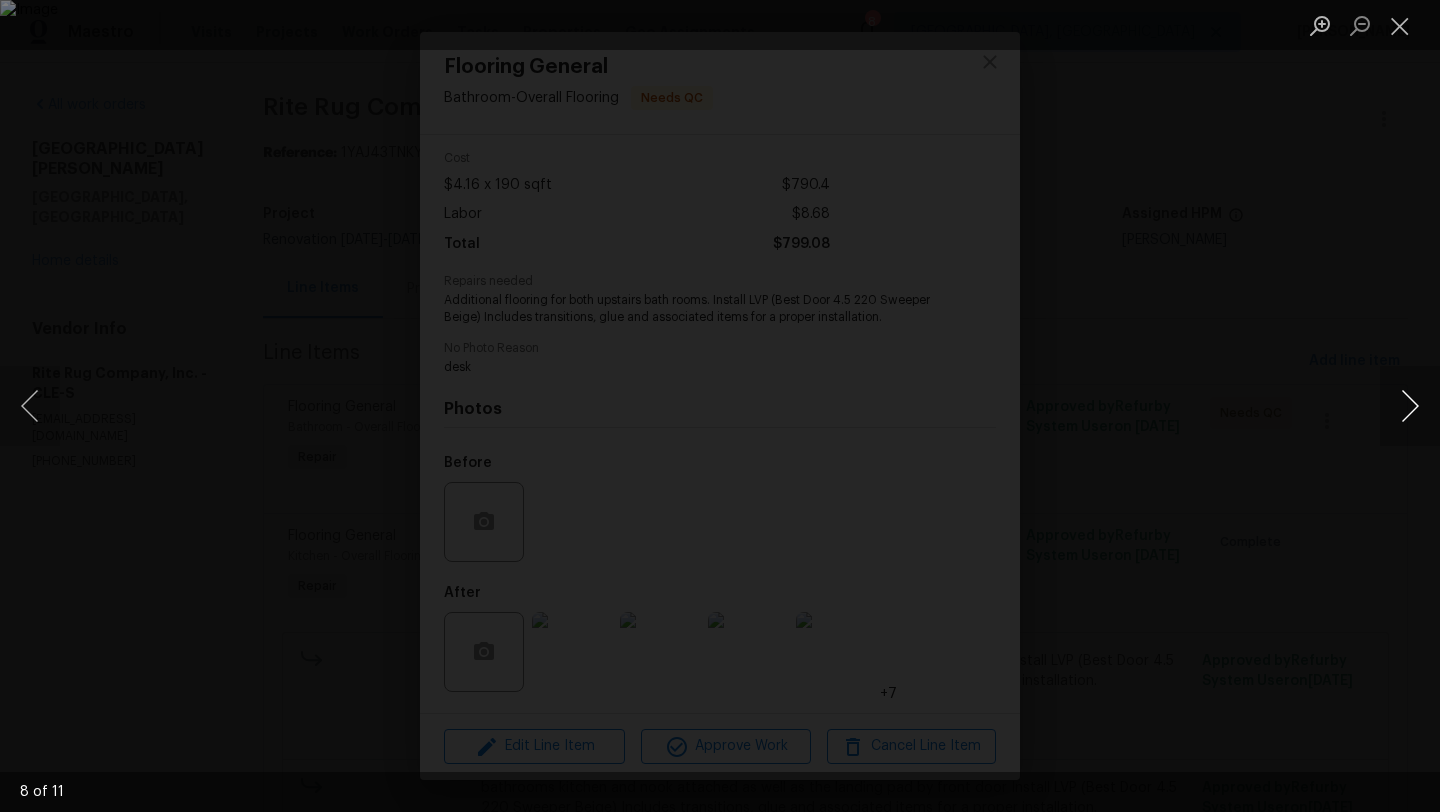 click at bounding box center [1410, 406] 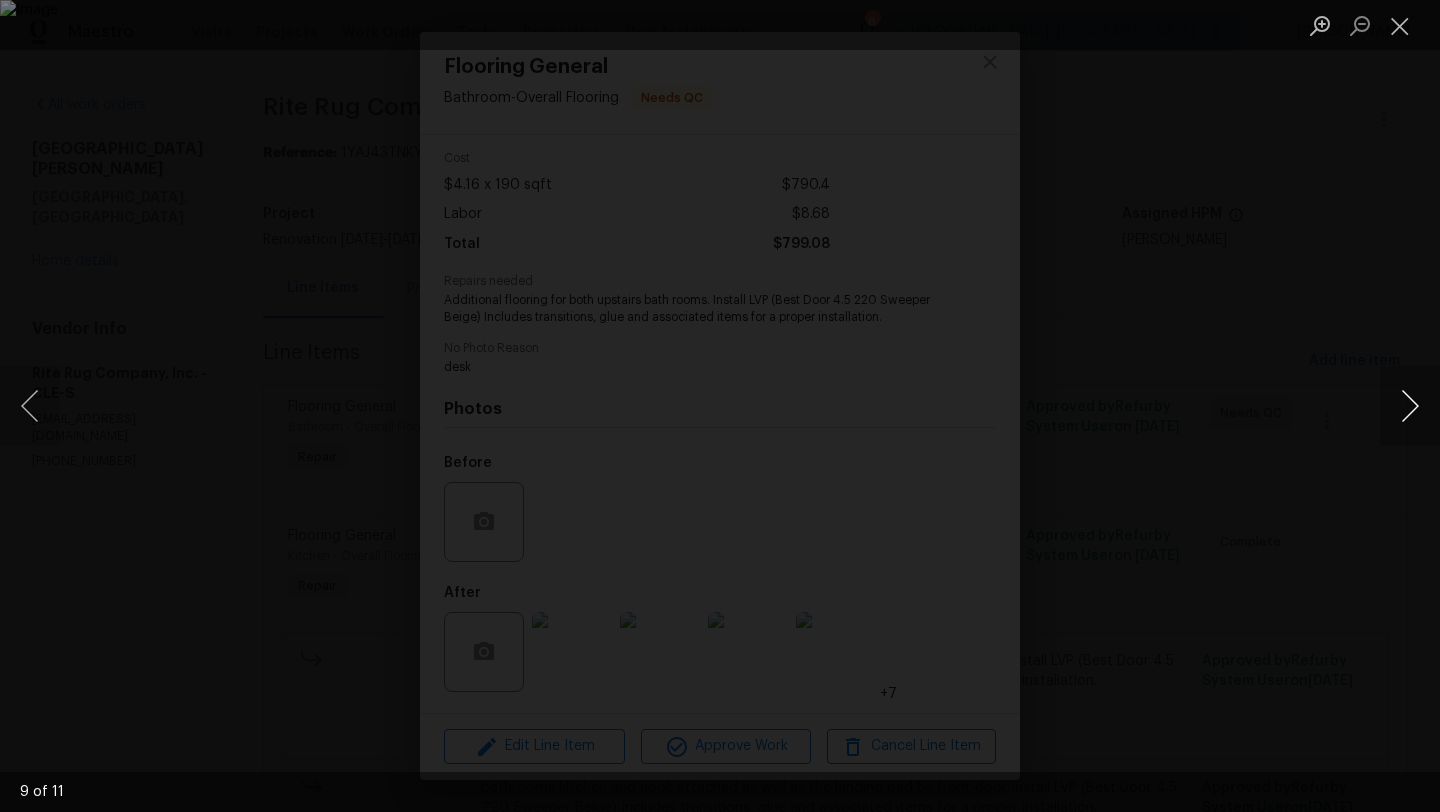 click at bounding box center [1410, 406] 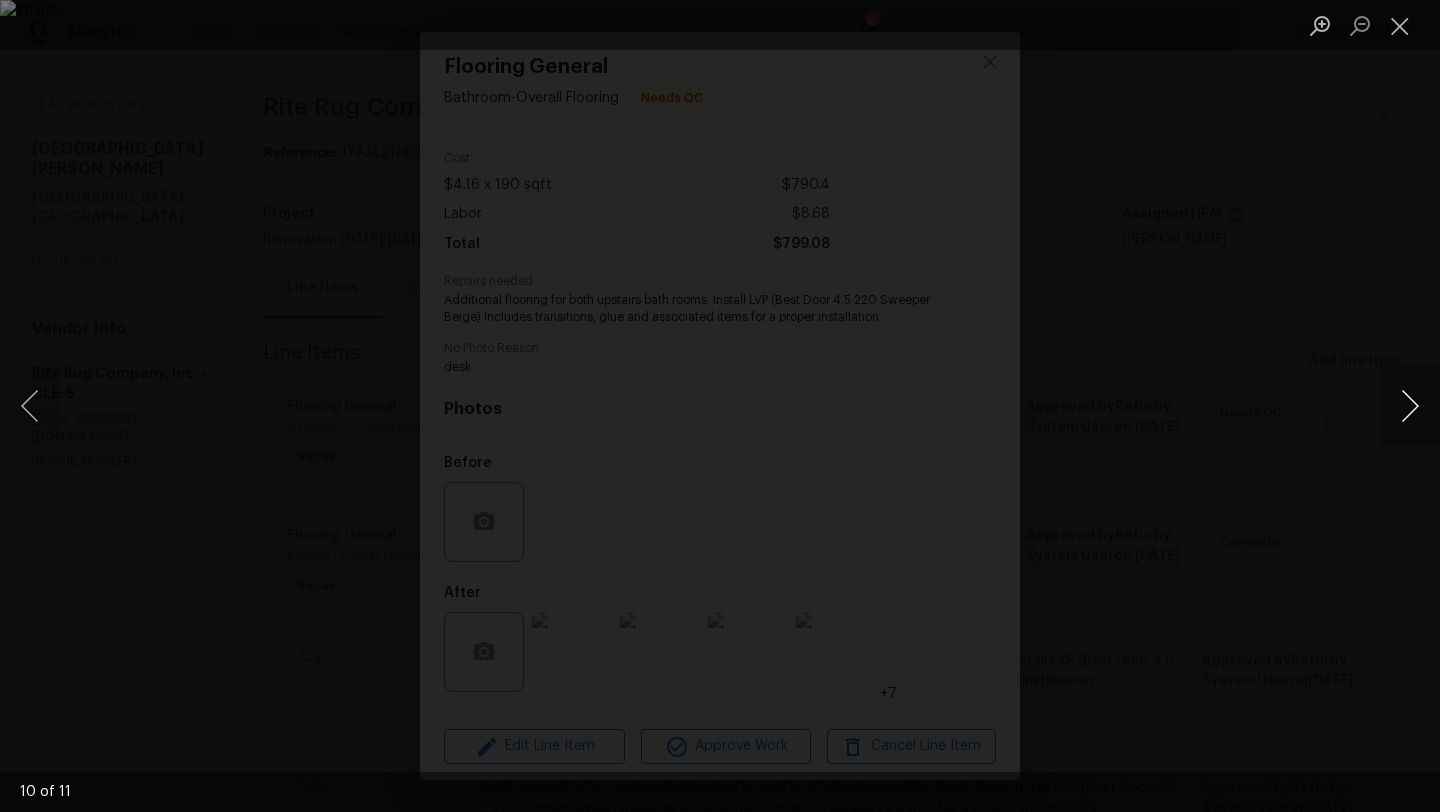 click at bounding box center (1410, 406) 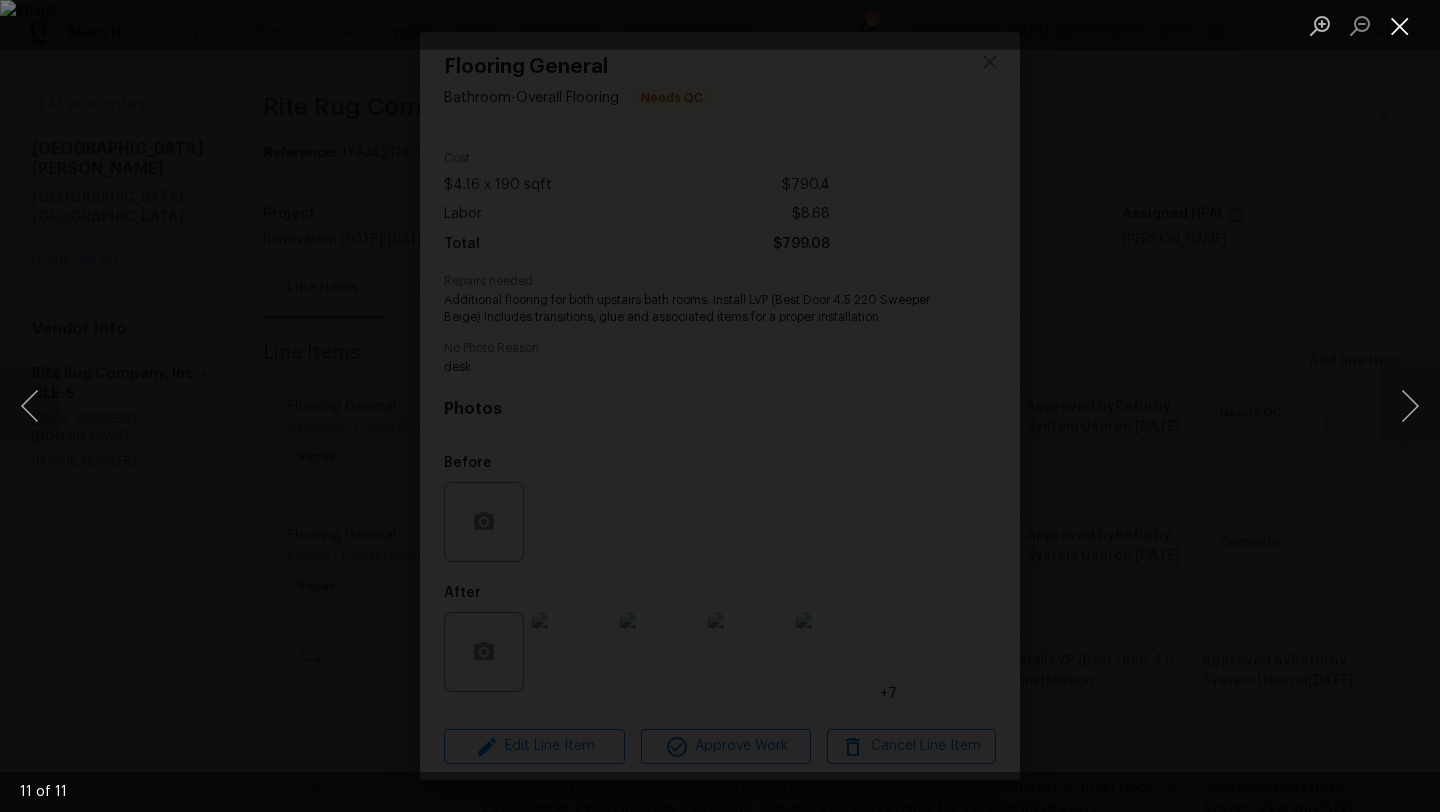 click at bounding box center [1400, 25] 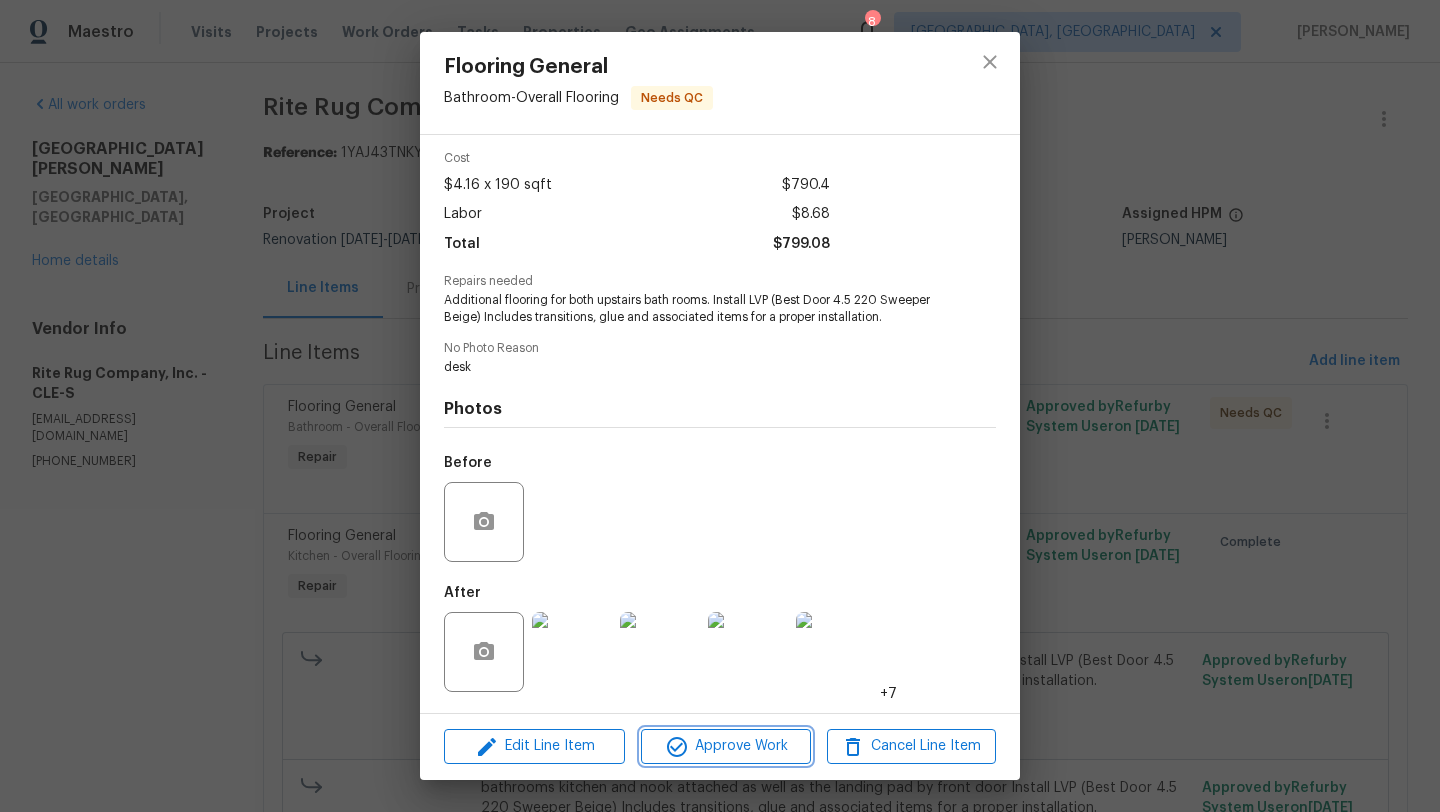 click on "Approve Work" at bounding box center (725, 746) 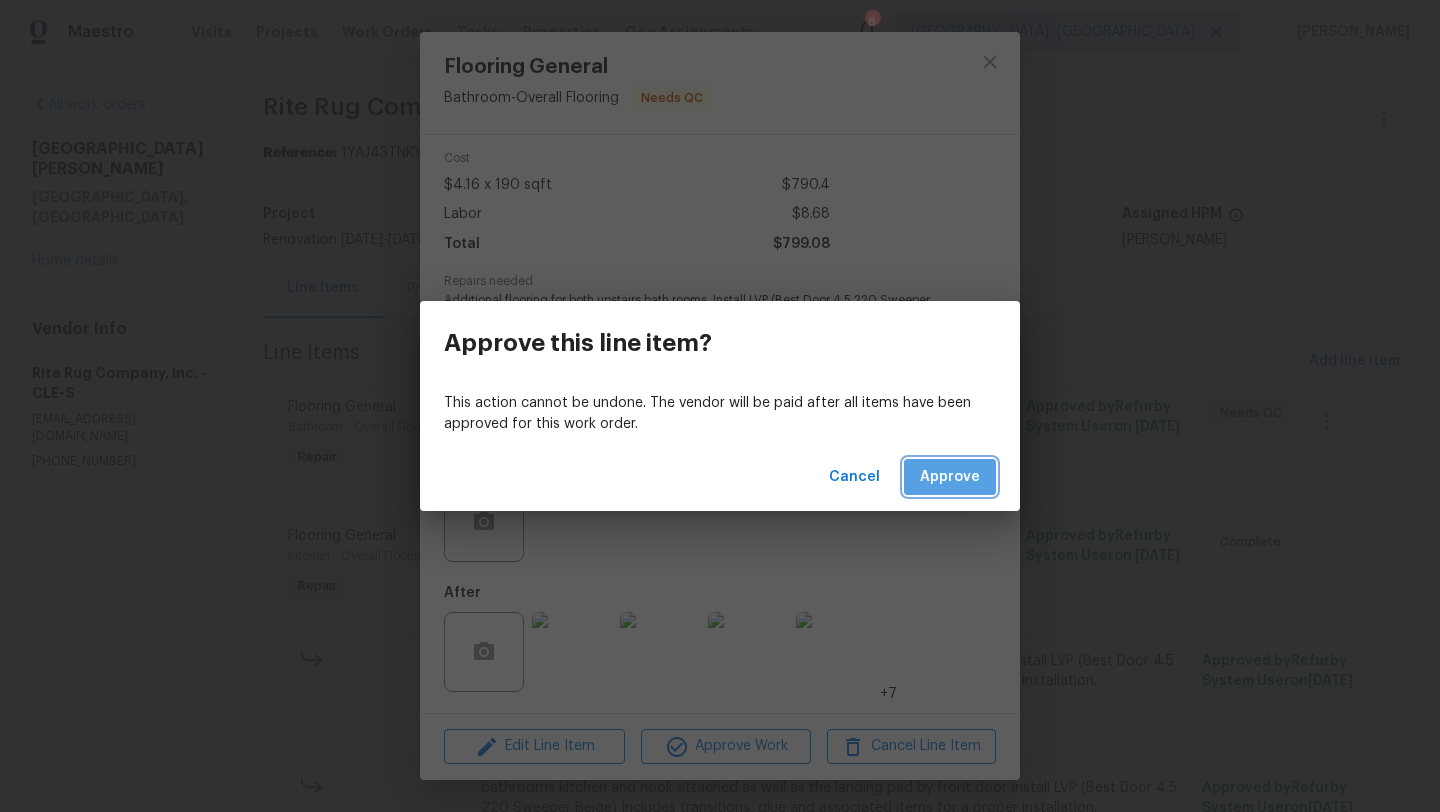 click on "Approve" at bounding box center (950, 477) 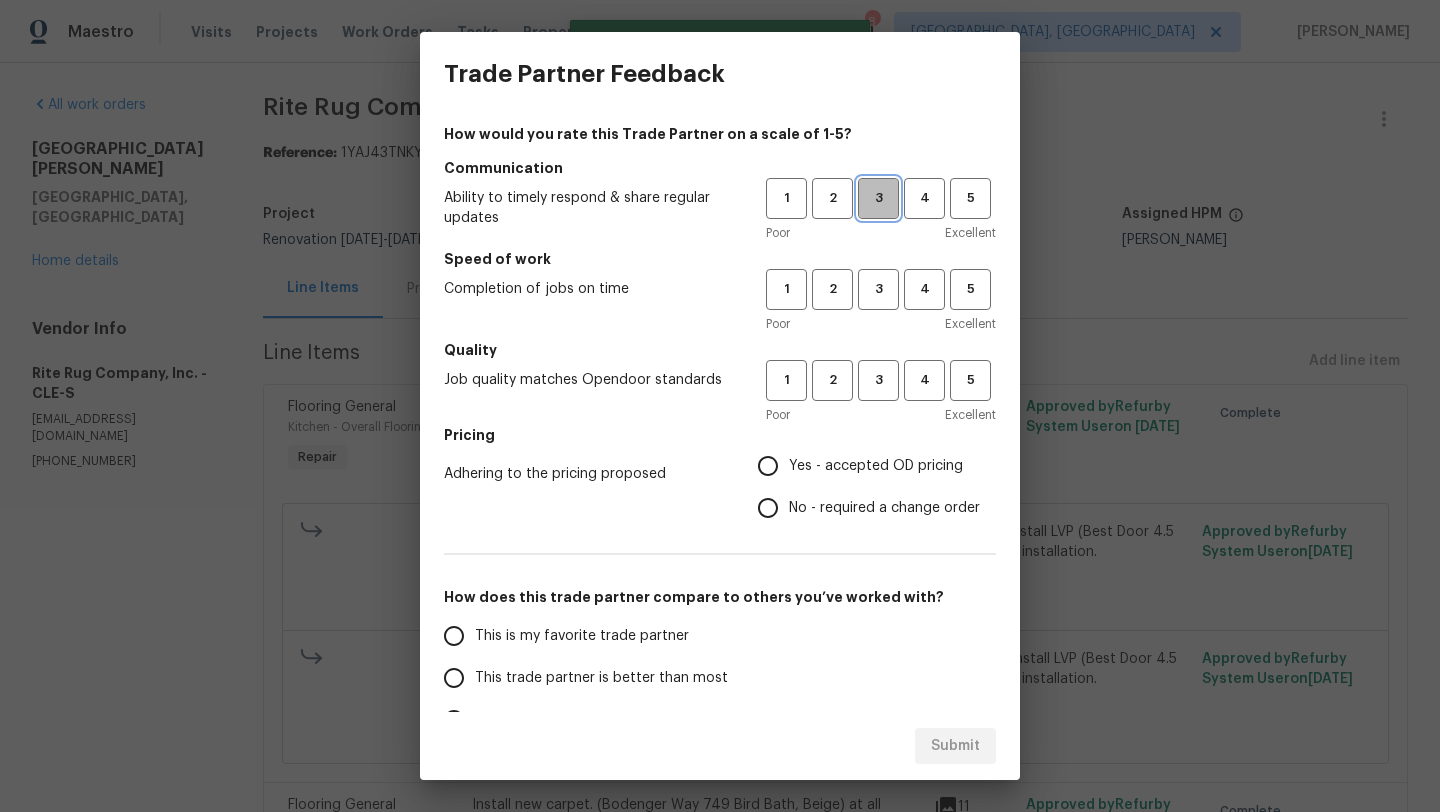 click on "3" at bounding box center [878, 198] 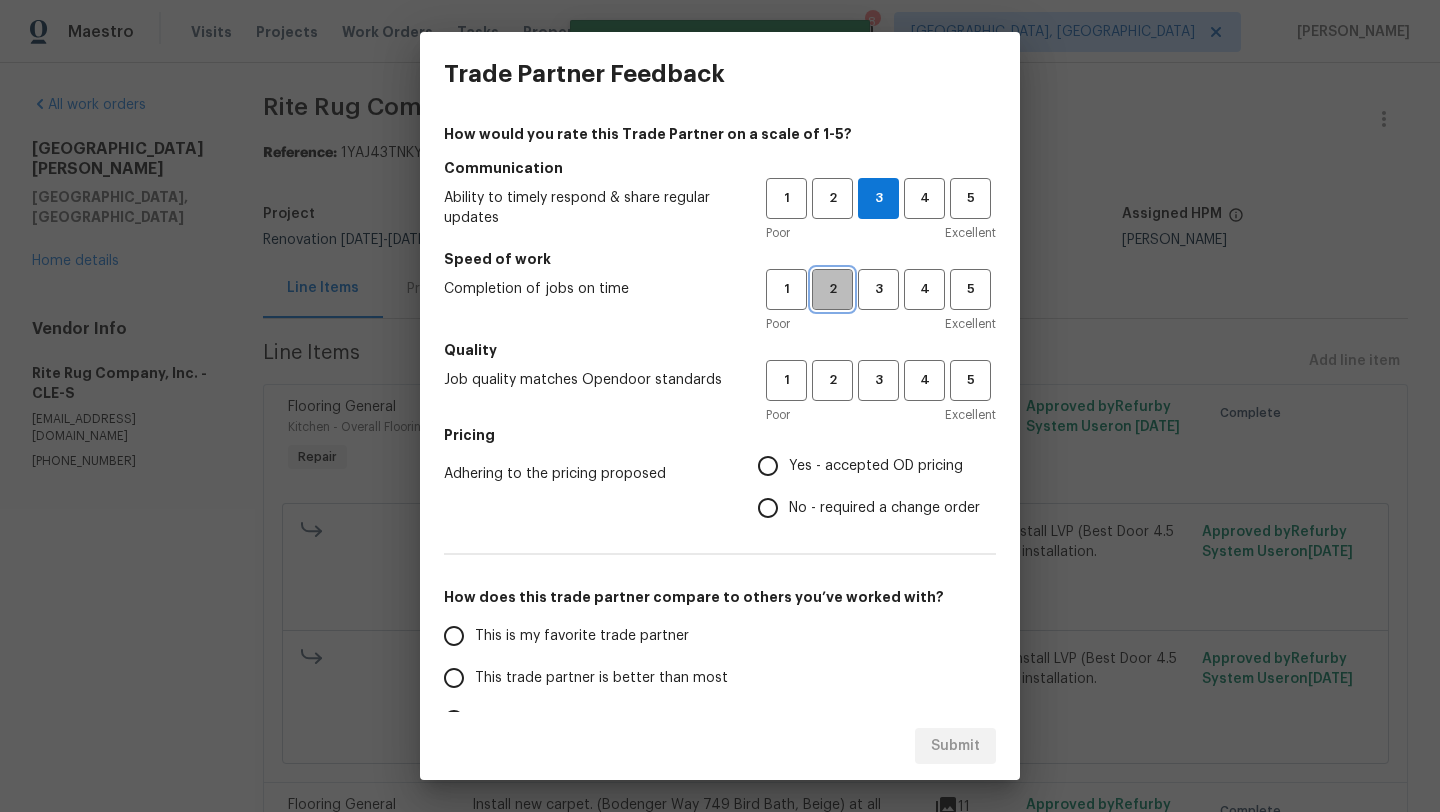 click on "2" at bounding box center [832, 289] 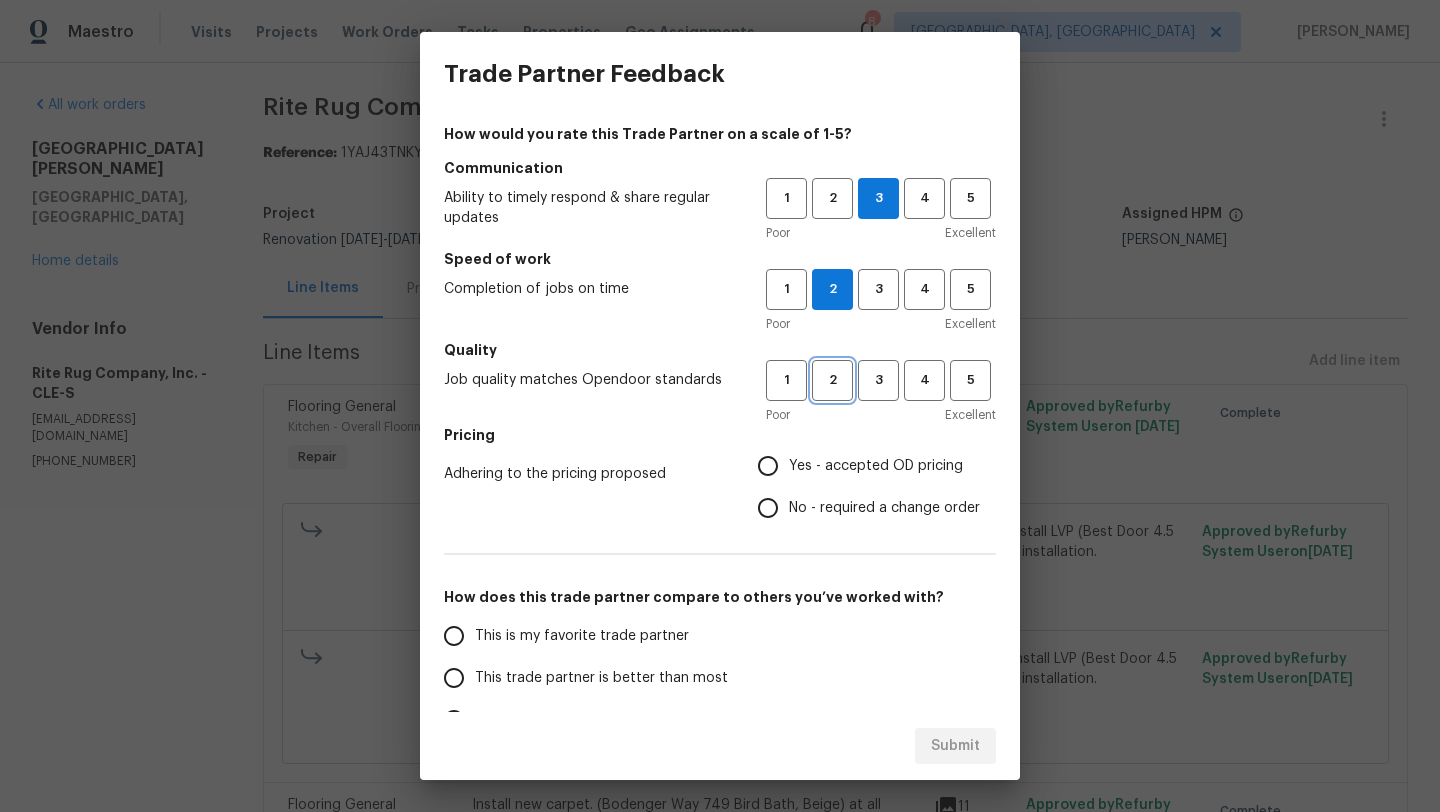 click on "2" at bounding box center (832, 380) 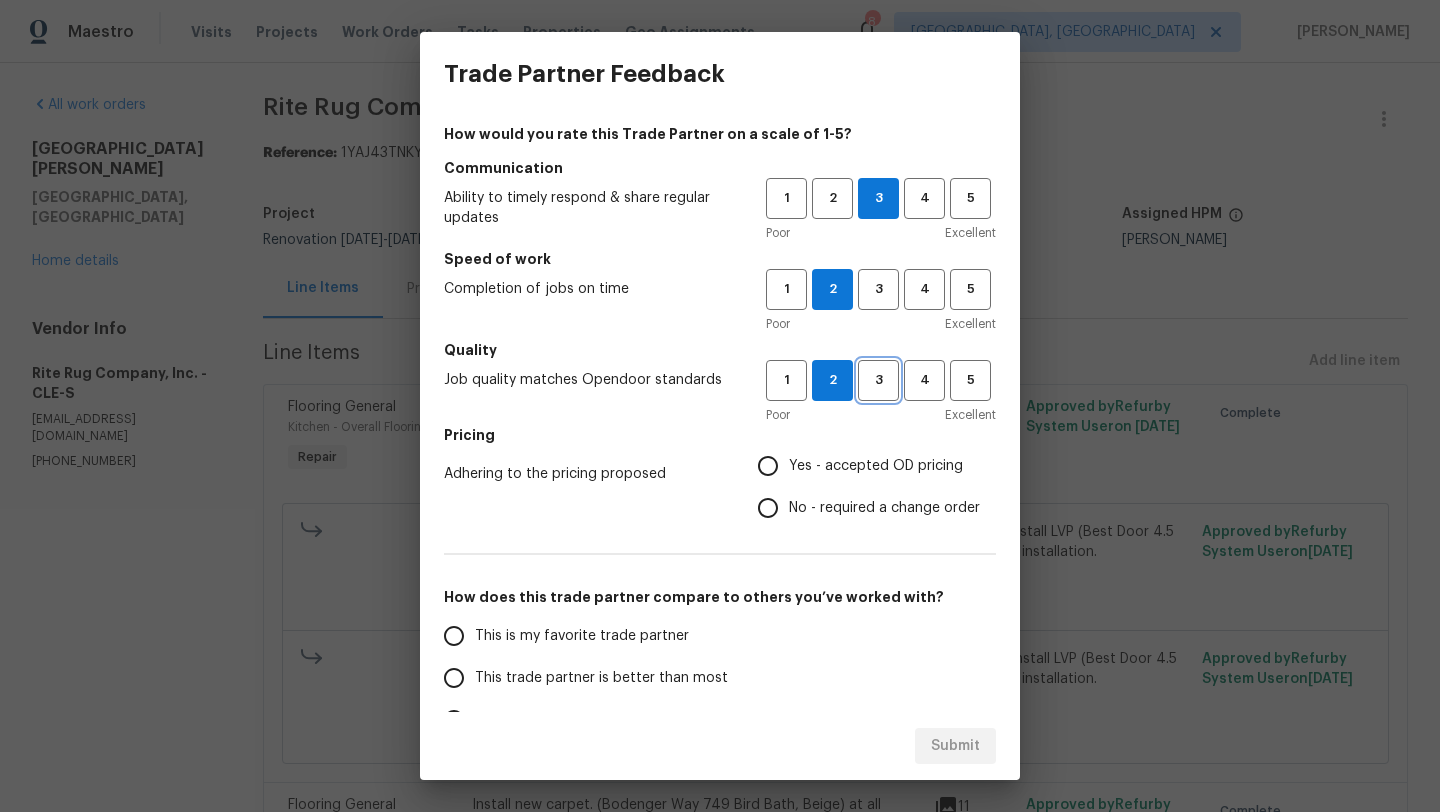click on "3" at bounding box center [878, 380] 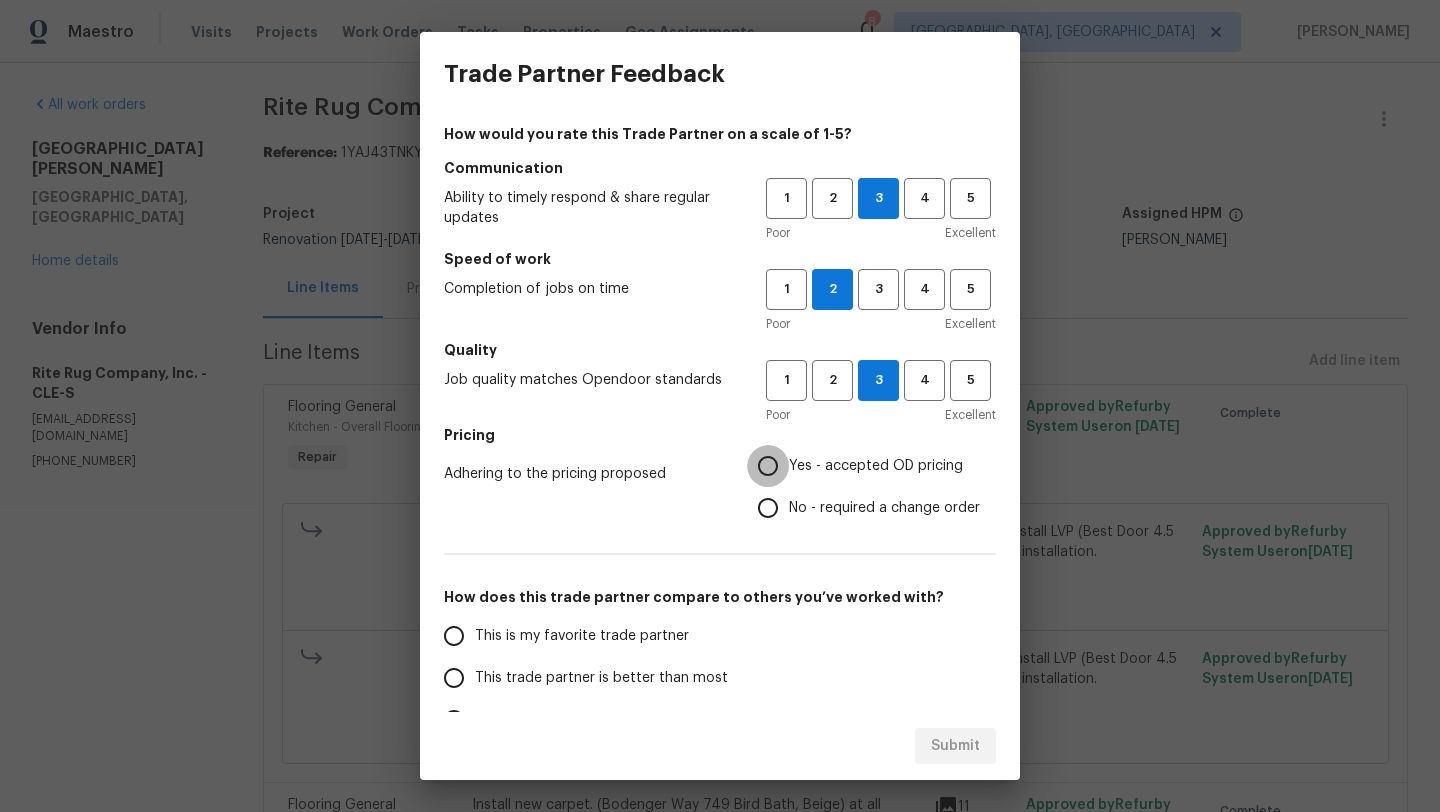 click on "Yes - accepted OD pricing" at bounding box center (768, 466) 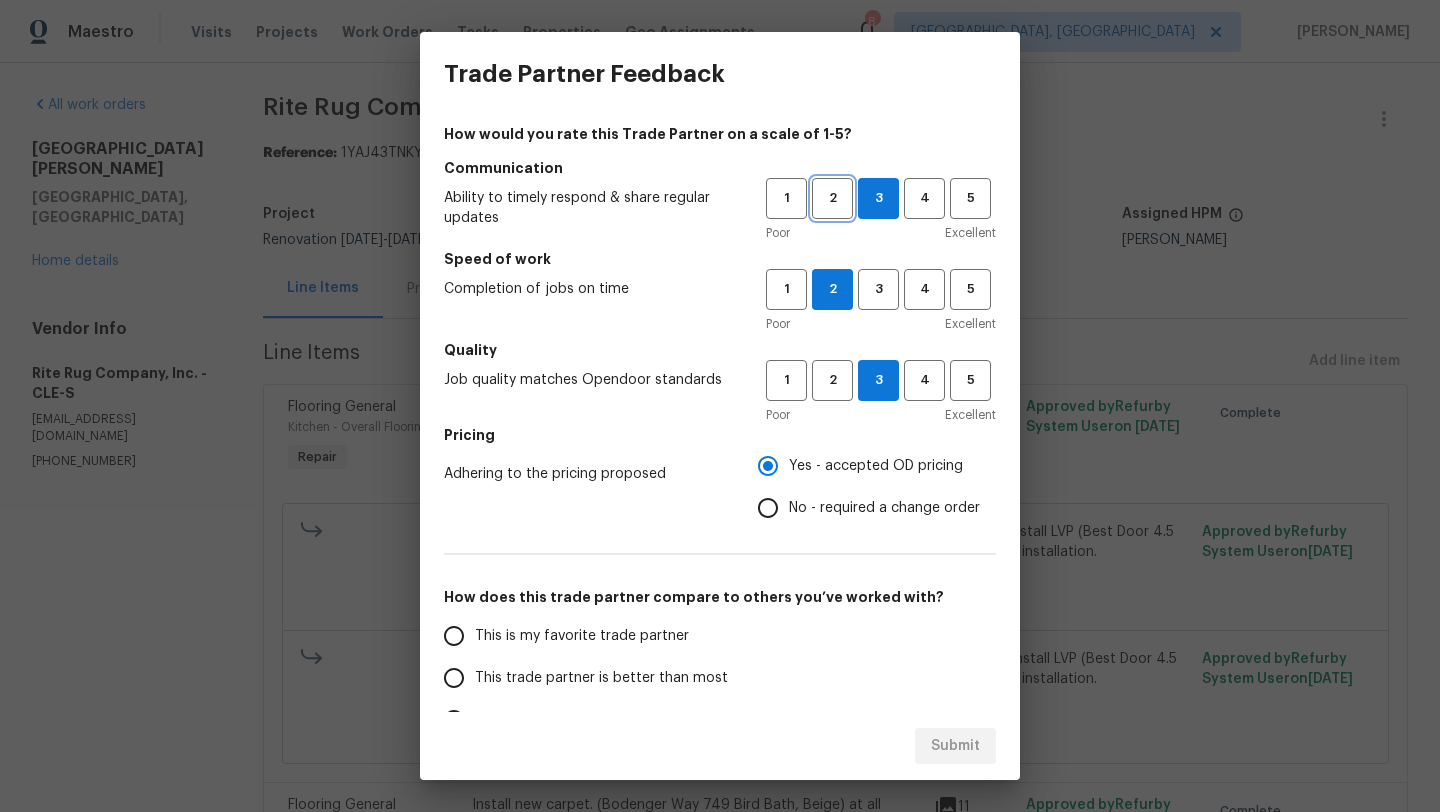 click on "2" at bounding box center [832, 198] 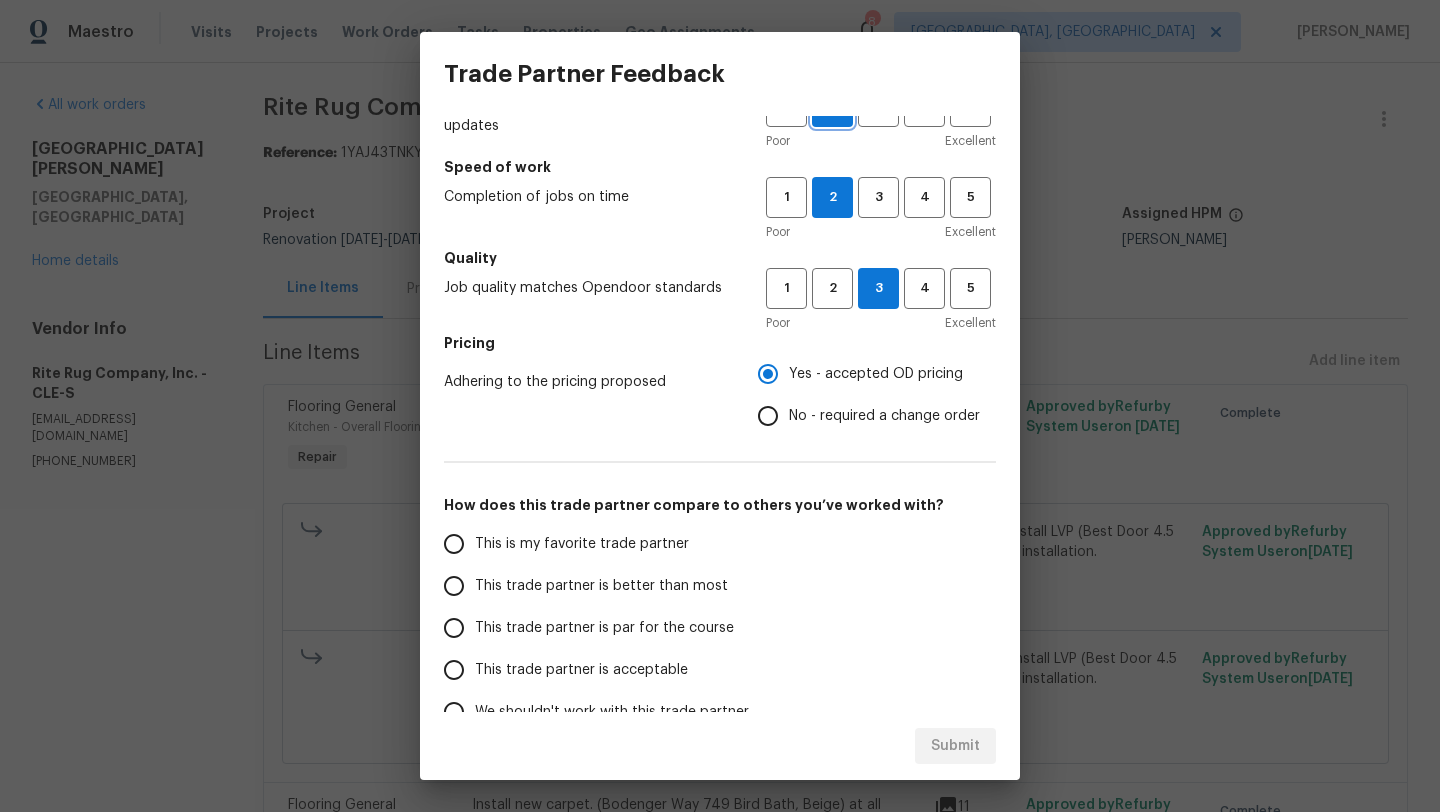 scroll, scrollTop: 91, scrollLeft: 0, axis: vertical 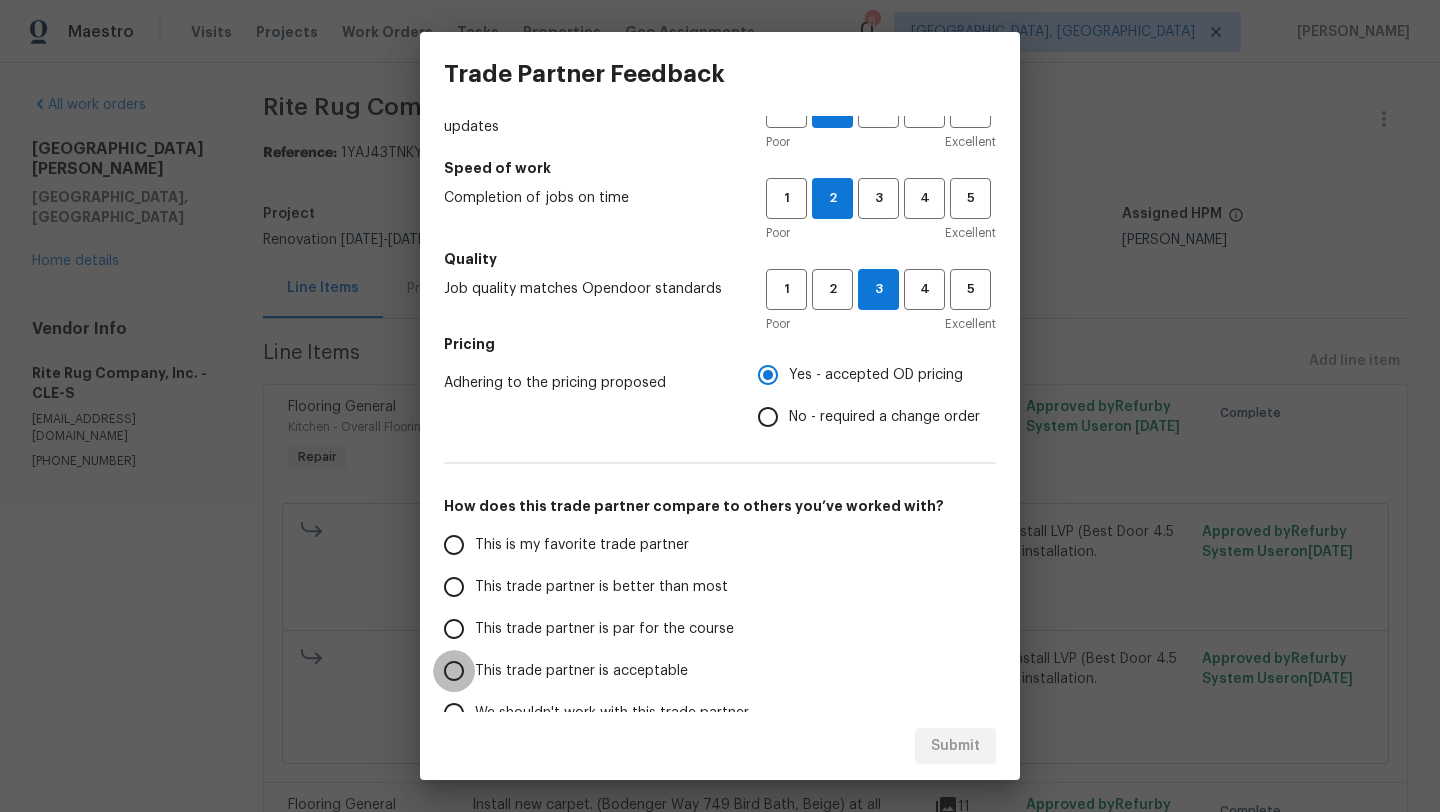 click on "This trade partner is acceptable" at bounding box center [454, 671] 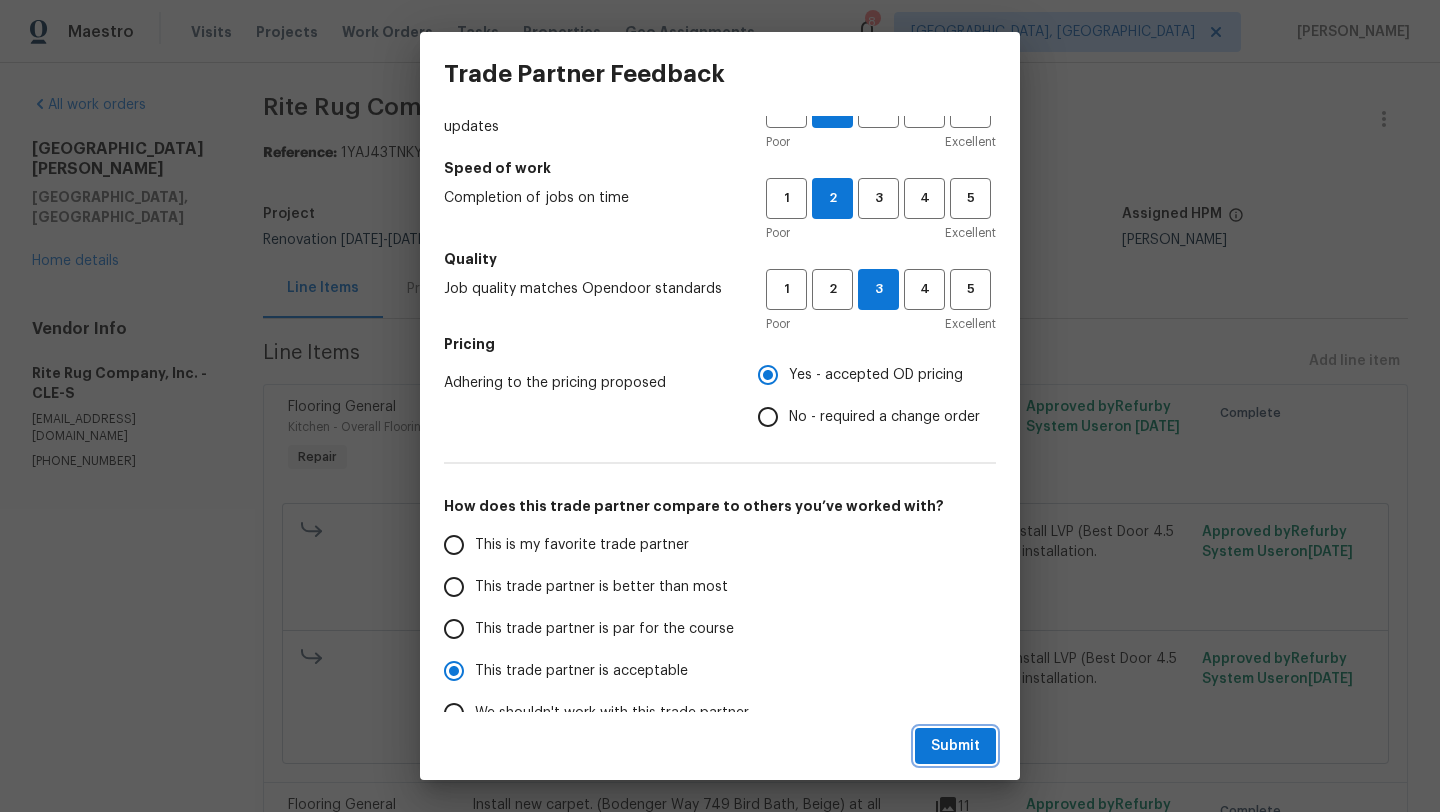 click on "Submit" at bounding box center (955, 746) 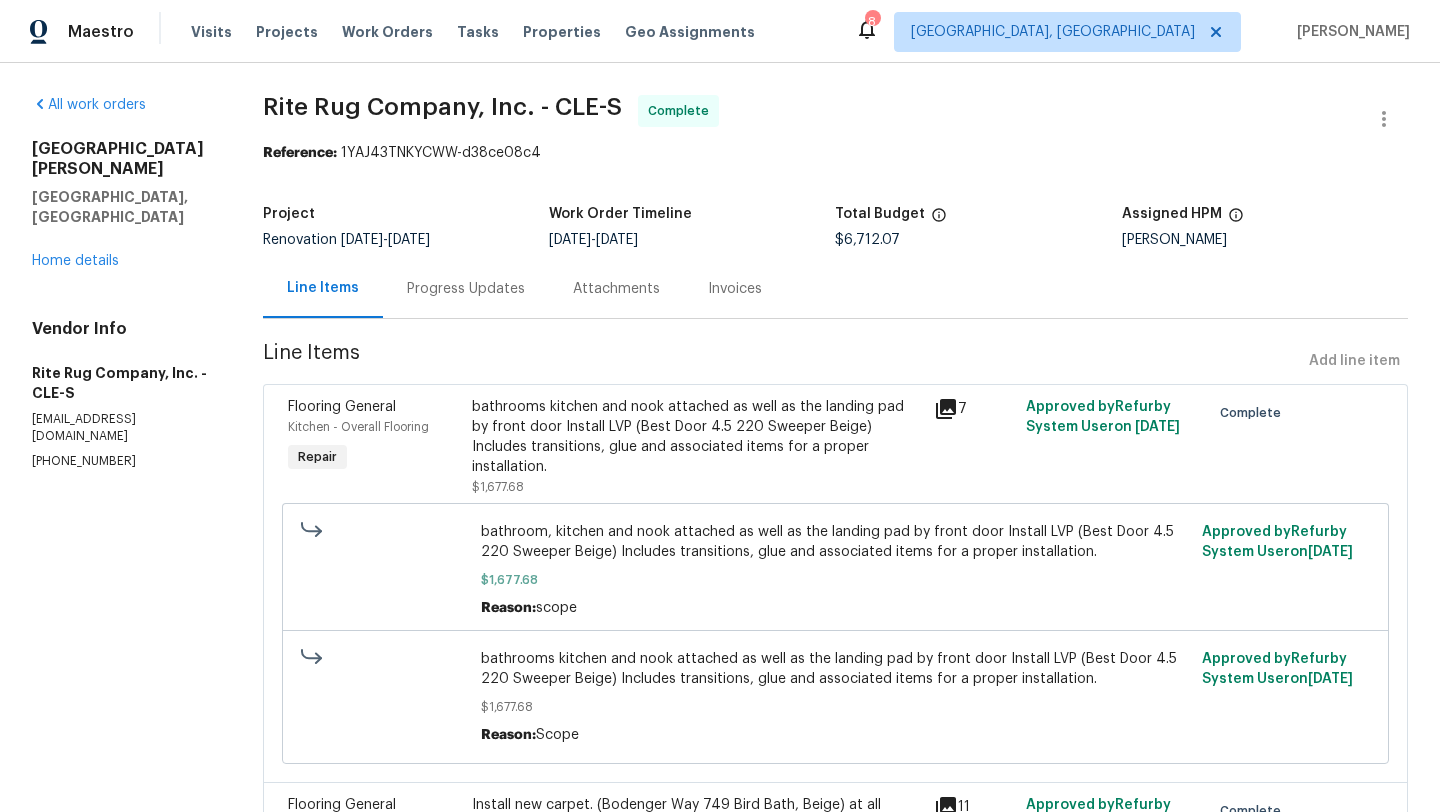 radio on "false" 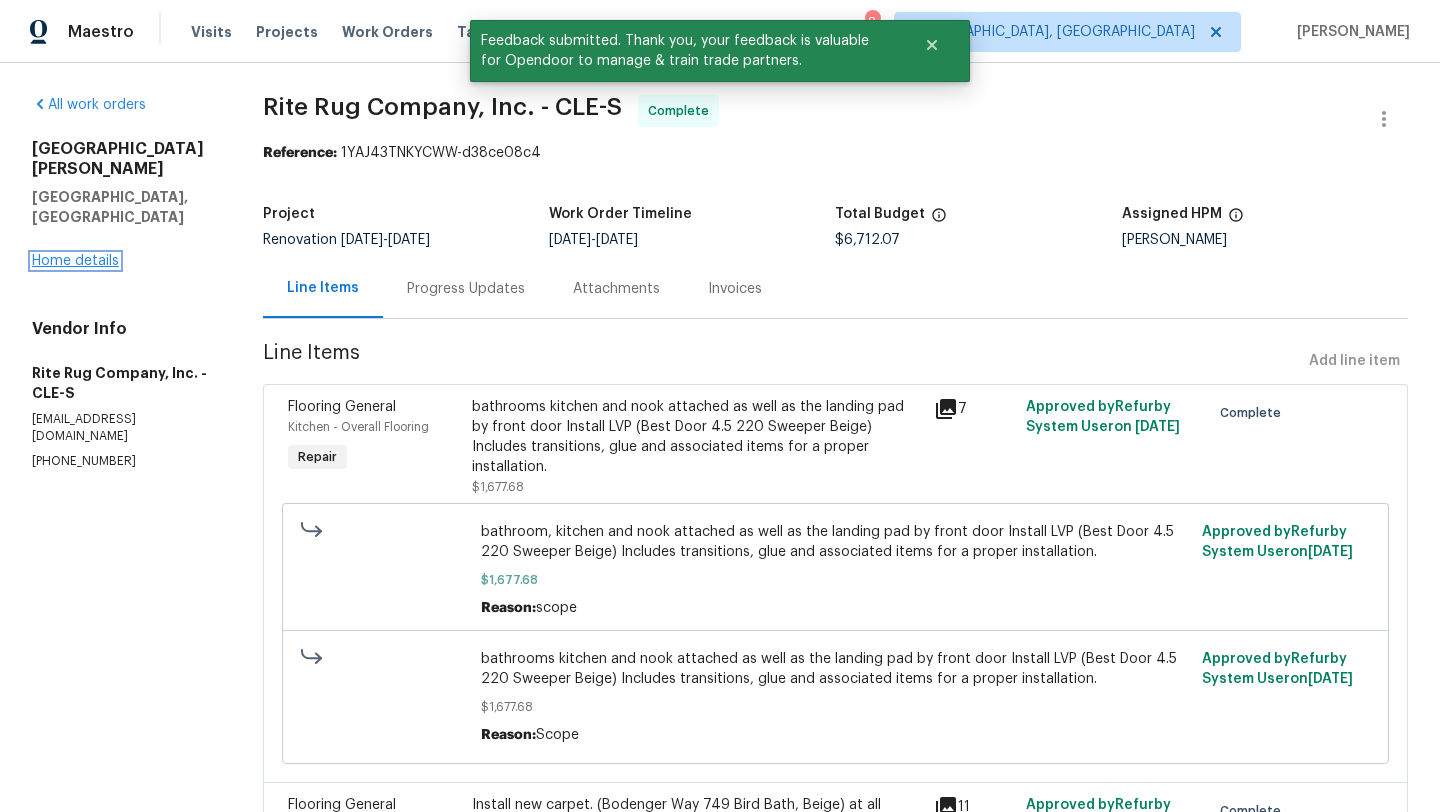click on "Home details" at bounding box center [75, 261] 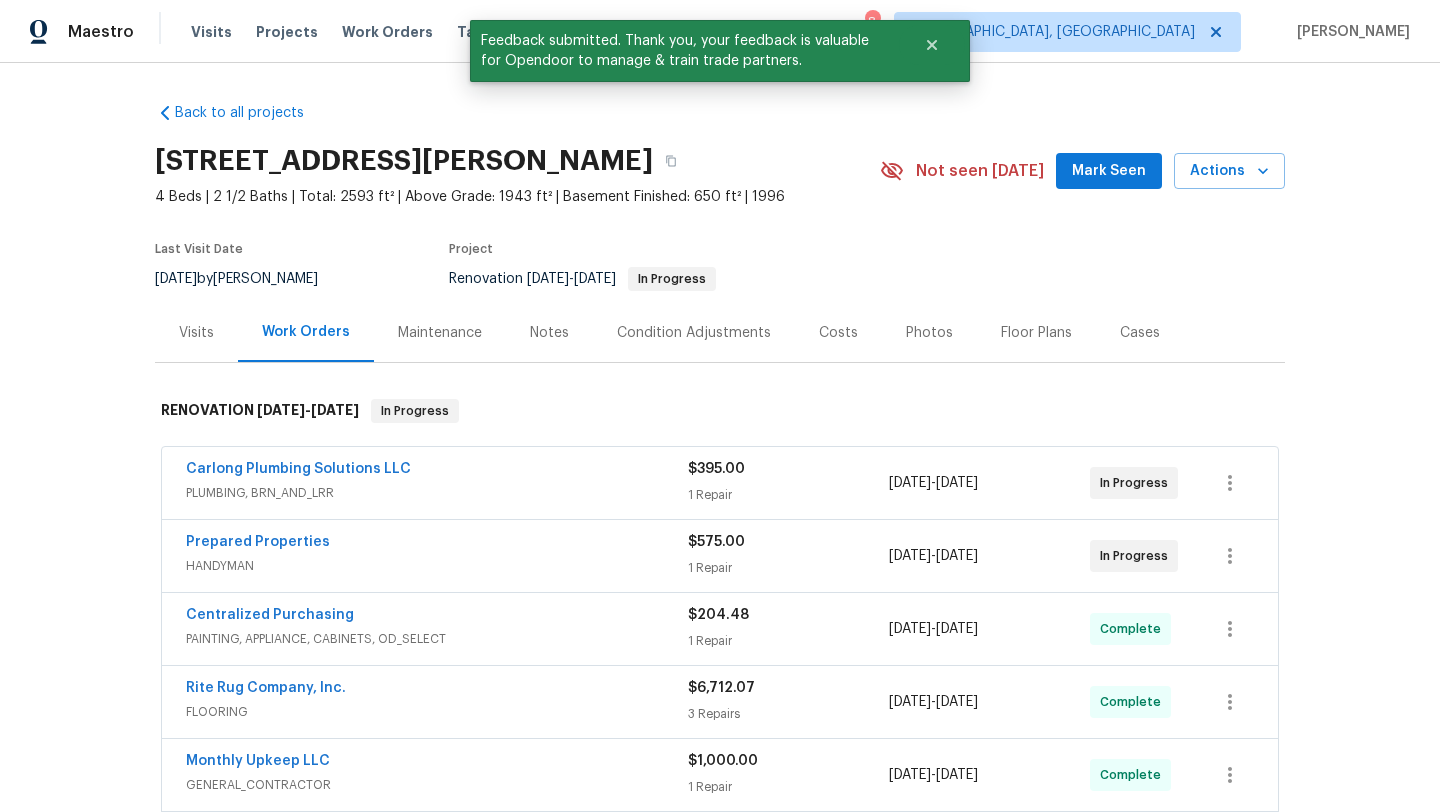 click on "Mark Seen" at bounding box center [1109, 171] 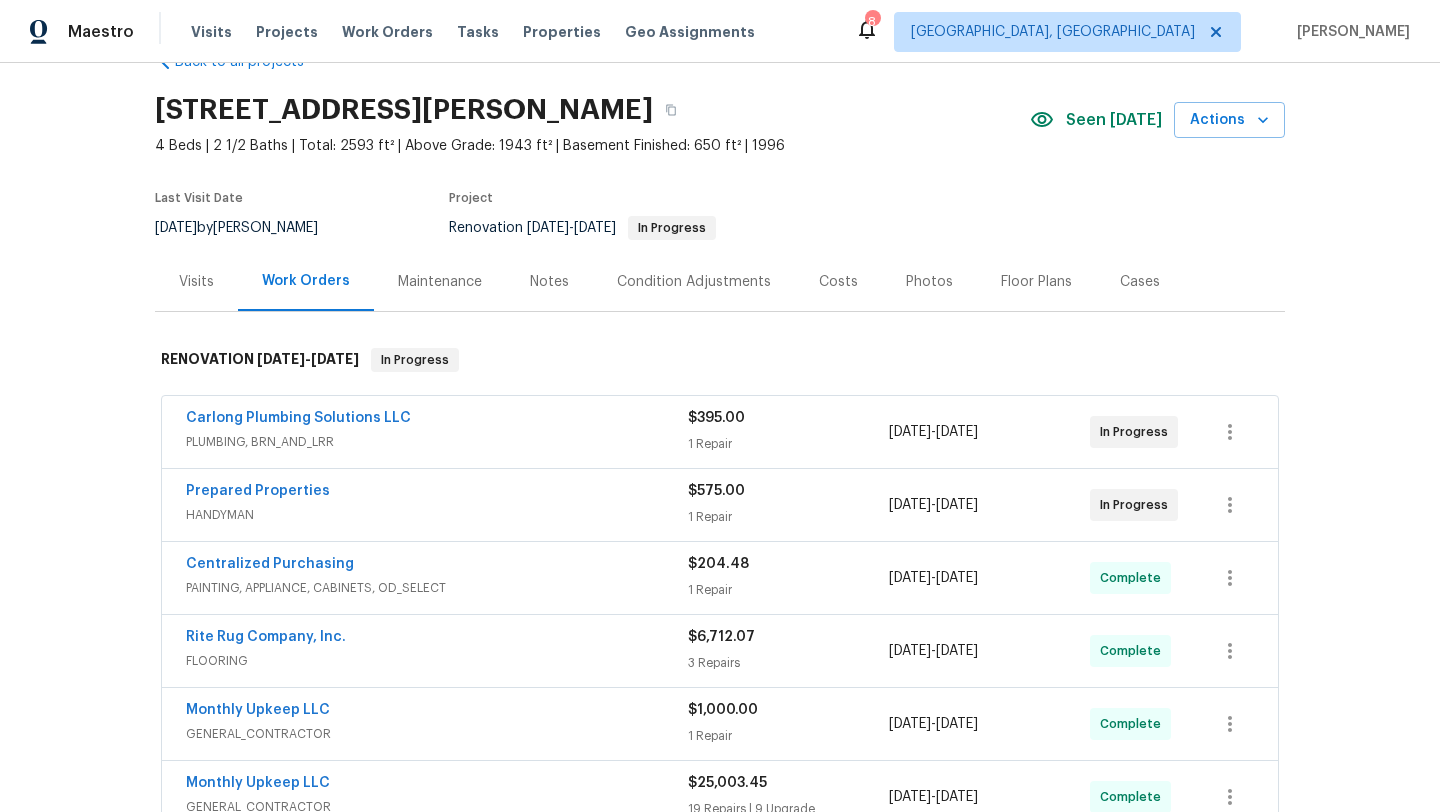 scroll, scrollTop: 0, scrollLeft: 0, axis: both 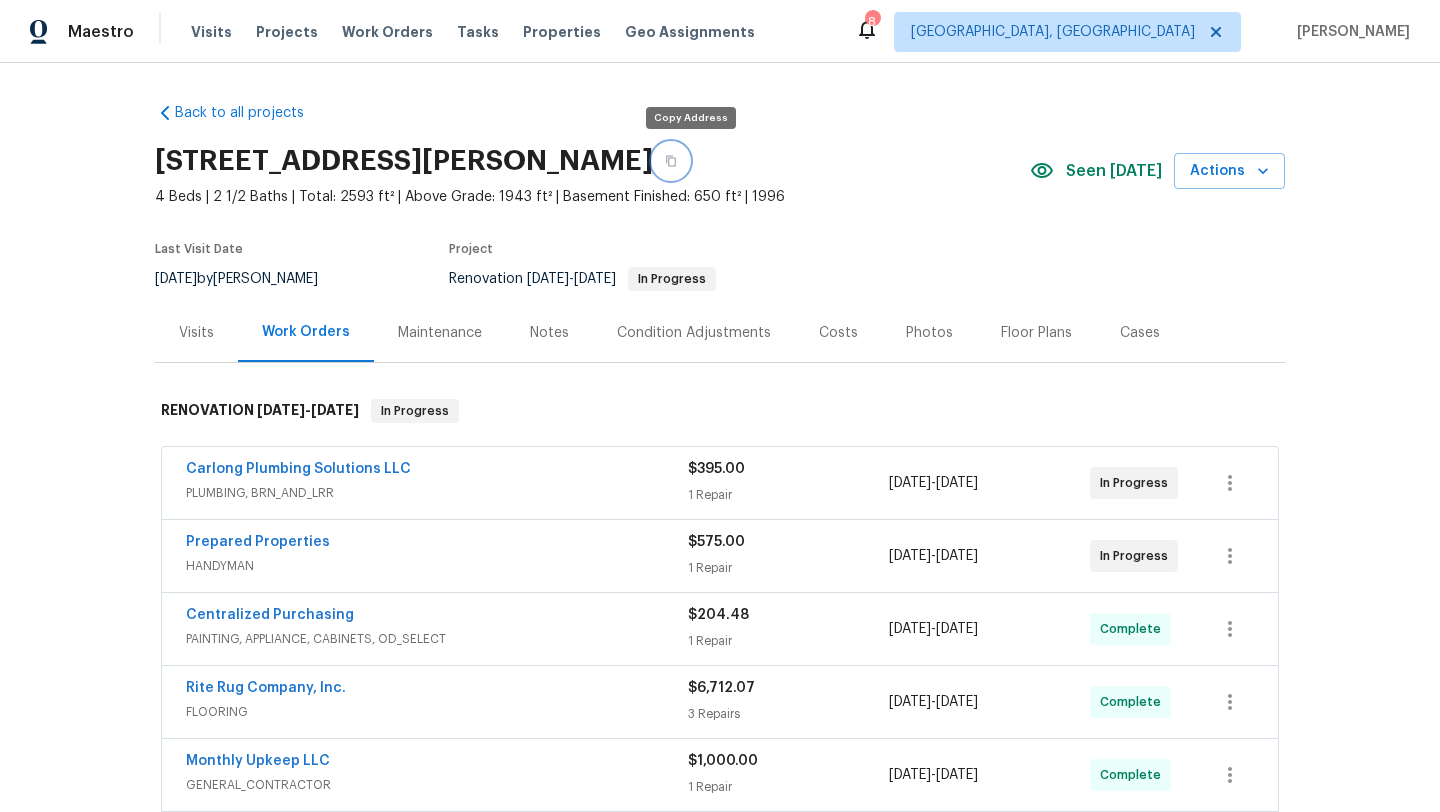 click 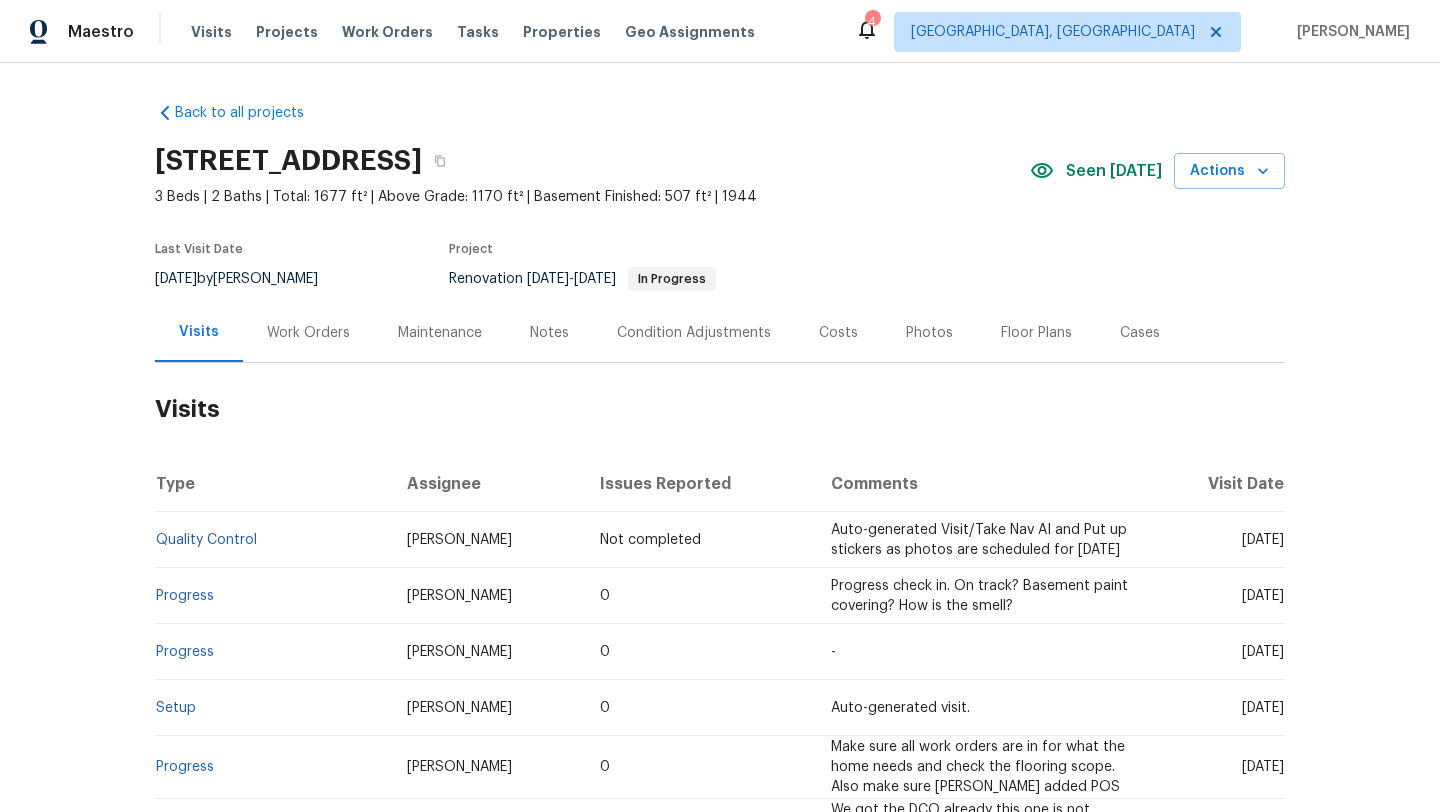 scroll, scrollTop: 0, scrollLeft: 0, axis: both 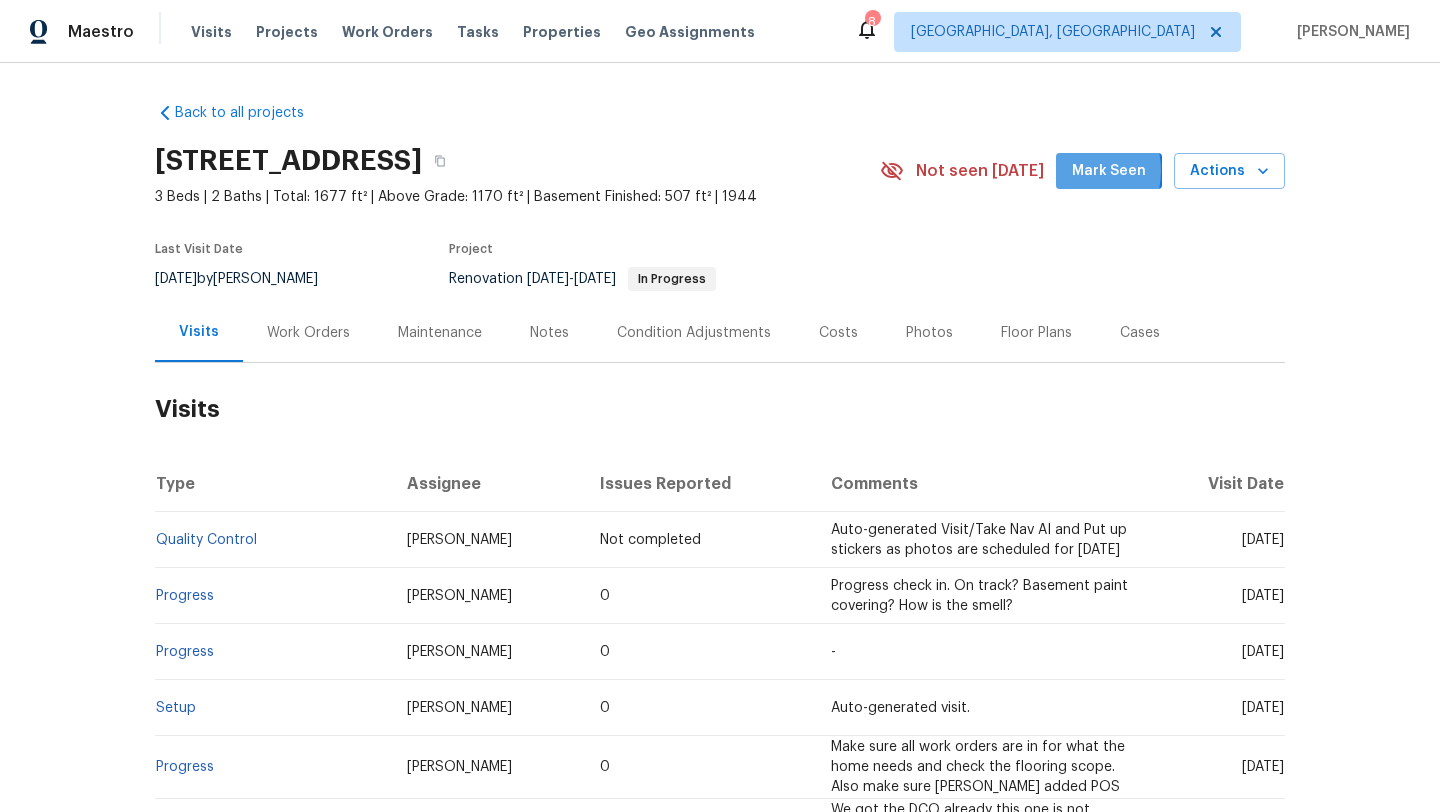 click on "Mark Seen" at bounding box center [1109, 171] 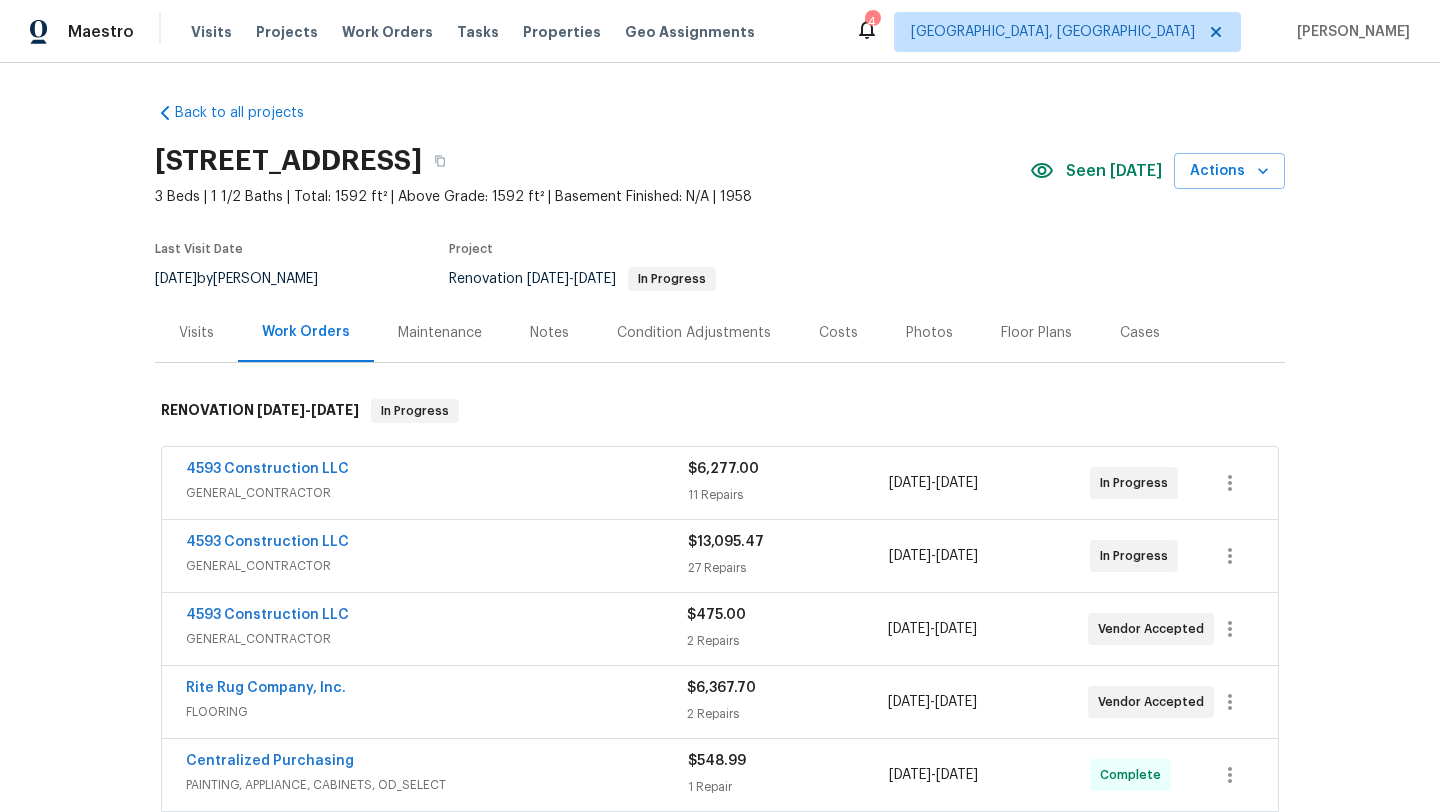 scroll, scrollTop: 0, scrollLeft: 0, axis: both 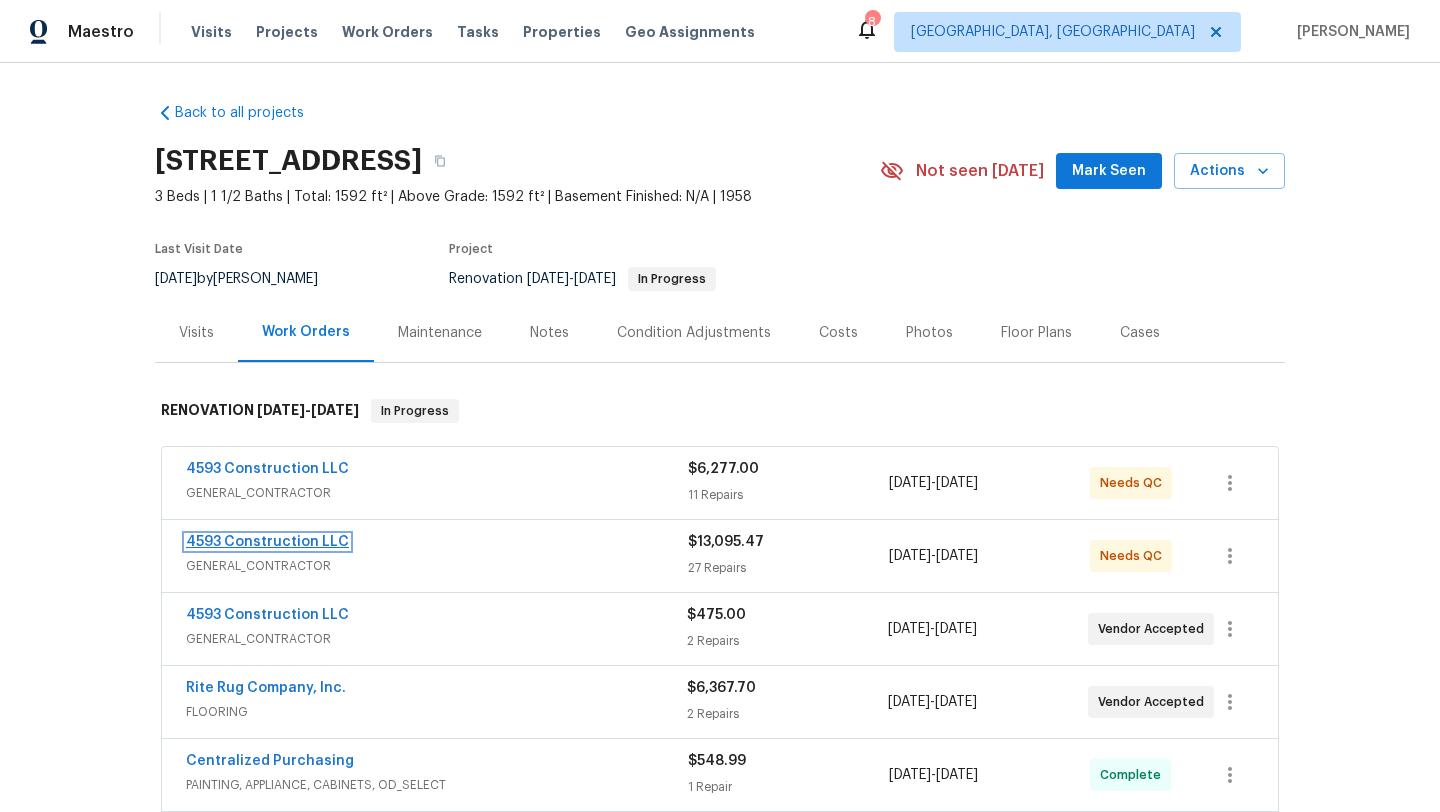 click on "4593 Construction LLC" at bounding box center (267, 542) 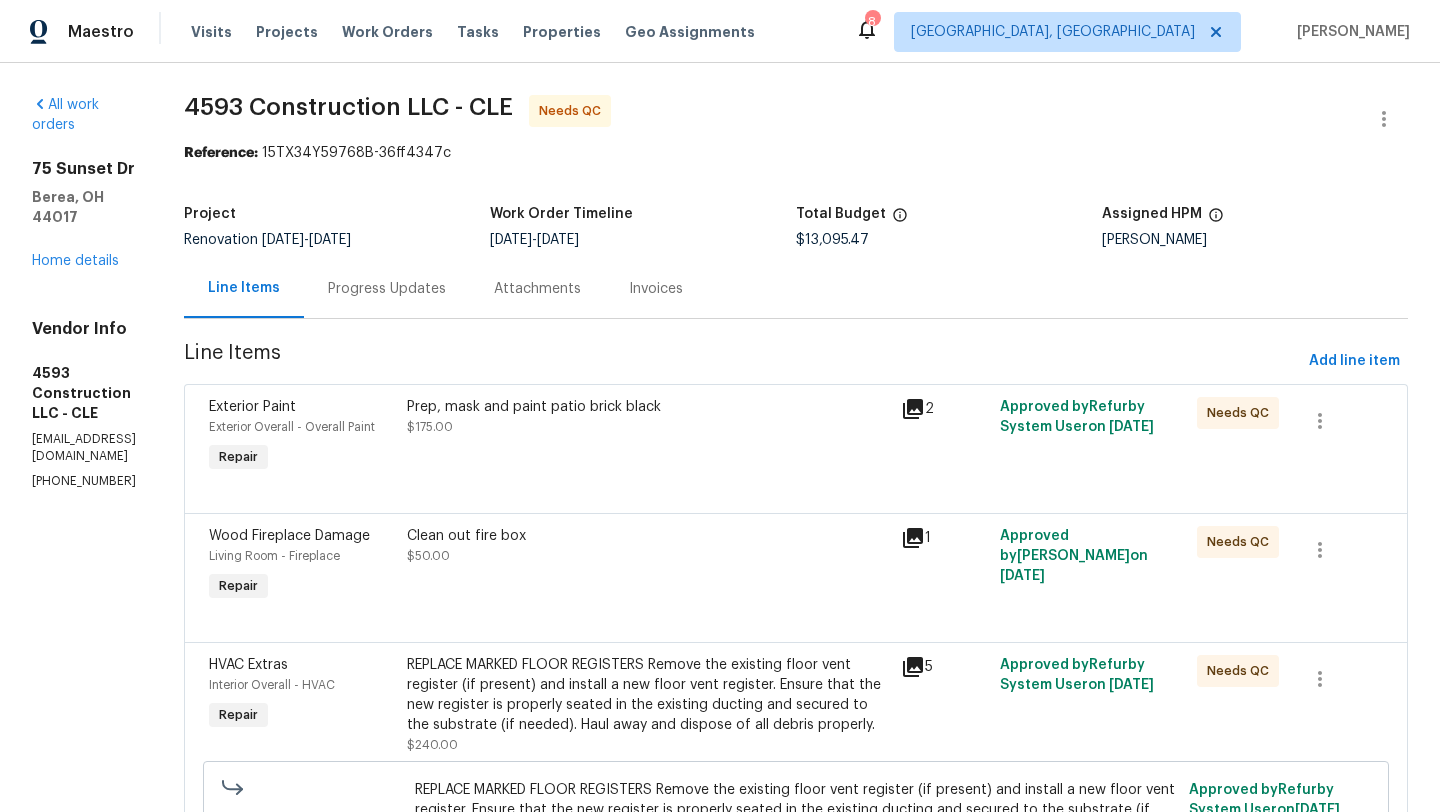 click on "Prep, mask and paint patio brick black" at bounding box center [648, 407] 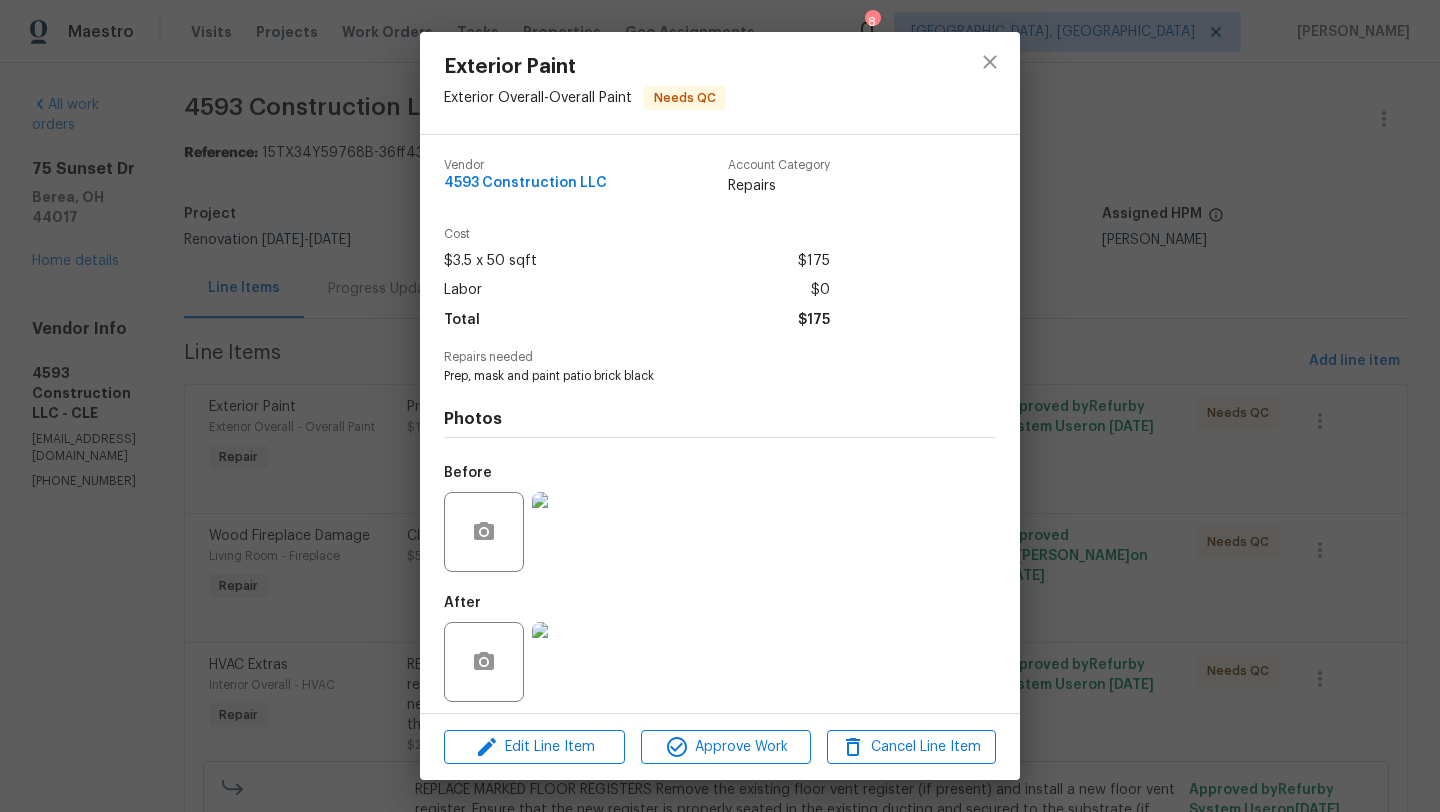 scroll, scrollTop: 9, scrollLeft: 0, axis: vertical 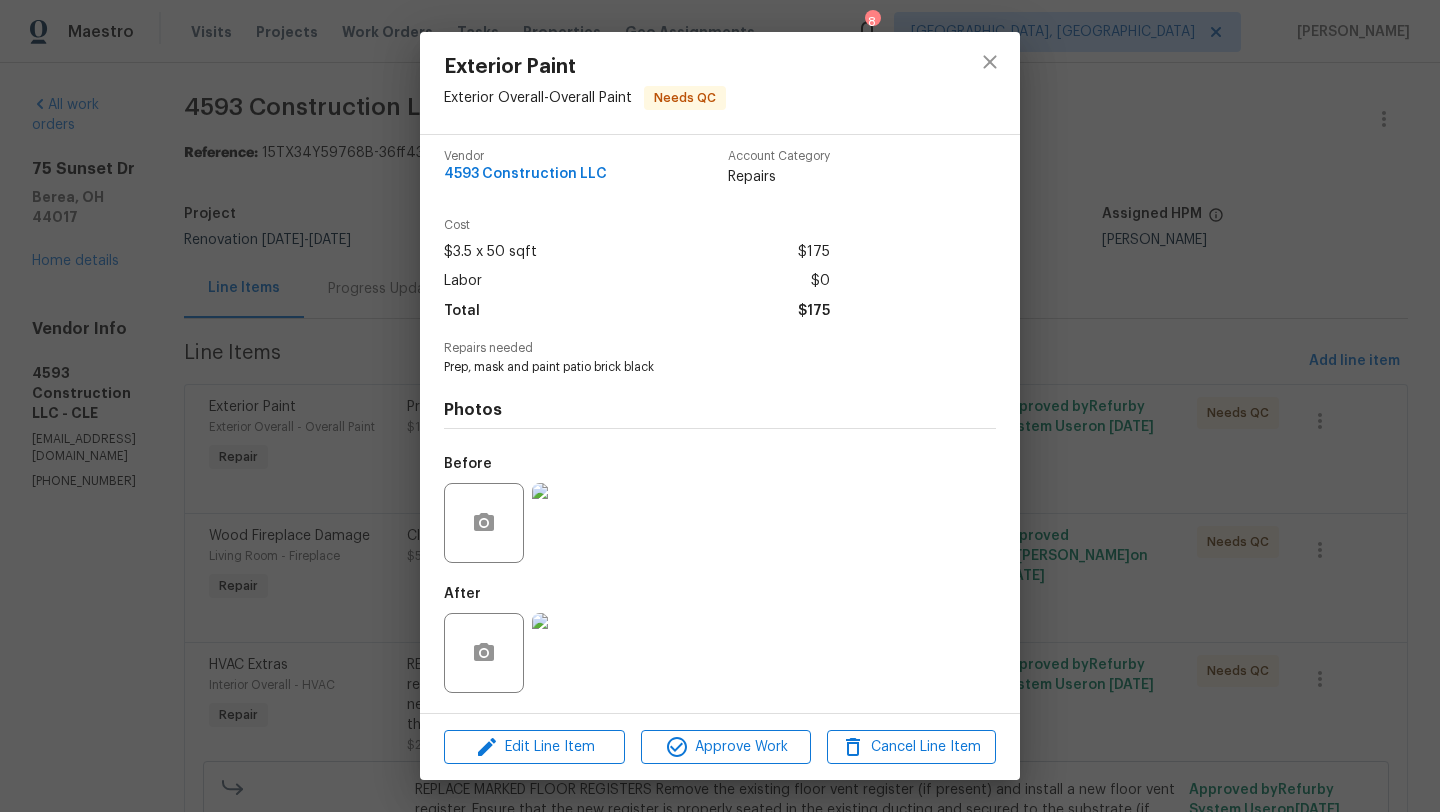 click at bounding box center (572, 653) 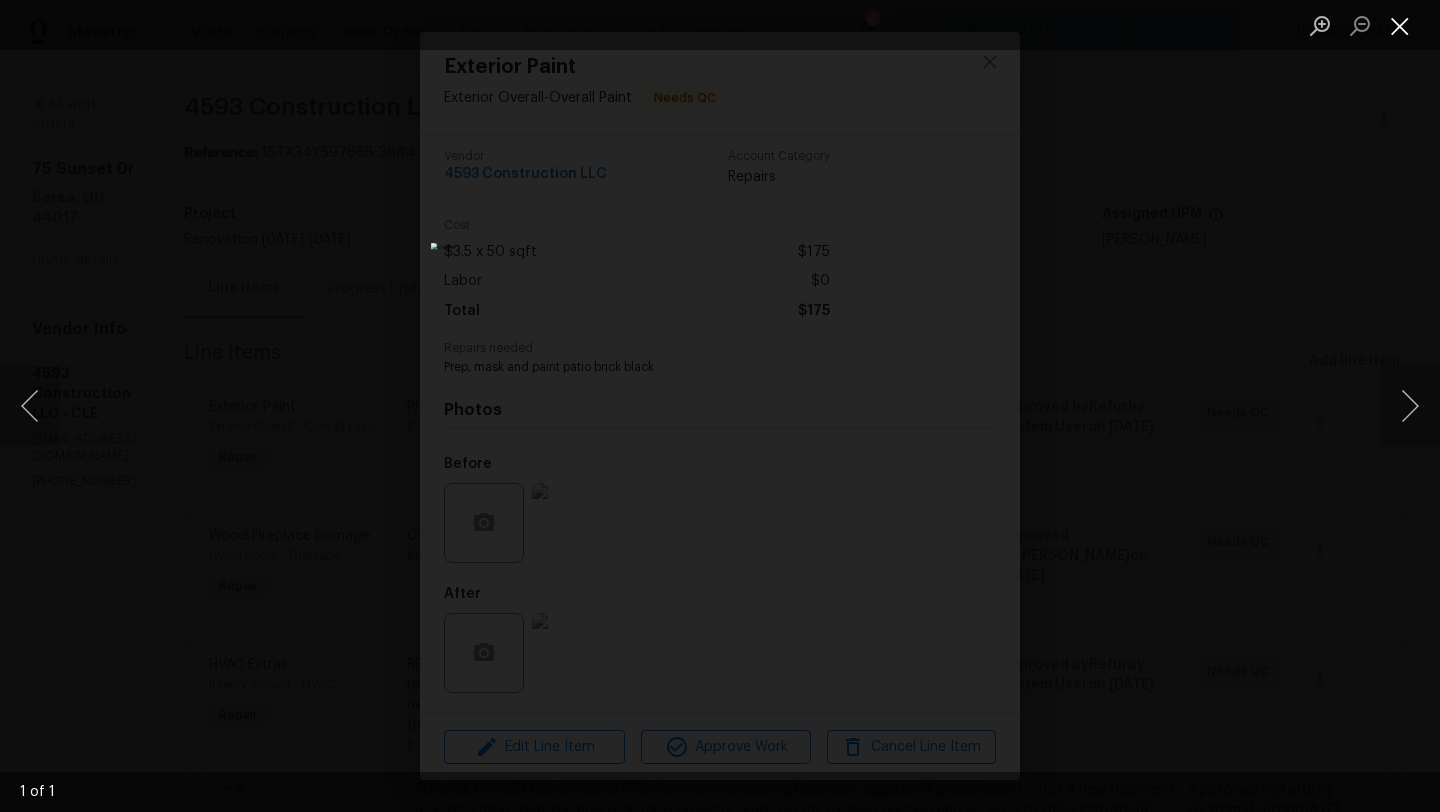 click at bounding box center (1400, 25) 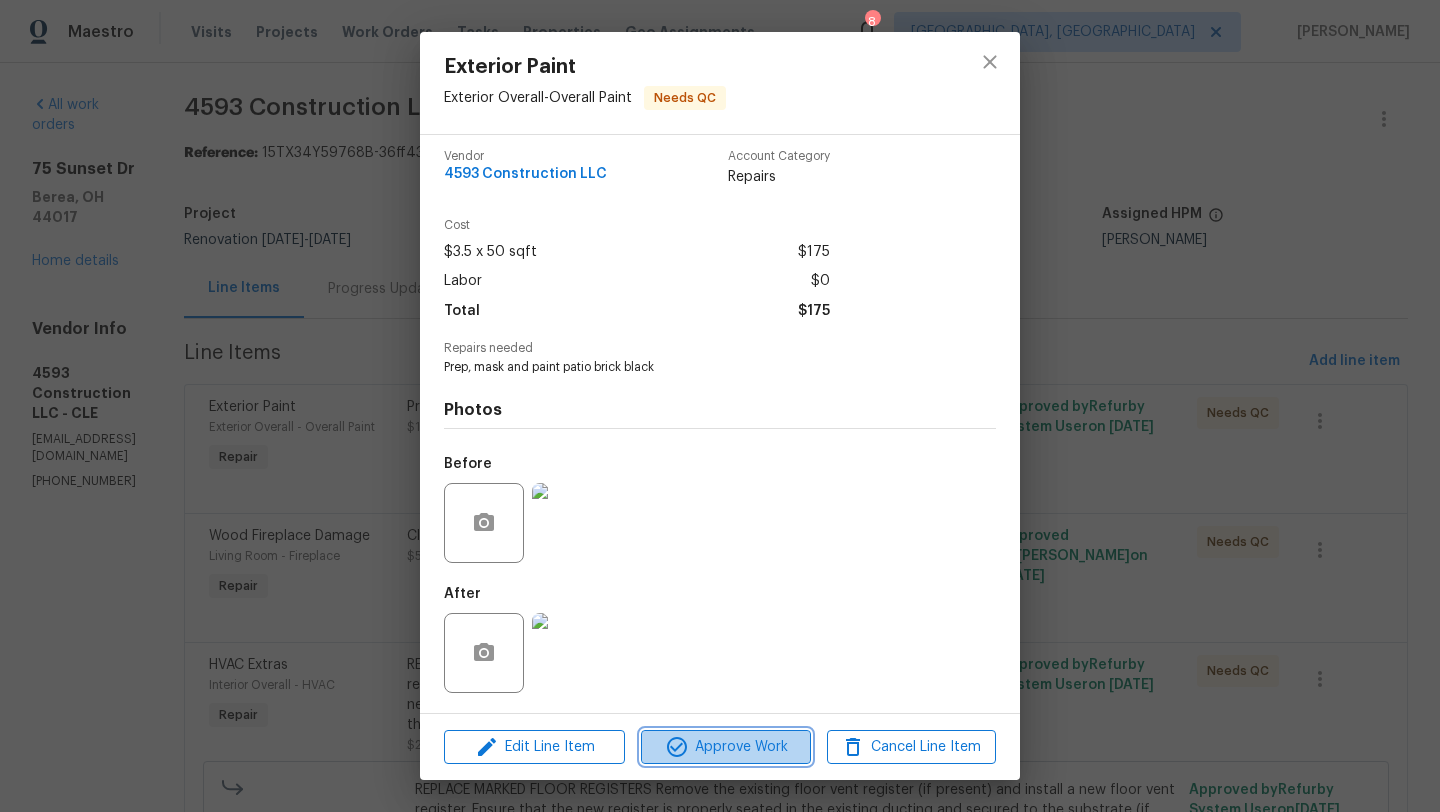 click 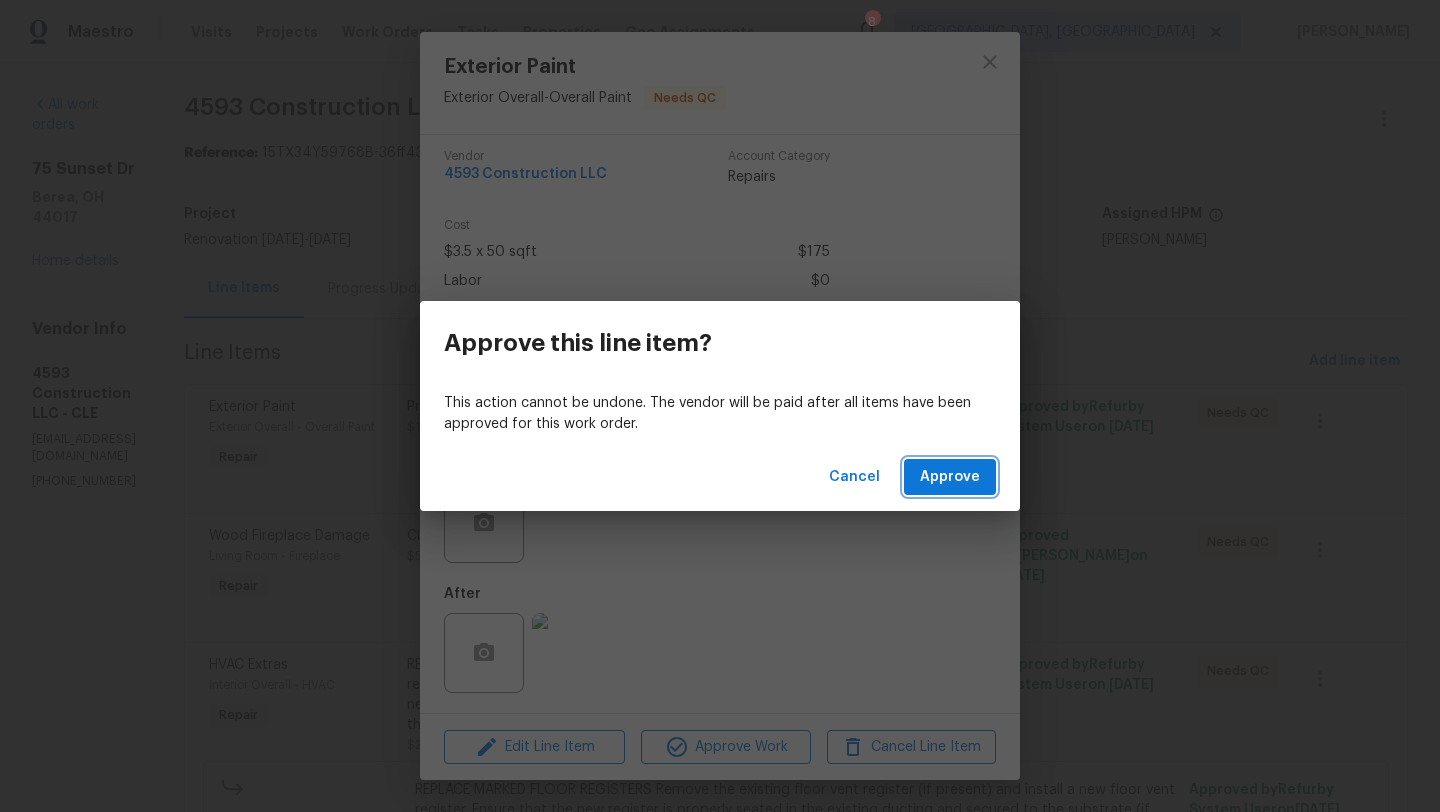 click on "Approve" at bounding box center [950, 477] 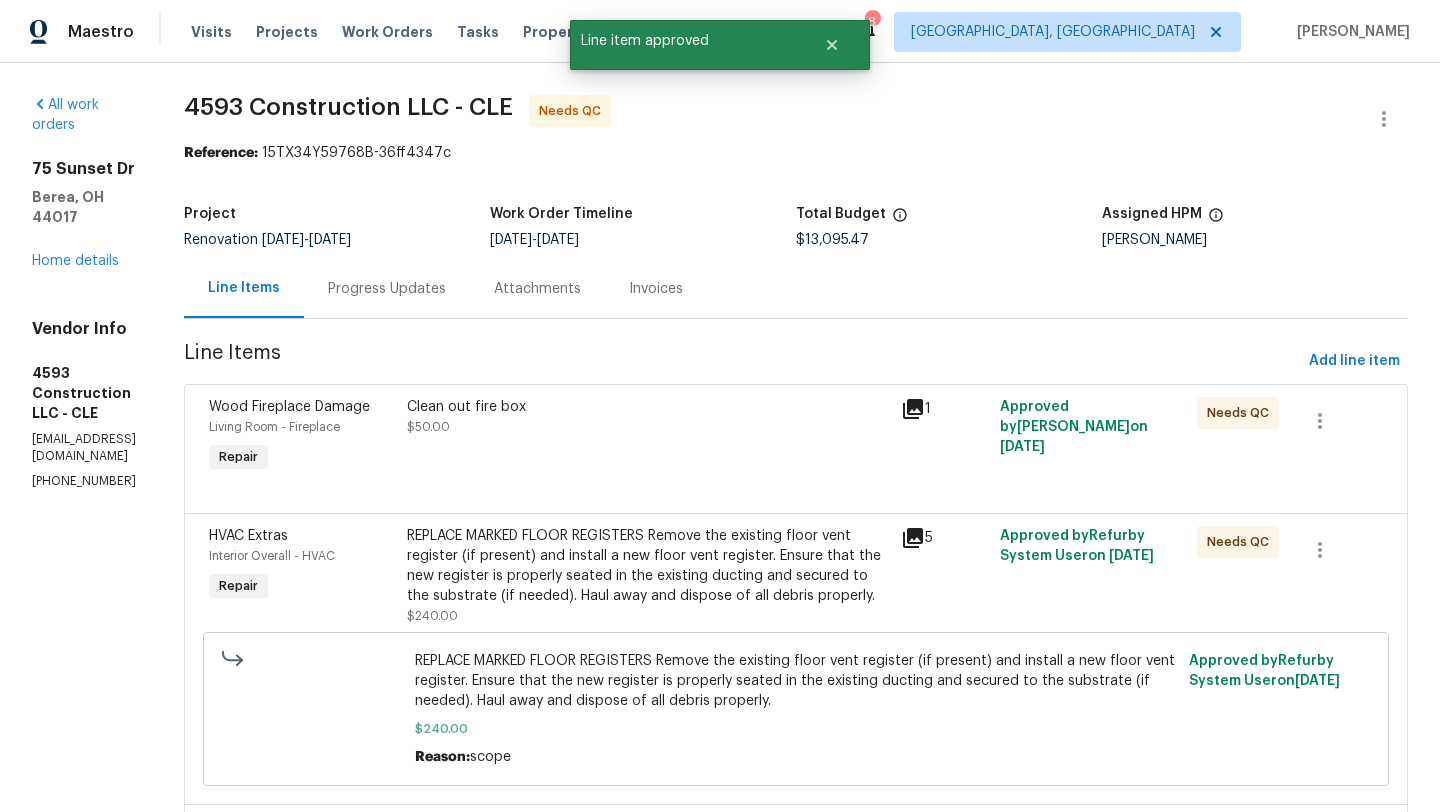 click on "Clean out fire box $50.00" at bounding box center (648, 437) 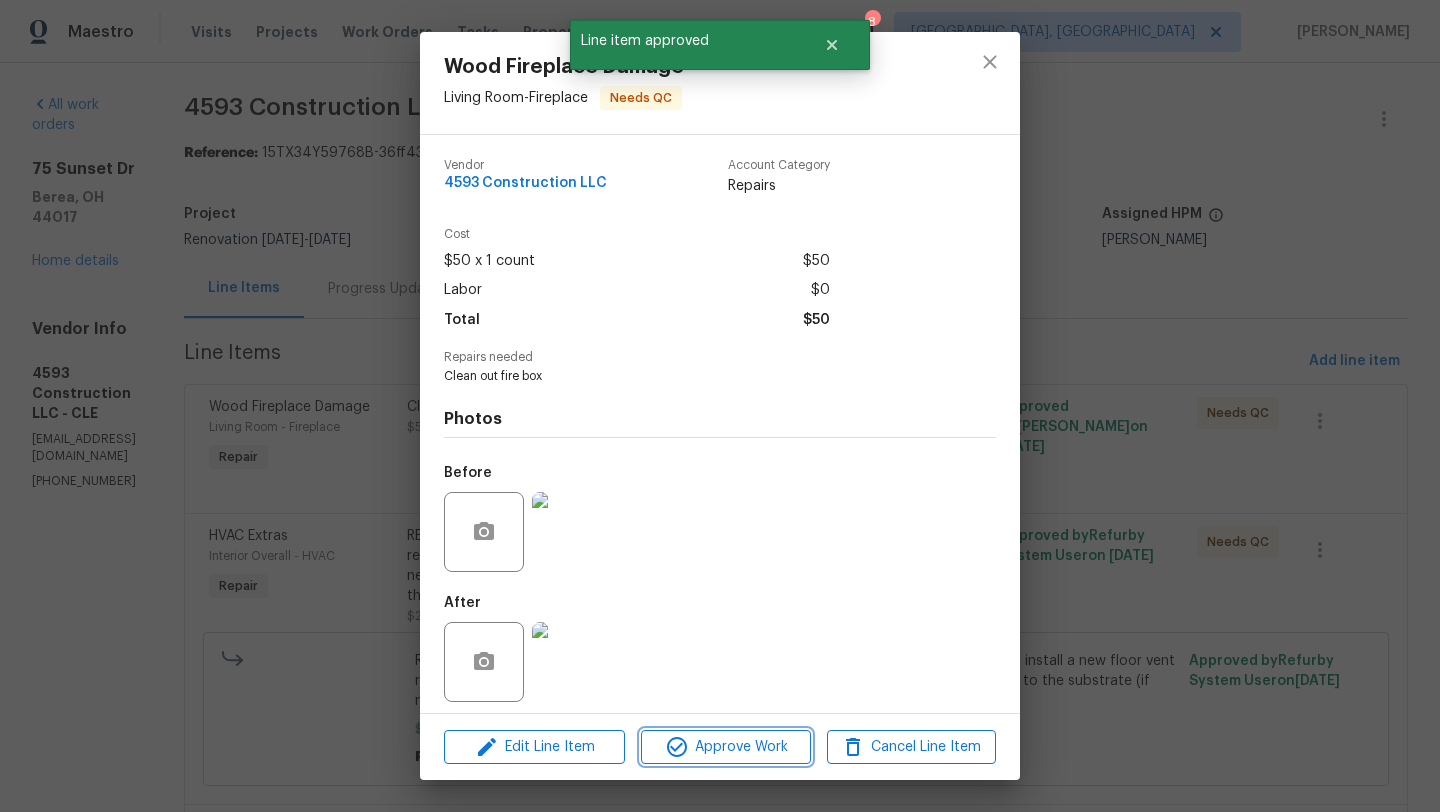 click 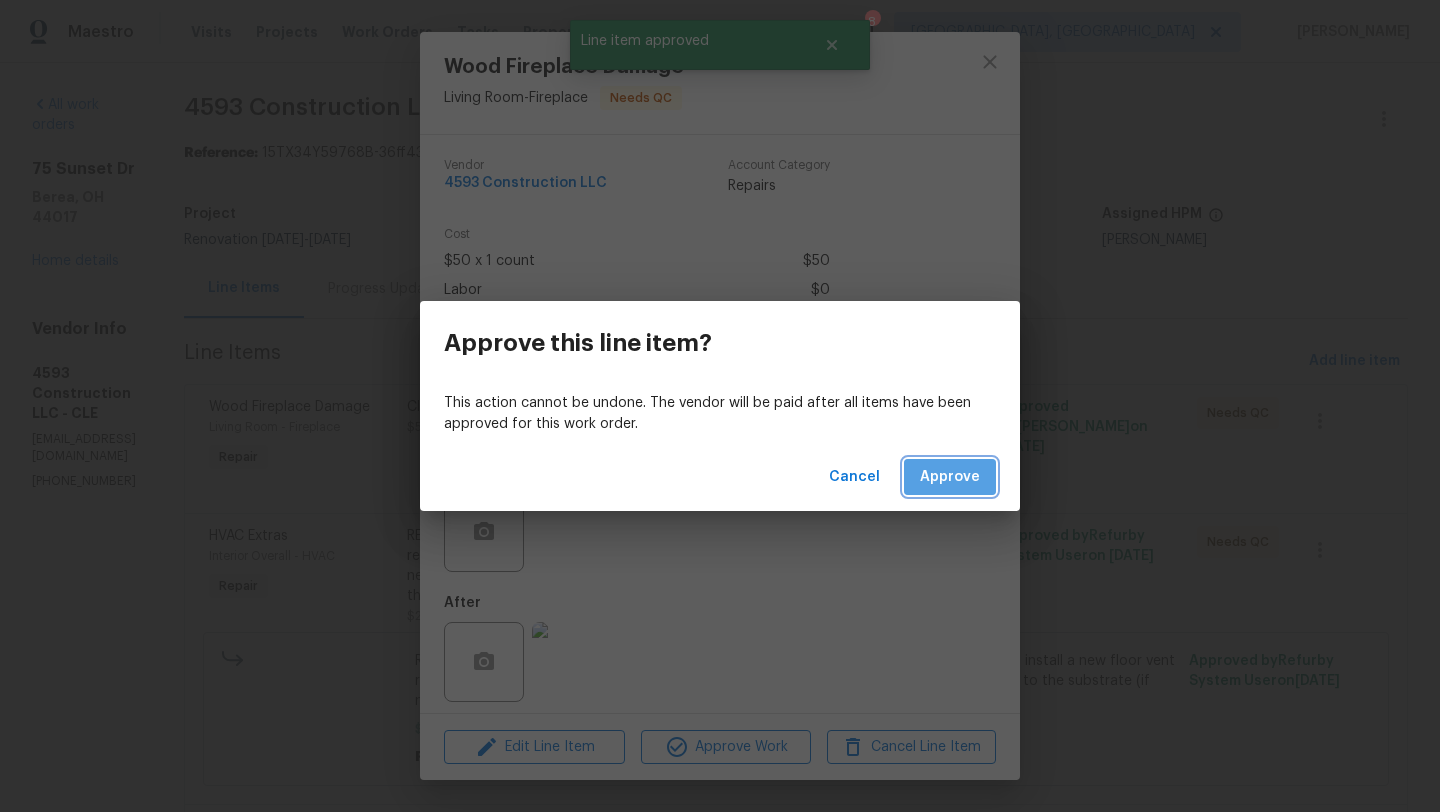 click on "Approve" at bounding box center (950, 477) 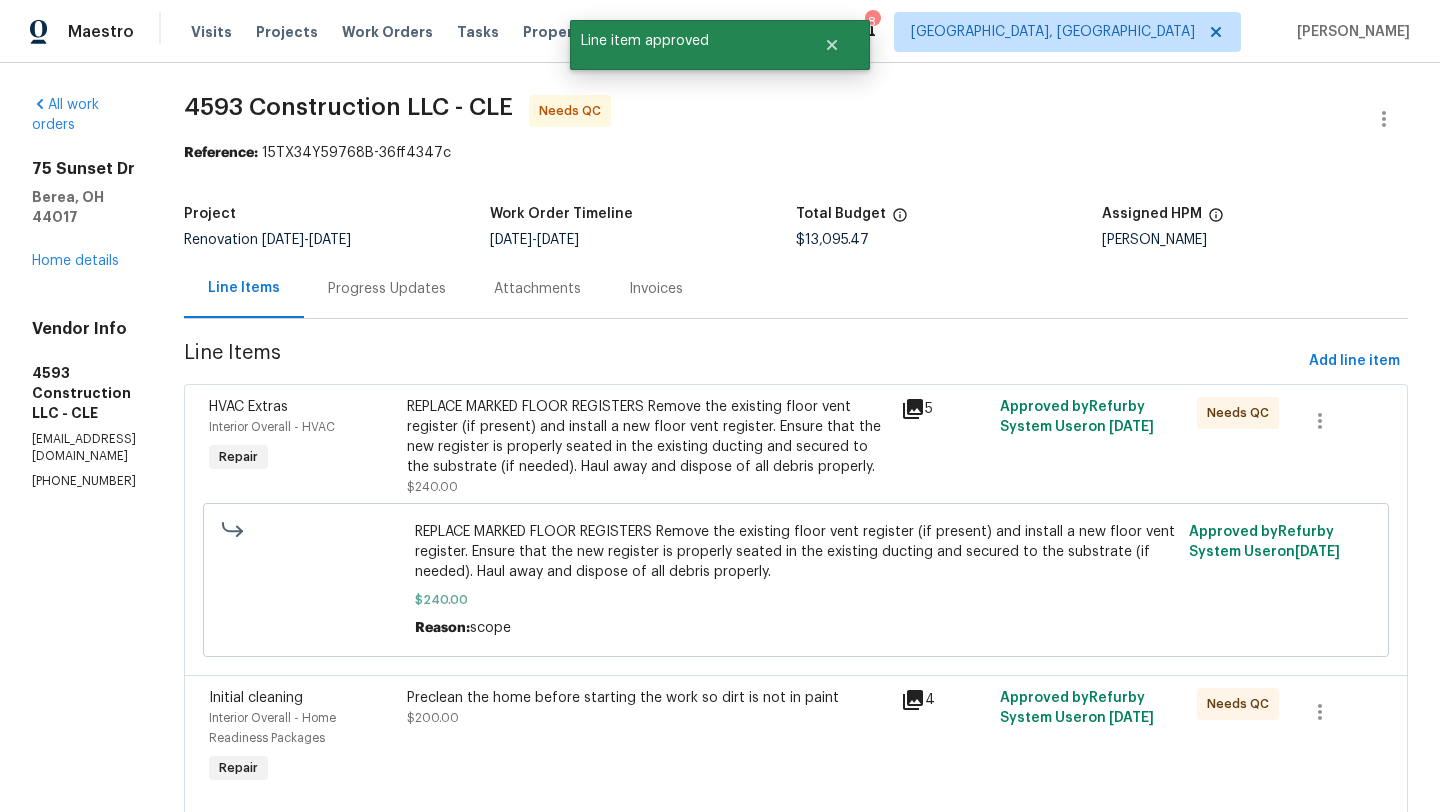 click on "REPLACE MARKED FLOOR REGISTERS
Remove the existing floor vent register (if present) and install a new floor vent register. Ensure that the new register is properly seated in the existing ducting and secured to the substrate (if needed). Haul away and dispose of all debris properly." at bounding box center [648, 437] 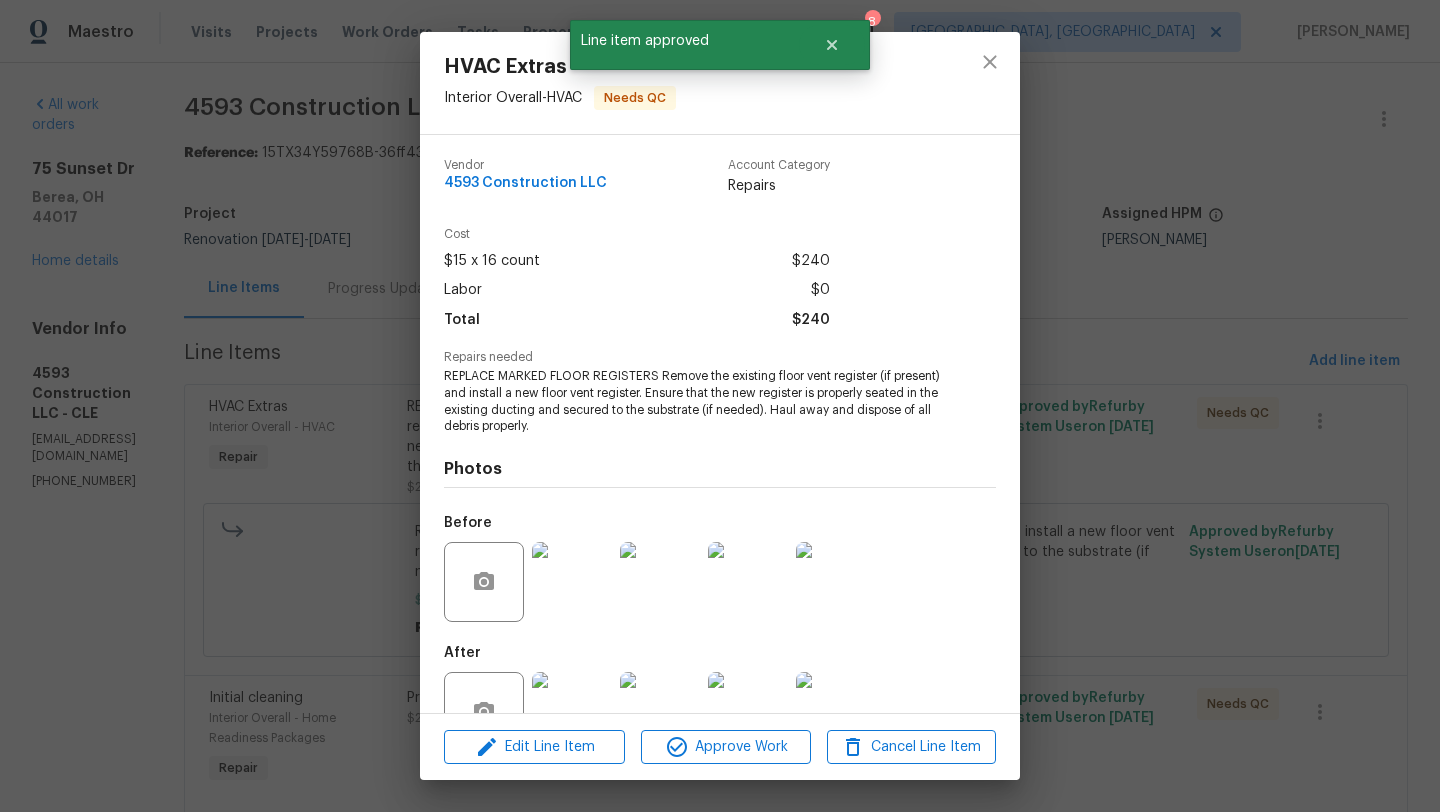 scroll, scrollTop: 60, scrollLeft: 0, axis: vertical 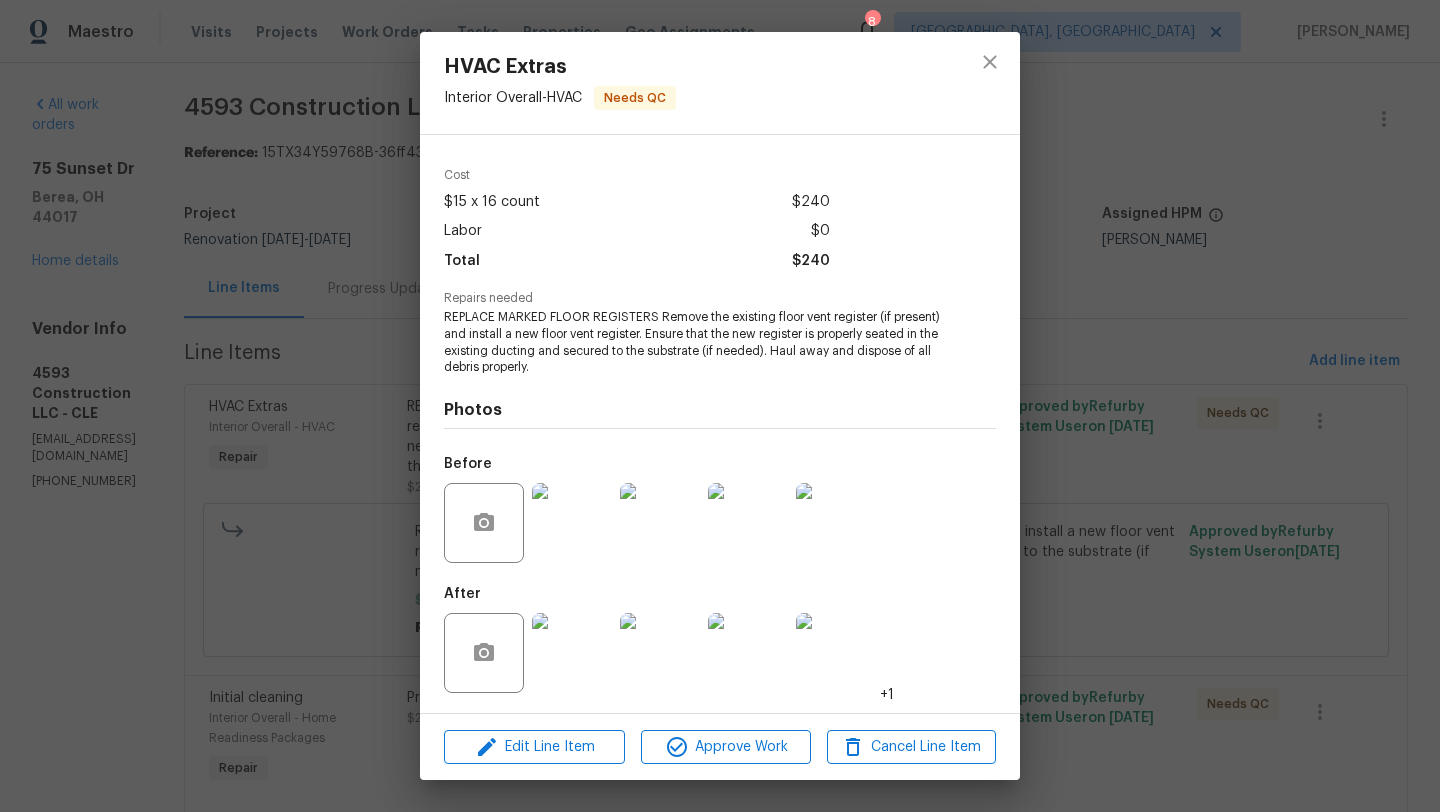 click at bounding box center (572, 653) 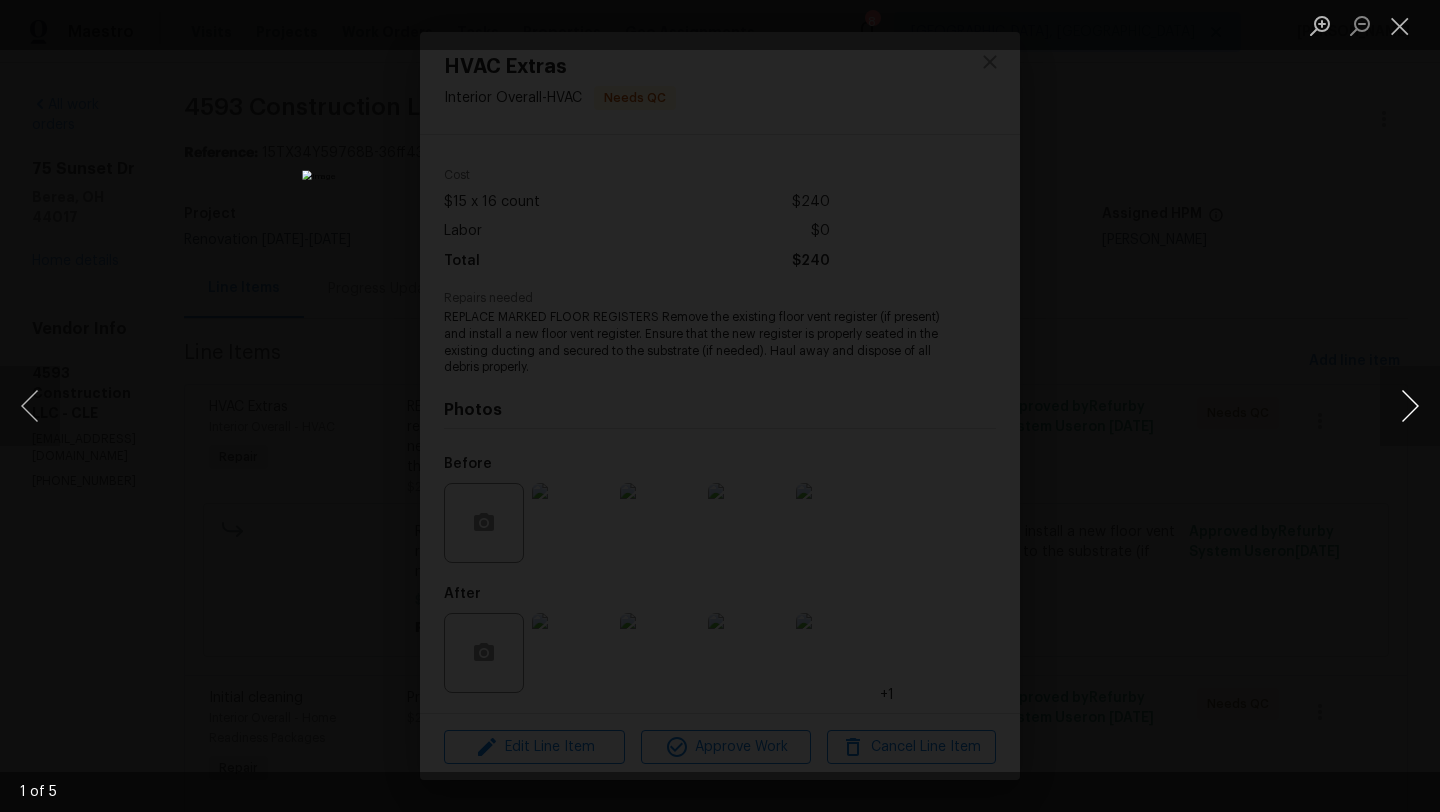 click at bounding box center (1410, 406) 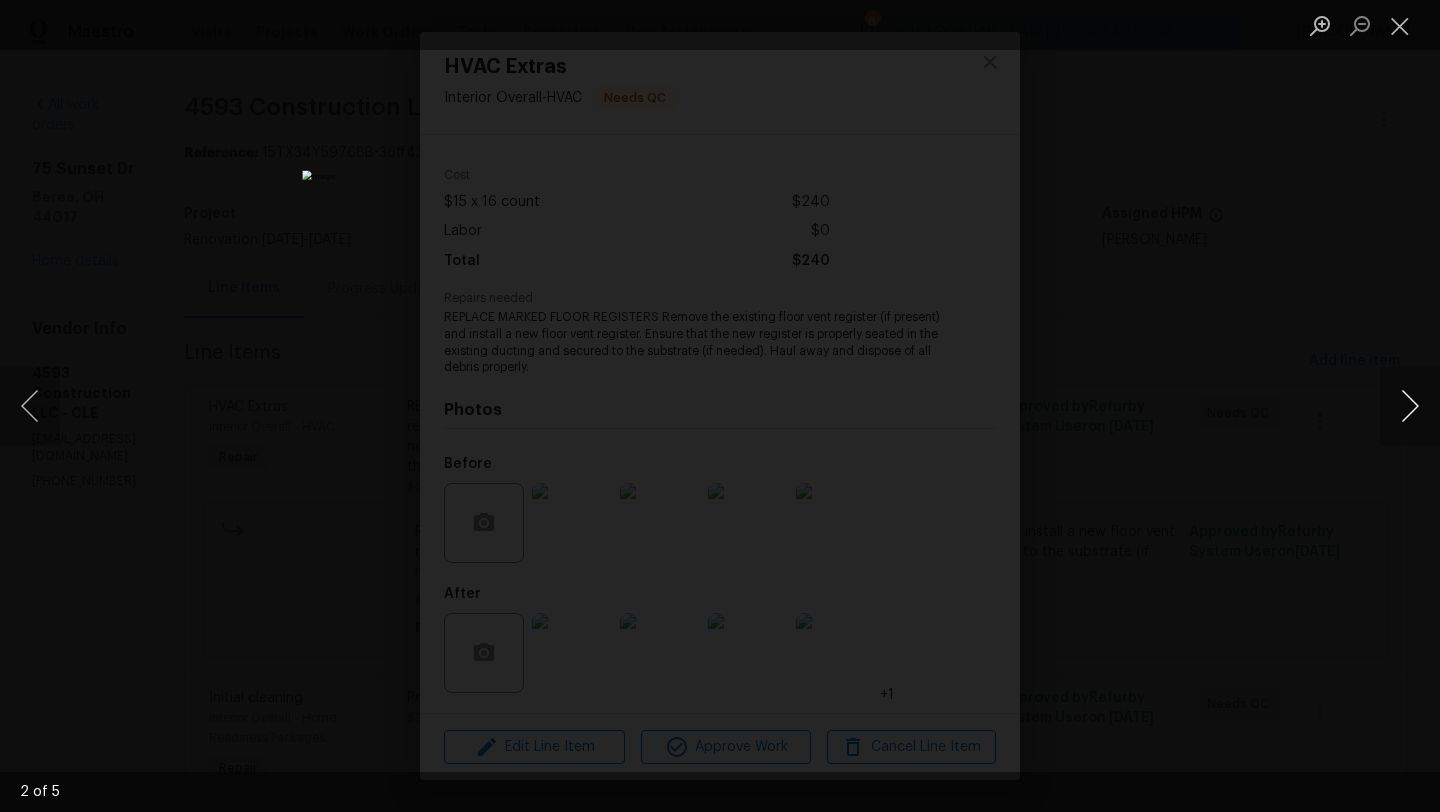 click at bounding box center (1410, 406) 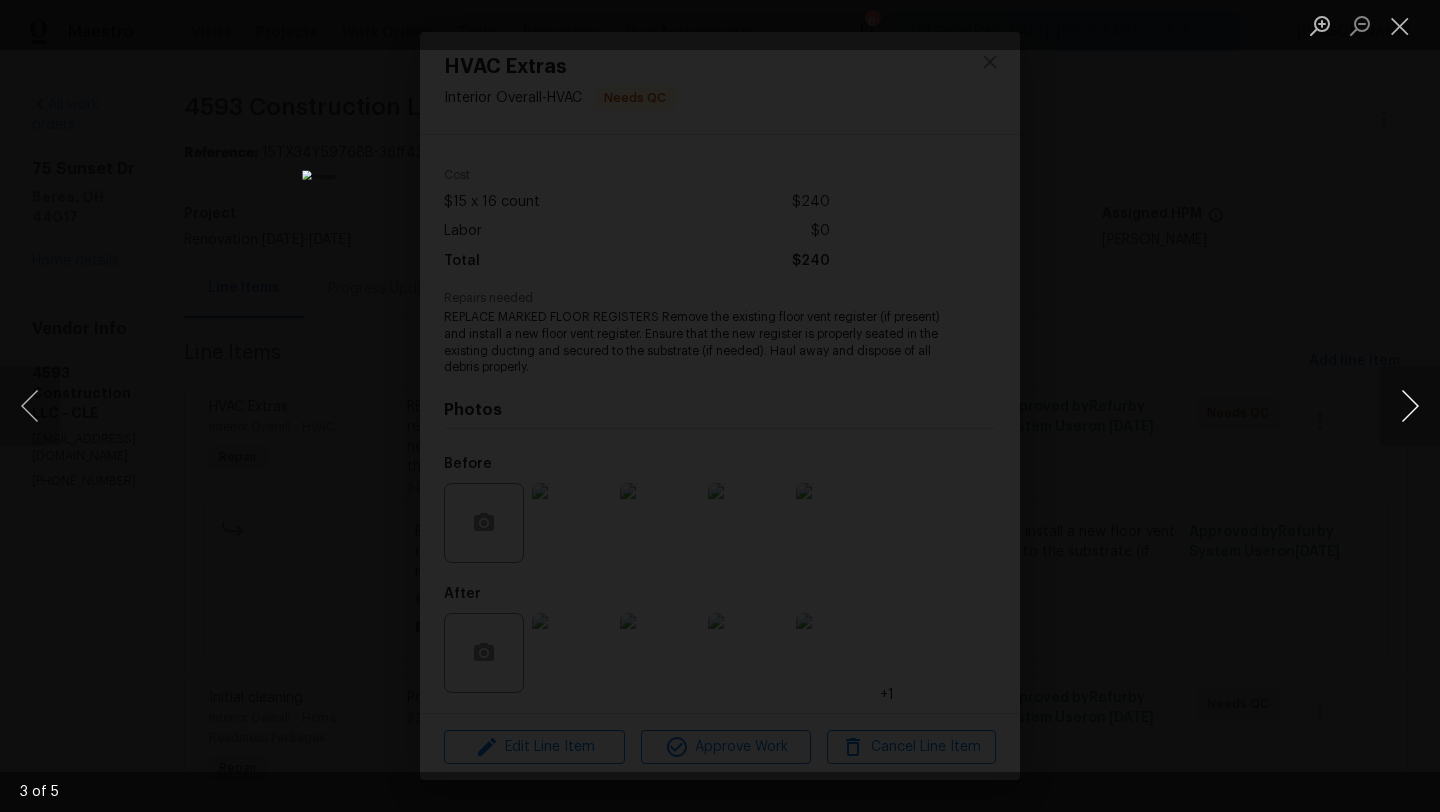 click at bounding box center (1410, 406) 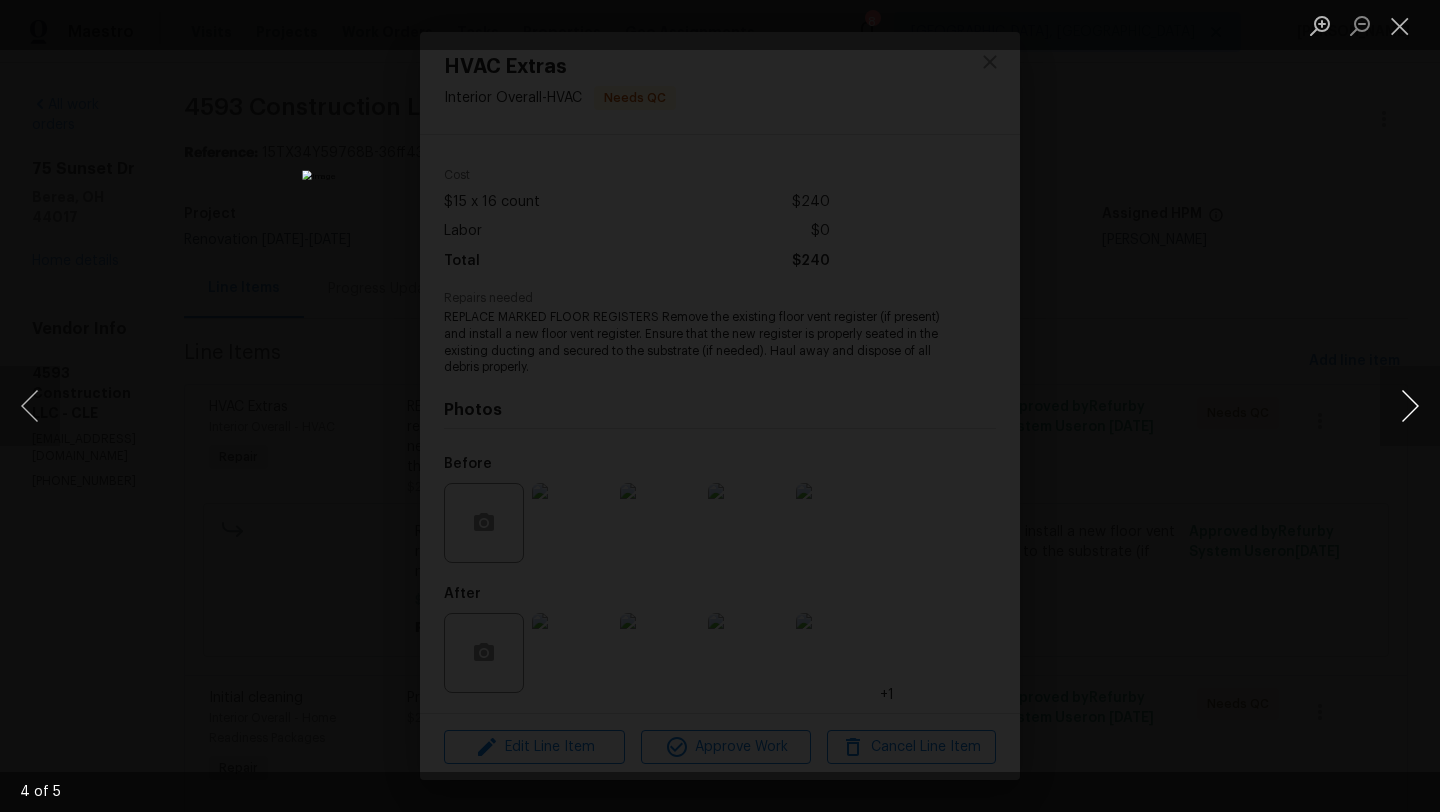 click at bounding box center (1410, 406) 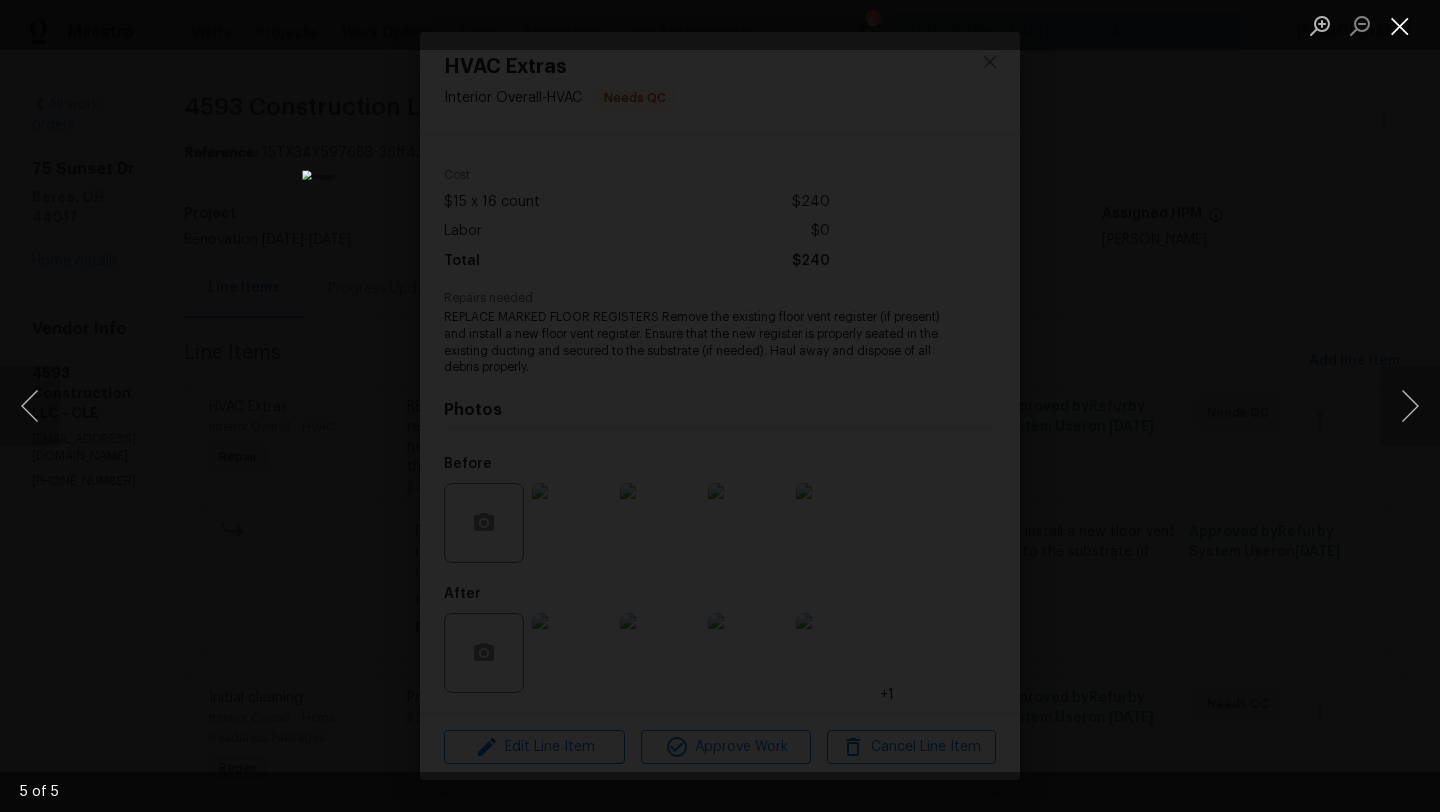 click at bounding box center (1400, 25) 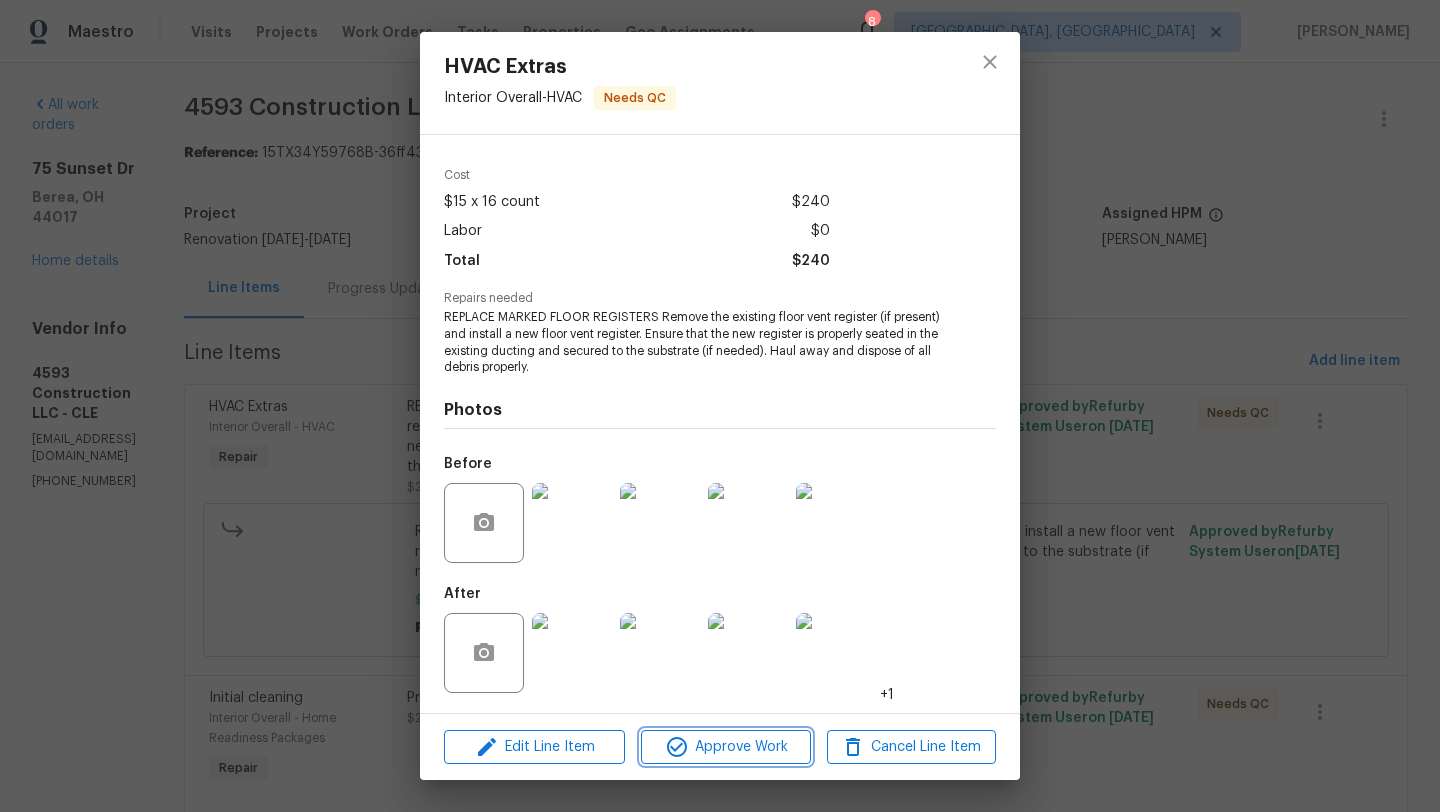 click 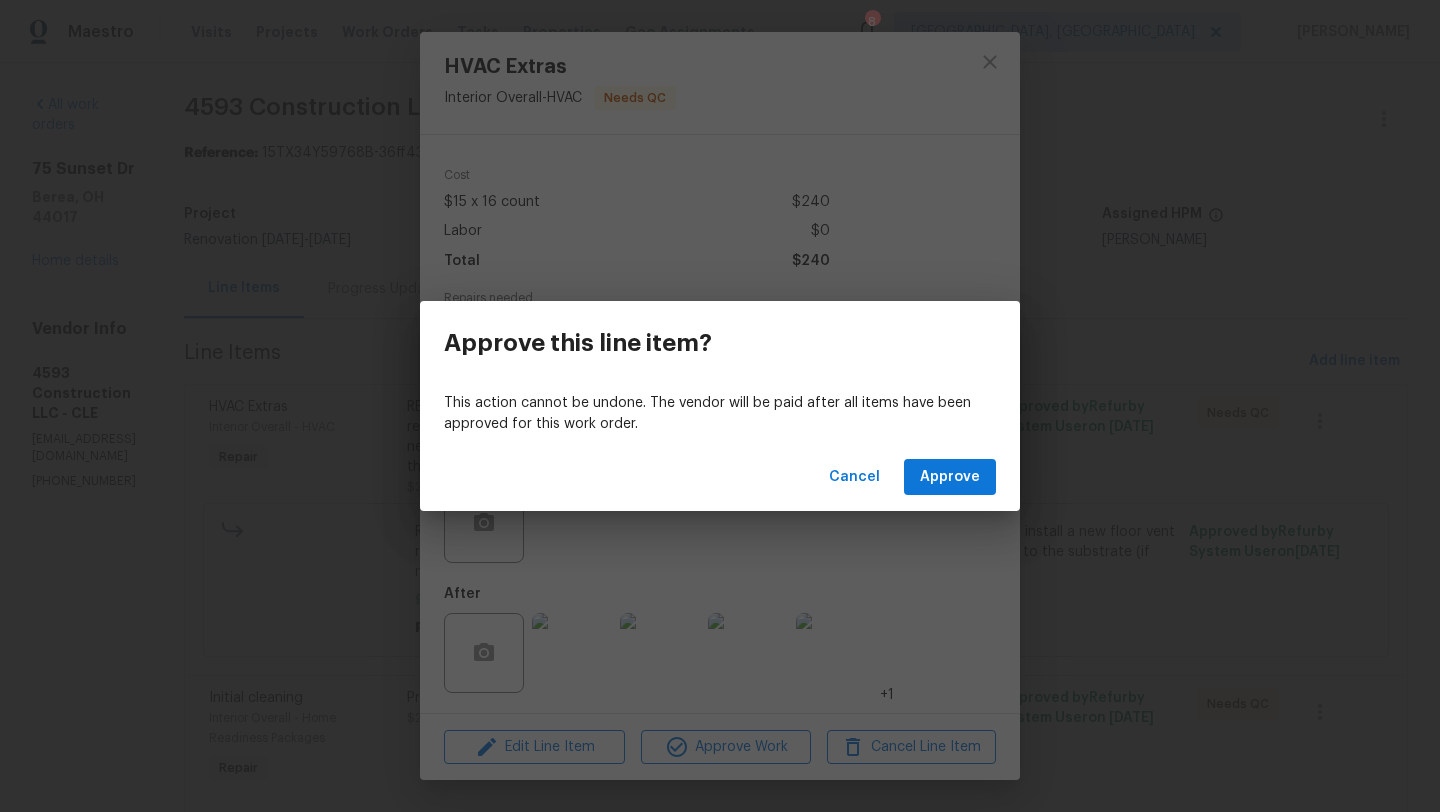 click on "Cancel Approve" at bounding box center [720, 477] 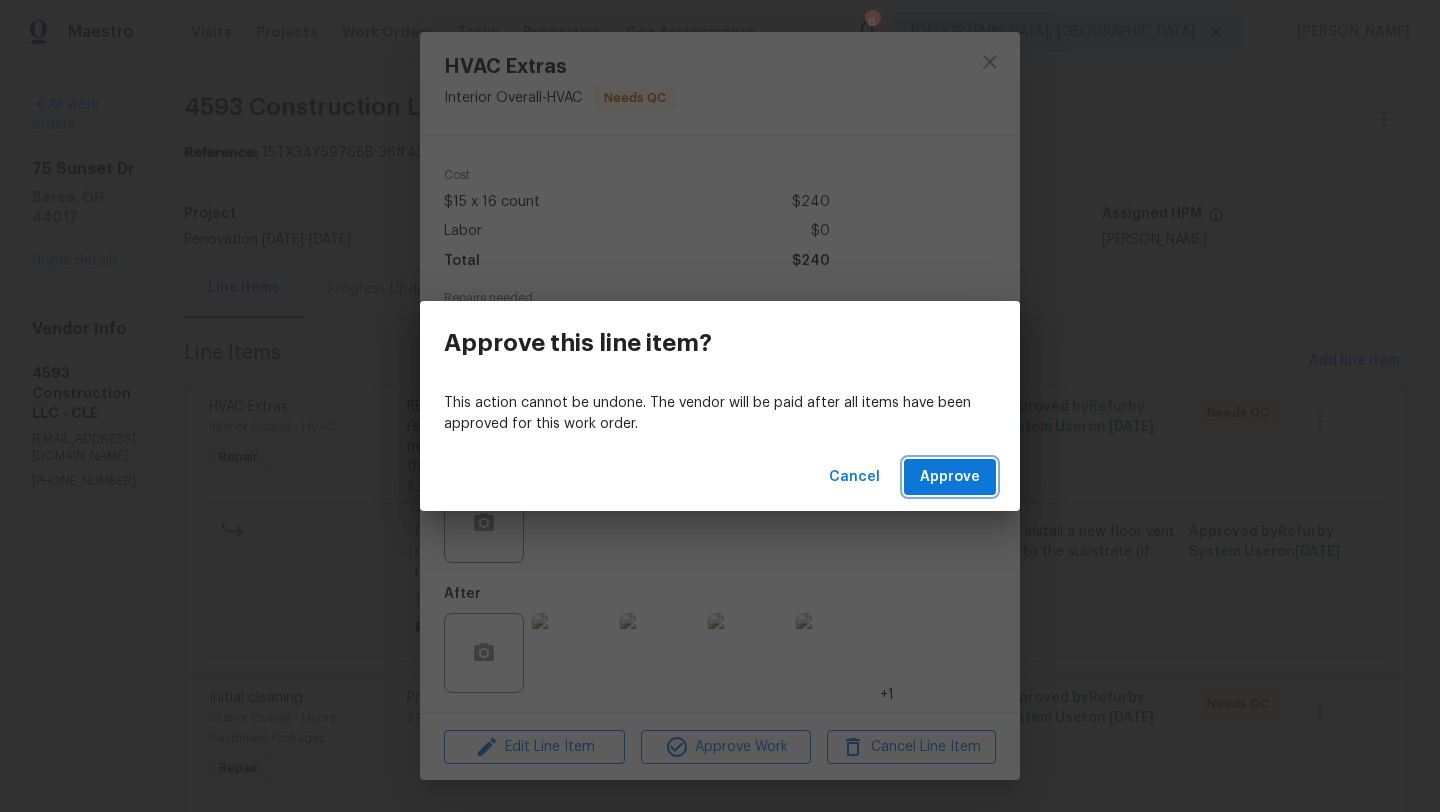 click on "Approve" at bounding box center [950, 477] 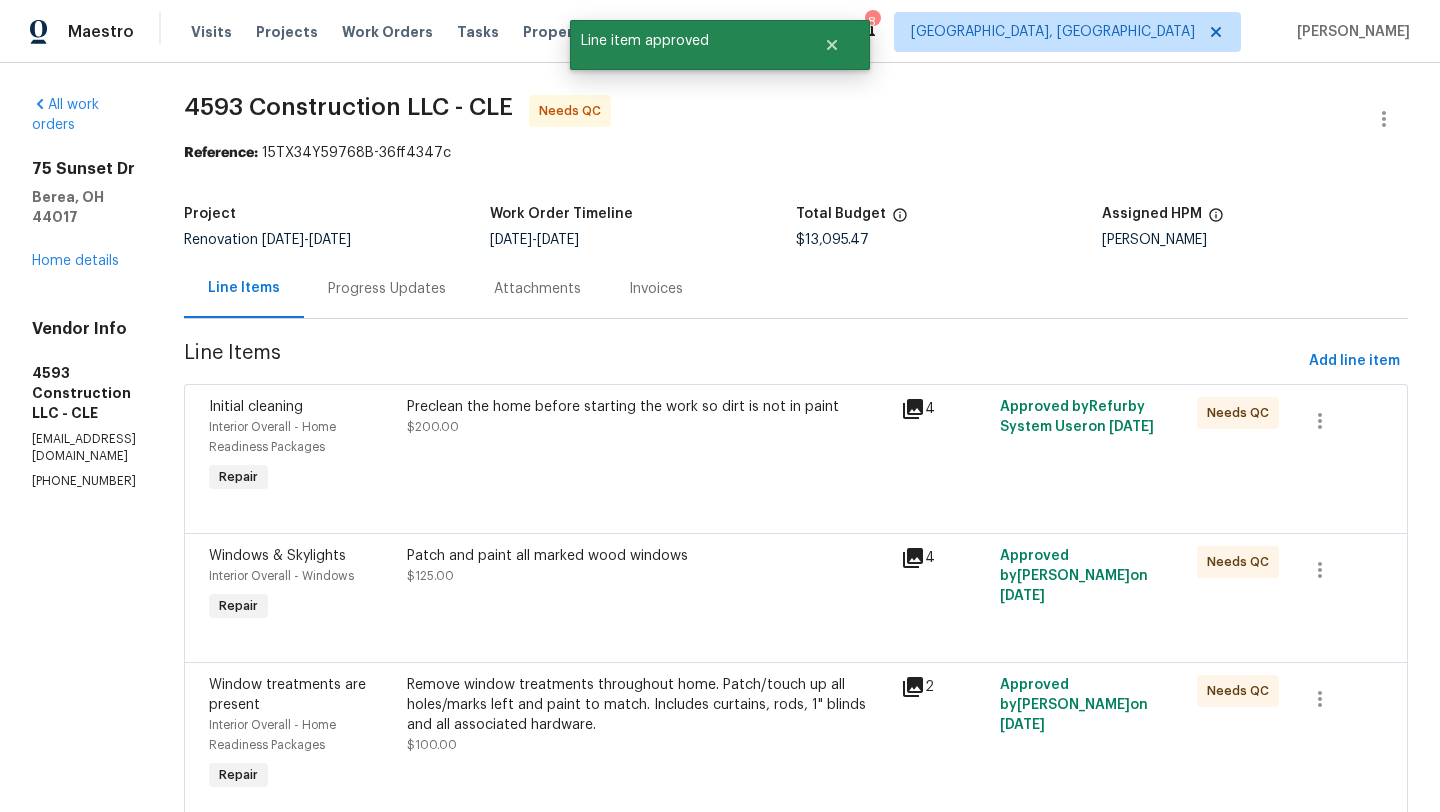 click on "Preclean the home before starting the work so dirt is not in paint $200.00" at bounding box center [648, 417] 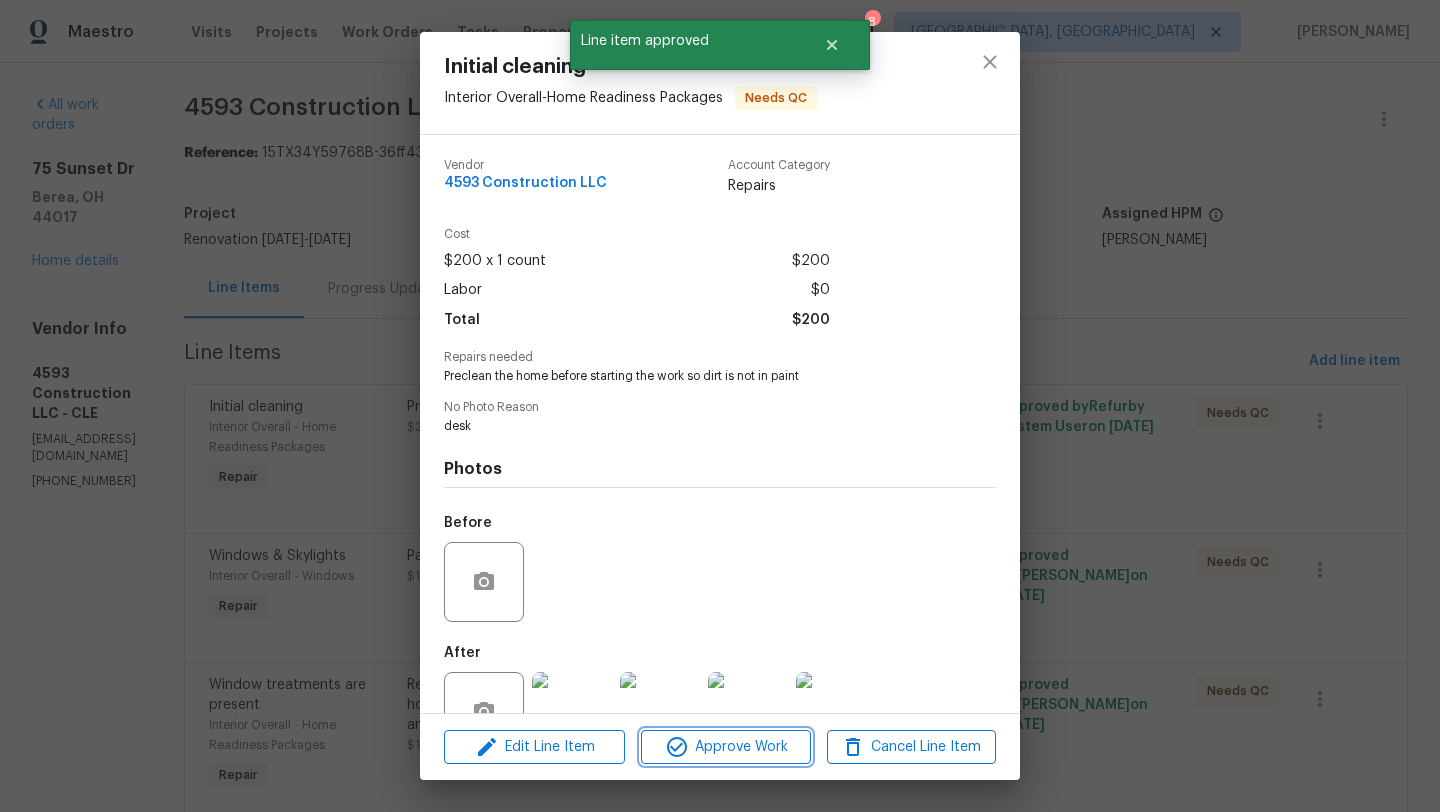 click 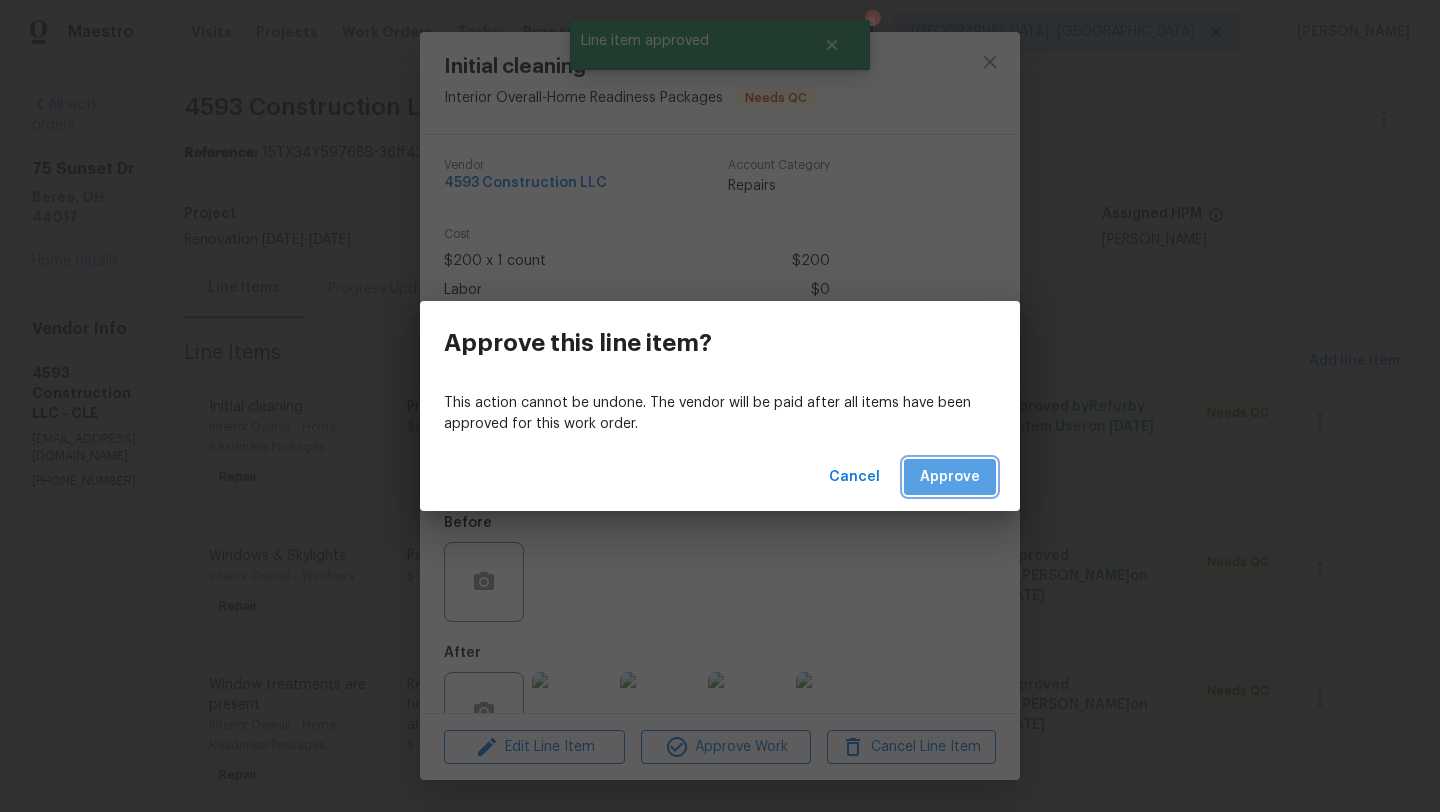 click on "Approve" at bounding box center (950, 477) 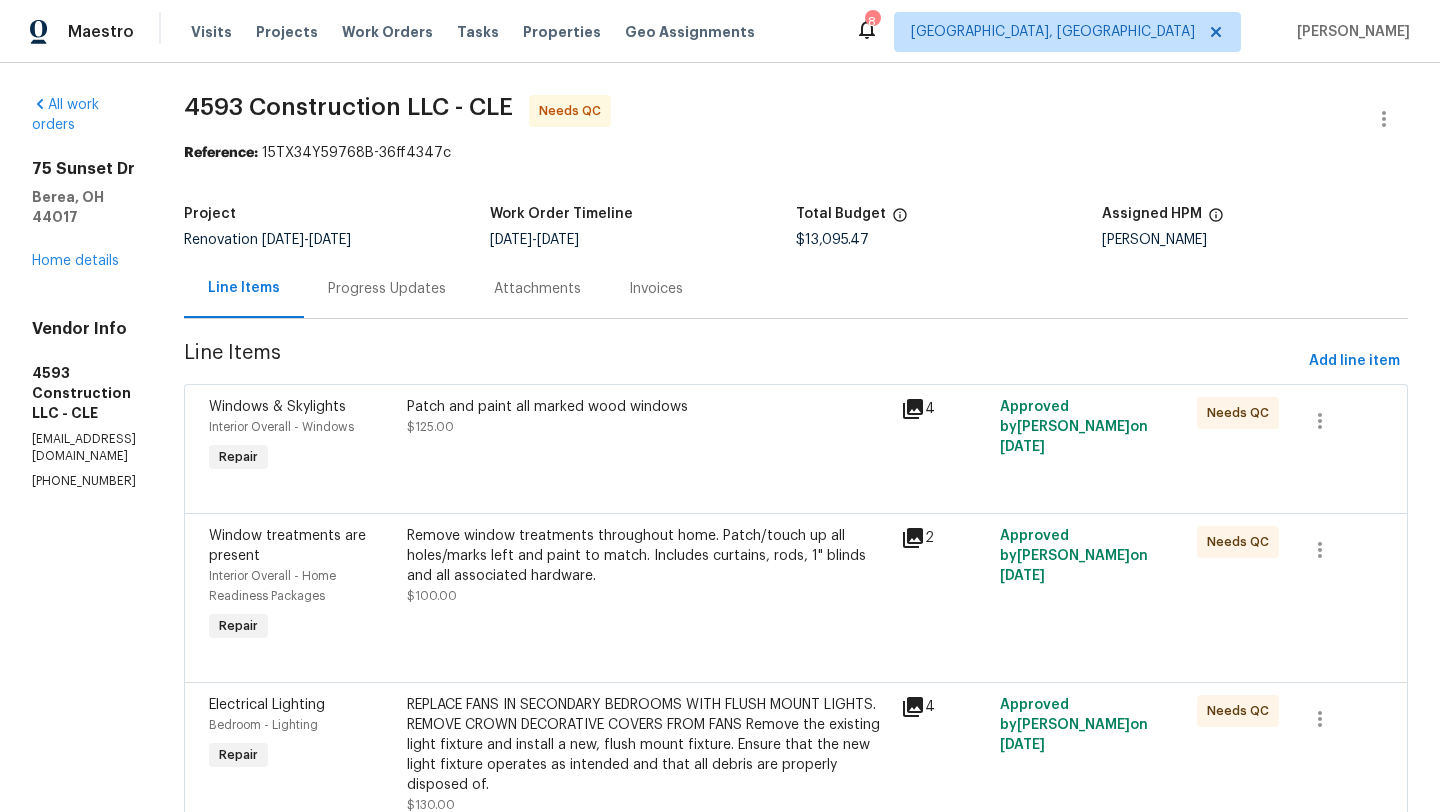 click on "Patch and paint all marked wood windows $125.00" at bounding box center (648, 437) 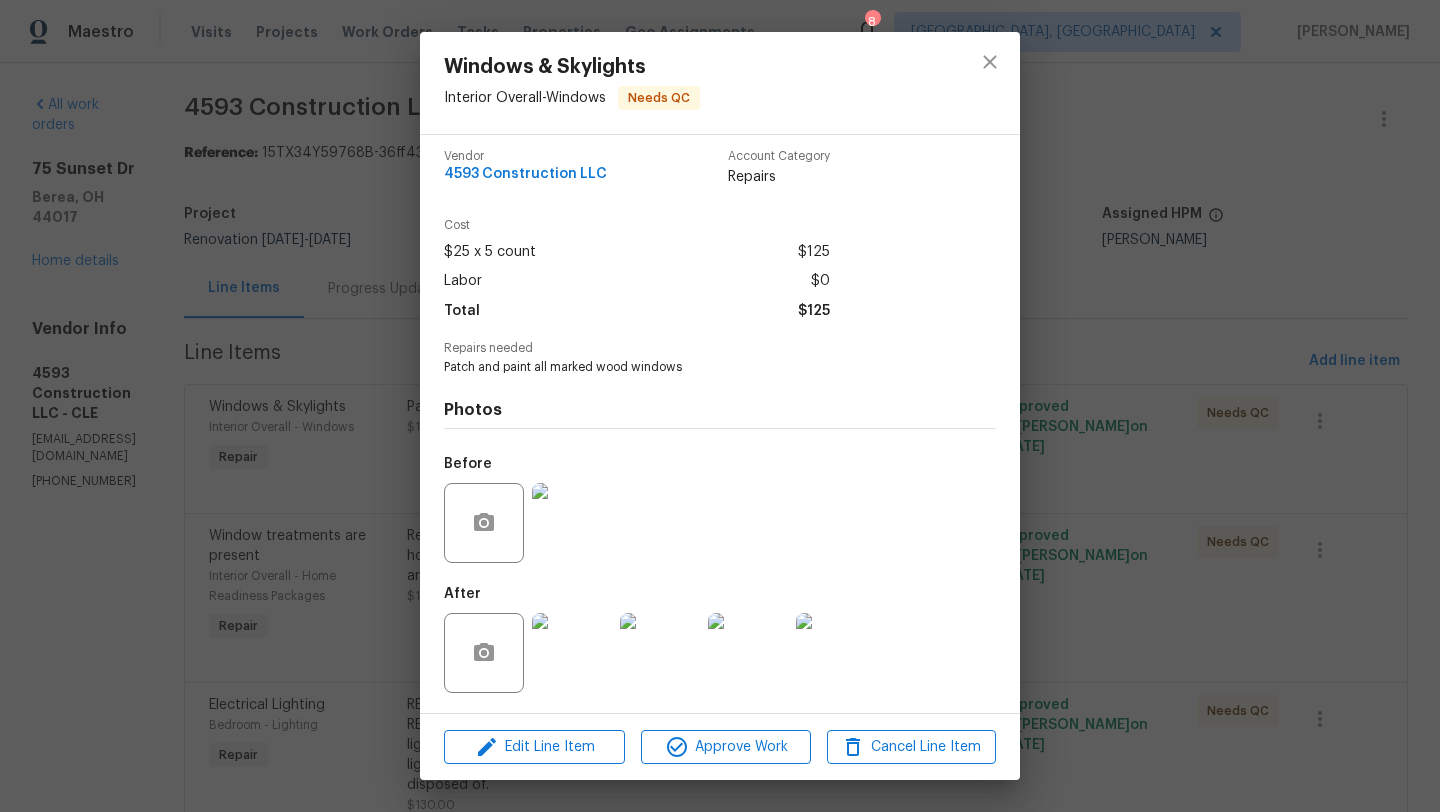 scroll, scrollTop: 3, scrollLeft: 0, axis: vertical 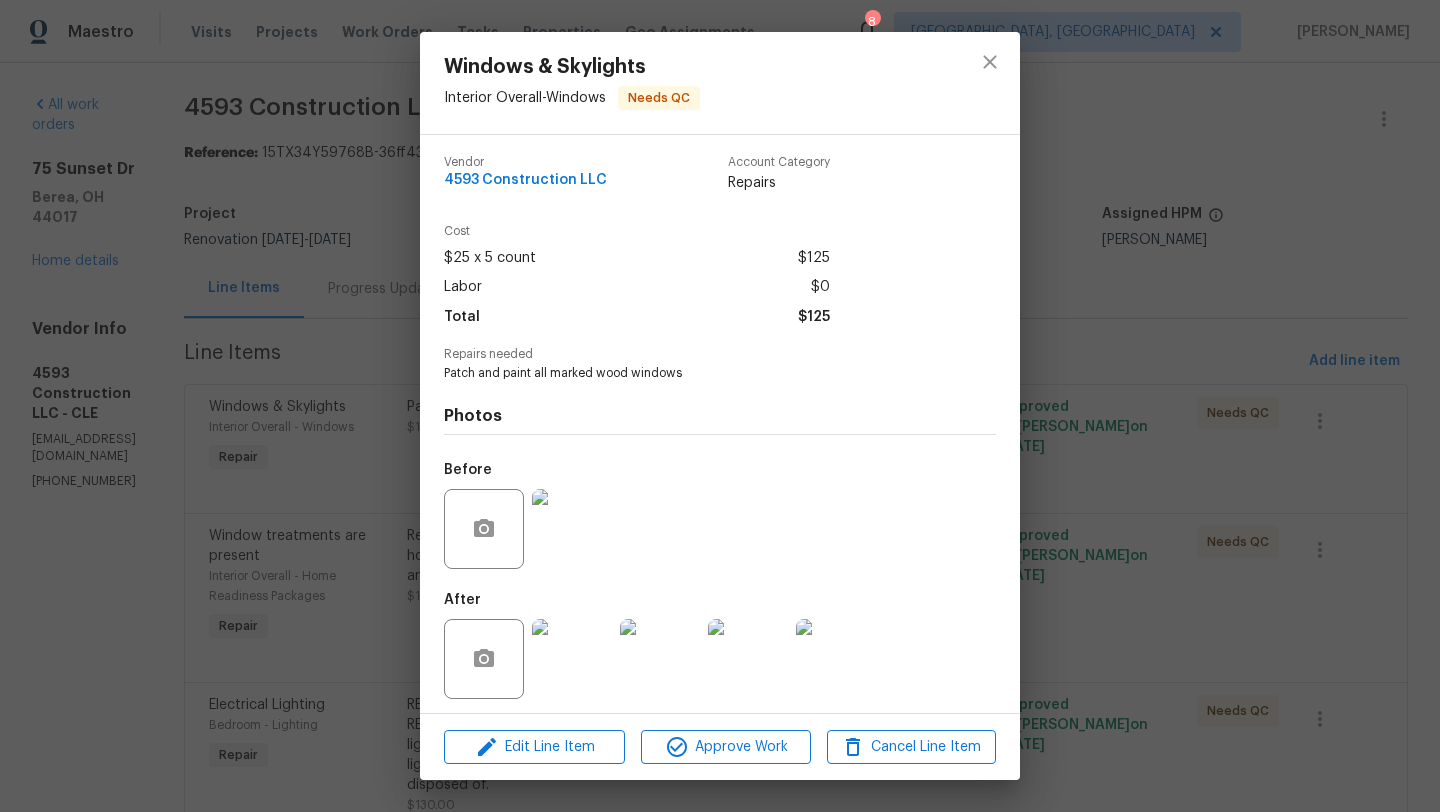 click at bounding box center [572, 659] 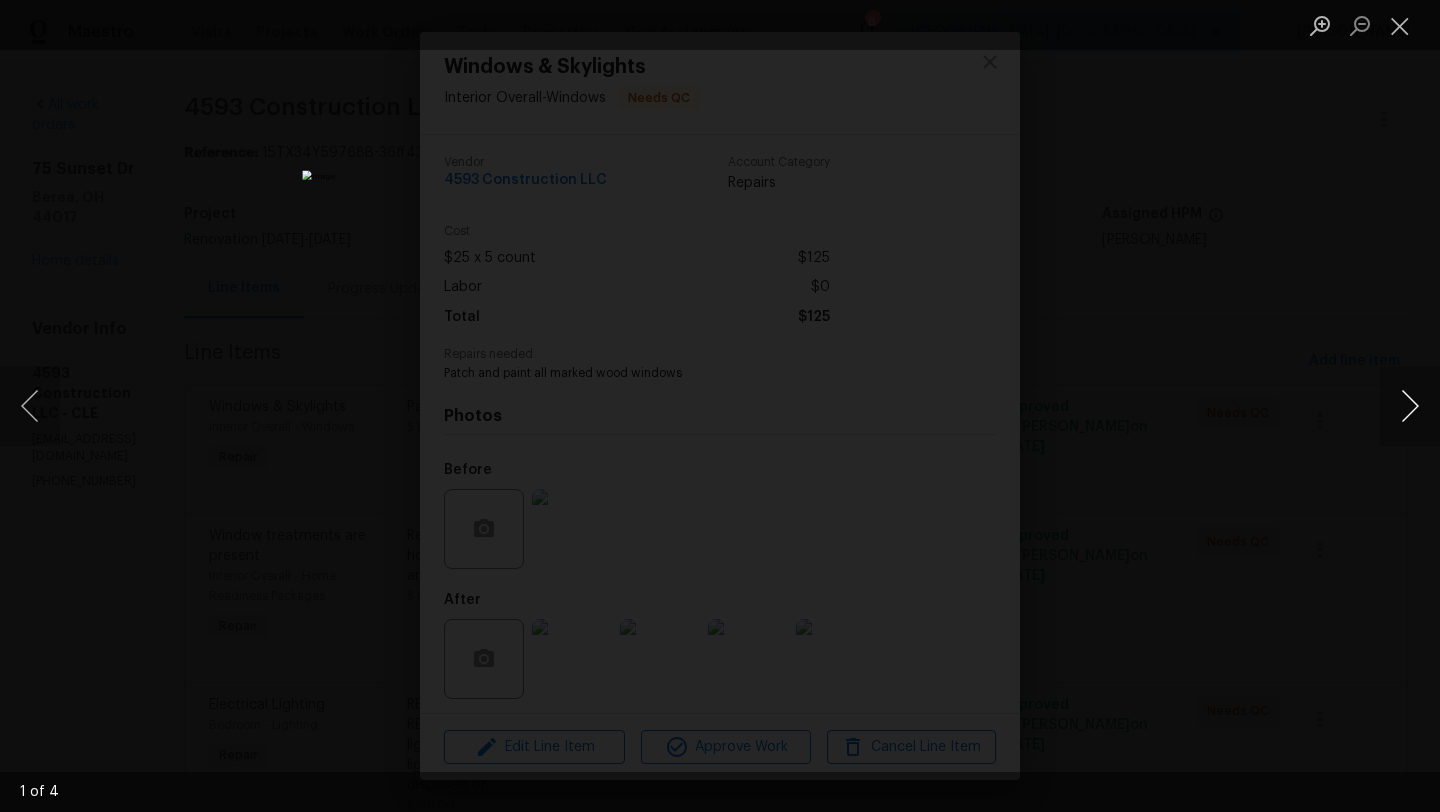 click at bounding box center [1410, 406] 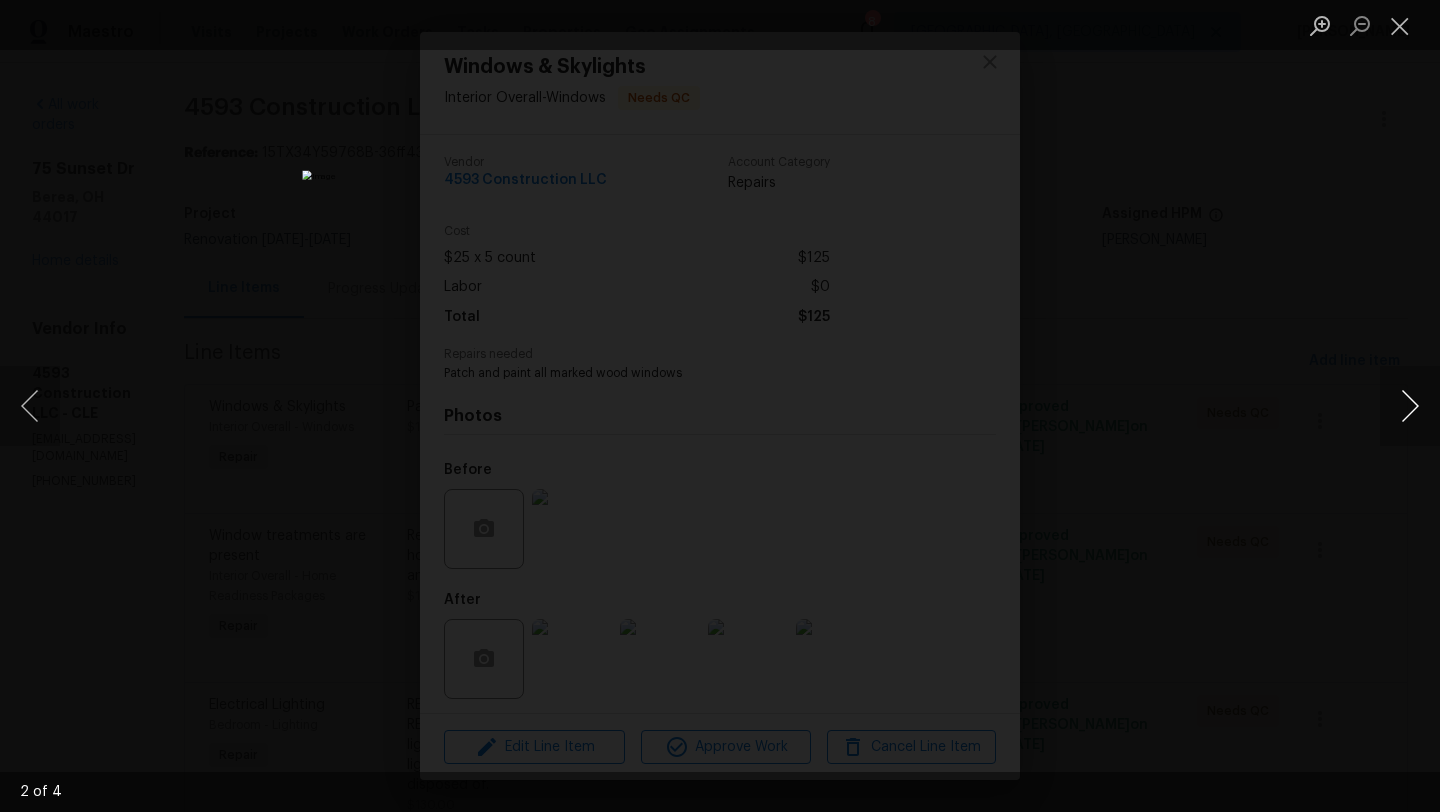 click at bounding box center (1410, 406) 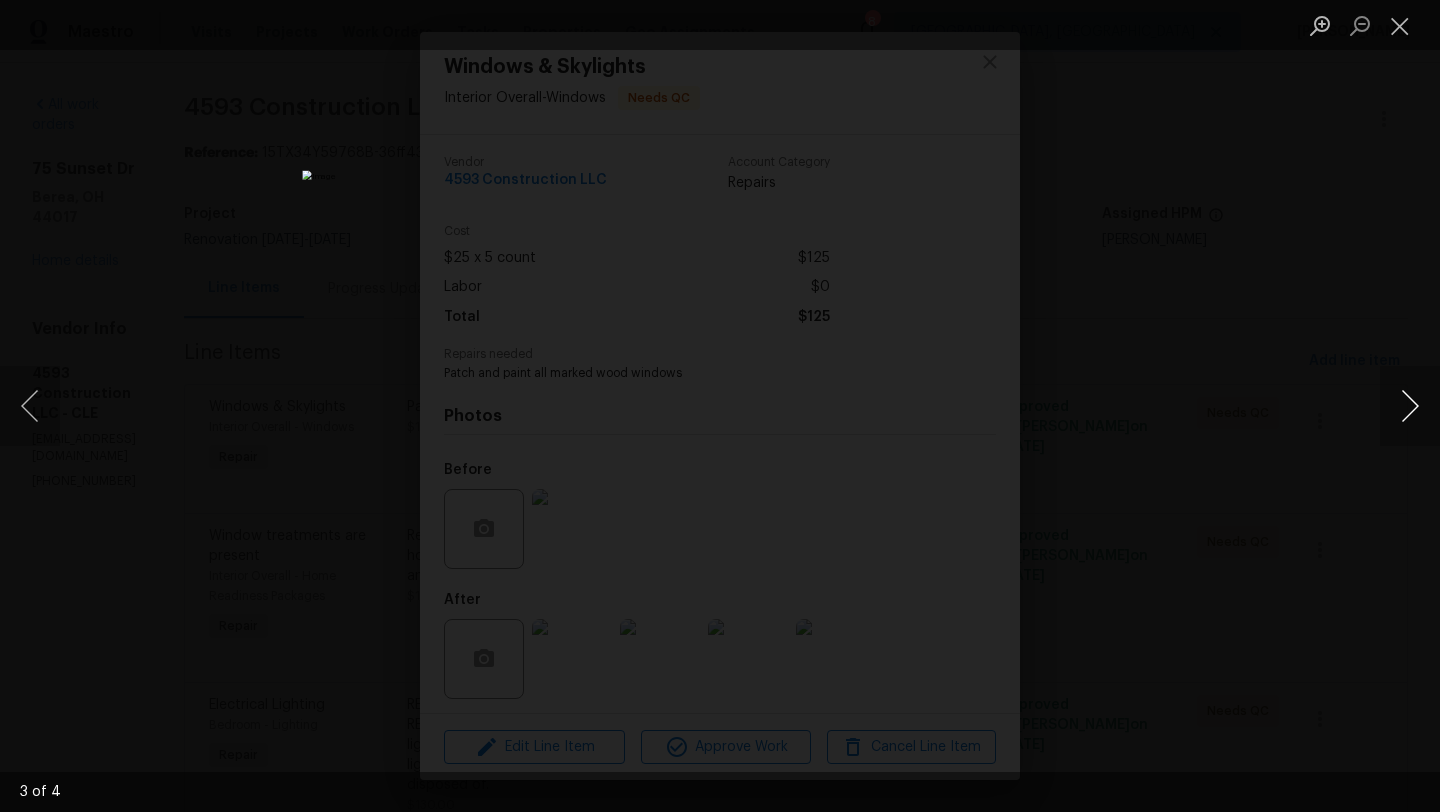 click at bounding box center [1410, 406] 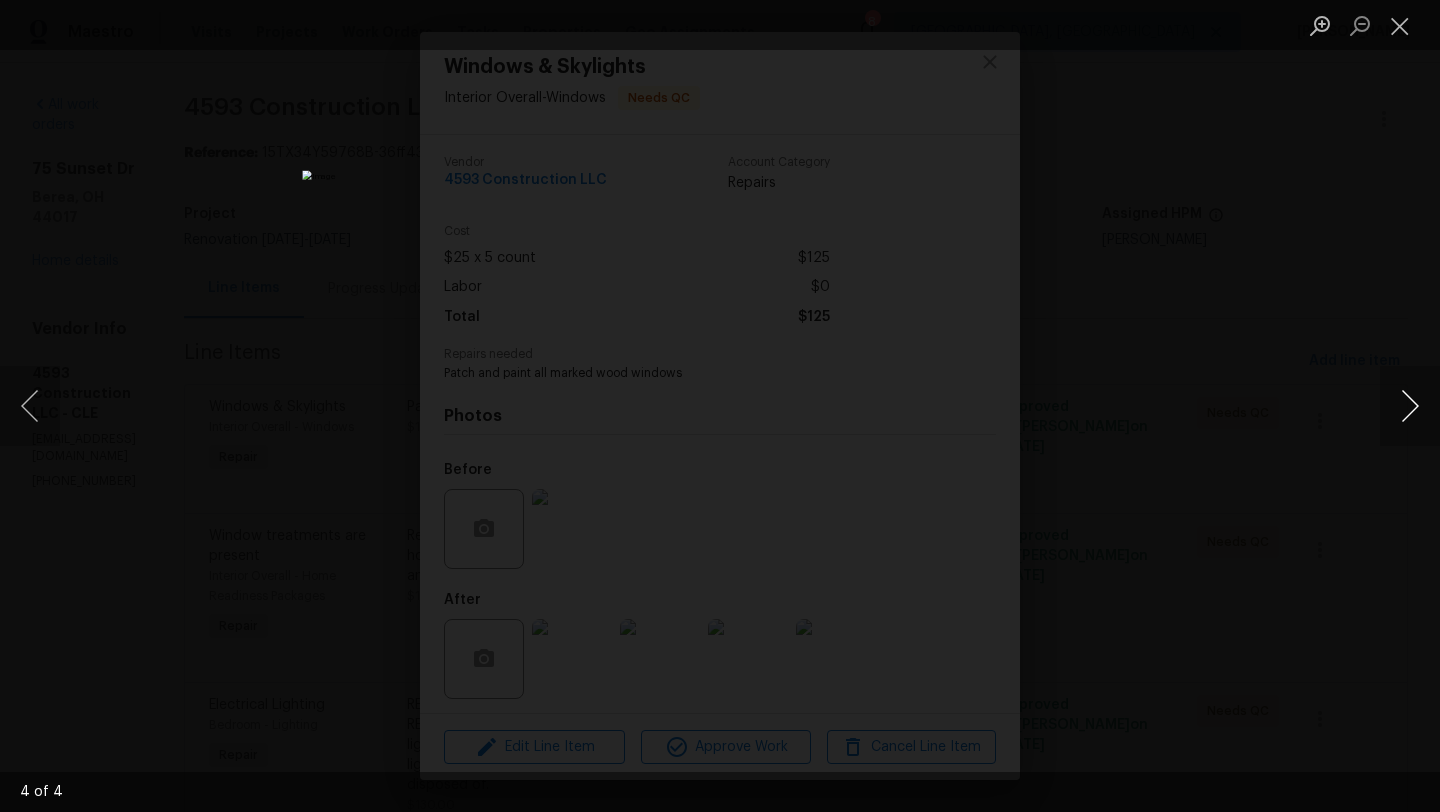 click at bounding box center [1410, 406] 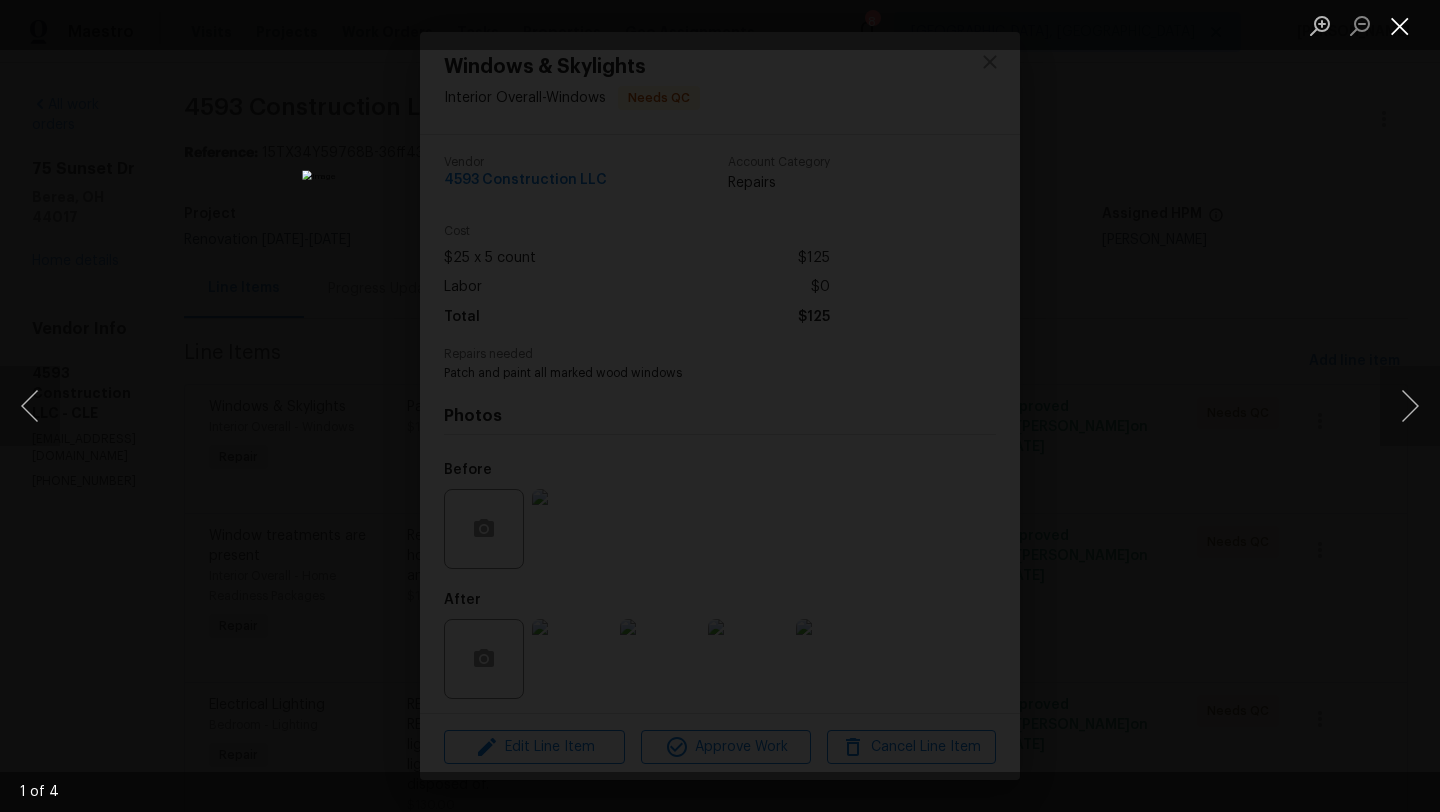 click at bounding box center (1400, 25) 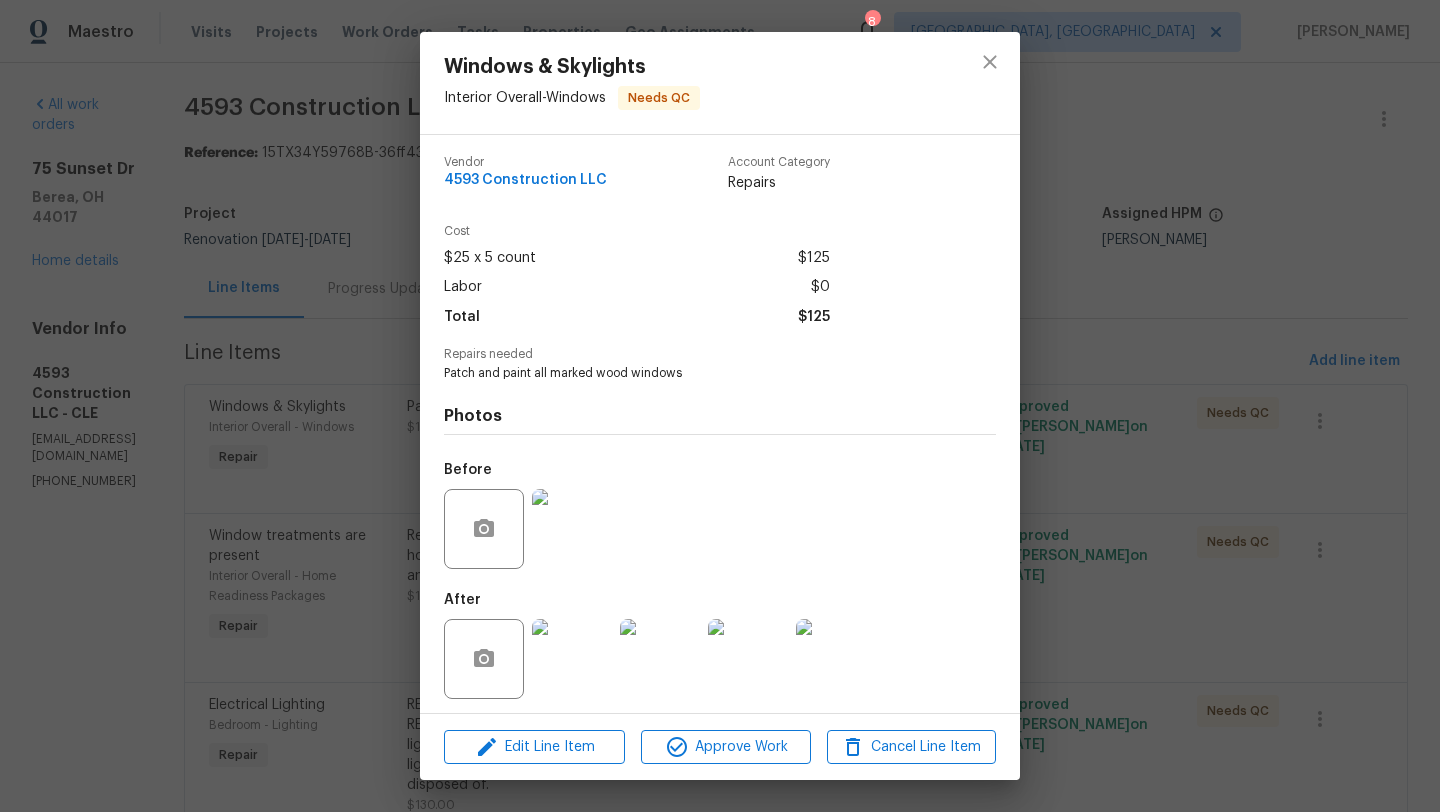 scroll, scrollTop: 9, scrollLeft: 0, axis: vertical 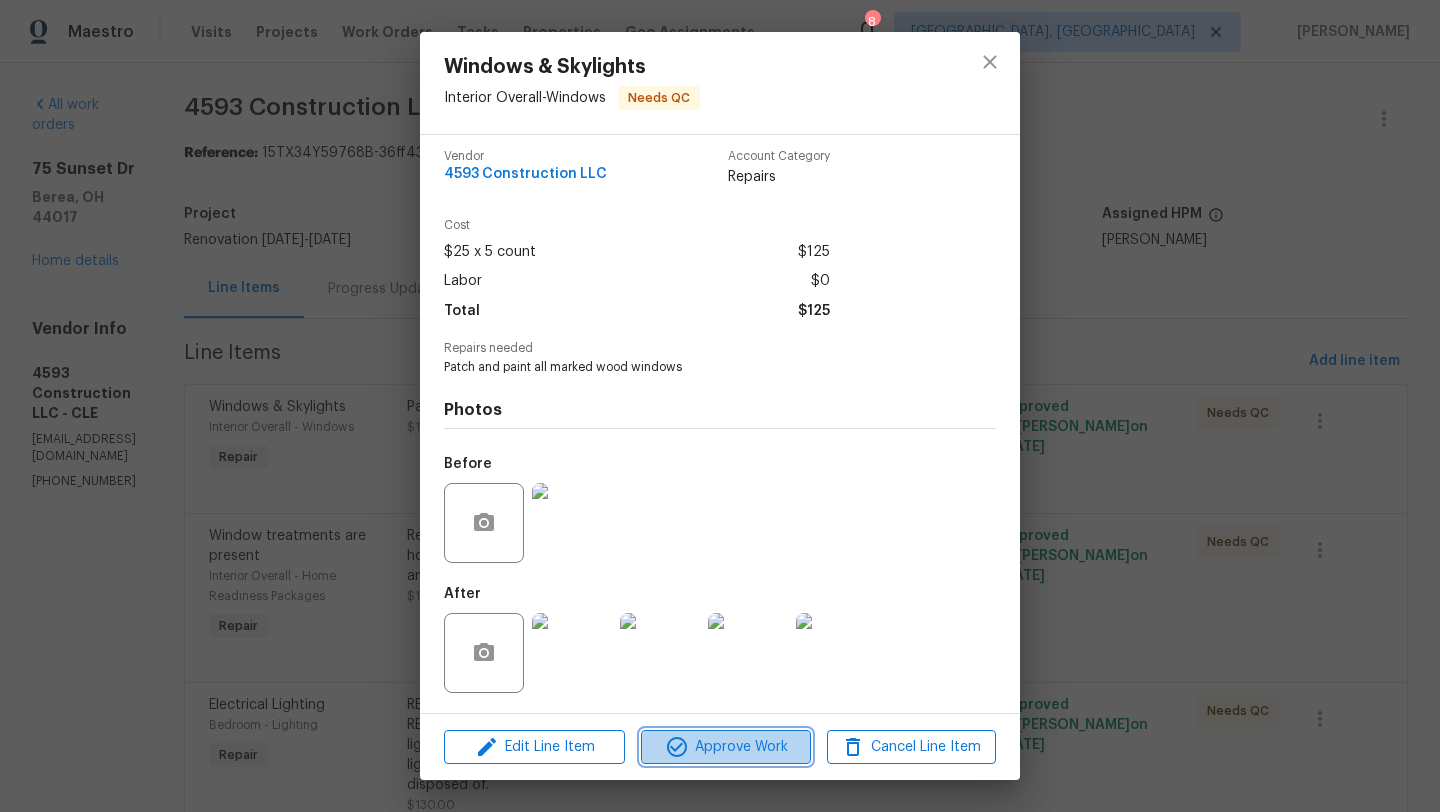click 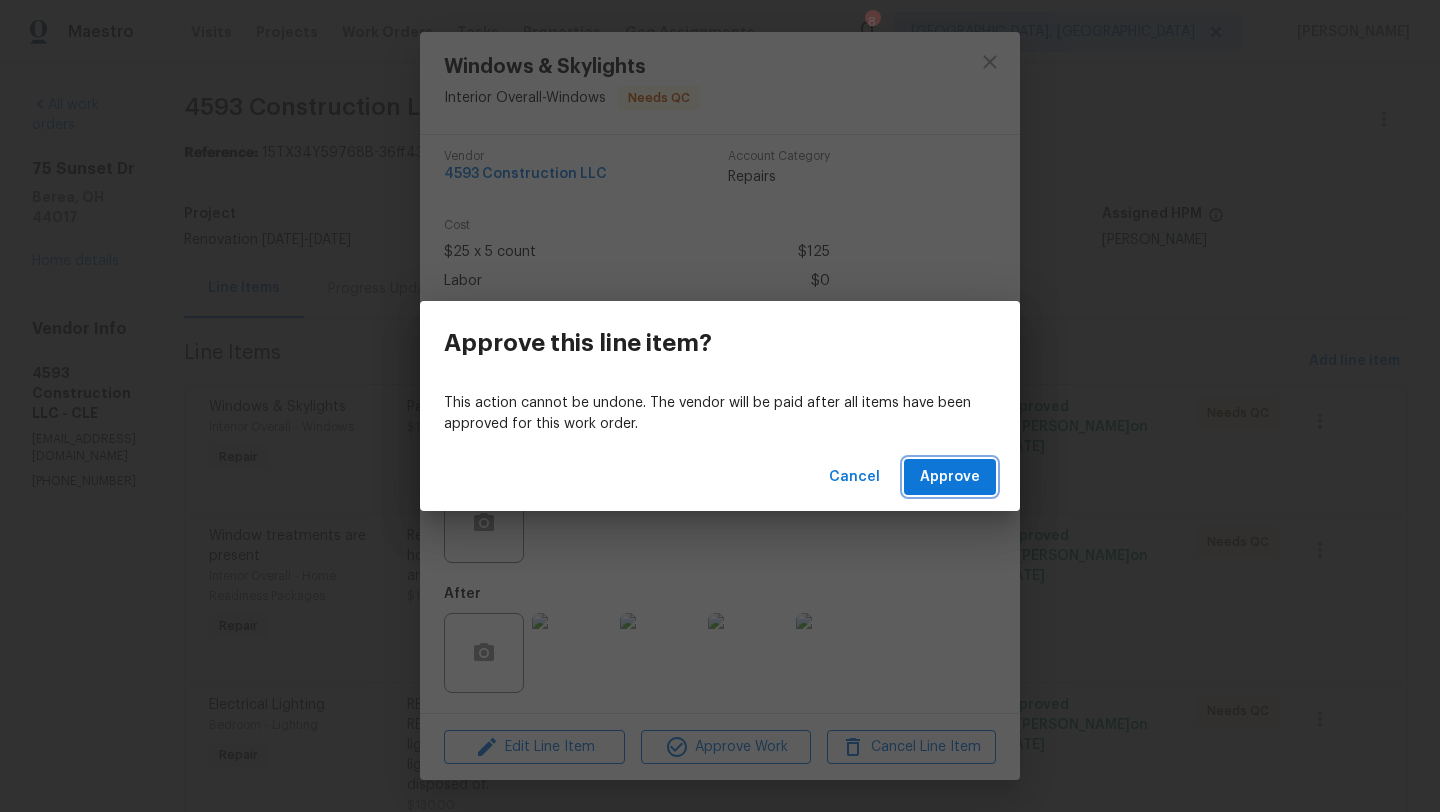 click on "Approve" at bounding box center [950, 477] 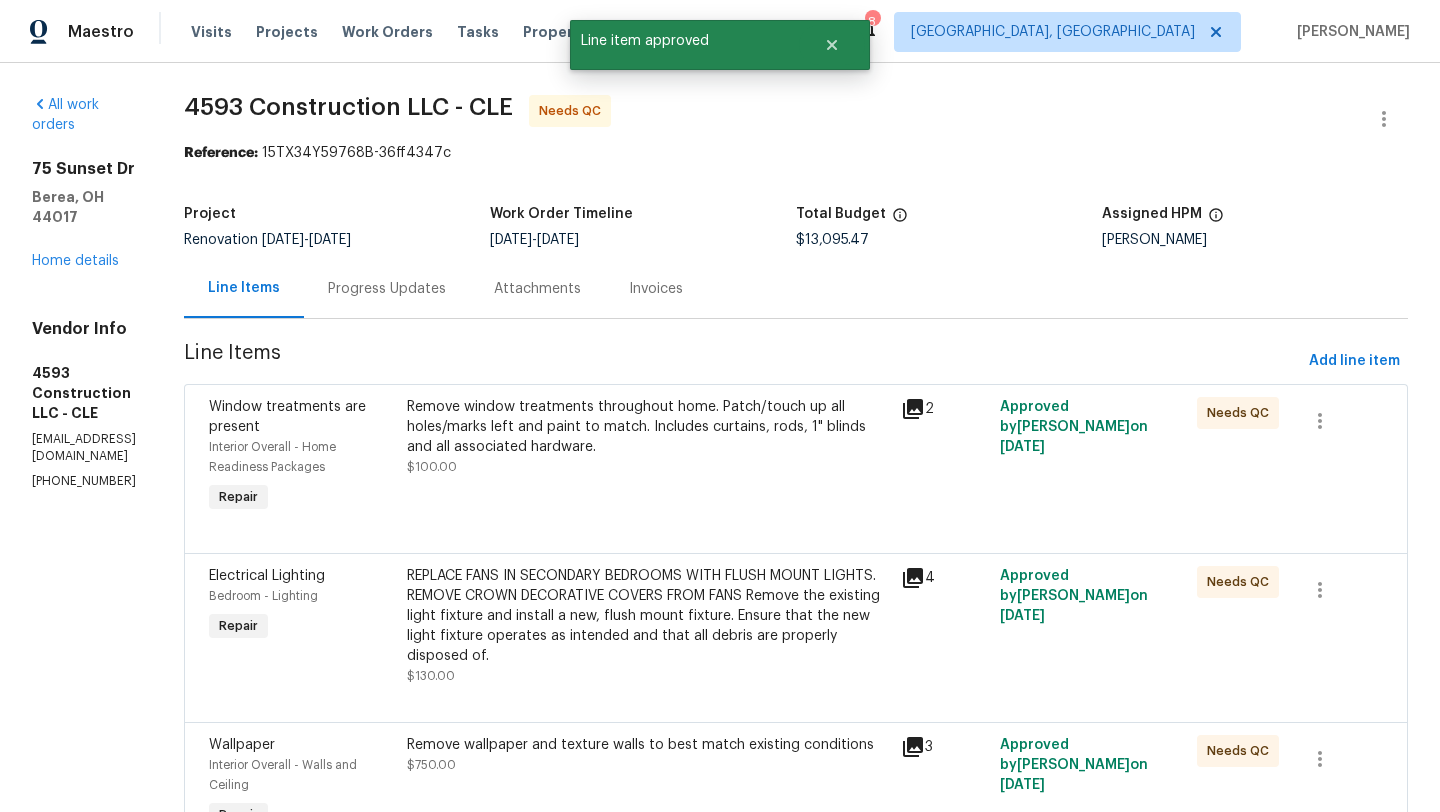 click on "Remove window treatments throughout home. Patch/touch up all holes/marks left and paint to match. Includes curtains, rods,  1" blinds and all associated hardware. $100.00" at bounding box center (648, 457) 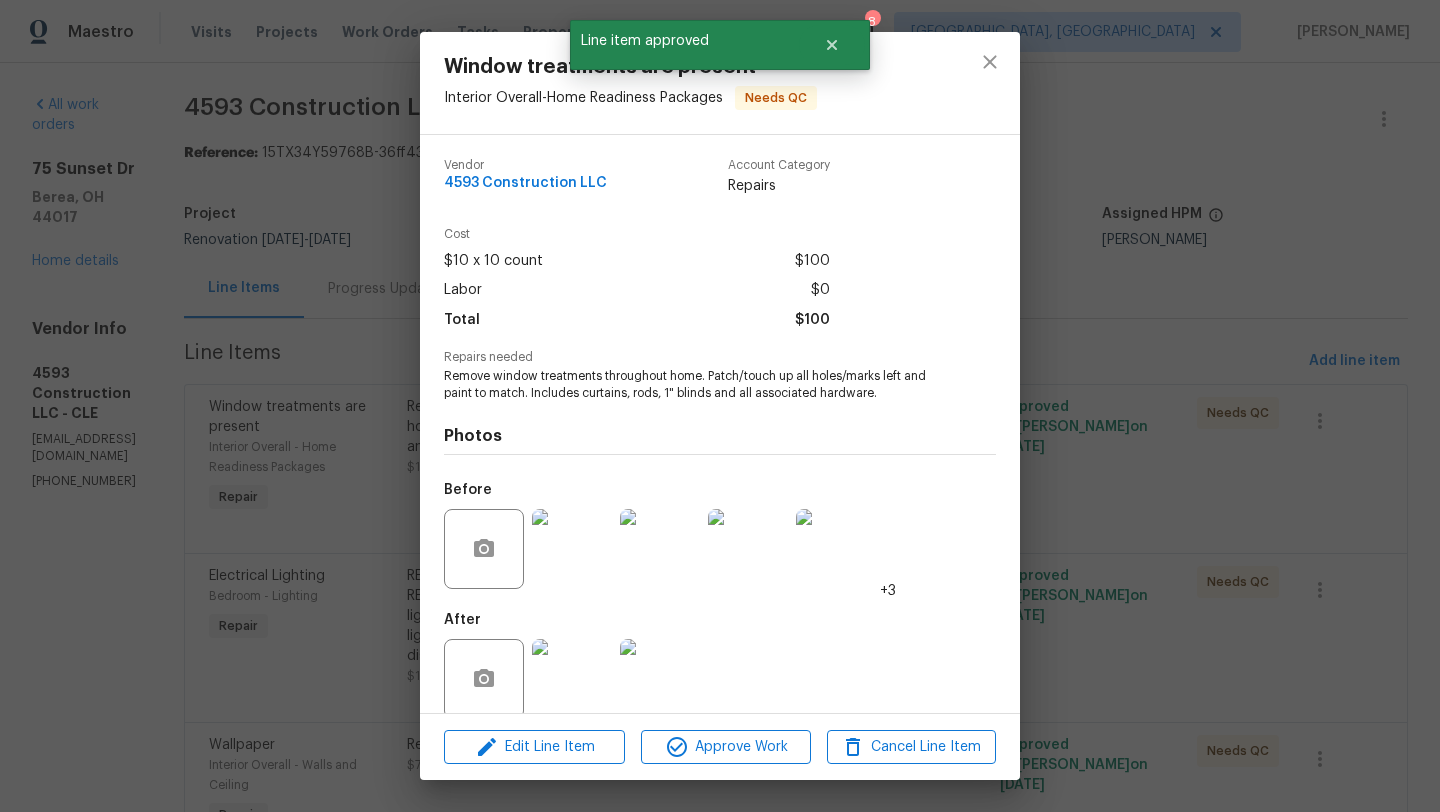 click at bounding box center (572, 679) 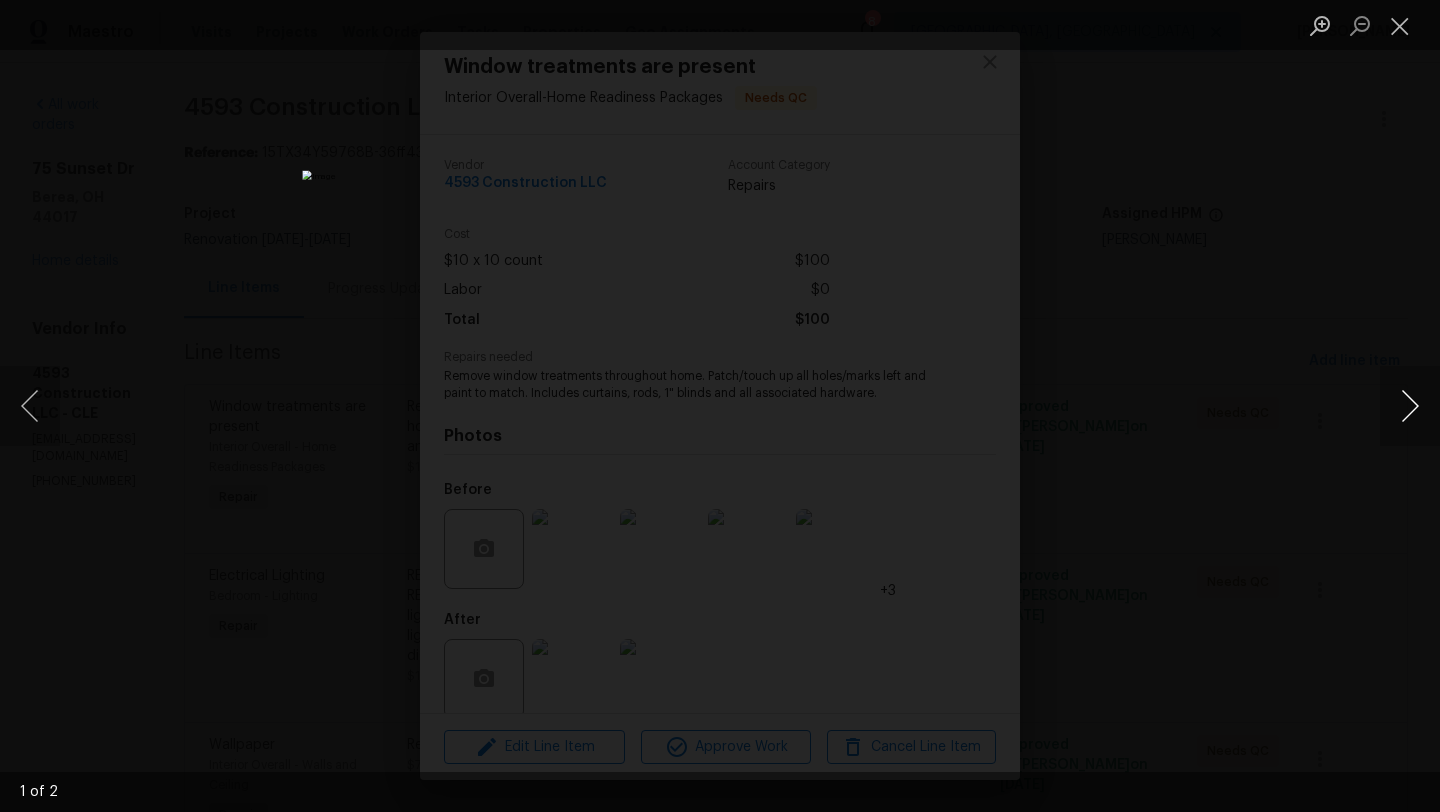 click at bounding box center (1410, 406) 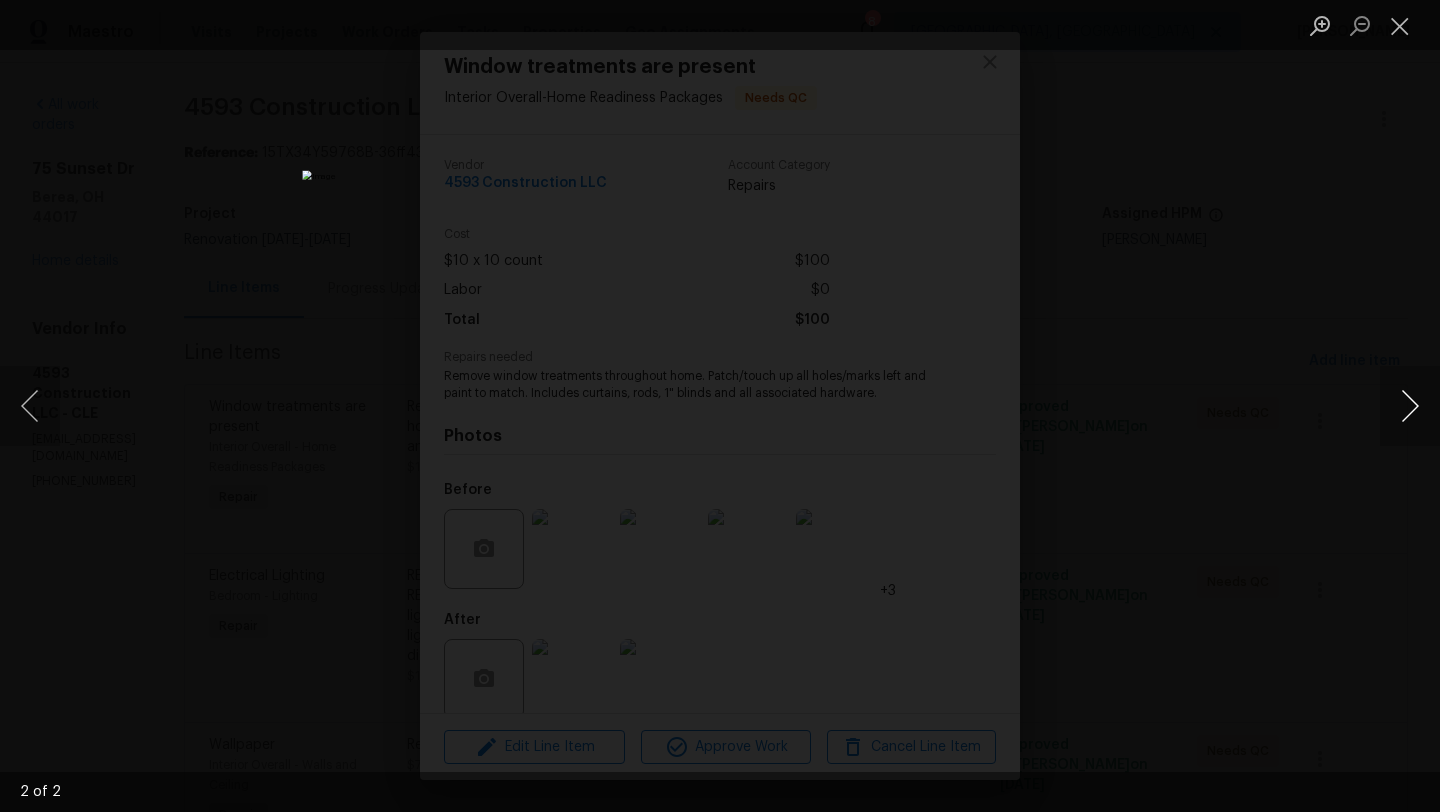 click at bounding box center (1410, 406) 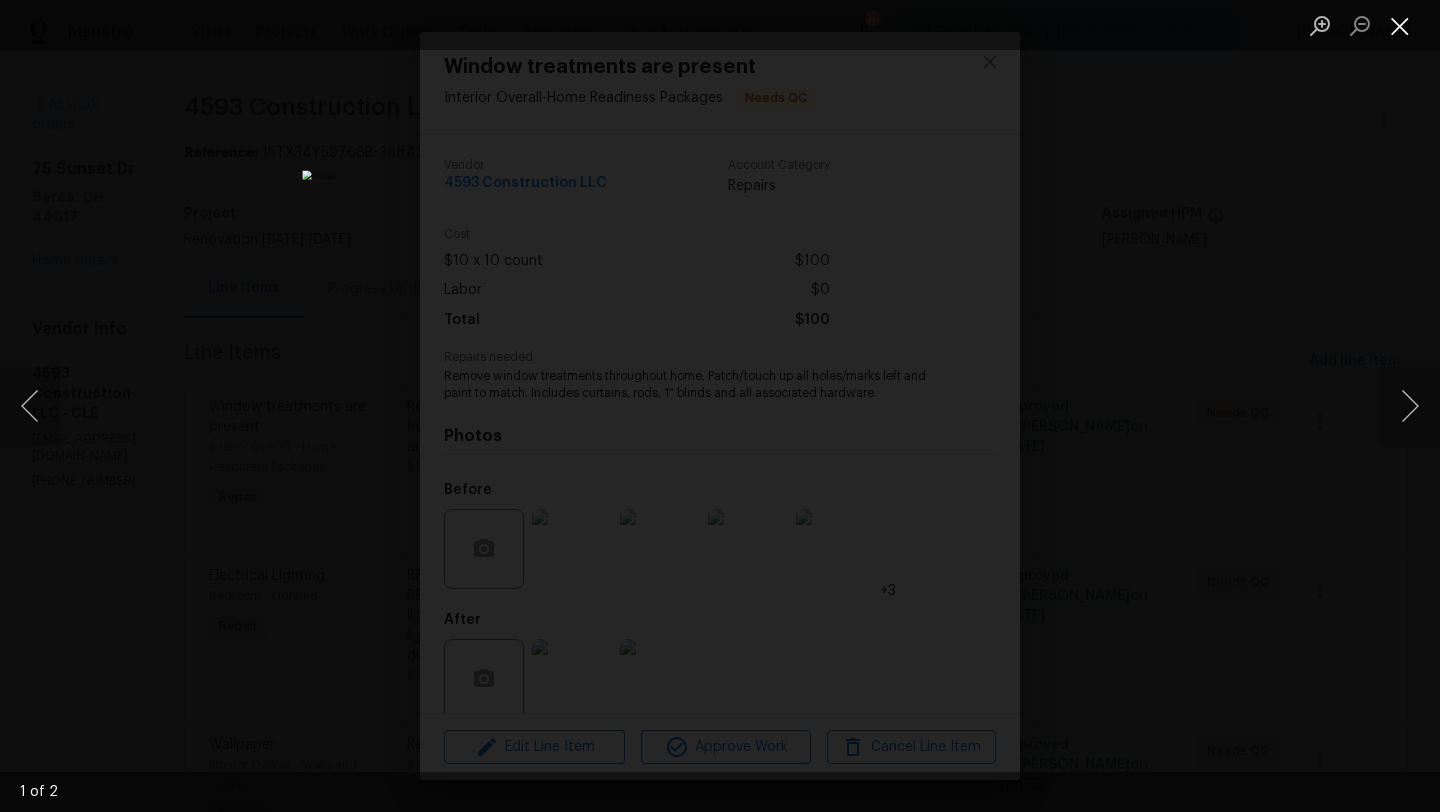 click at bounding box center (1400, 25) 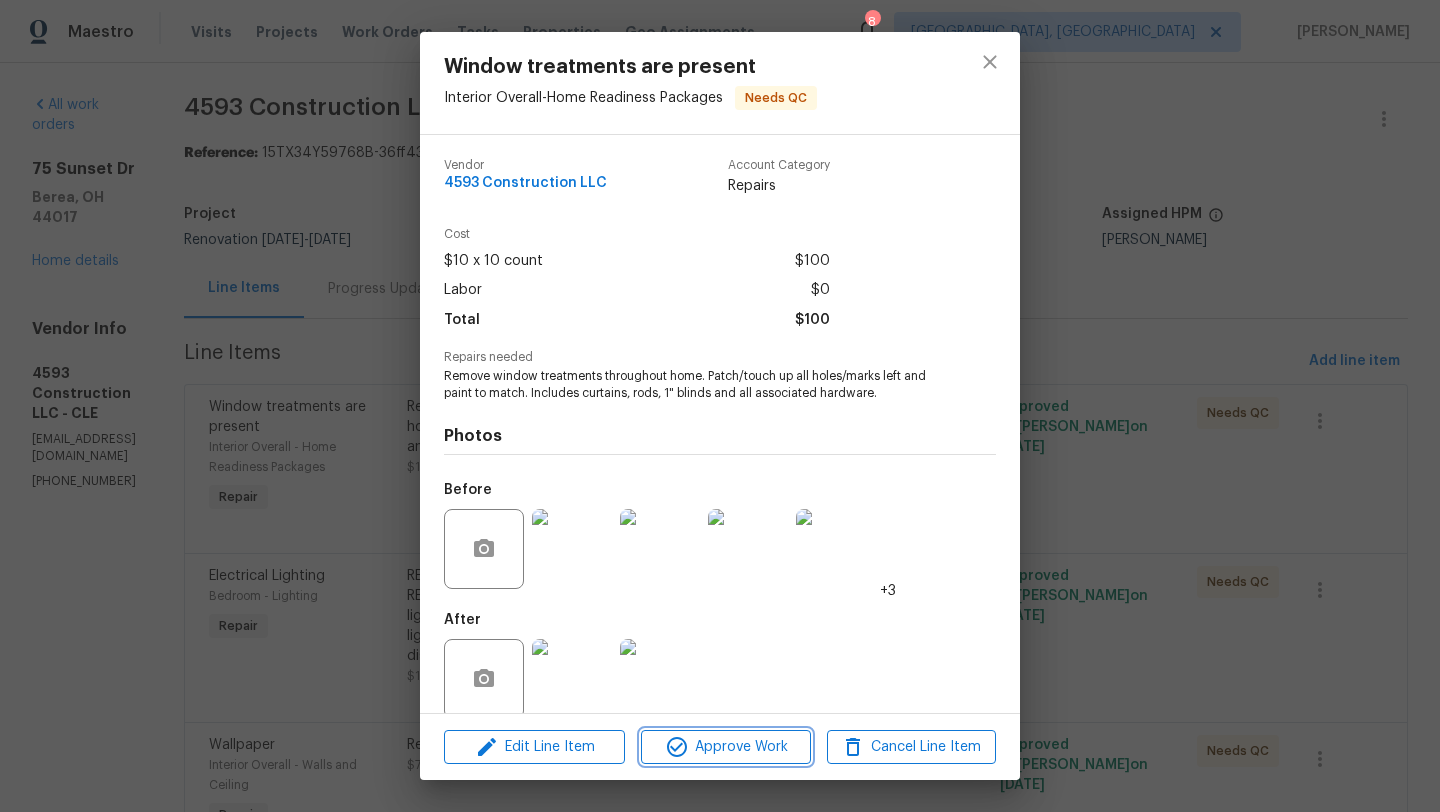 click on "Approve Work" at bounding box center (725, 747) 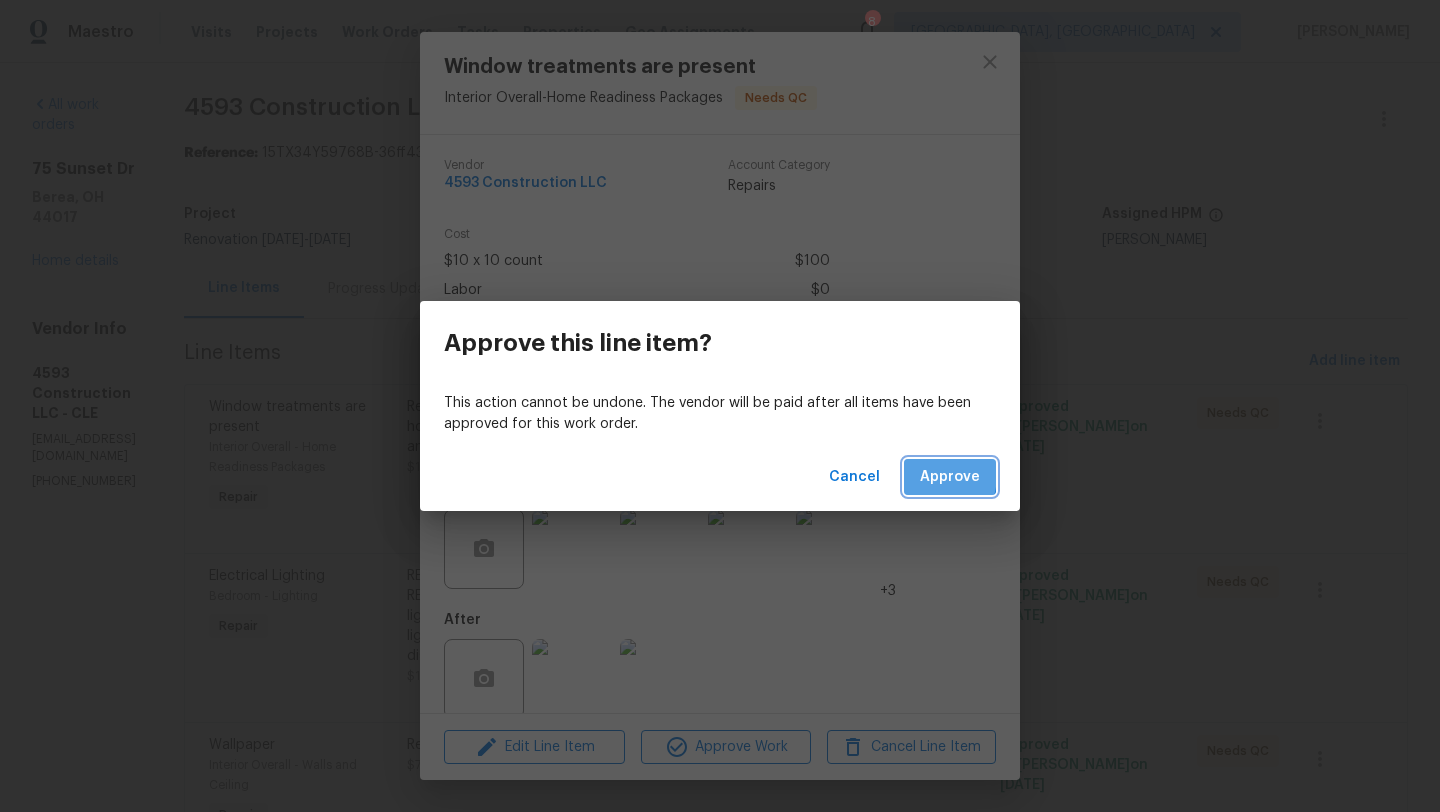 click on "Approve" at bounding box center (950, 477) 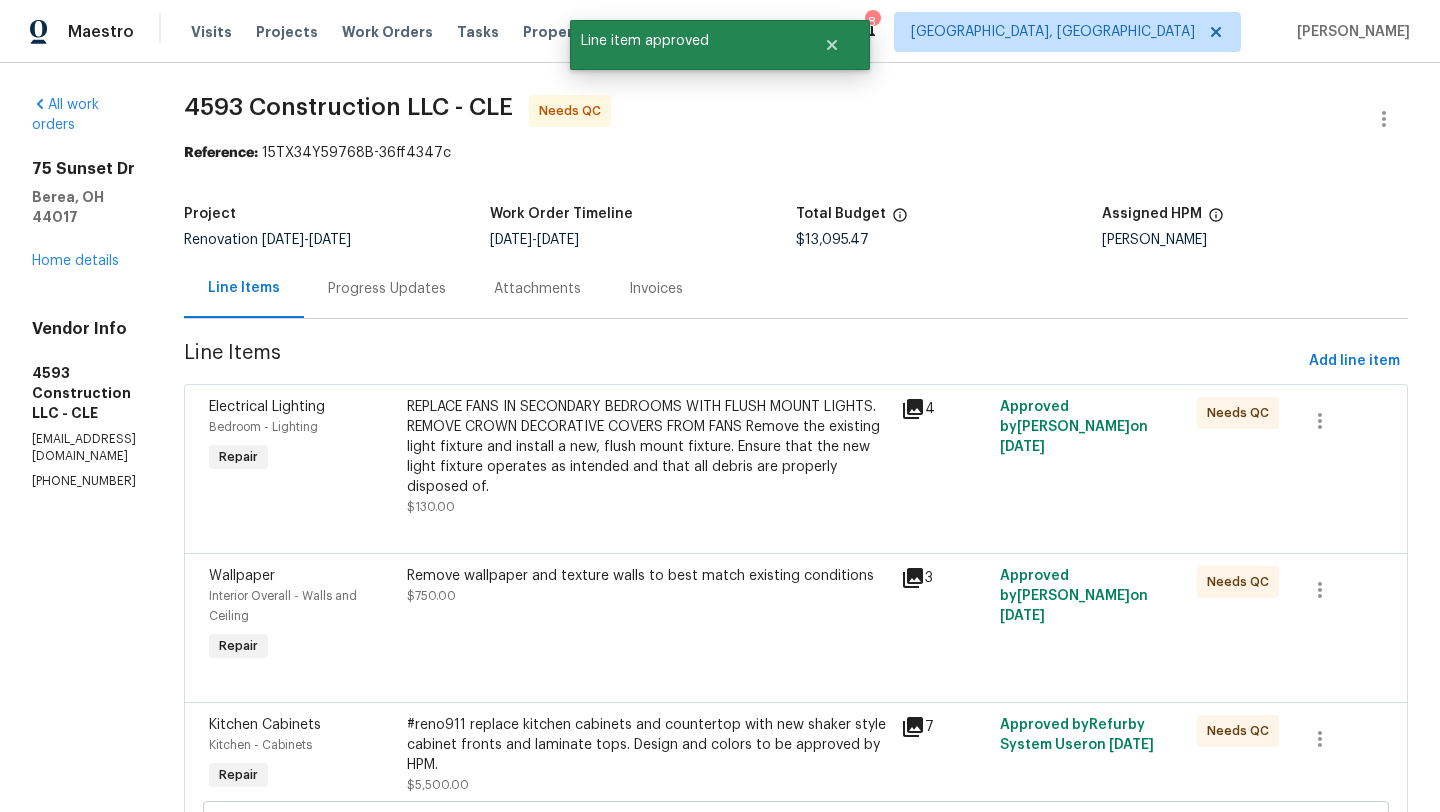 click on "REPLACE FANS IN SECONDARY BEDROOMS WITH FLUSH MOUNT LIGHTS. REMOVE CROWN DECORATIVE COVERS FROM FANS
Remove the existing light fixture and install a new, flush mount fixture. Ensure that the new light fixture operates as intended and that all debris are properly disposed of." at bounding box center [648, 447] 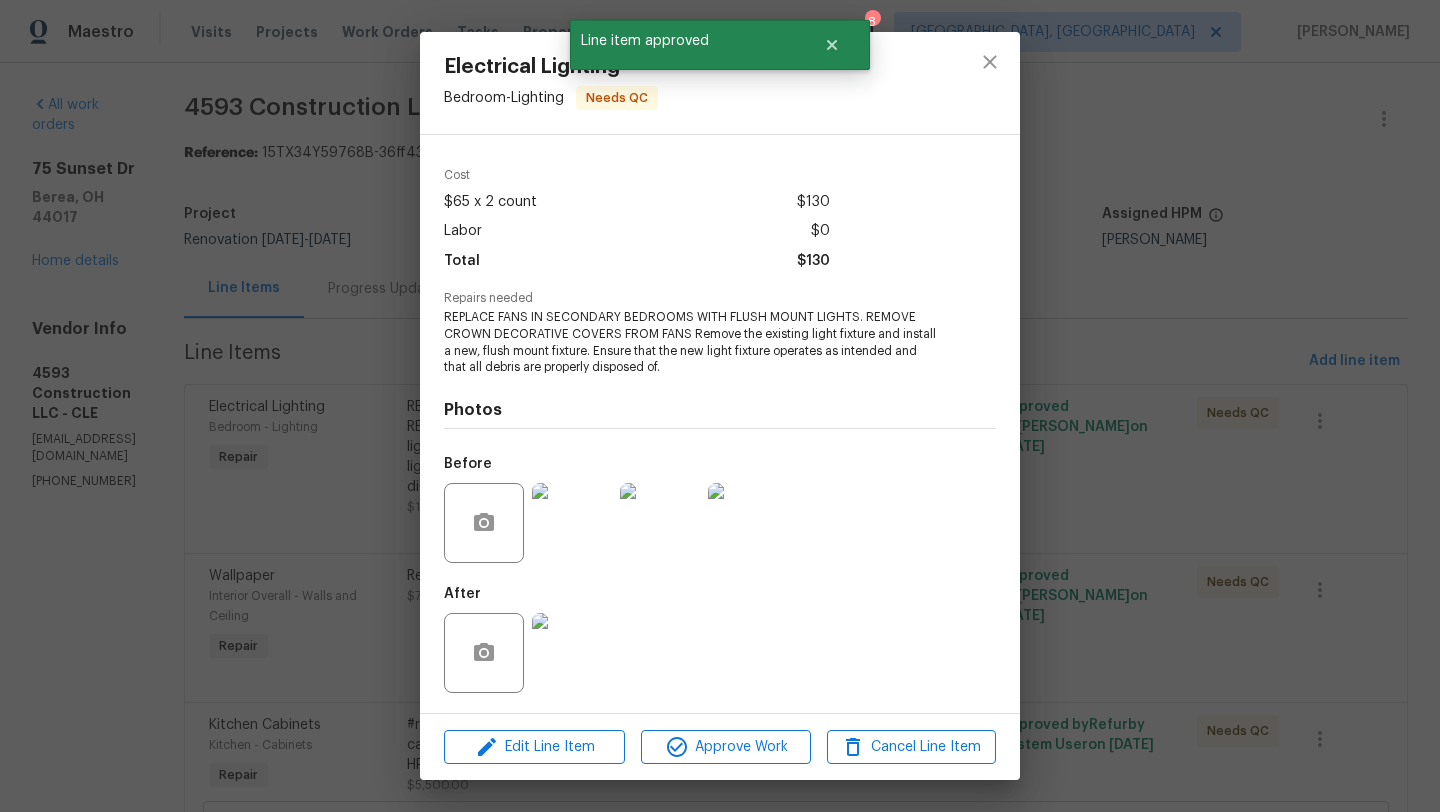 scroll, scrollTop: 60, scrollLeft: 0, axis: vertical 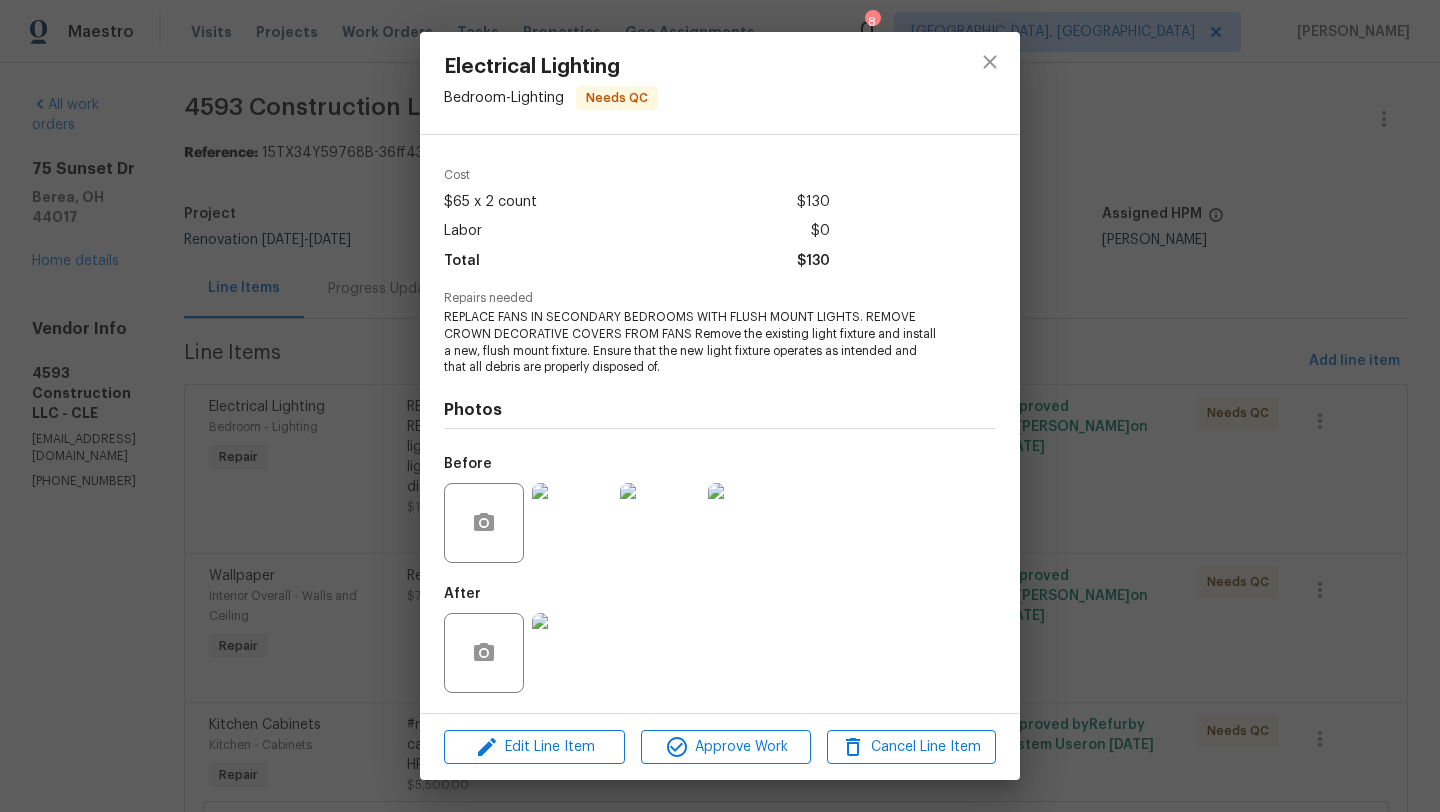 click at bounding box center (572, 653) 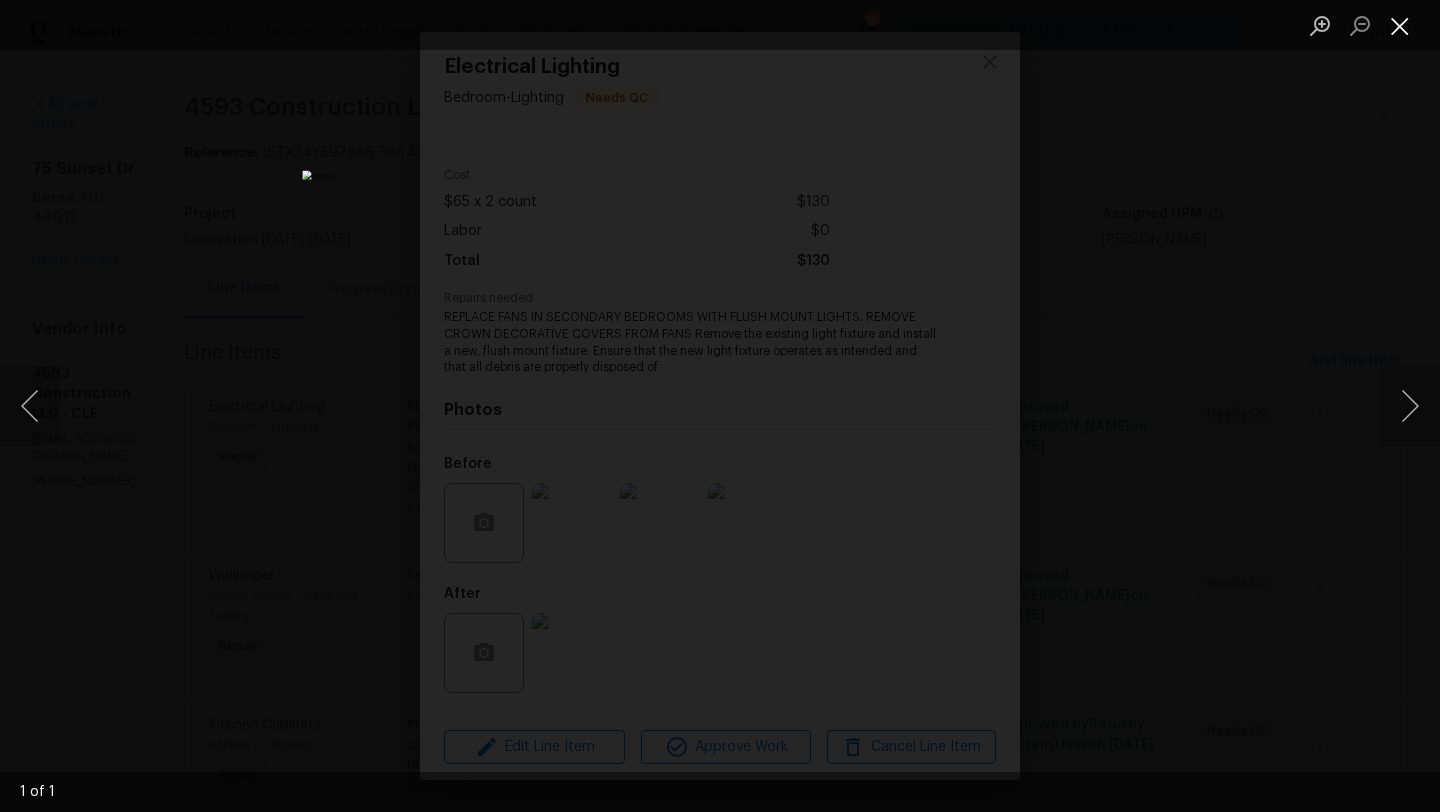 click at bounding box center [1400, 25] 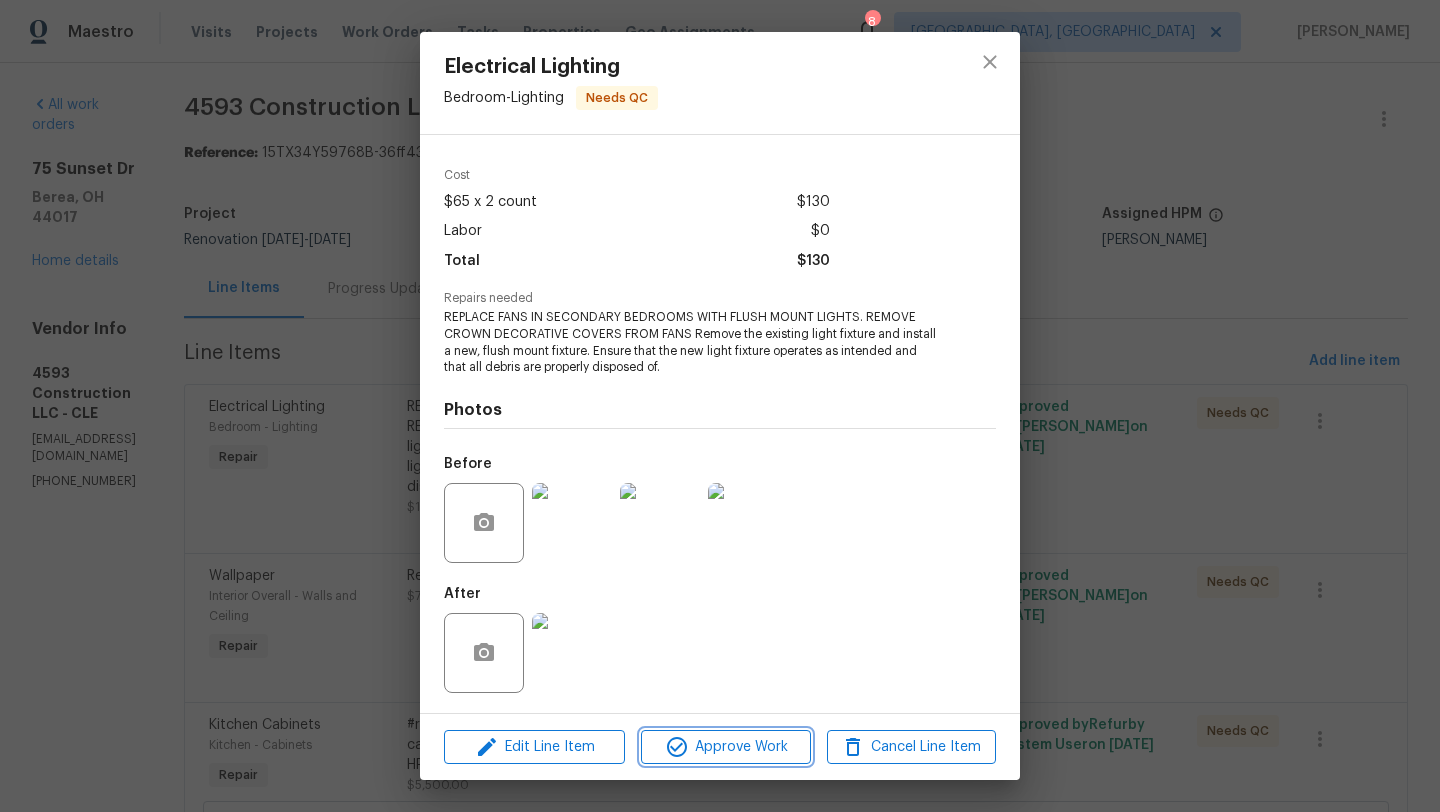 click 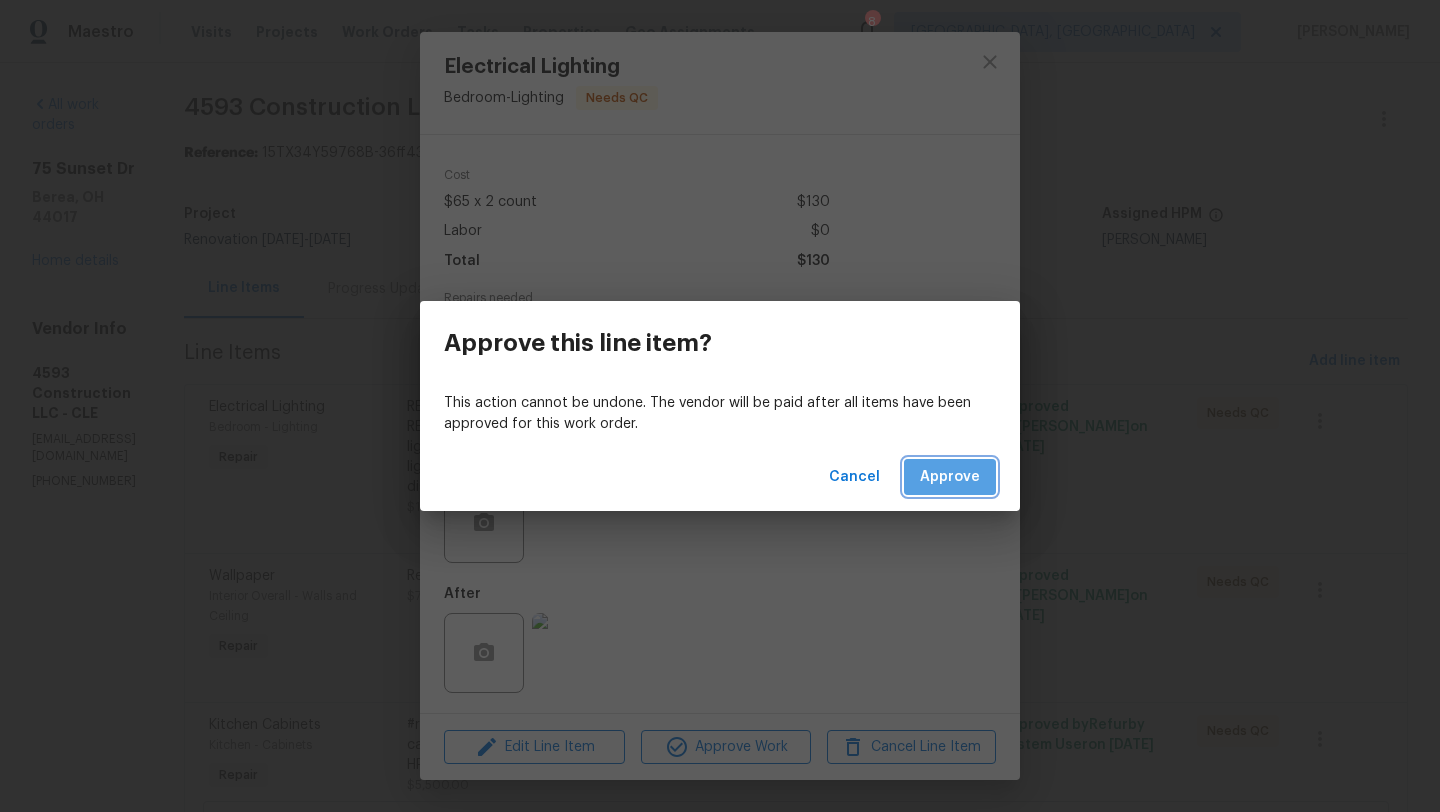 click on "Approve" at bounding box center [950, 477] 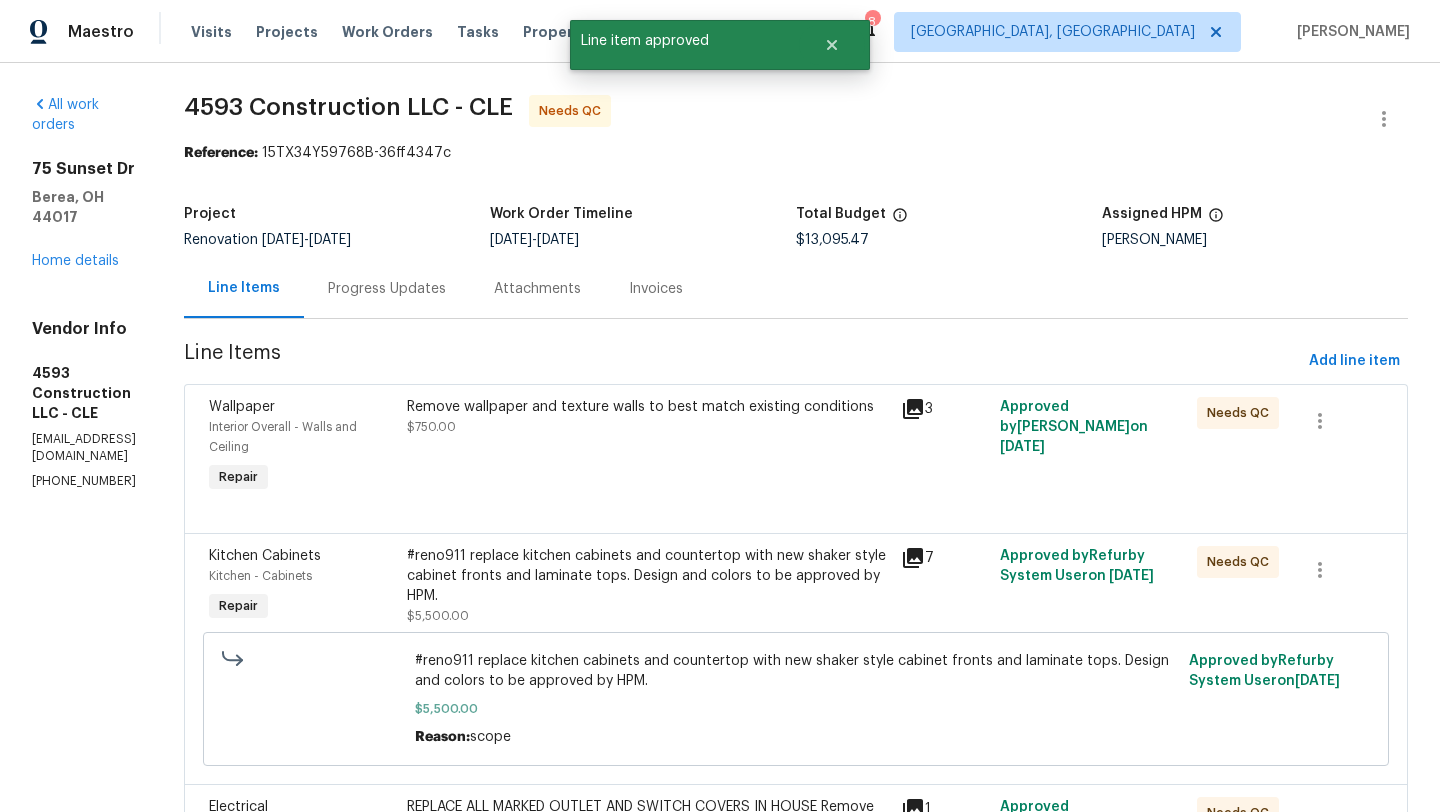 click on "Remove wallpaper and texture walls to best match existing conditions $750.00" at bounding box center (648, 447) 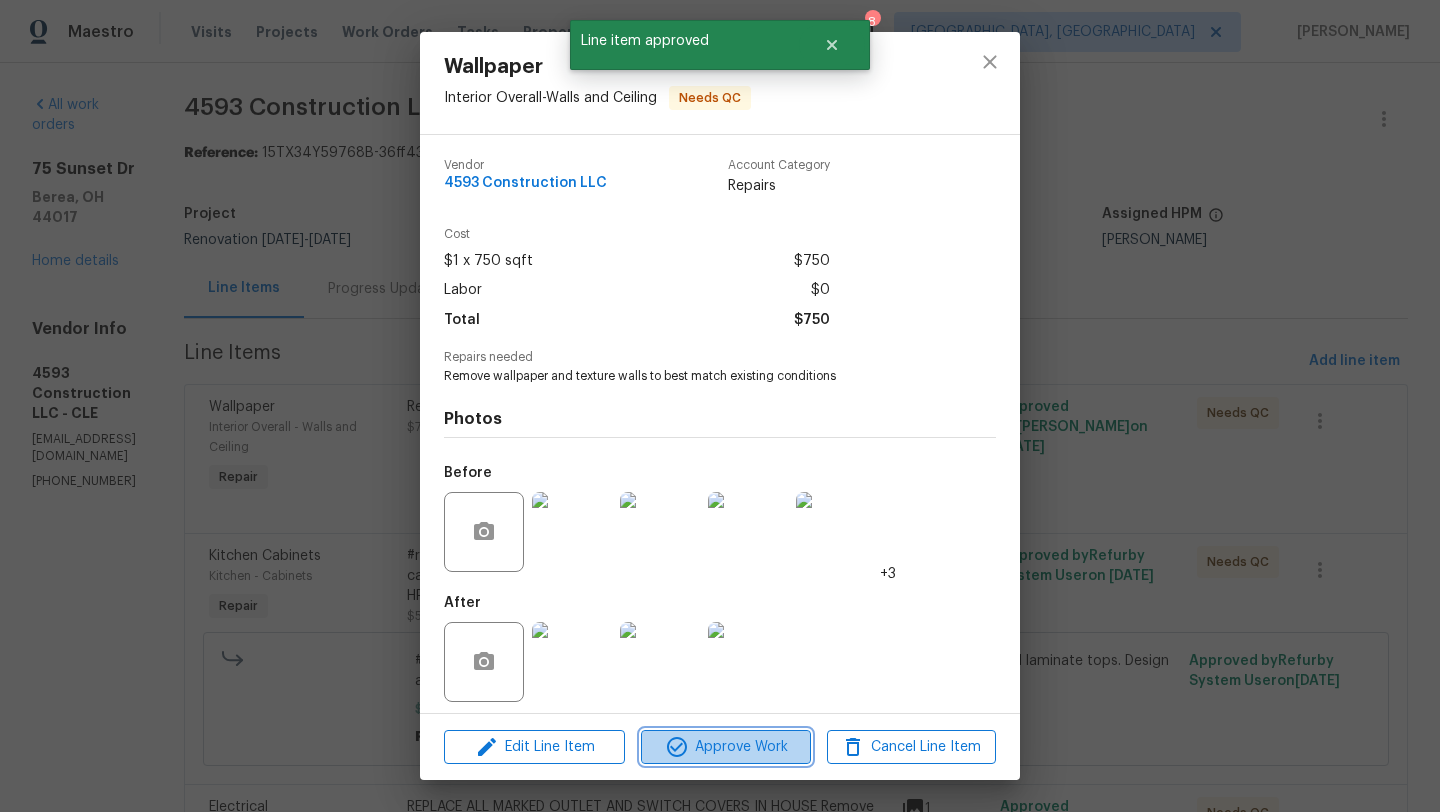 click 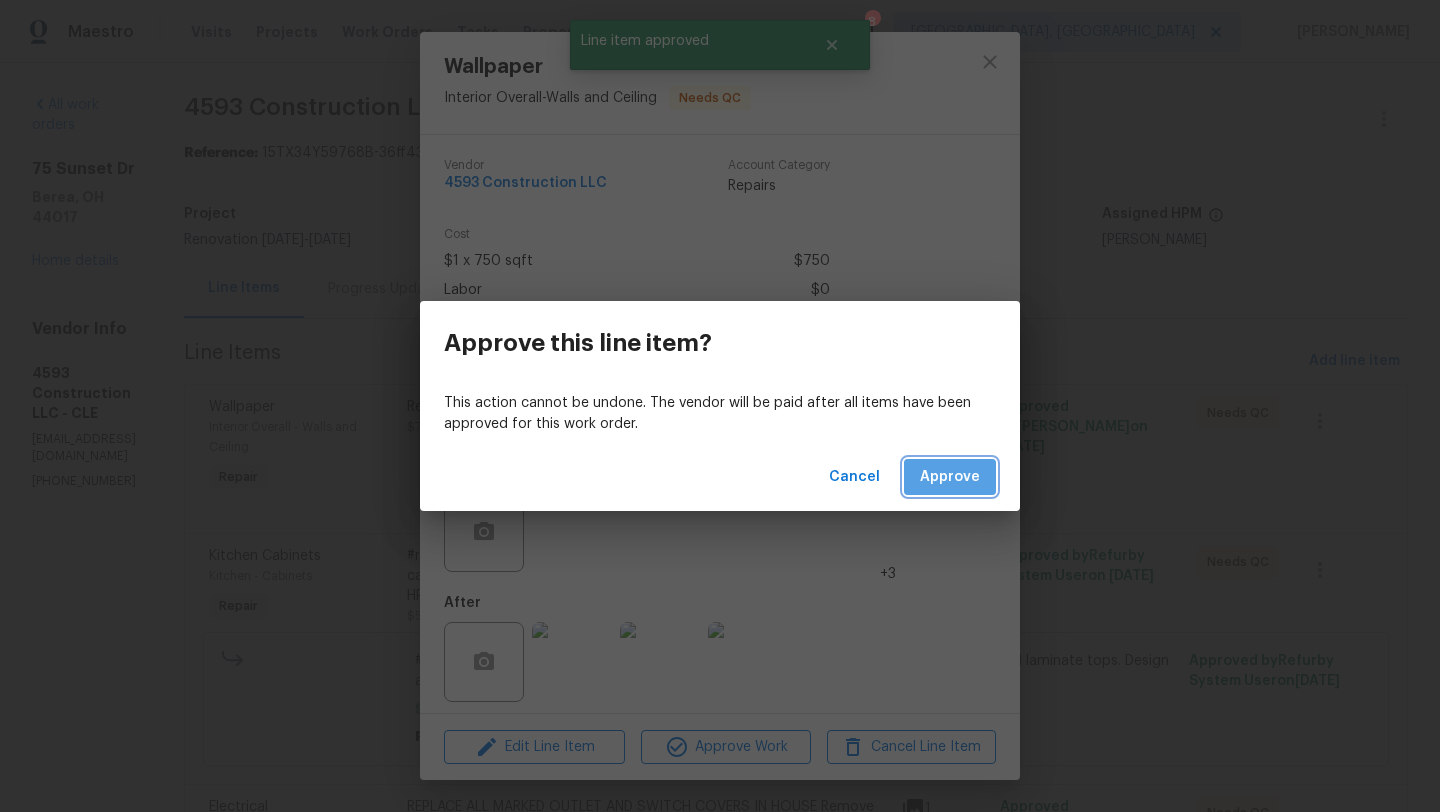 click on "Approve" at bounding box center (950, 477) 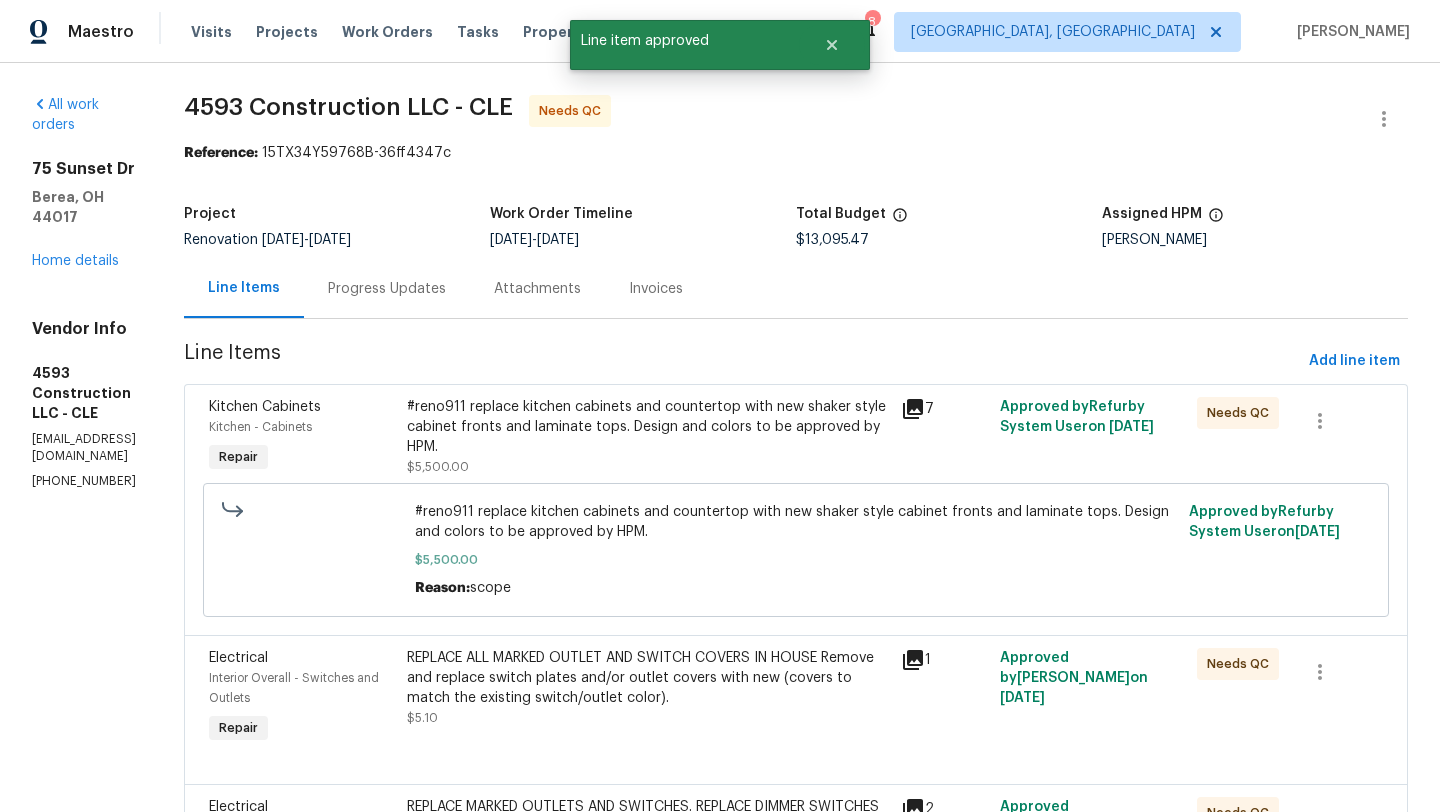 click on "#reno911 replace kitchen cabinets and countertop with new shaker style cabinet fronts and laminate tops. Design and colors to be approved by HPM." at bounding box center (648, 427) 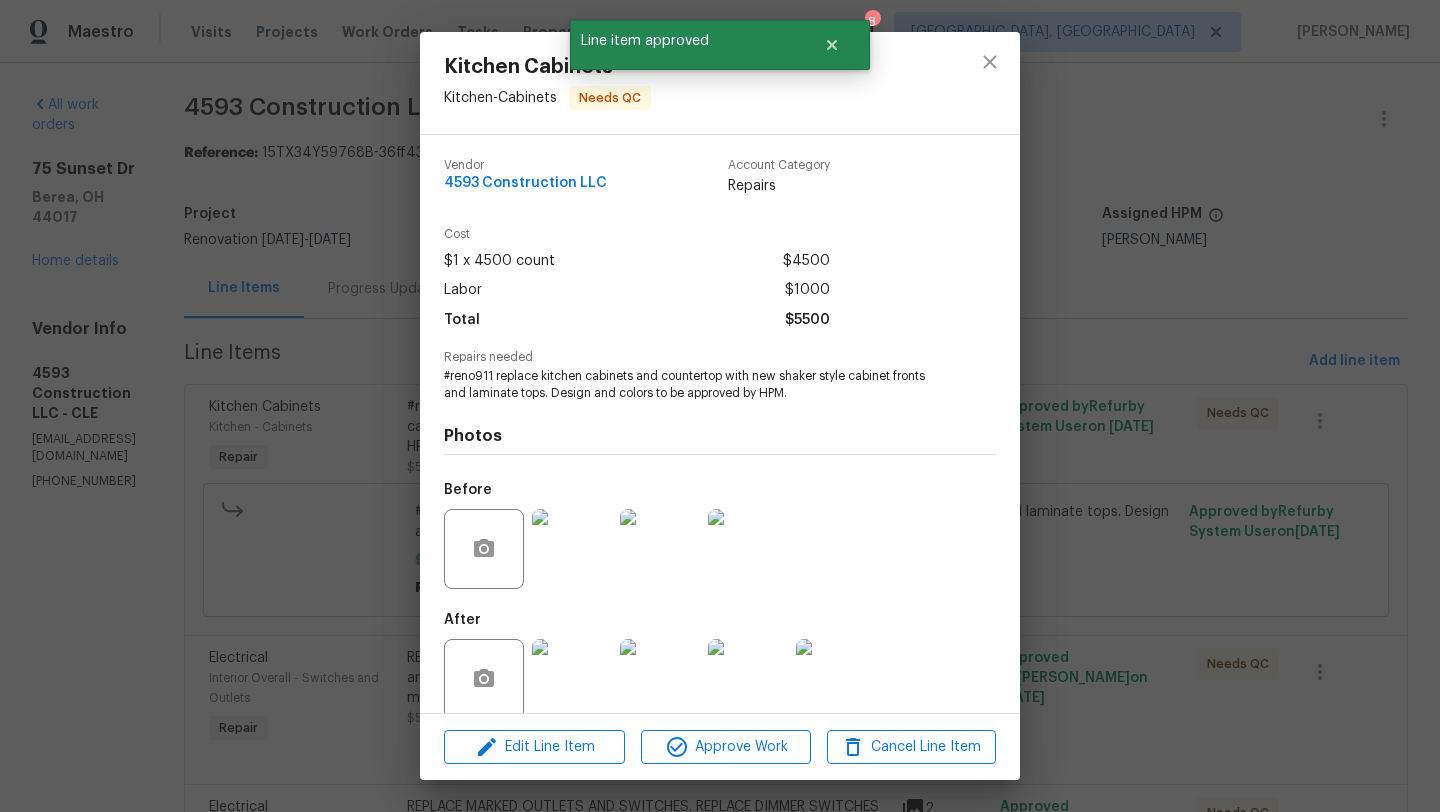 click at bounding box center (572, 679) 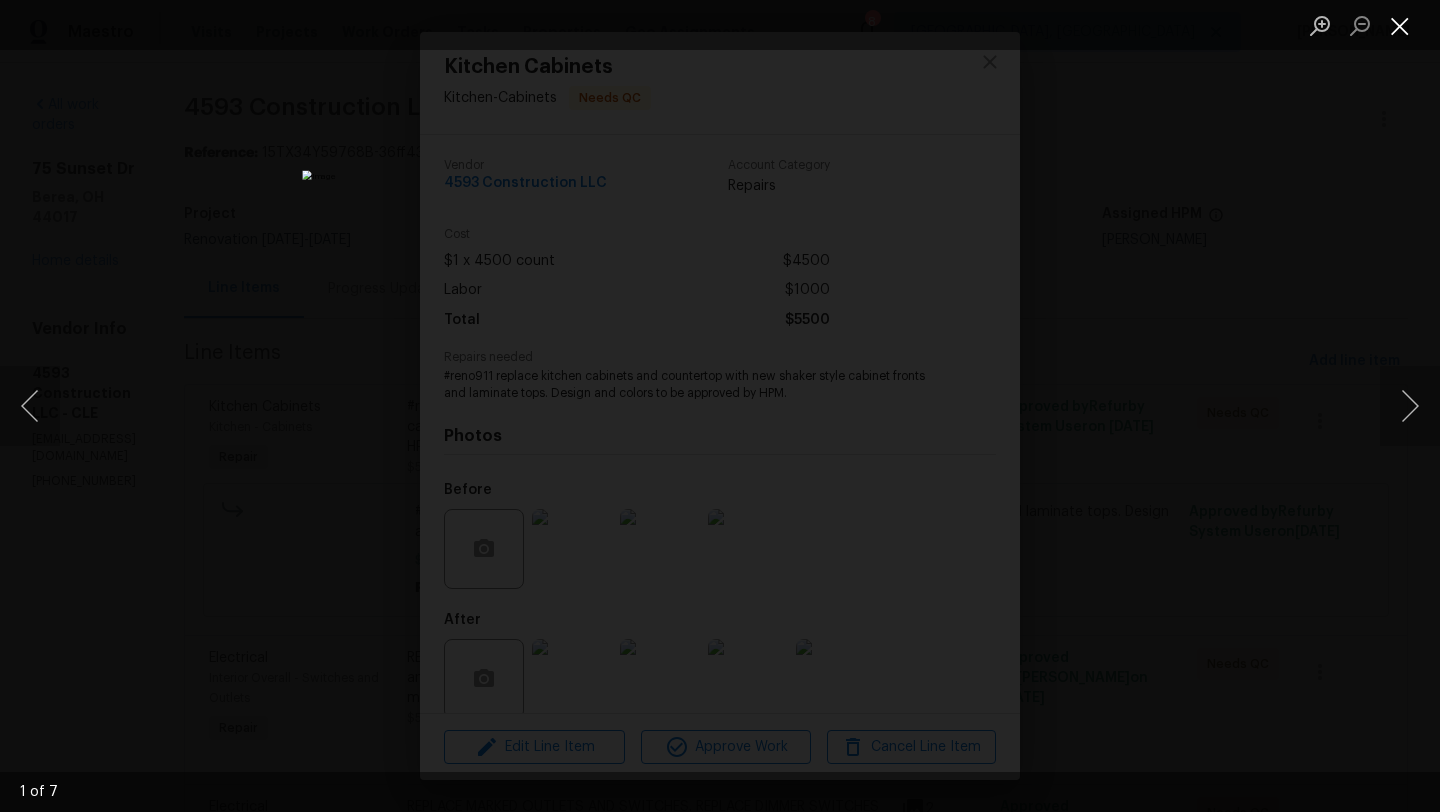 click at bounding box center [1400, 25] 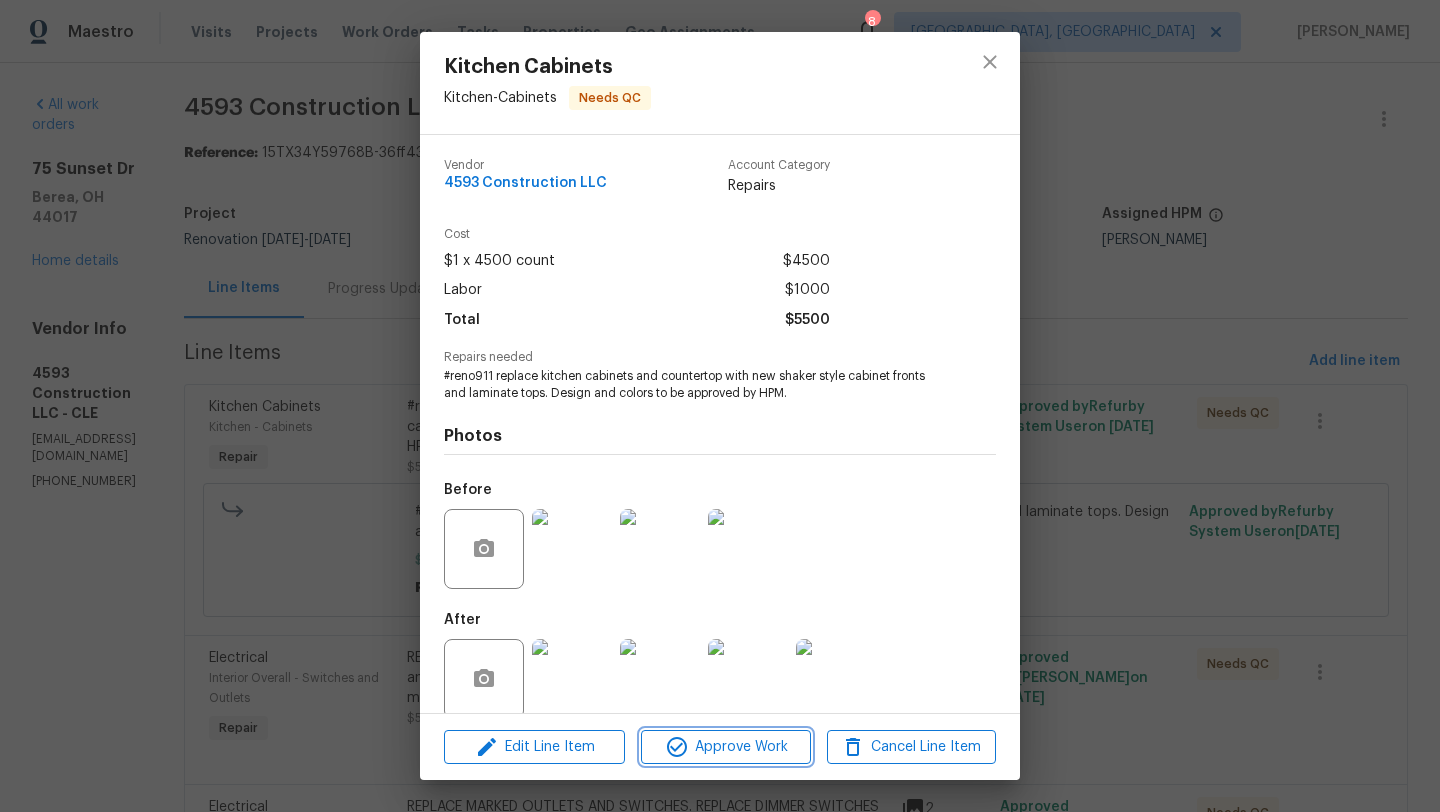 click 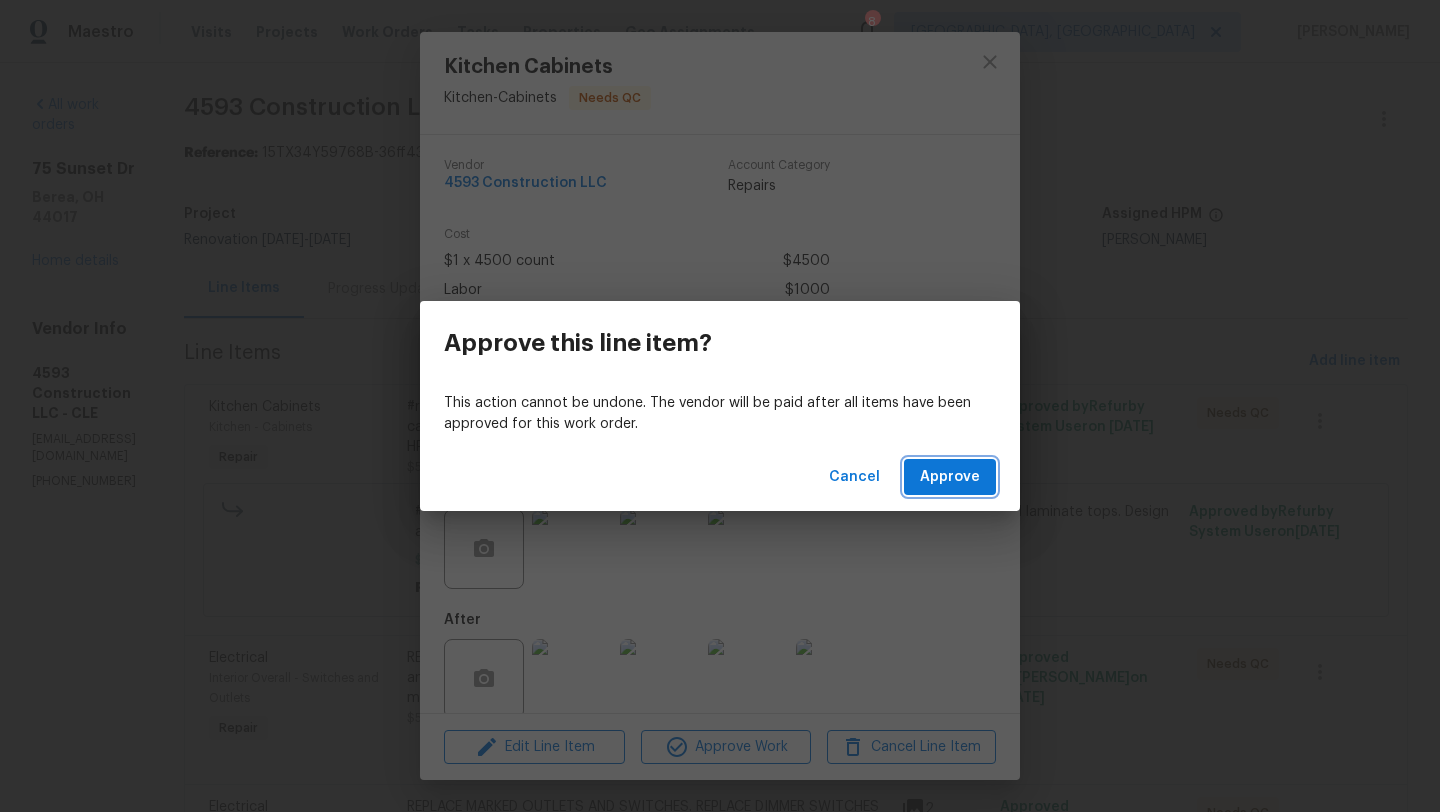 click on "Approve" at bounding box center [950, 477] 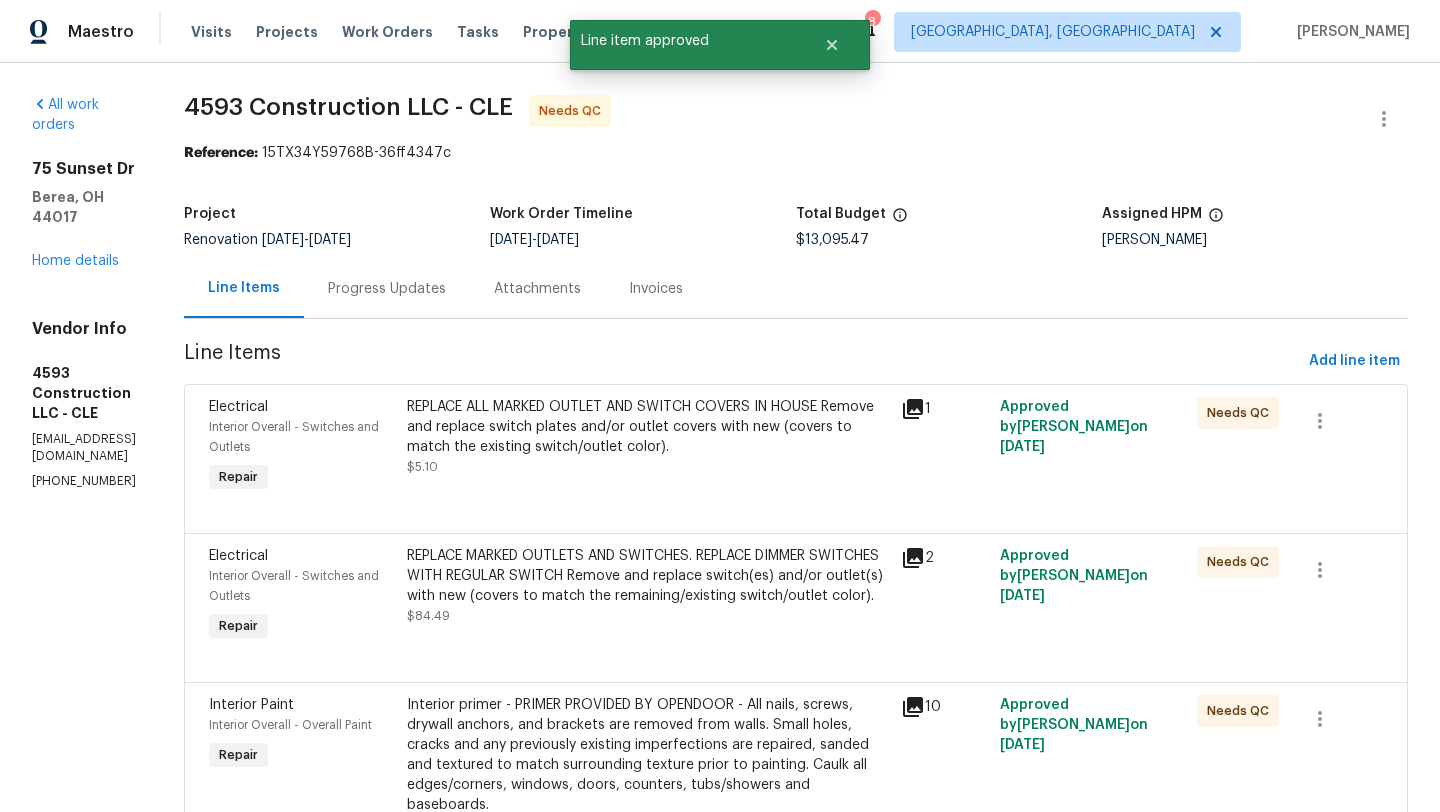 click on "REPLACE ALL MARKED OUTLET AND SWITCH COVERS IN HOUSE
Remove and replace switch plates and/or outlet covers with new (covers to match the existing switch/outlet color). $5.10" at bounding box center [648, 437] 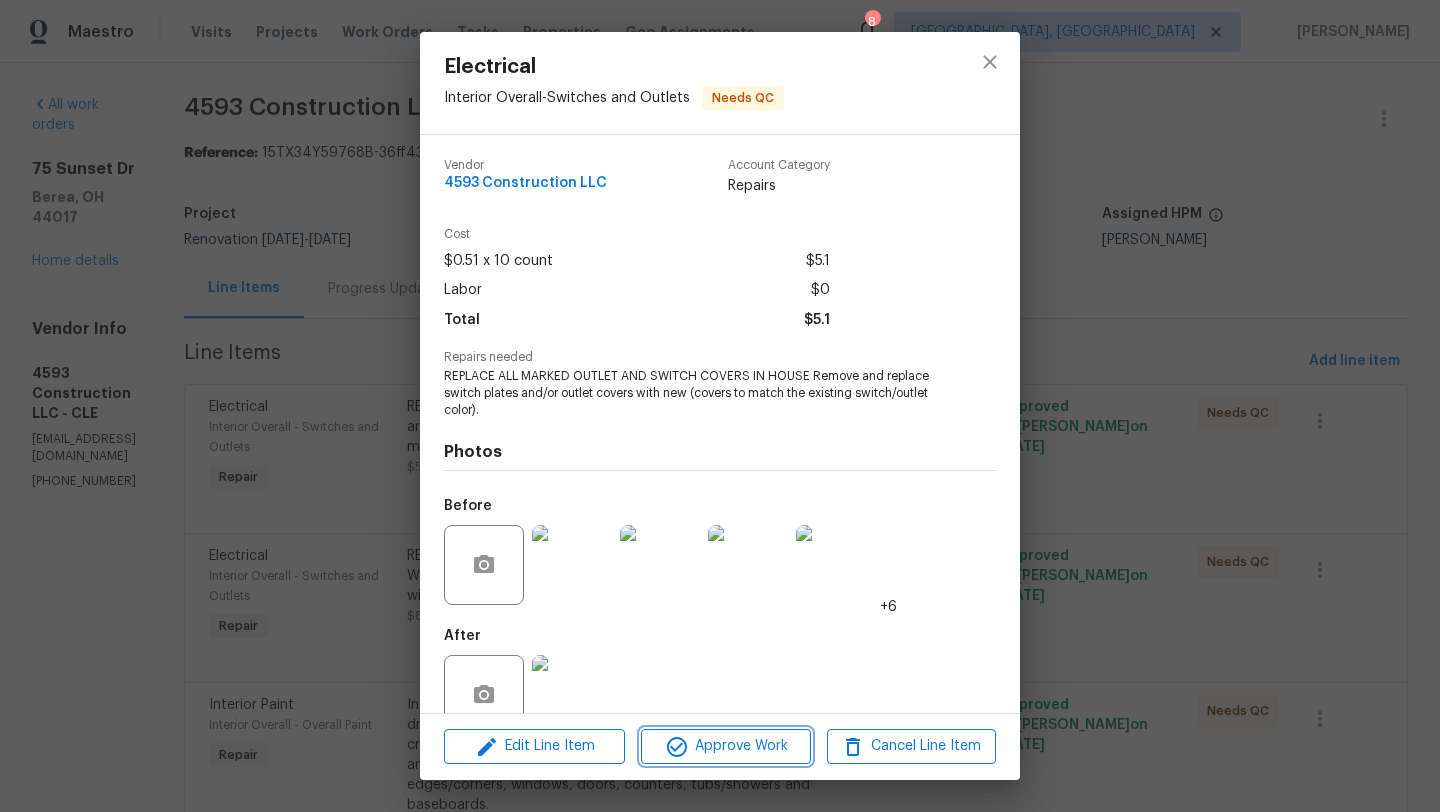 click 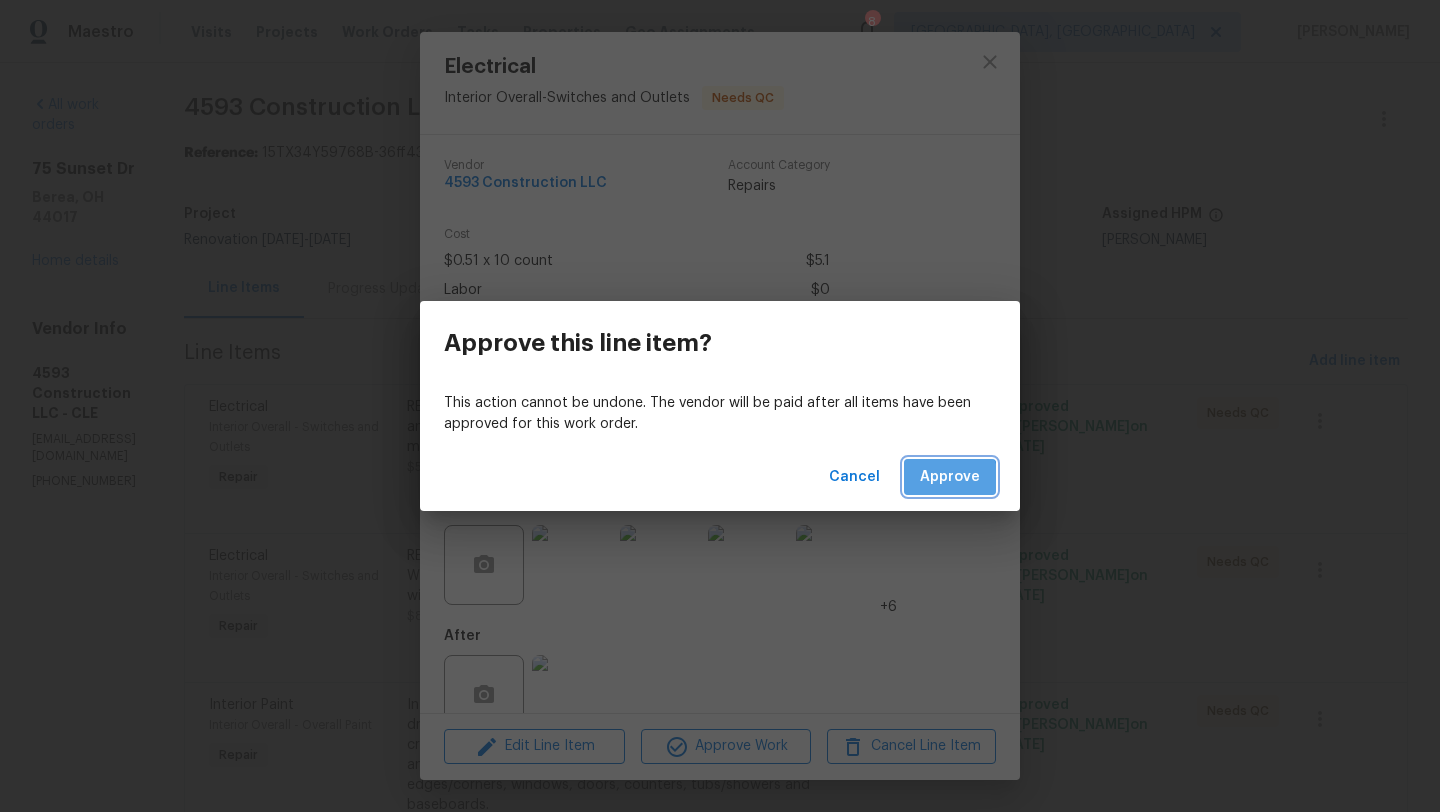 click on "Approve" at bounding box center [950, 477] 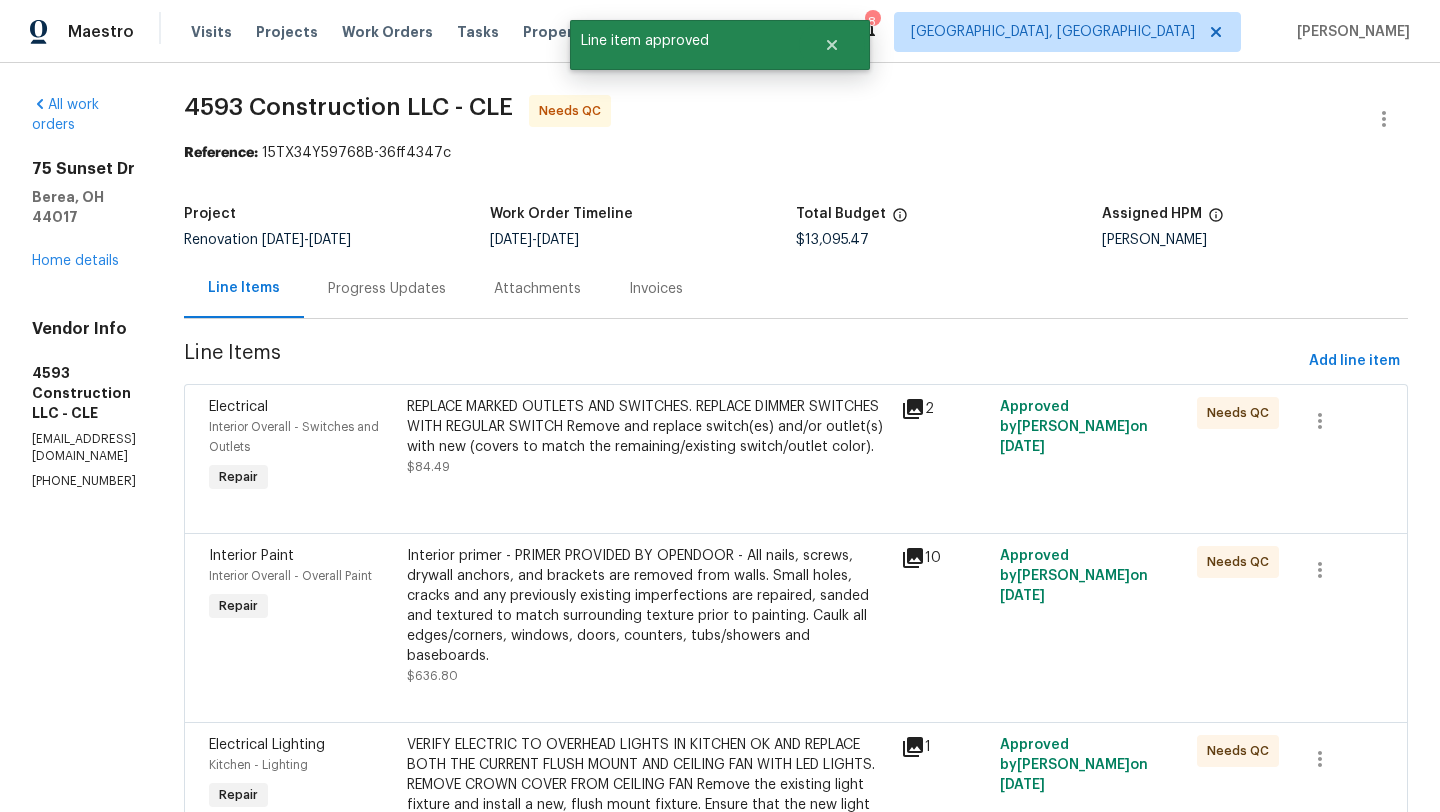 click on "REPLACE MARKED OUTLETS AND SWITCHES. REPLACE DIMMER SWITCHES WITH REGULAR SWITCH
Remove and replace switch(es) and/or outlet(s) with new (covers to match the remaining/existing switch/outlet color). $84.49" at bounding box center (648, 437) 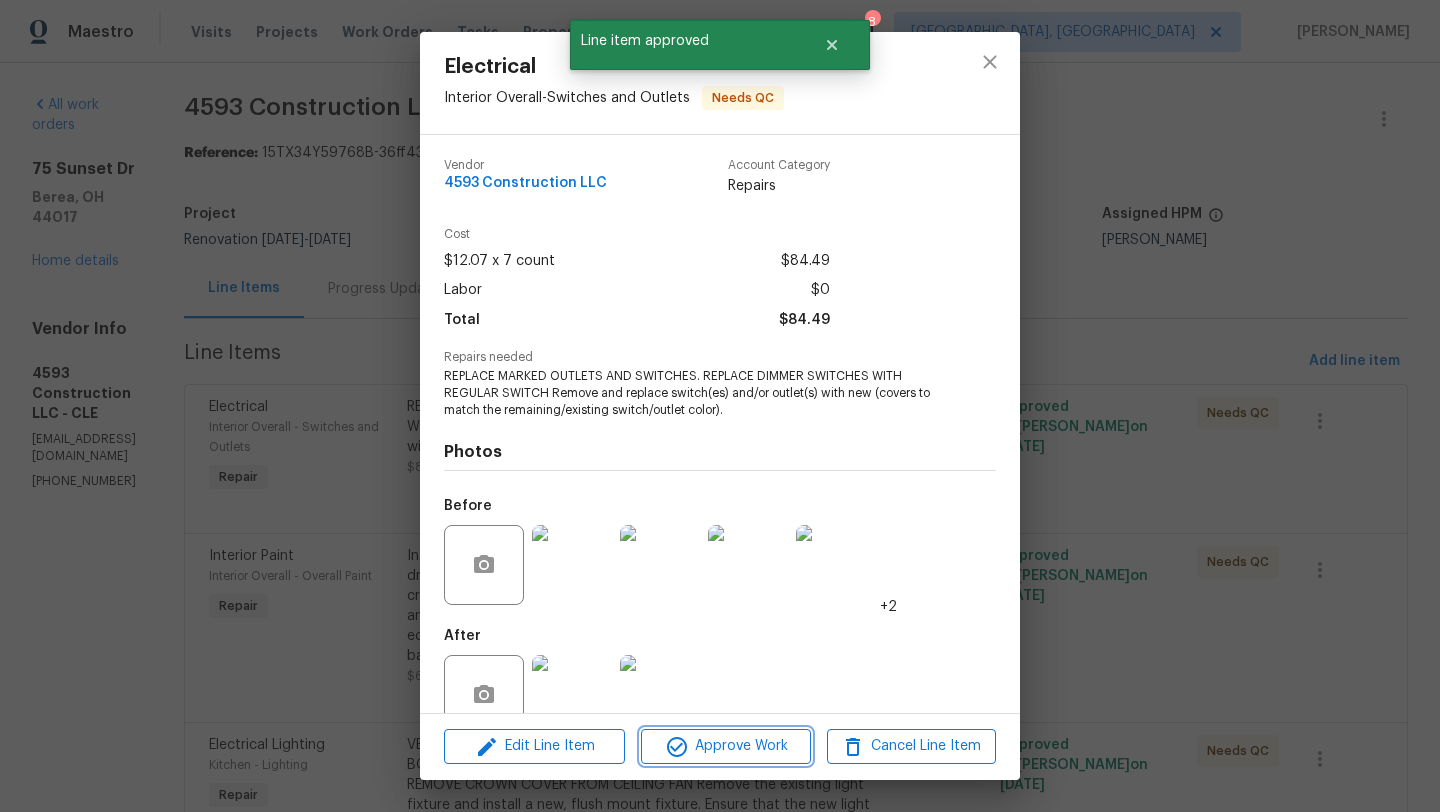 click on "Approve Work" at bounding box center [725, 746] 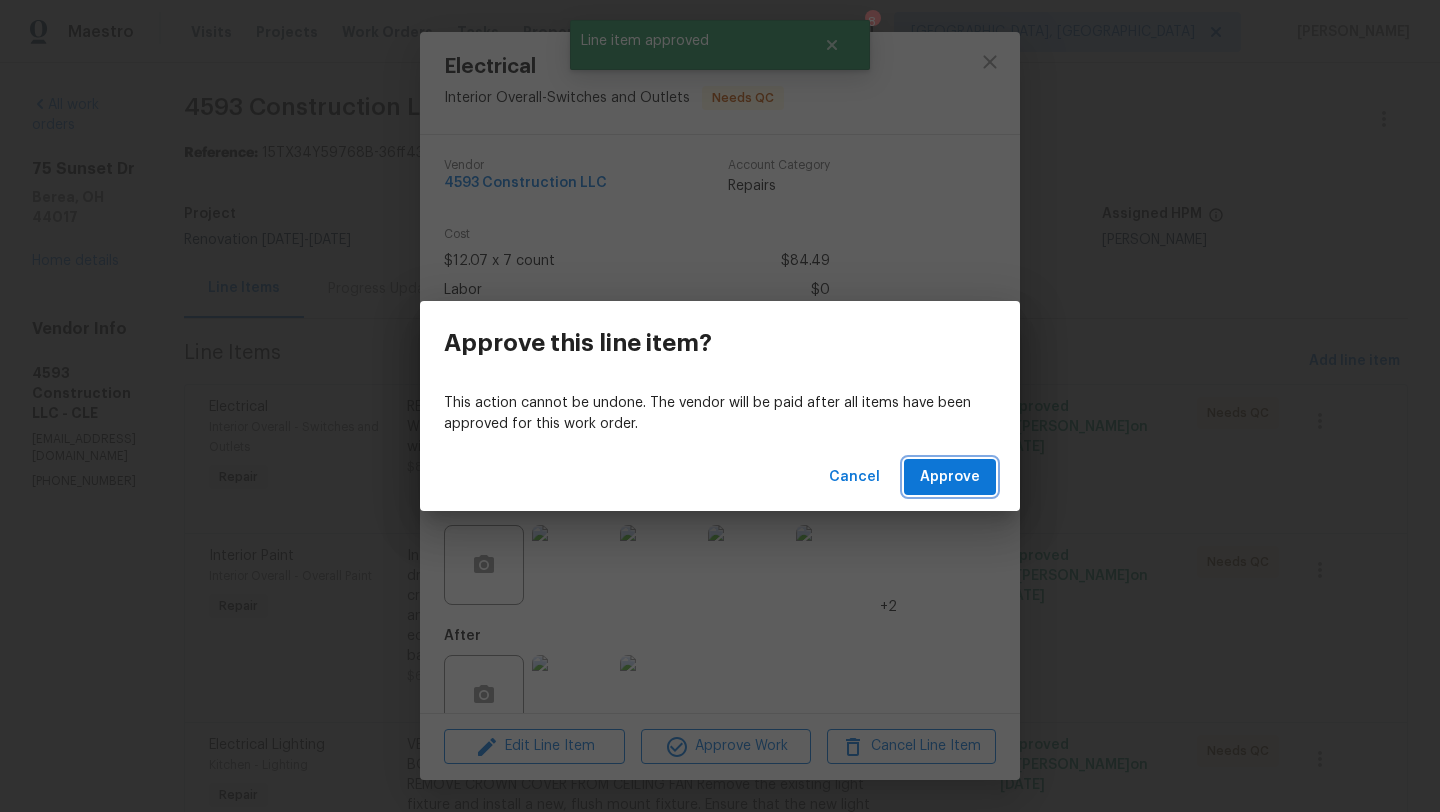 click on "Approve" at bounding box center [950, 477] 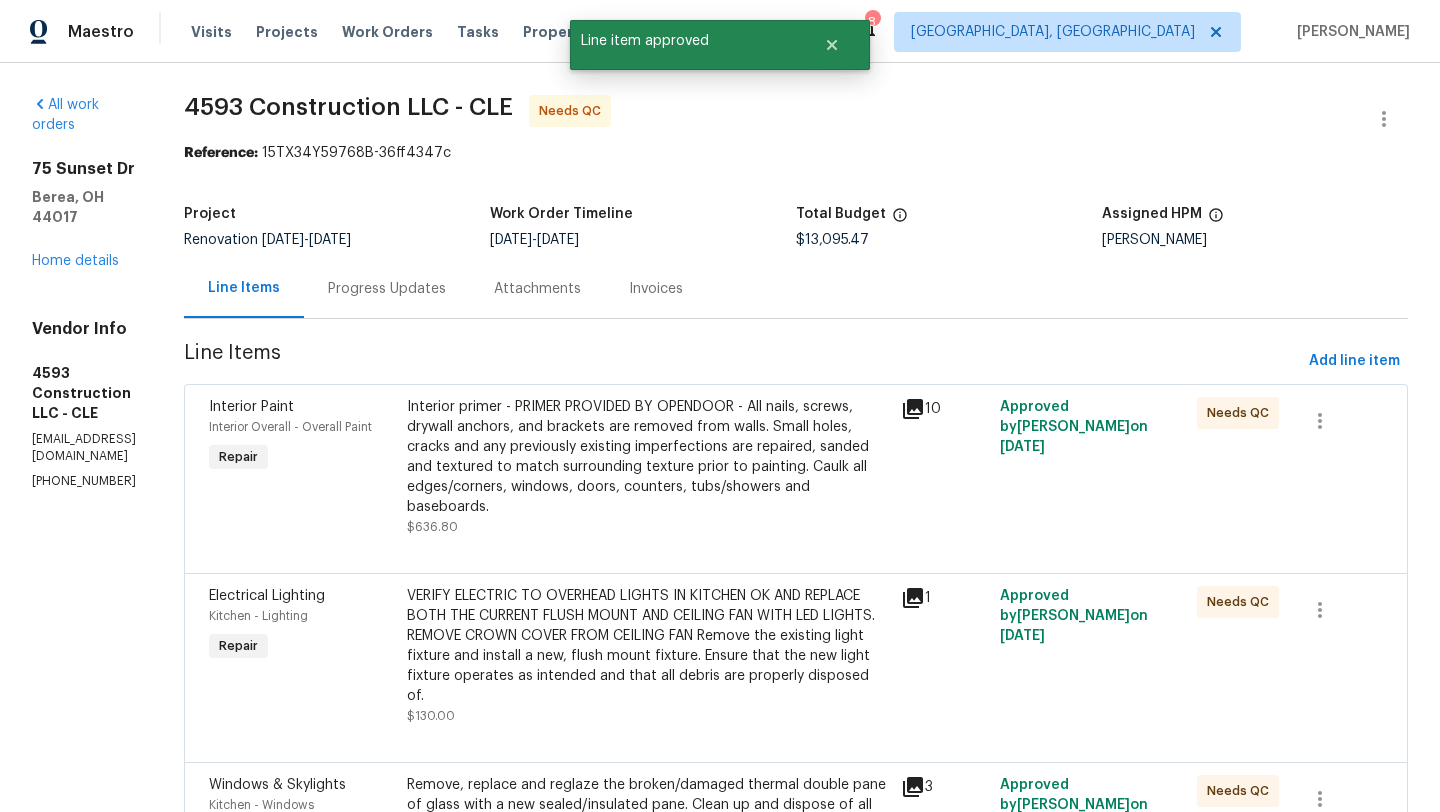 click on "Interior primer - PRIMER PROVIDED BY OPENDOOR - All nails, screws, drywall anchors, and brackets are removed from walls. Small holes, cracks and any previously existing imperfections are repaired, sanded and textured to match surrounding texture prior to painting. Caulk all edges/corners, windows, doors, counters, tubs/showers and baseboards." at bounding box center (648, 457) 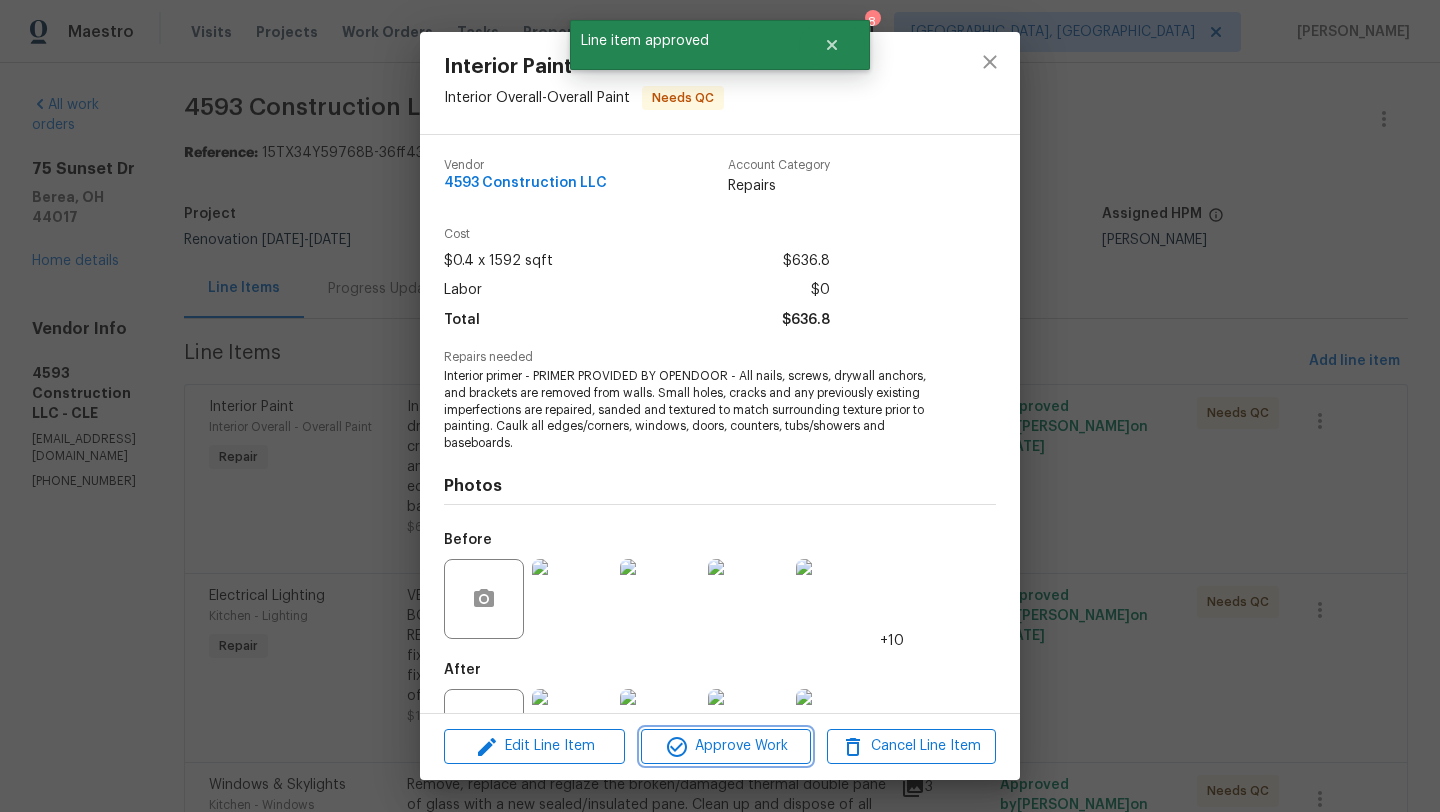click on "Approve Work" at bounding box center (725, 746) 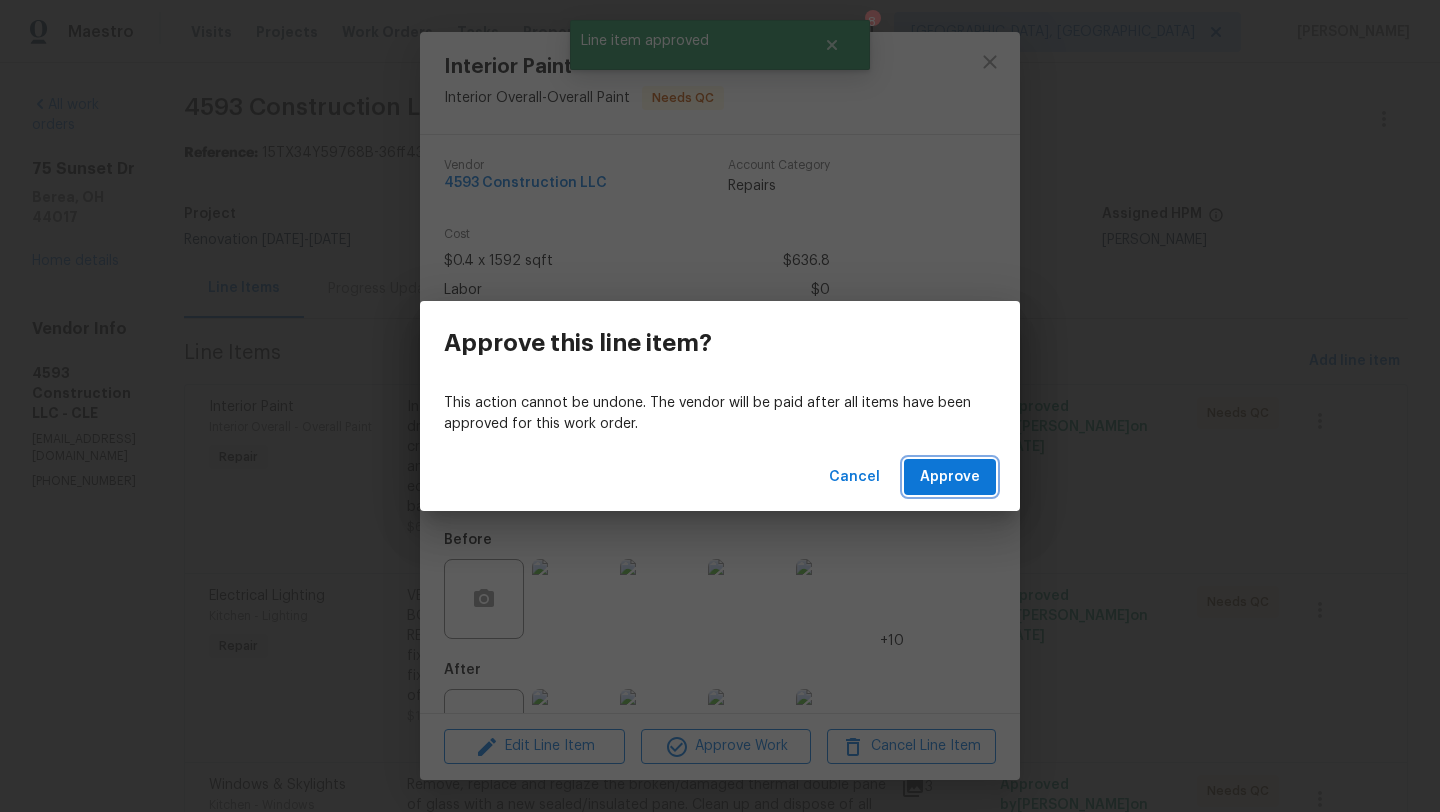click on "Approve" at bounding box center (950, 477) 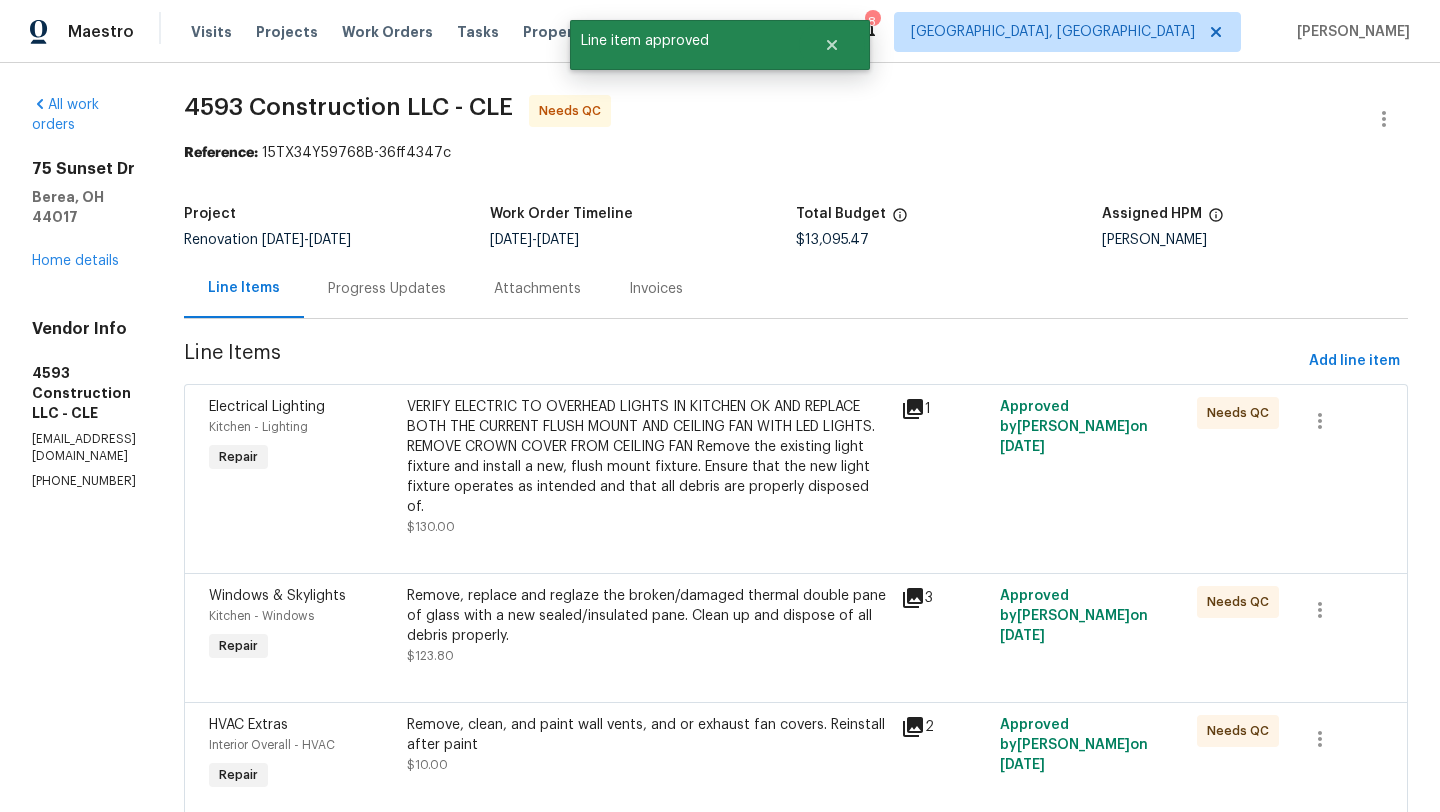 click on "VERIFY ELECTRIC TO OVERHEAD LIGHTS IN KITCHEN OK AND REPLACE BOTH THE CURRENT FLUSH MOUNT AND CEILING FAN WITH LED LIGHTS. REMOVE CROWN COVER FROM CEILING FAN
Remove the existing light fixture and install a new, flush mount fixture. Ensure that the new light fixture operates as intended and that all debris are properly disposed of." at bounding box center (648, 457) 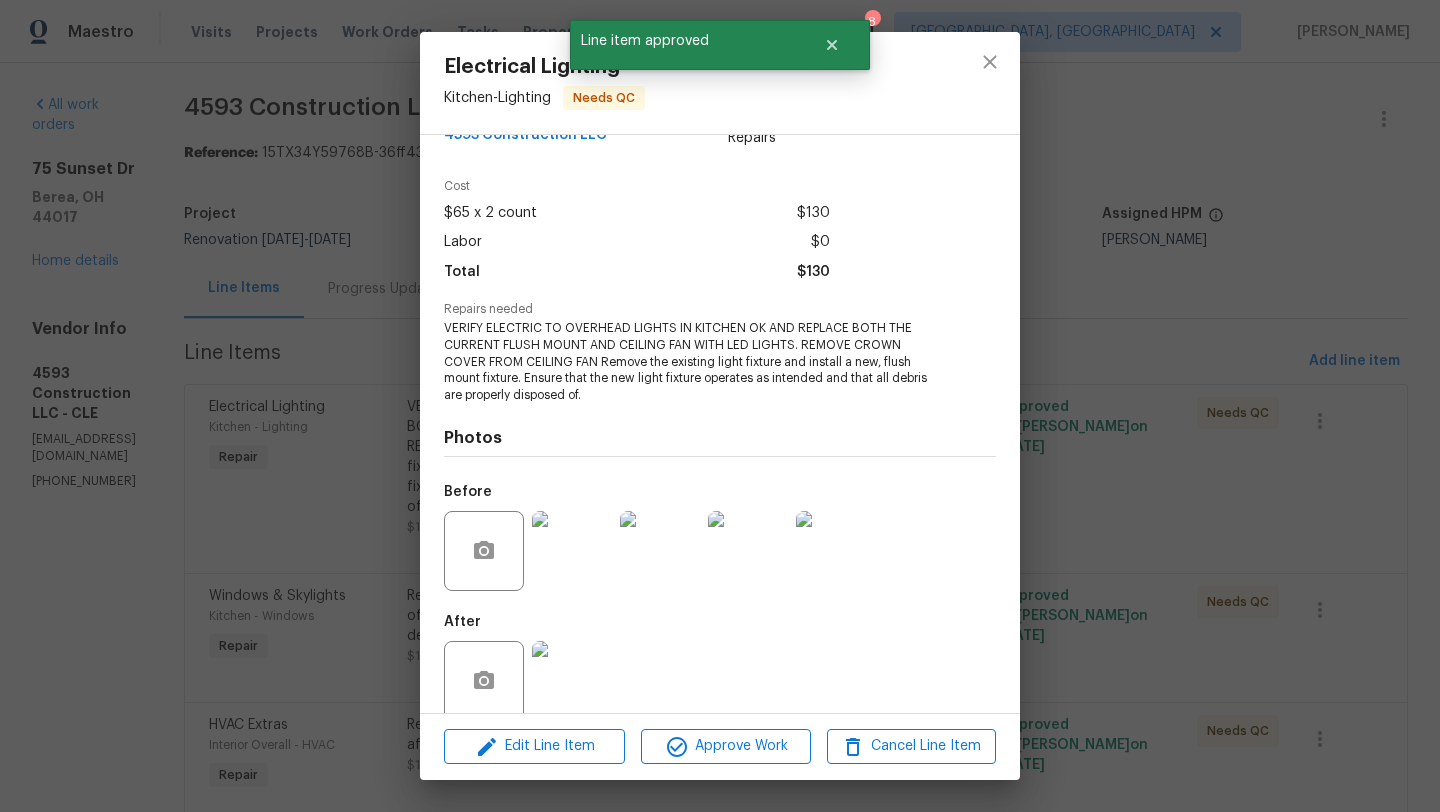 scroll, scrollTop: 76, scrollLeft: 0, axis: vertical 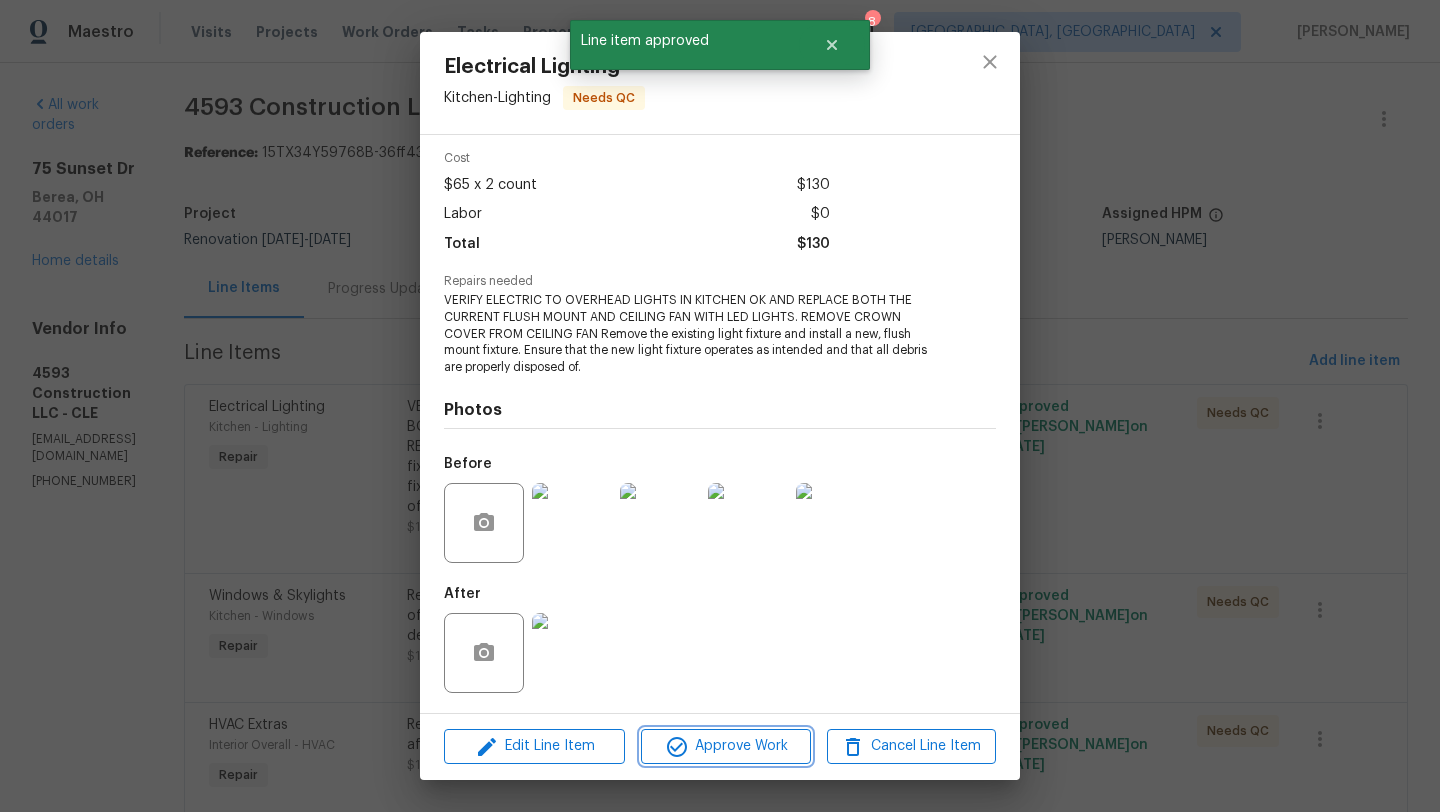 click on "Approve Work" at bounding box center [725, 746] 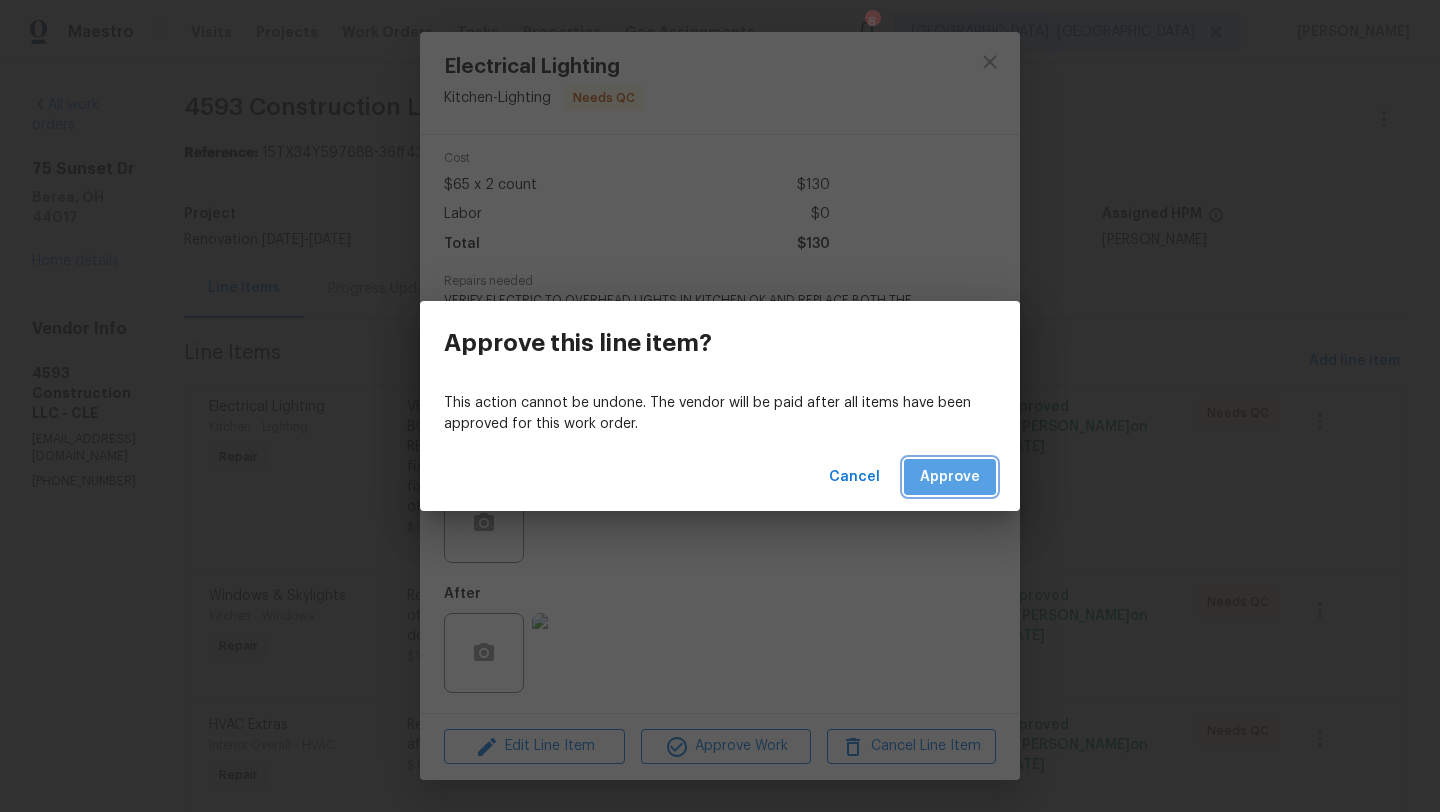 click on "Approve" at bounding box center (950, 477) 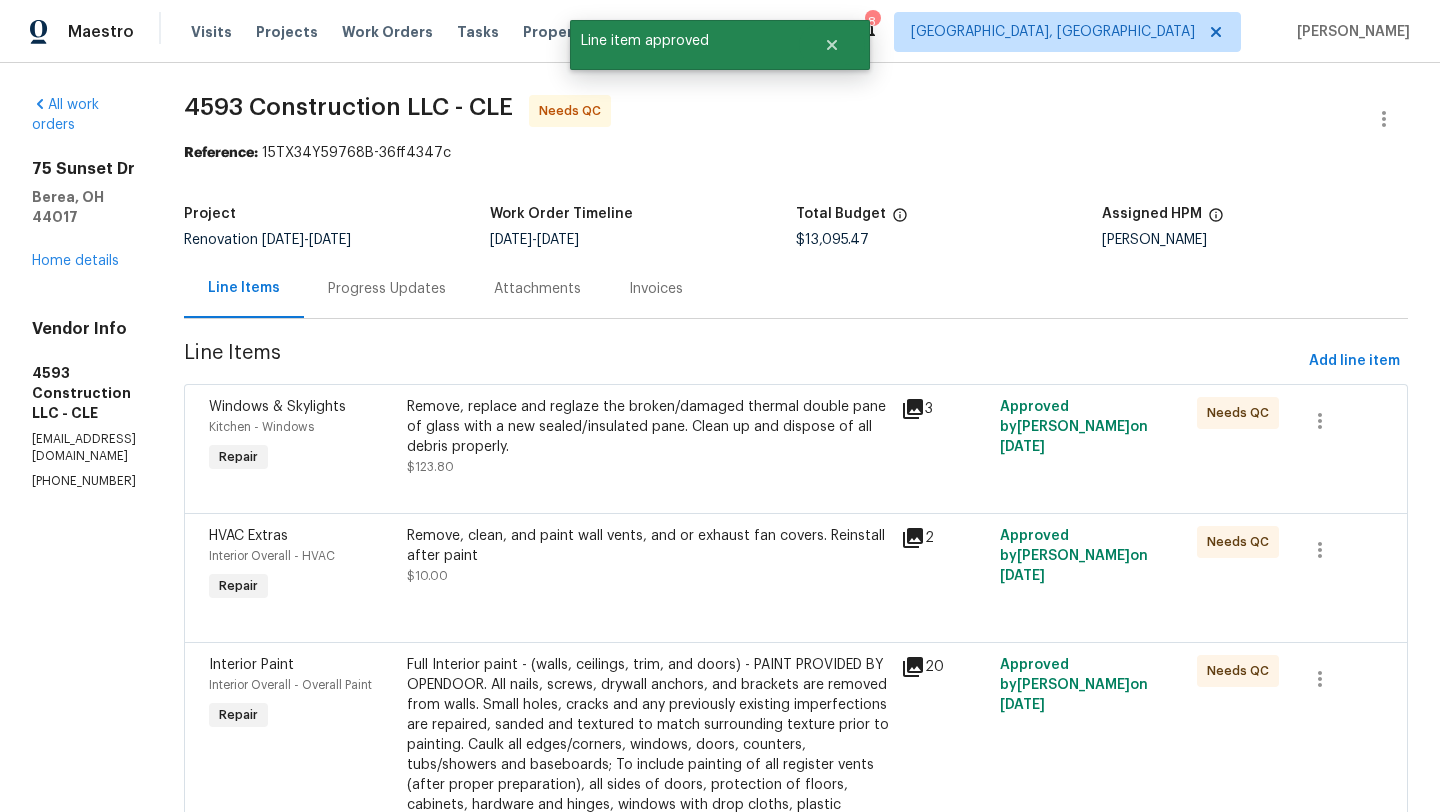 click on "Remove, replace and reglaze the broken/damaged thermal double pane of glass with a new sealed/insulated pane. Clean up and dispose of all debris properly." at bounding box center (648, 427) 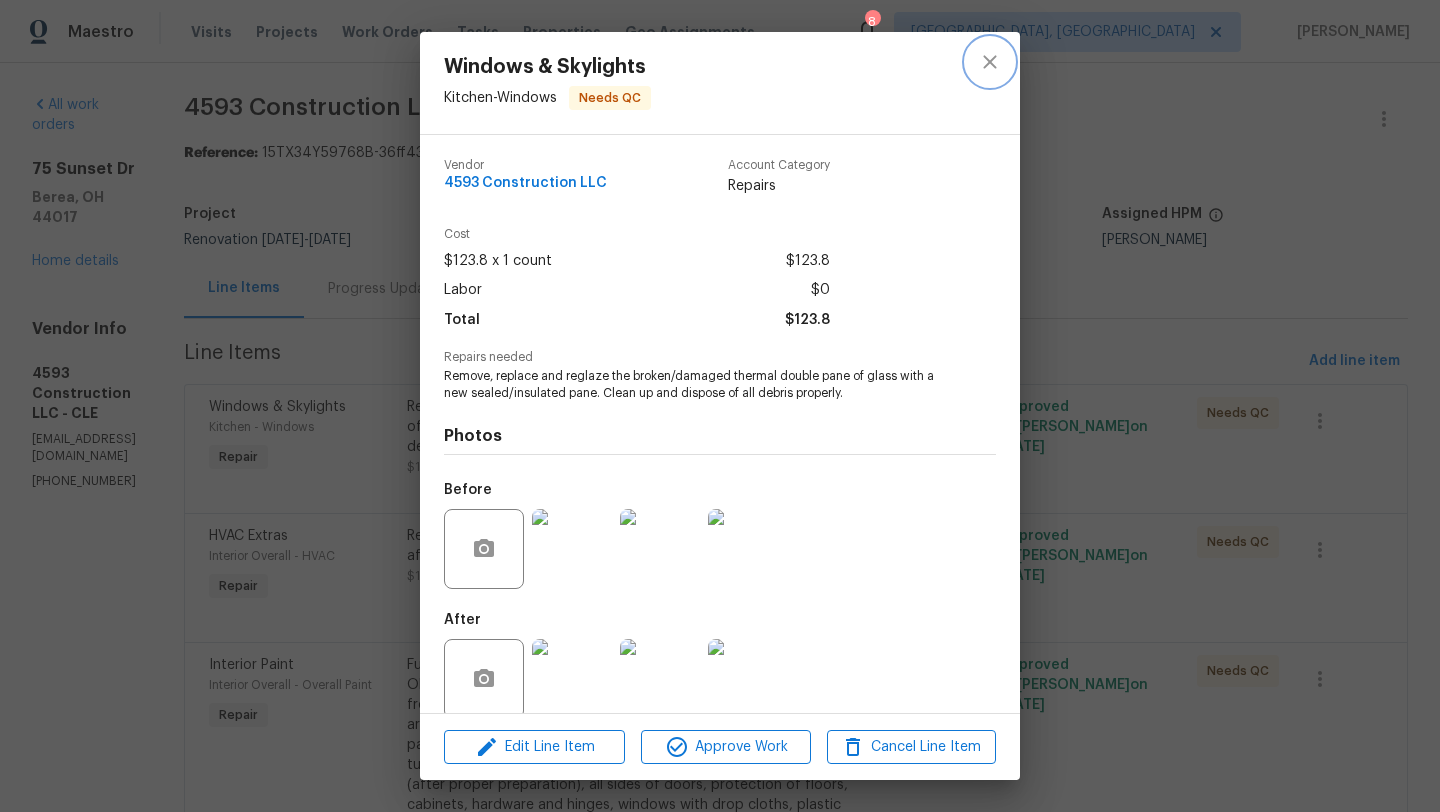 click at bounding box center [990, 62] 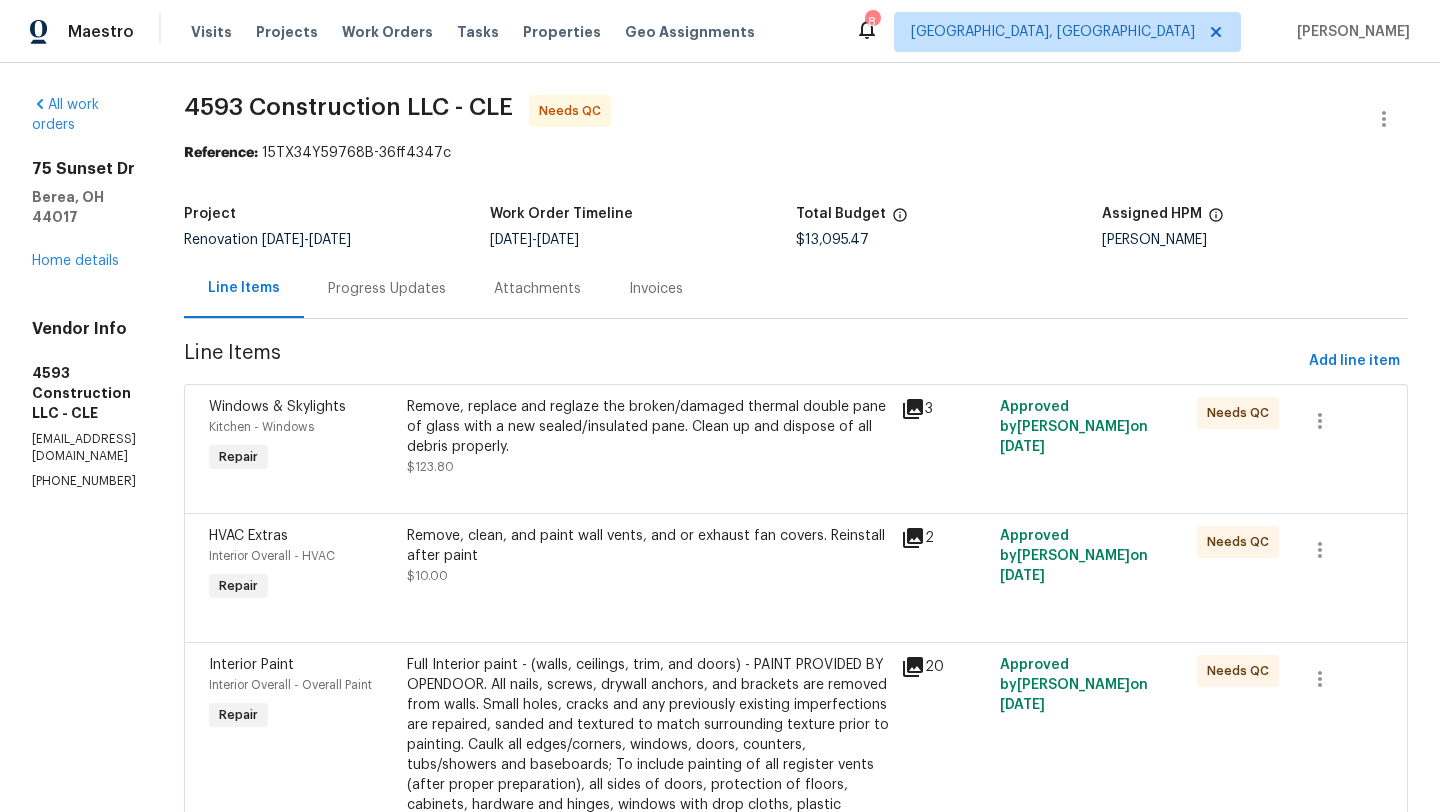 click at bounding box center [796, 489] 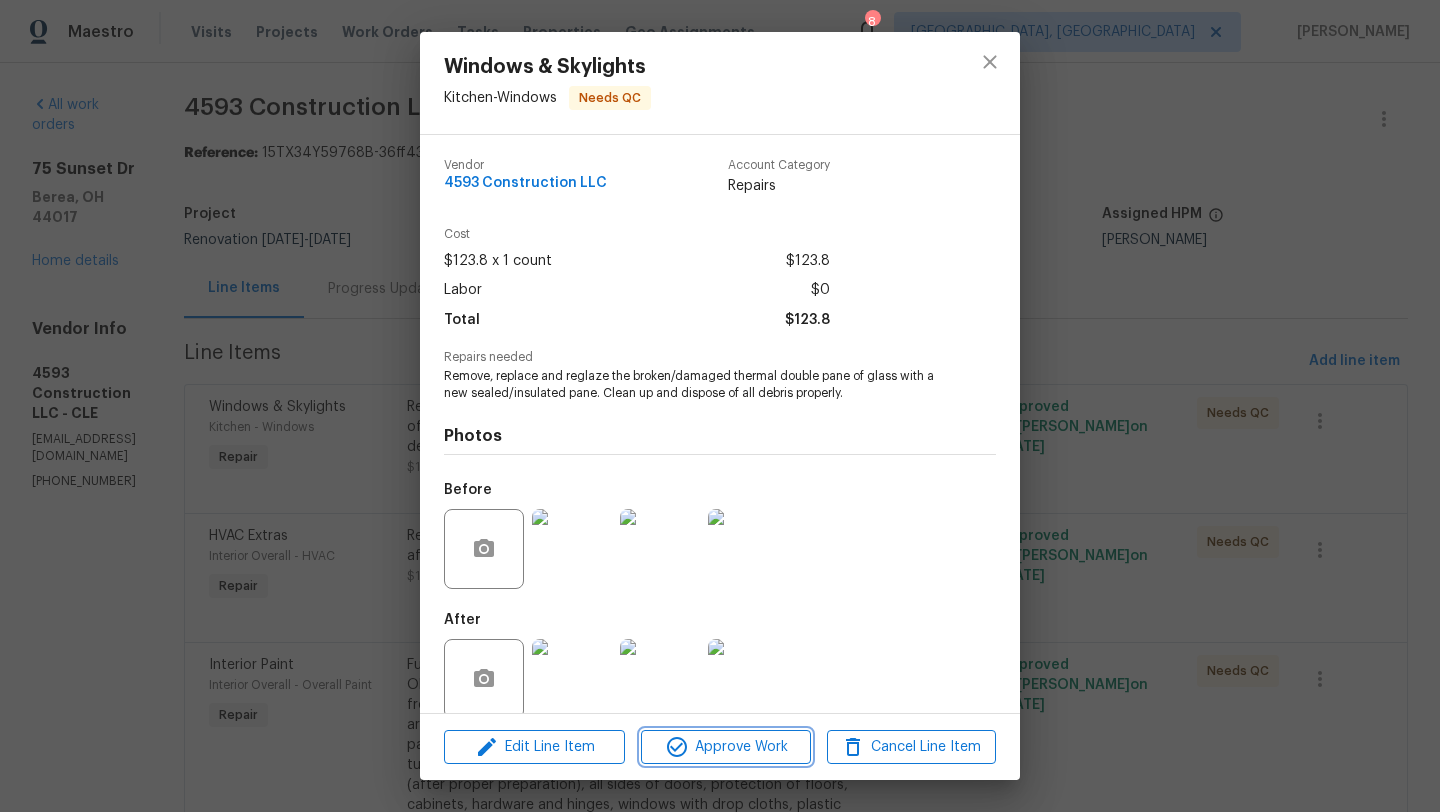 click 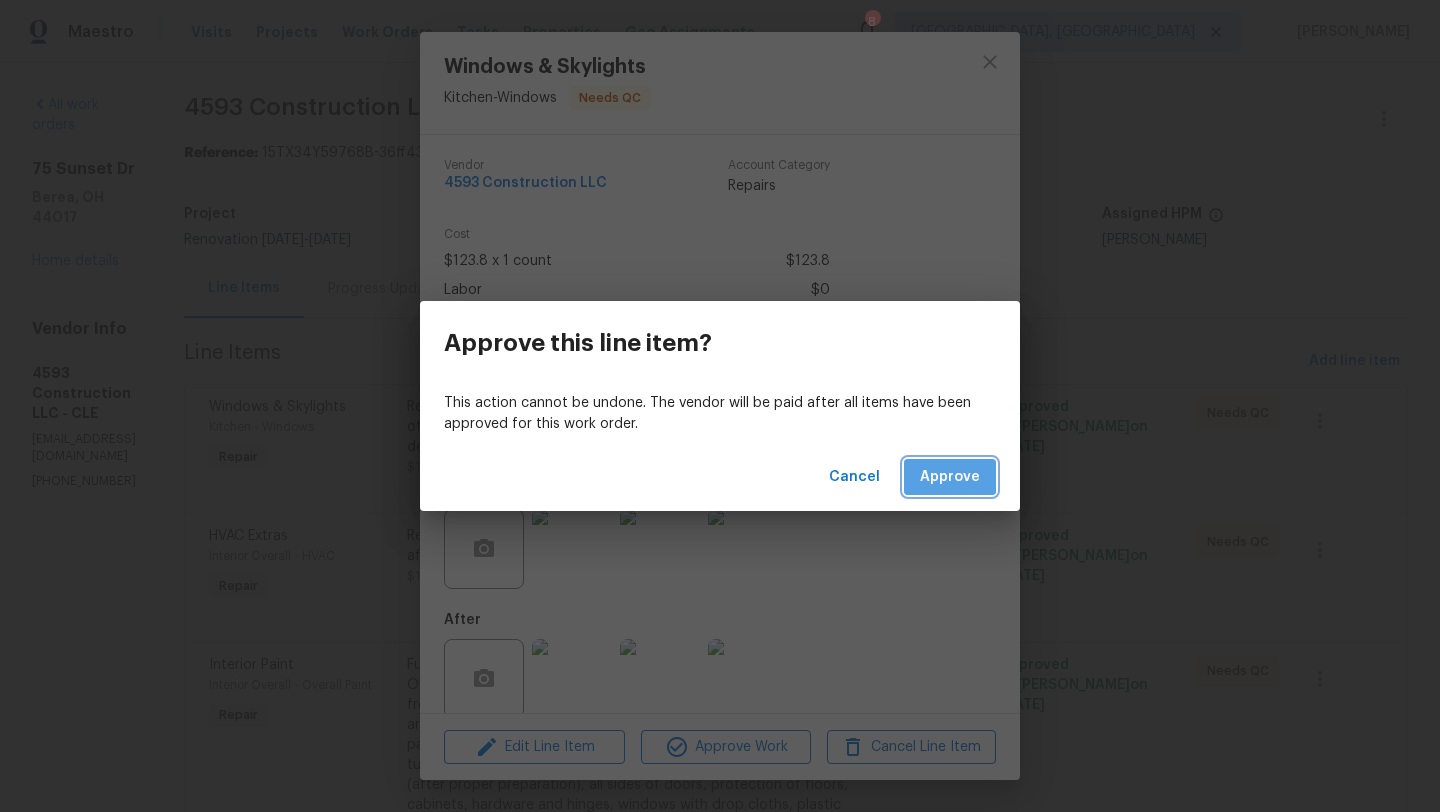 click on "Approve" at bounding box center [950, 477] 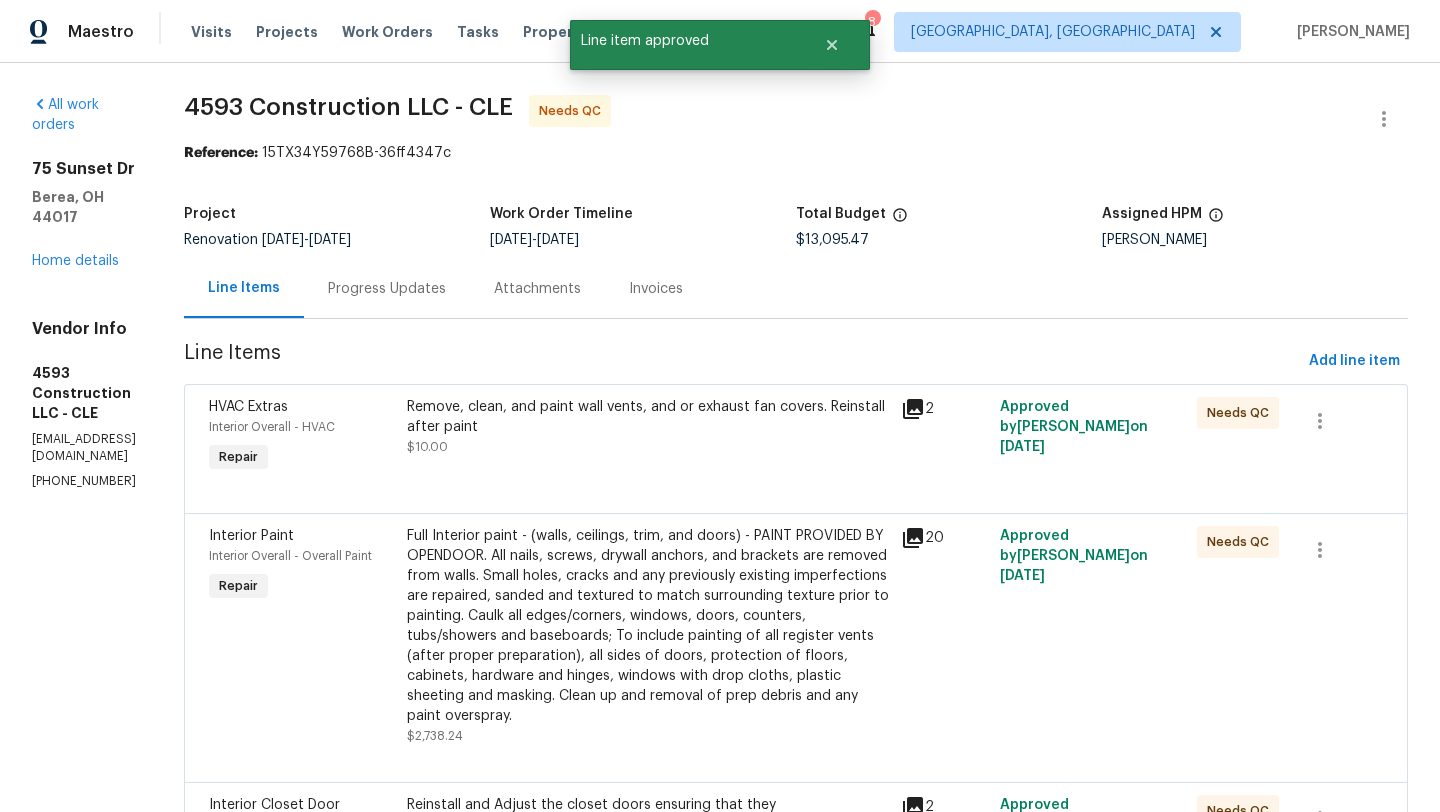 click on "Remove, clean, and paint wall vents, and or exhaust fan covers. Reinstall after paint $10.00" at bounding box center [648, 427] 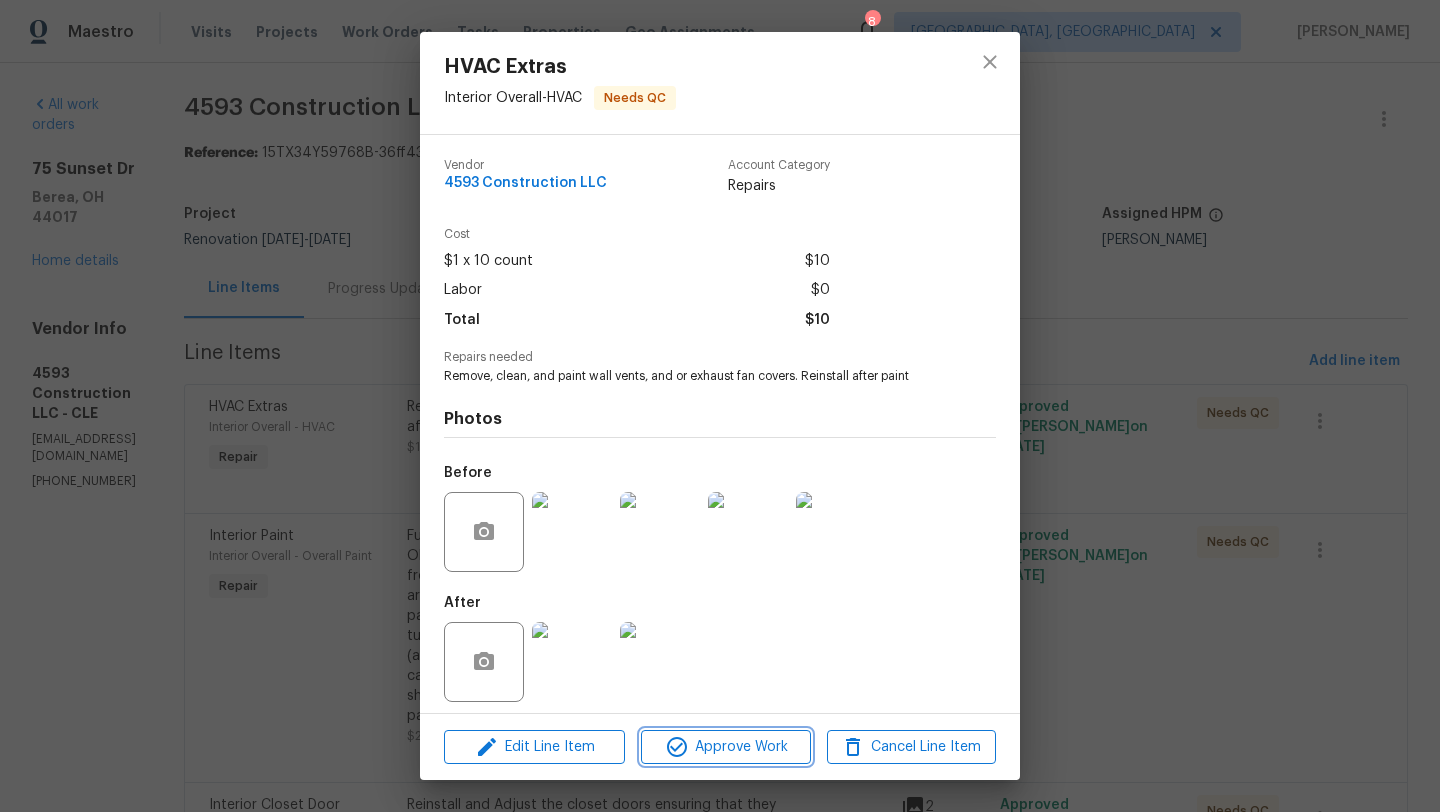 click on "Approve Work" at bounding box center (725, 747) 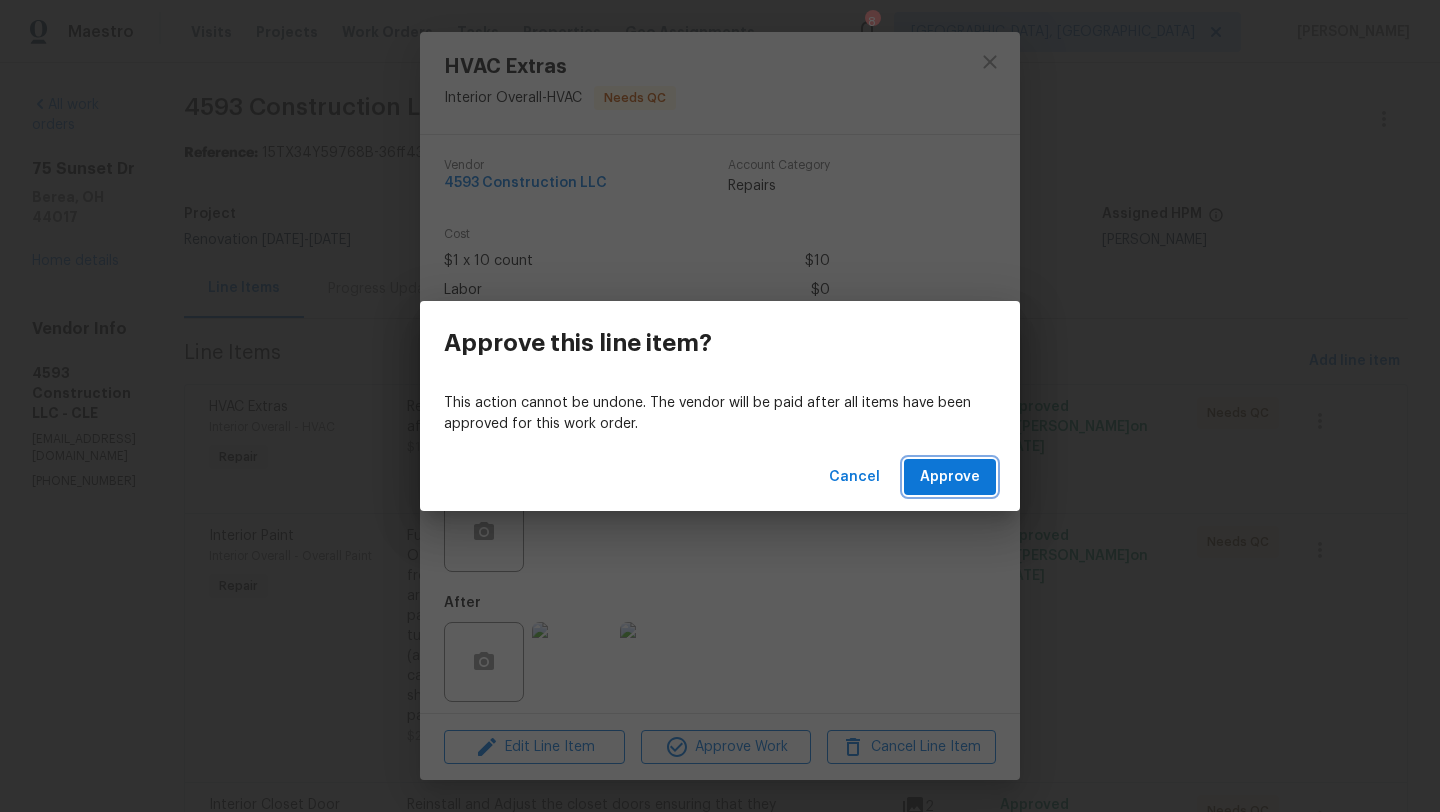 click on "Approve" at bounding box center [950, 477] 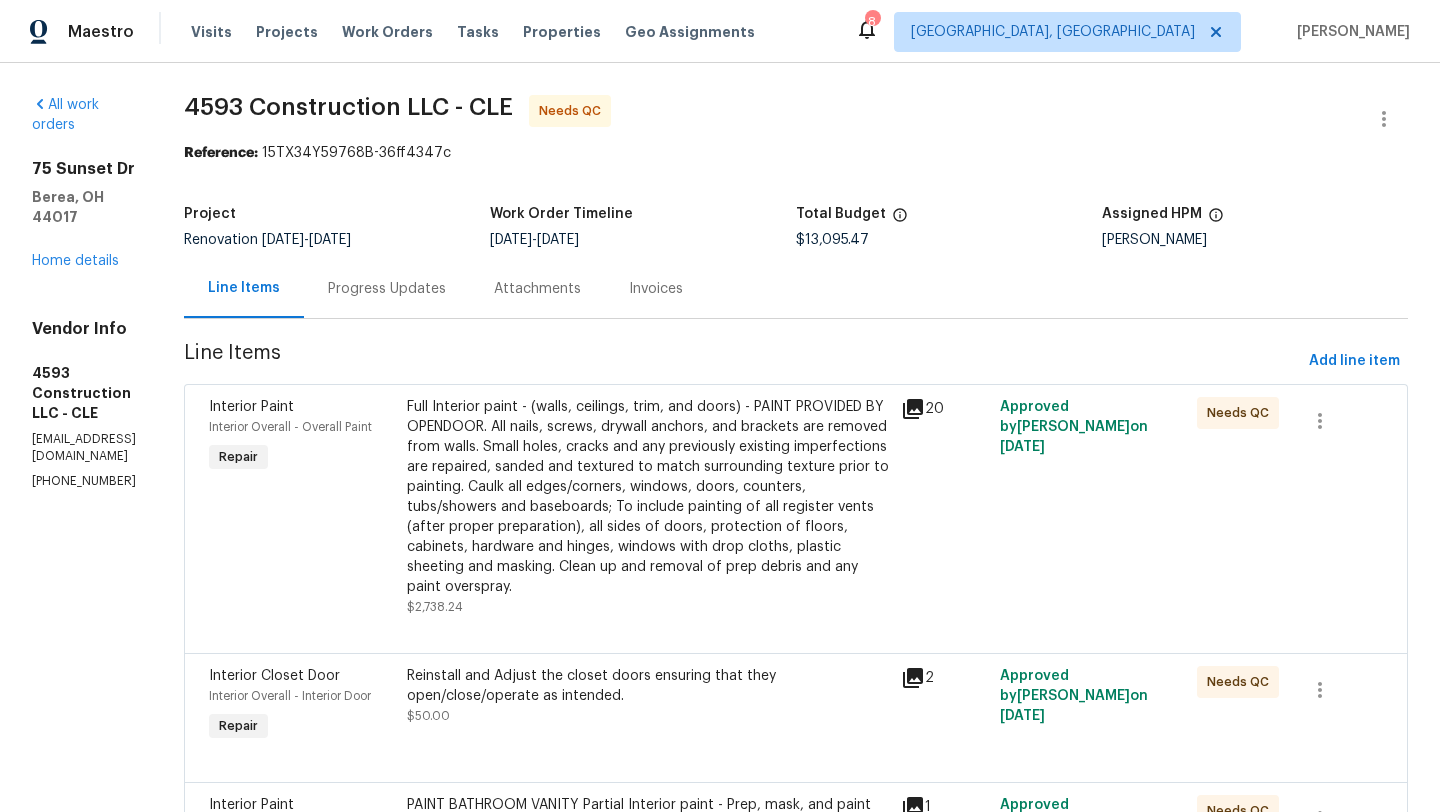 click on "Full Interior paint - (walls, ceilings, trim, and doors) - PAINT PROVIDED BY OPENDOOR. All nails, screws, drywall anchors, and brackets are removed from walls. Small holes, cracks and any previously existing imperfections are repaired, sanded and textured to match surrounding texture prior to painting. Caulk all edges/corners, windows, doors, counters, tubs/showers and baseboards; To include painting of all register vents (after proper preparation), all sides of doors, protection of floors, cabinets, hardware and hinges, windows with drop cloths, plastic sheeting and masking. Clean up and removal of prep debris and any paint overspray." at bounding box center (648, 497) 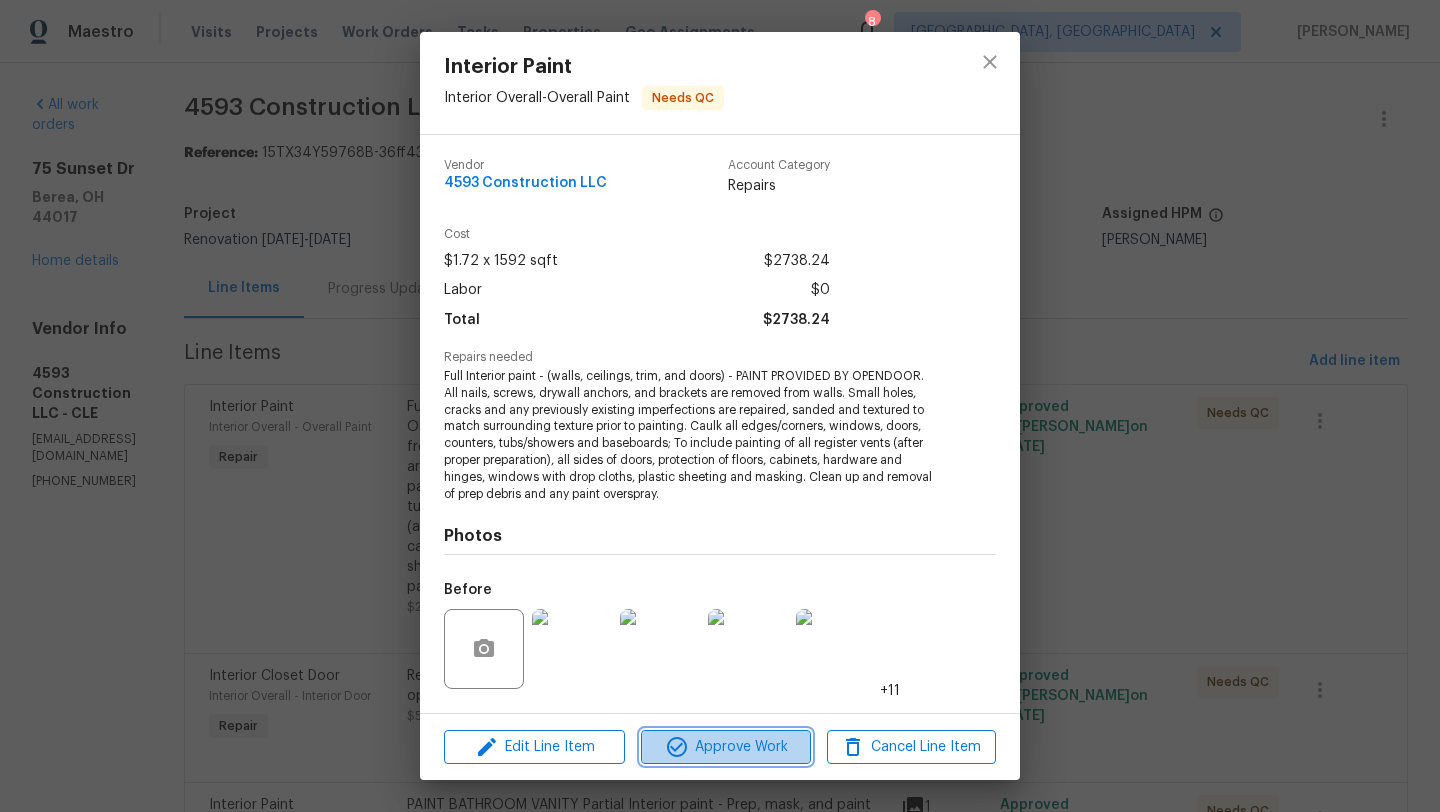 click on "Approve Work" at bounding box center [725, 747] 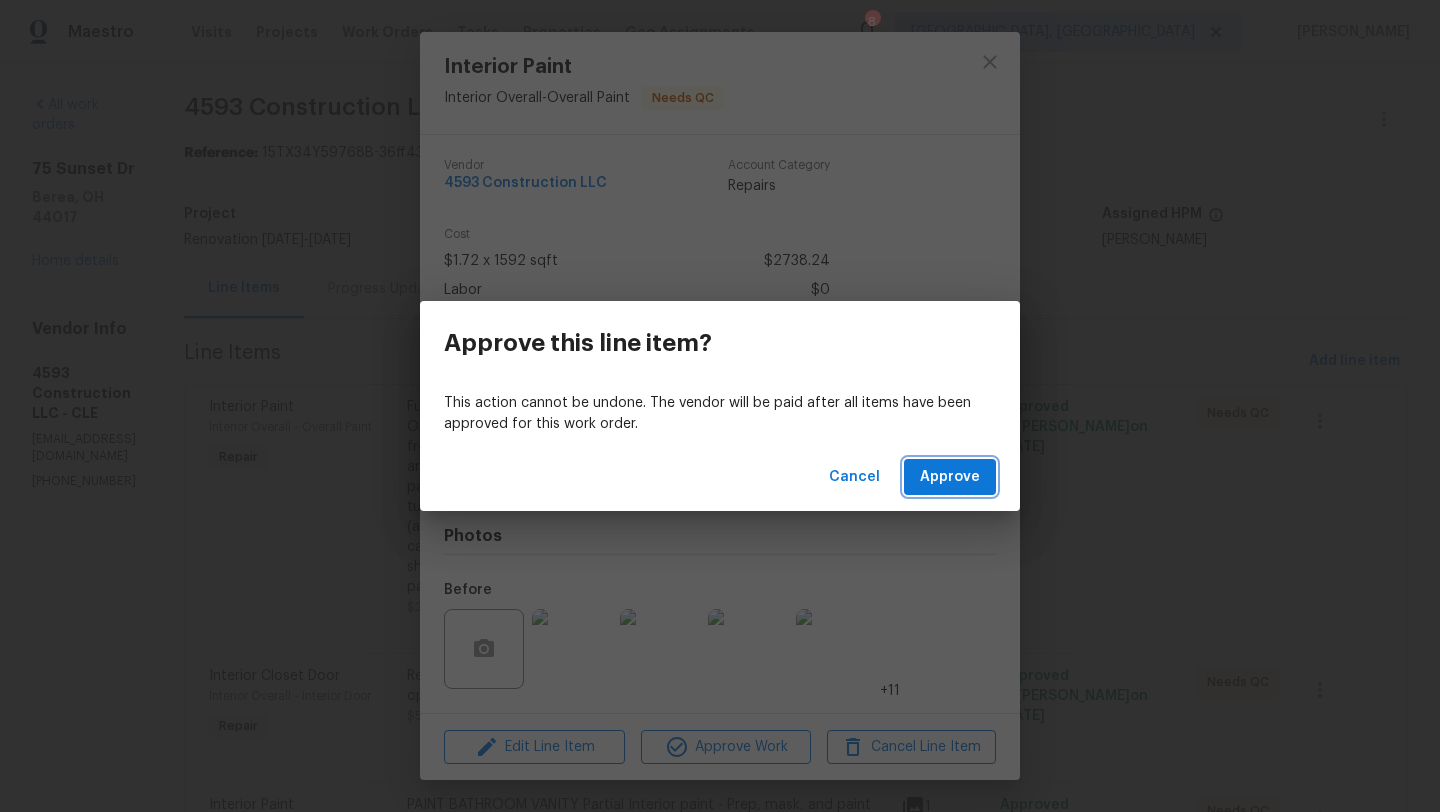 click on "Approve" at bounding box center [950, 477] 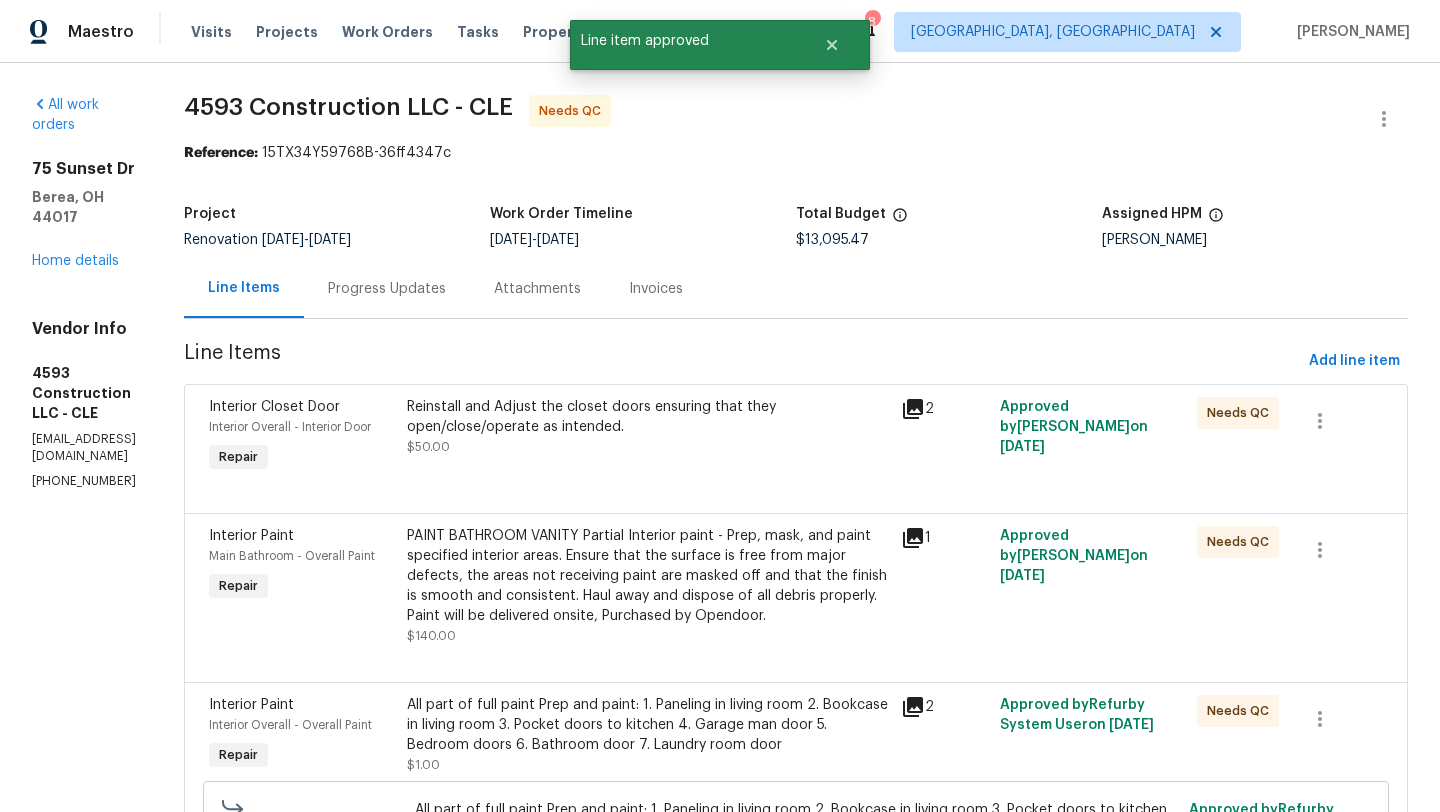 click on "Reinstall and Adjust the closet doors ensuring that they open/close/operate as intended. $50.00" at bounding box center (648, 437) 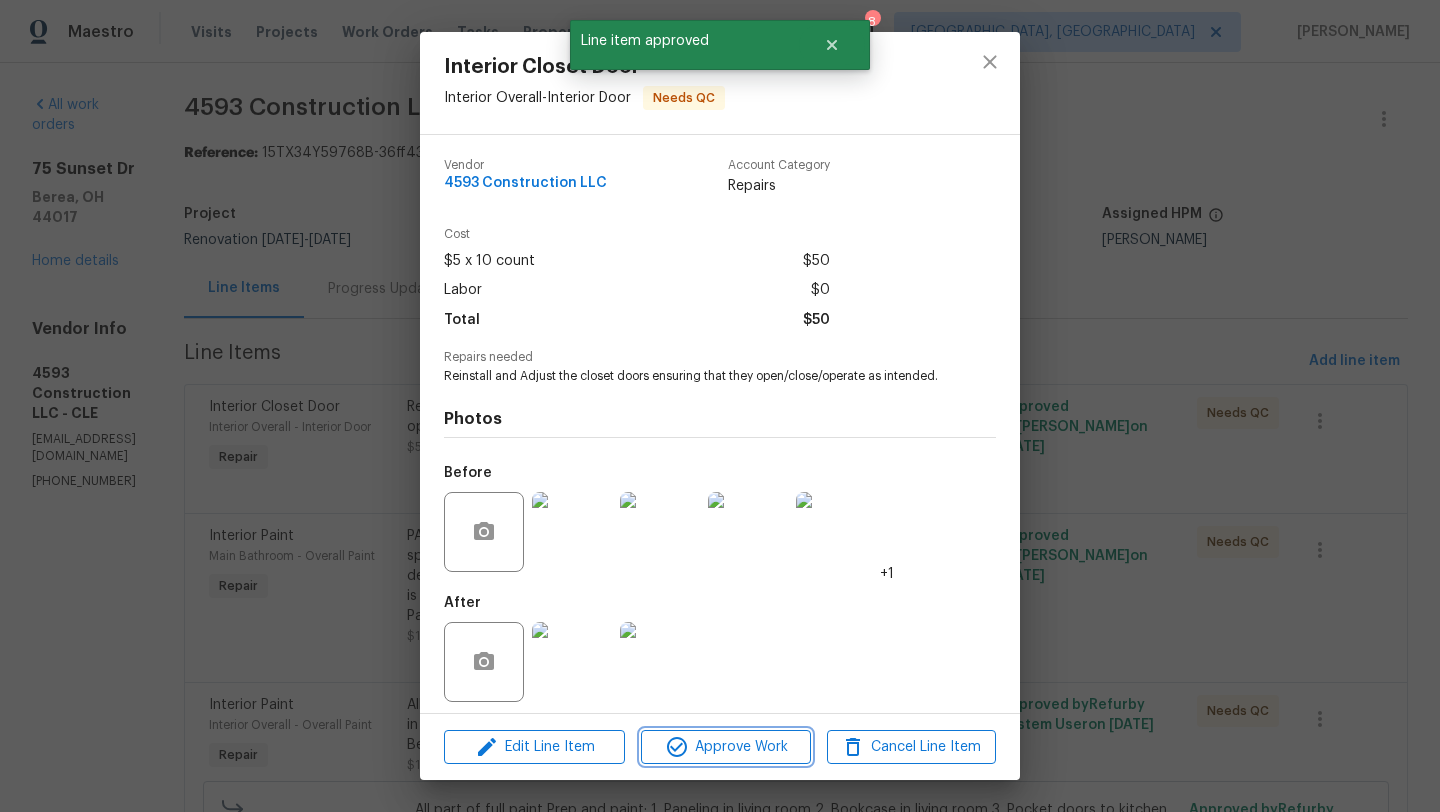 click 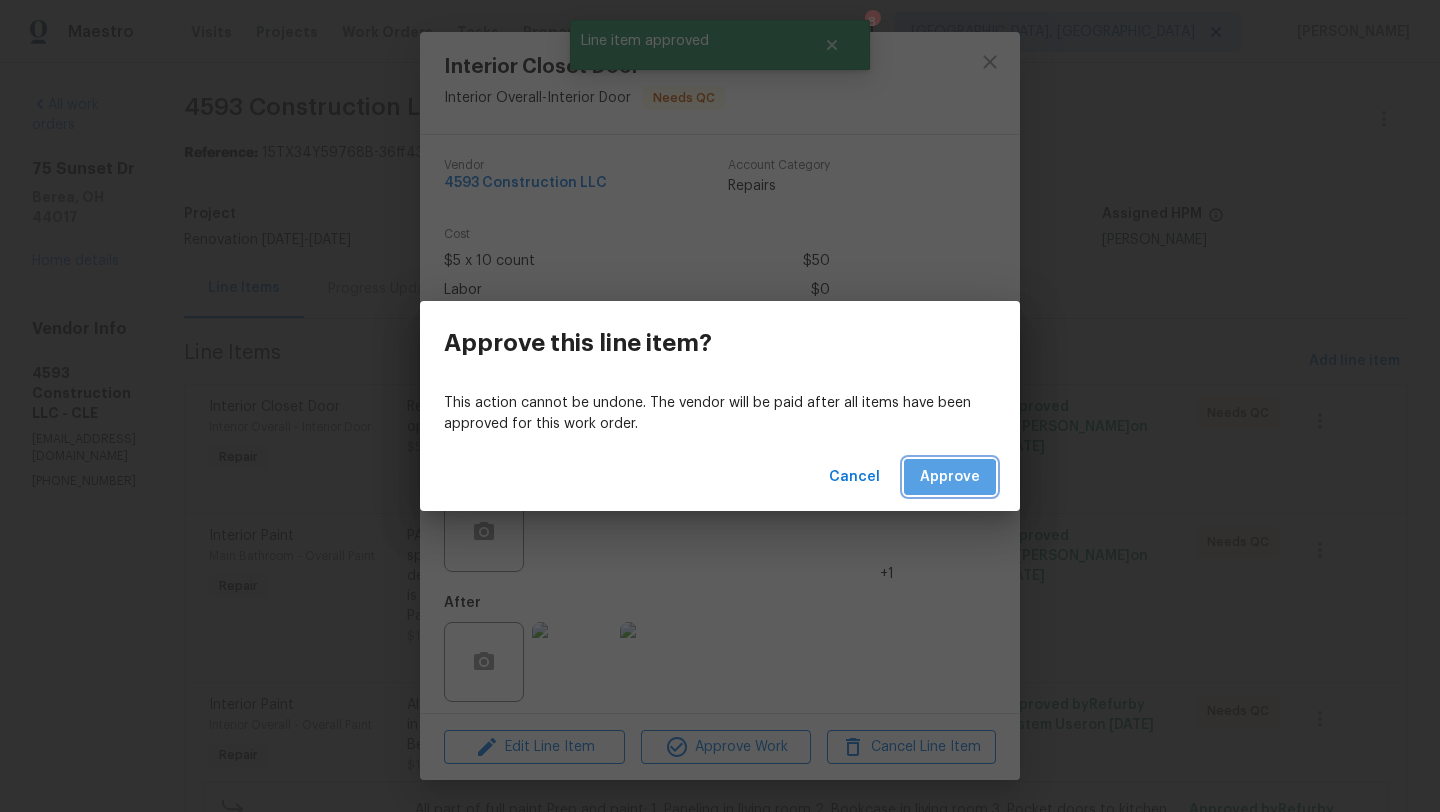click on "Approve" at bounding box center [950, 477] 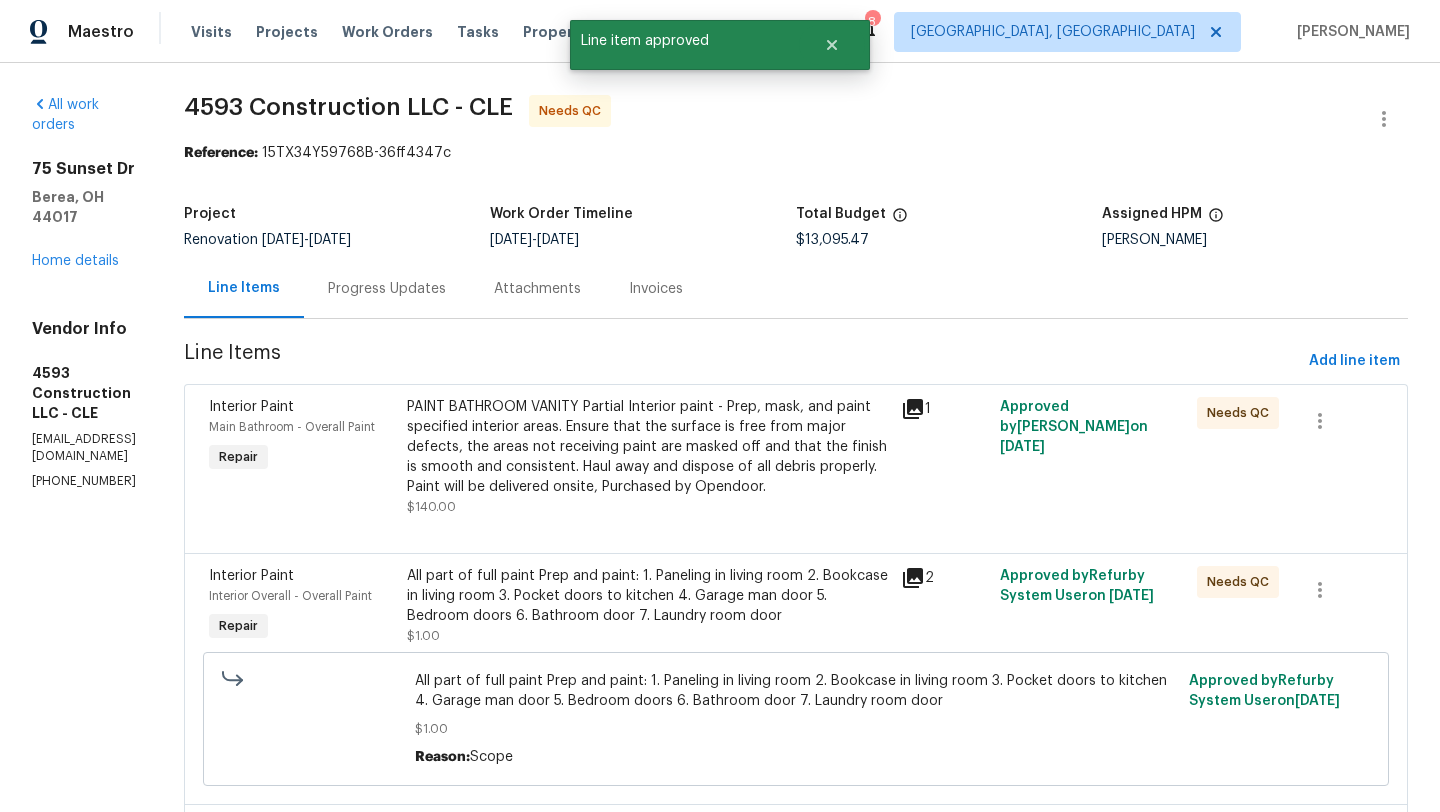 click on "PAINT BATHROOM VANITY
Partial Interior paint - Prep, mask, and paint specified interior areas. Ensure that the surface is free from major defects, the areas not receiving paint are masked off and that the finish is smooth and consistent. Haul away and dispose of all debris properly. Paint will be delivered onsite, Purchased by Opendoor." at bounding box center (648, 447) 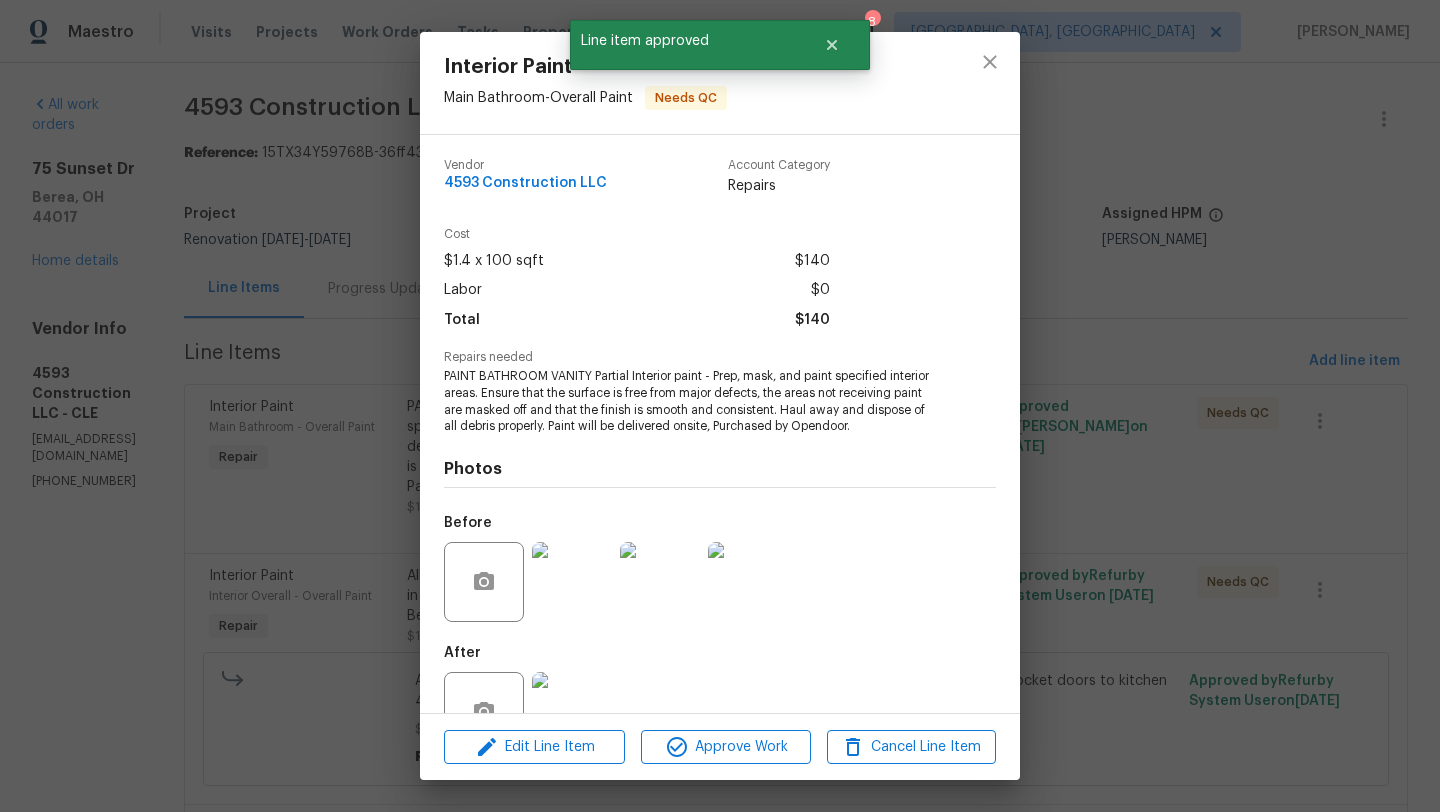 click at bounding box center (572, 712) 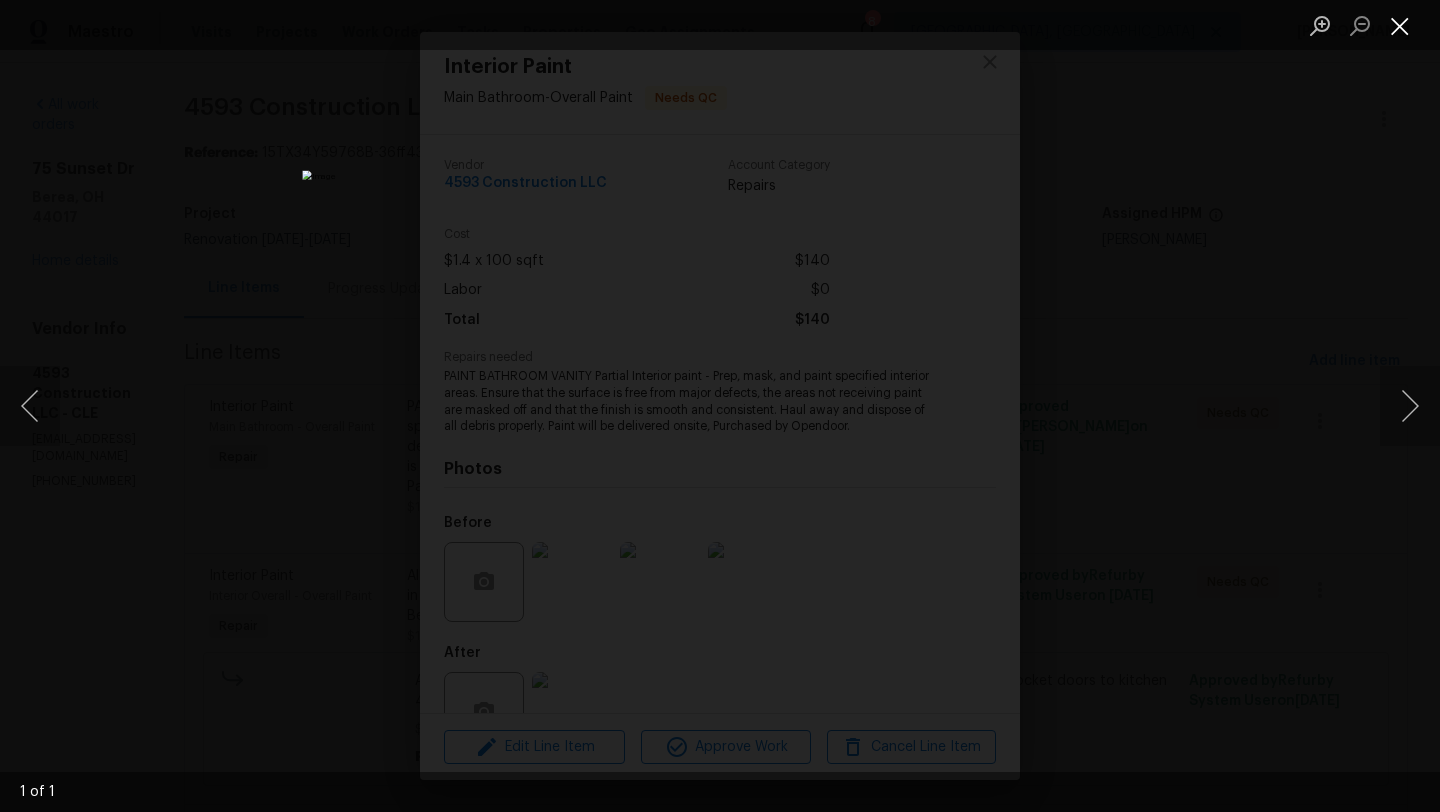 click at bounding box center [1400, 25] 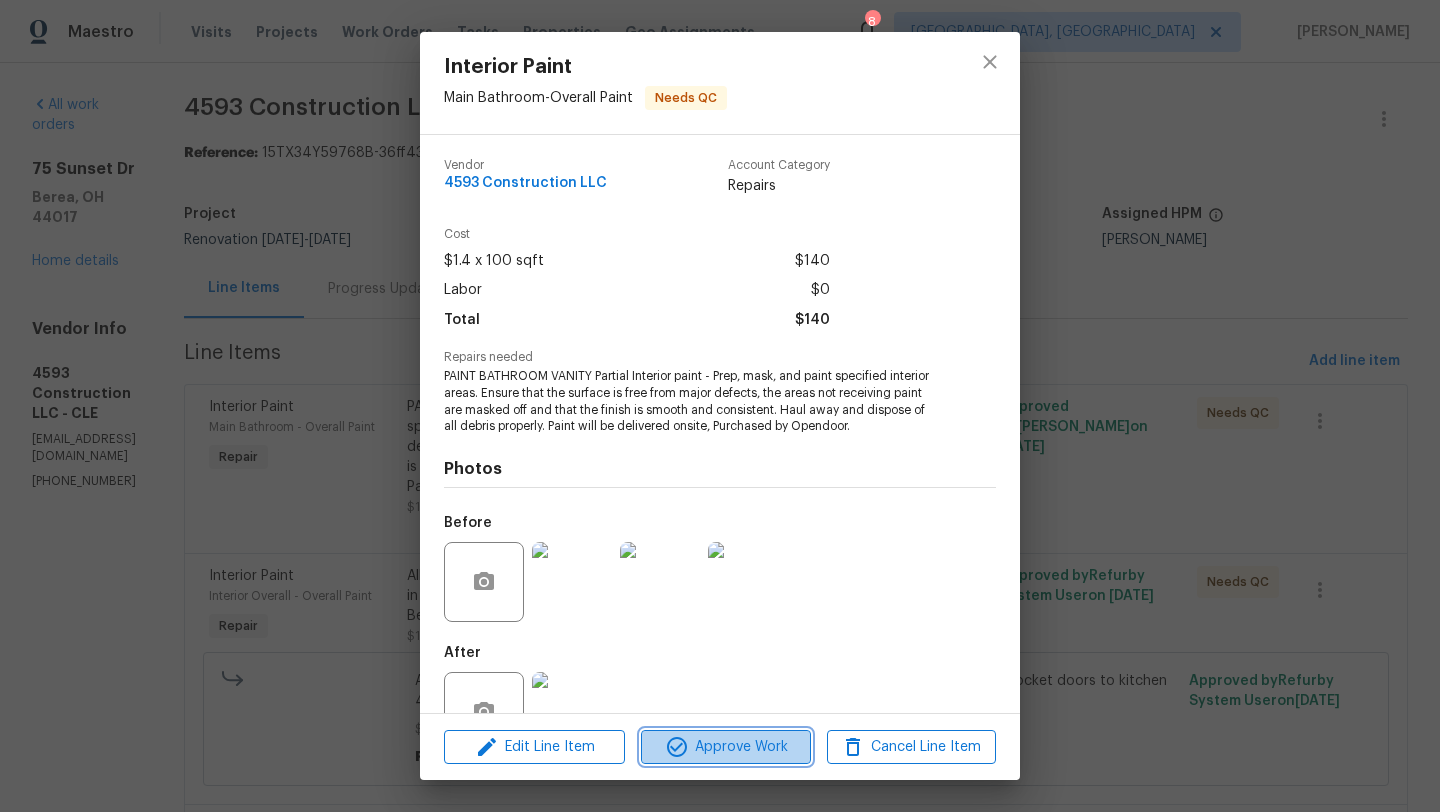 click on "Approve Work" at bounding box center [725, 747] 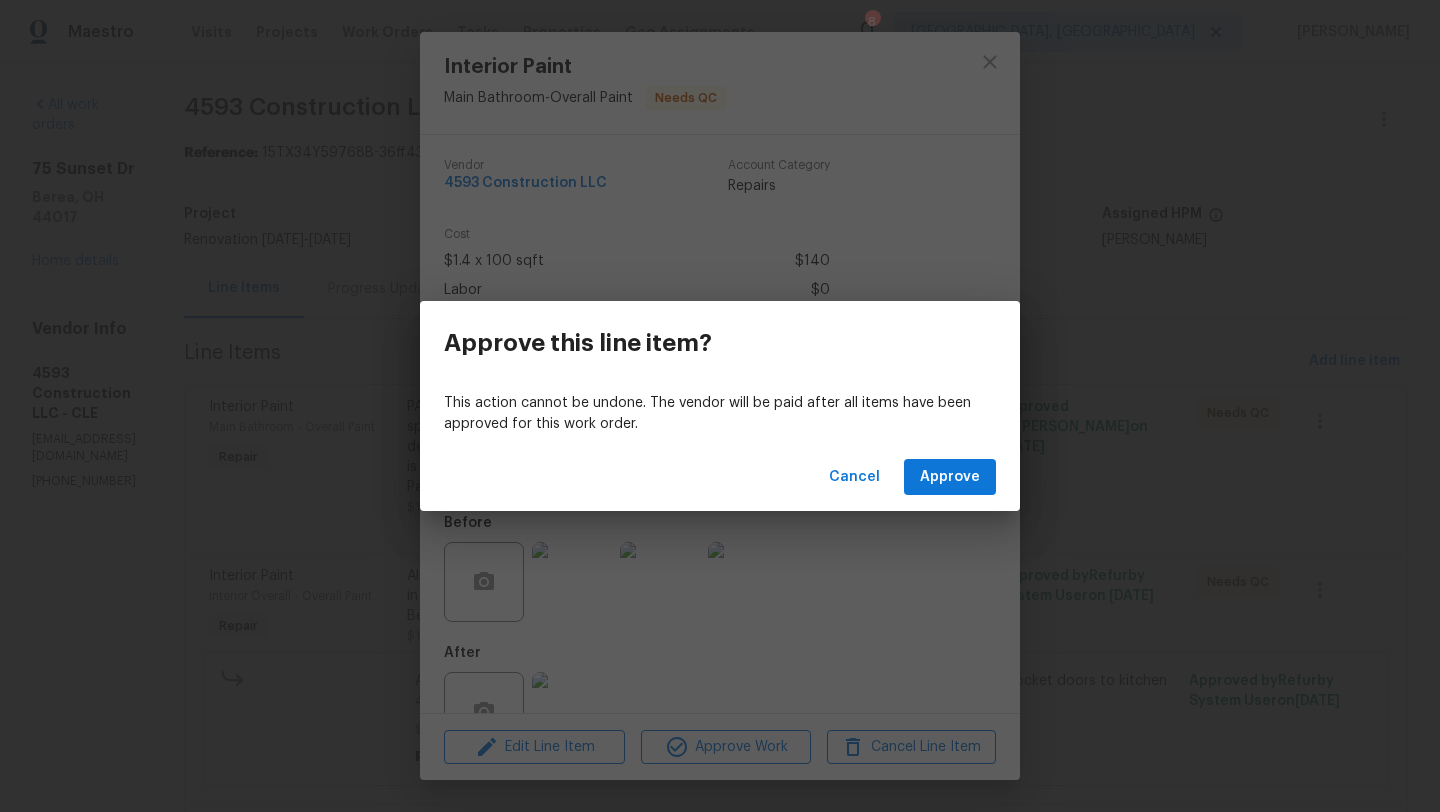 click on "Cancel Approve" at bounding box center [720, 477] 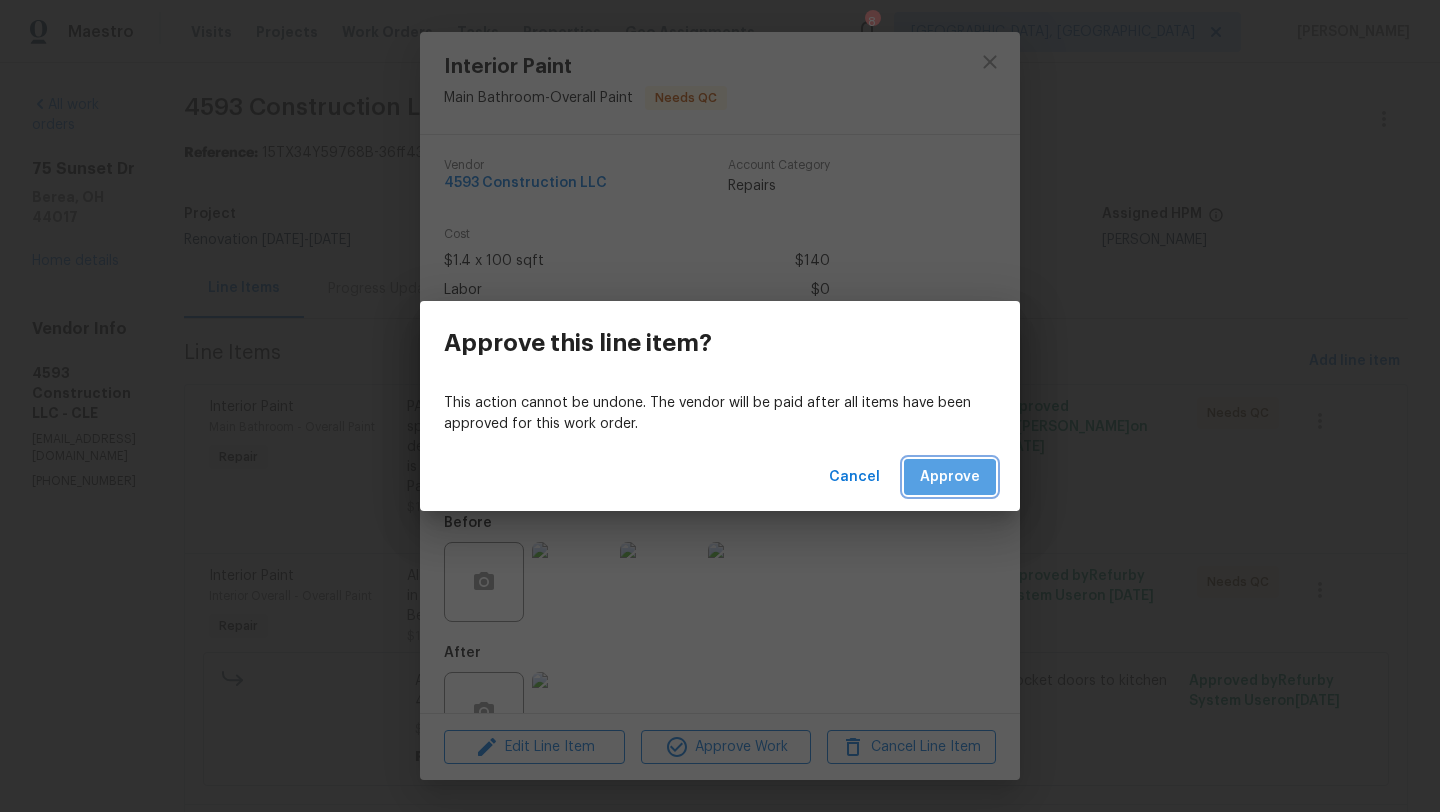 click on "Approve" at bounding box center (950, 477) 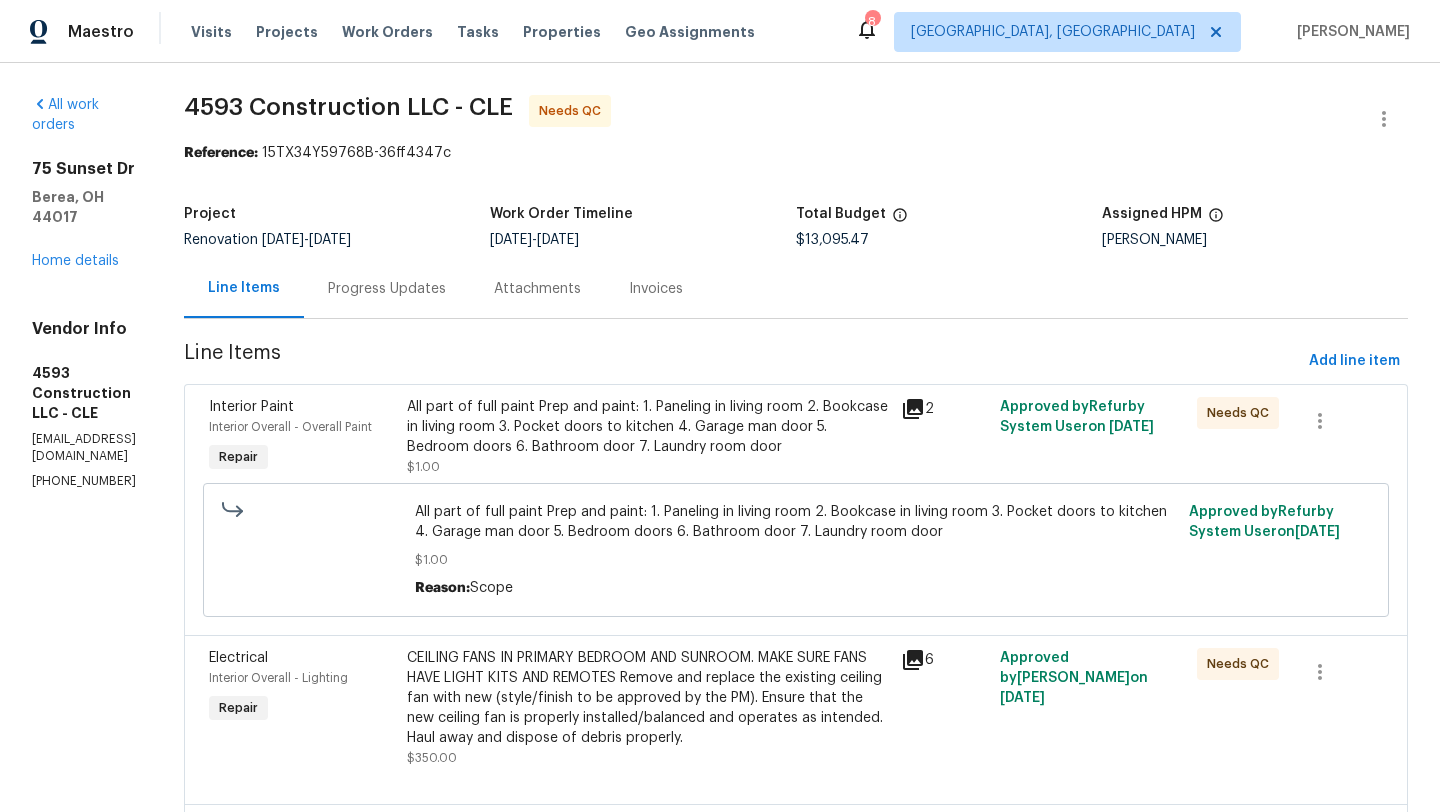 click on "All part of full paint
Prep and paint:
1. Paneling in living room
2. Bookcase in living room
3. Pocket doors to kitchen
4. Garage man door
5. Bedroom doors
6. Bathroom door
7. Laundry room door" at bounding box center (648, 427) 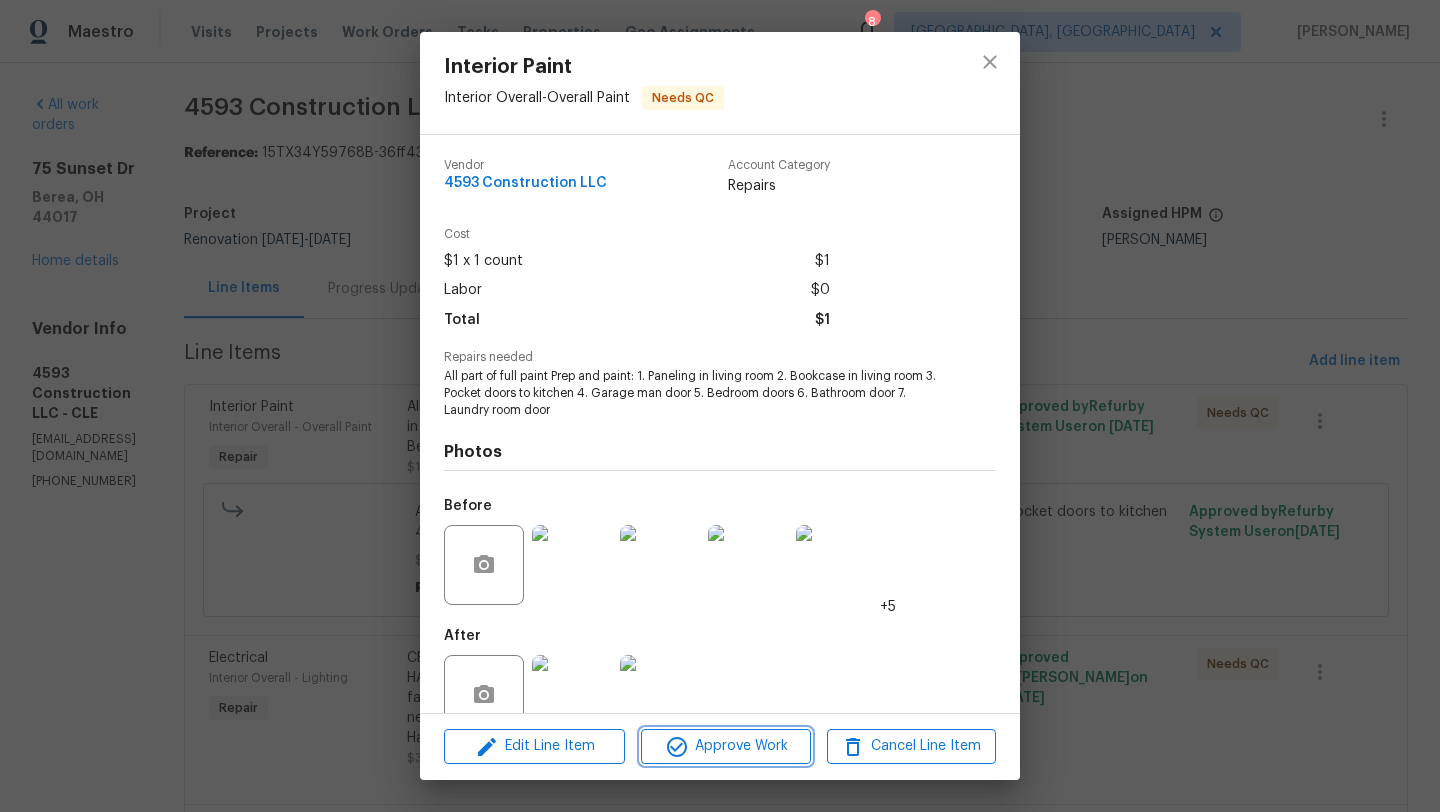 click on "Approve Work" at bounding box center [725, 746] 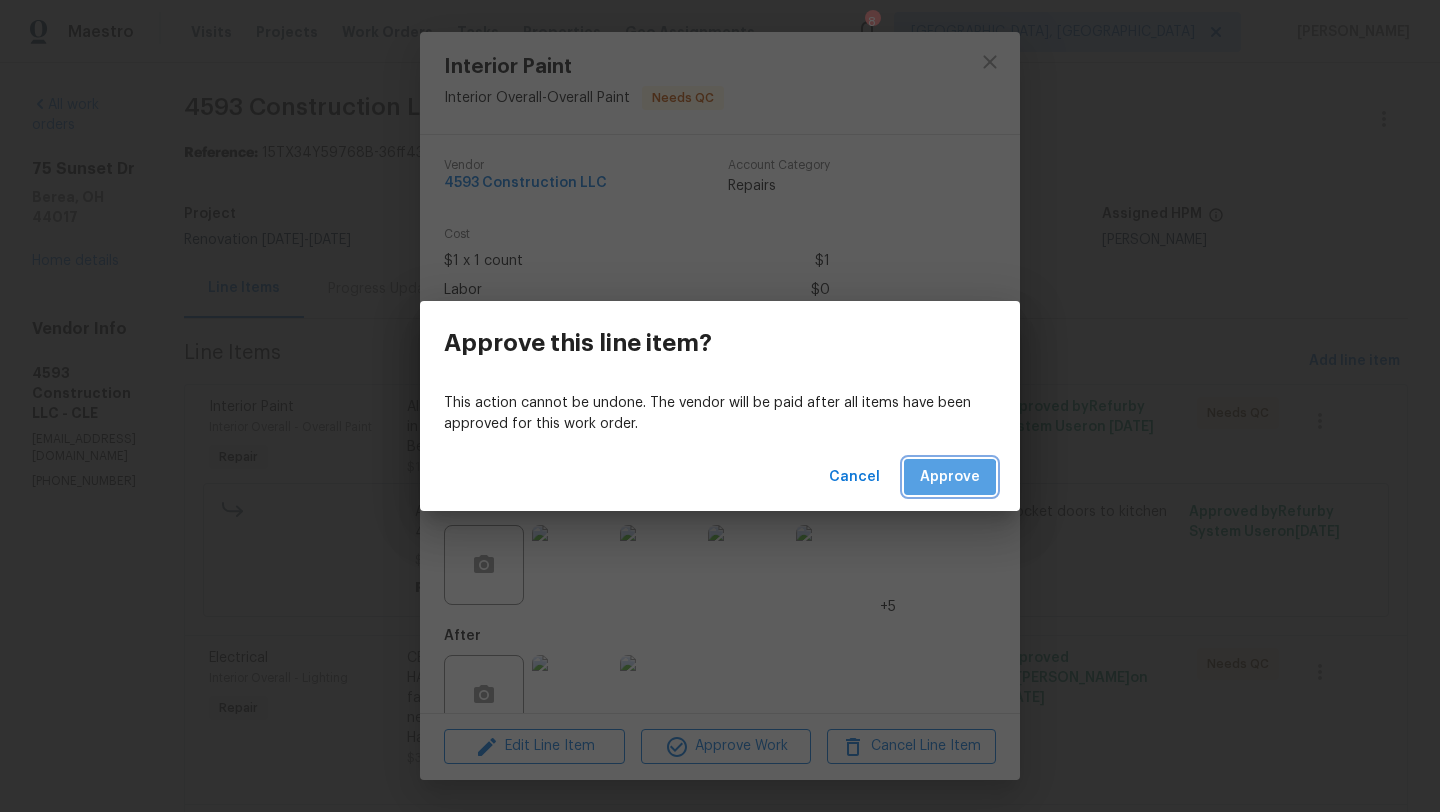 click on "Approve" at bounding box center [950, 477] 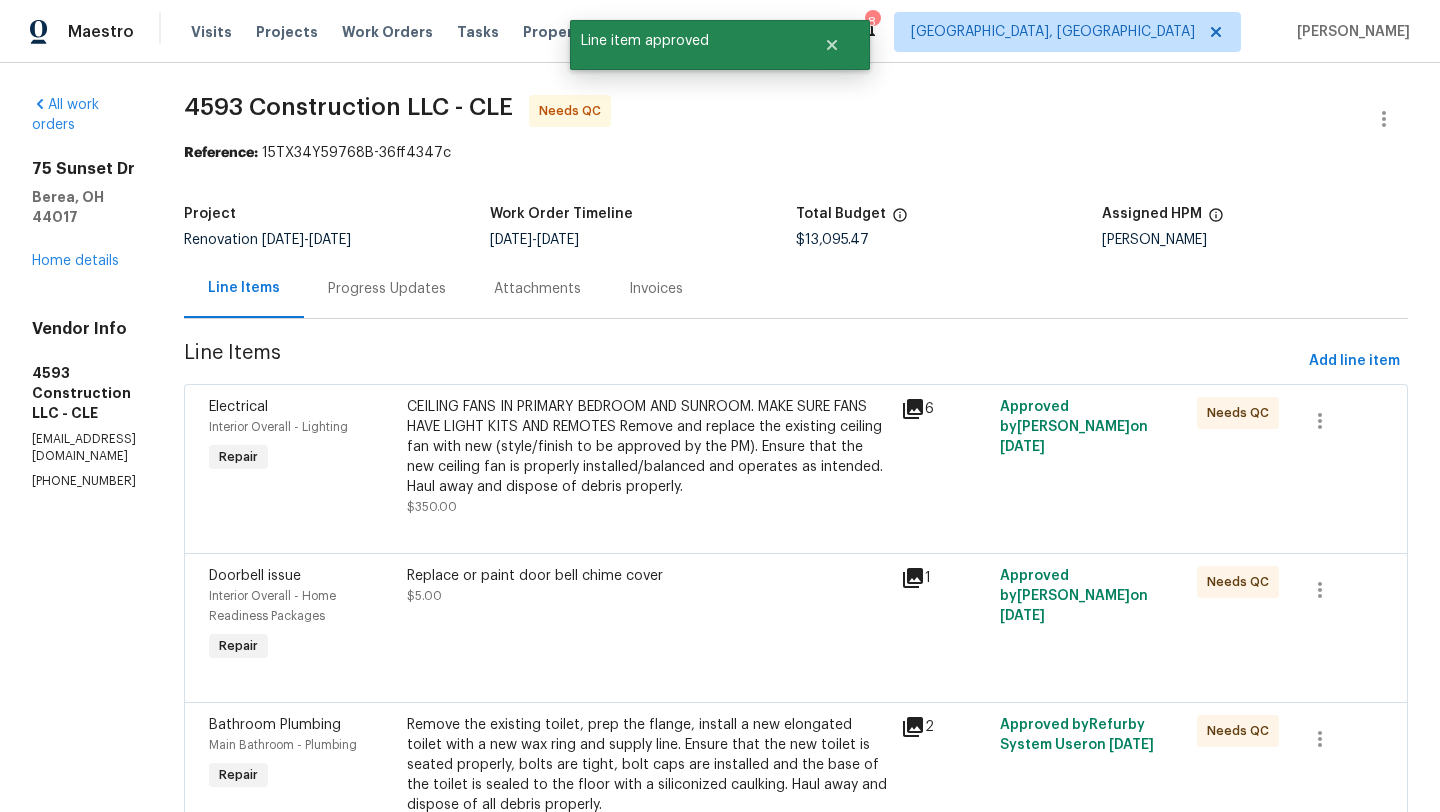 click on "CEILING FANS IN PRIMARY BEDROOM AND SUNROOM. MAKE SURE FANS HAVE LIGHT KITS AND REMOTES
Remove and replace the existing ceiling fan with new (style/finish to be approved by the PM). Ensure that the new ceiling fan is properly installed/balanced and  operates as intended. Haul away and dispose of debris properly." at bounding box center (648, 447) 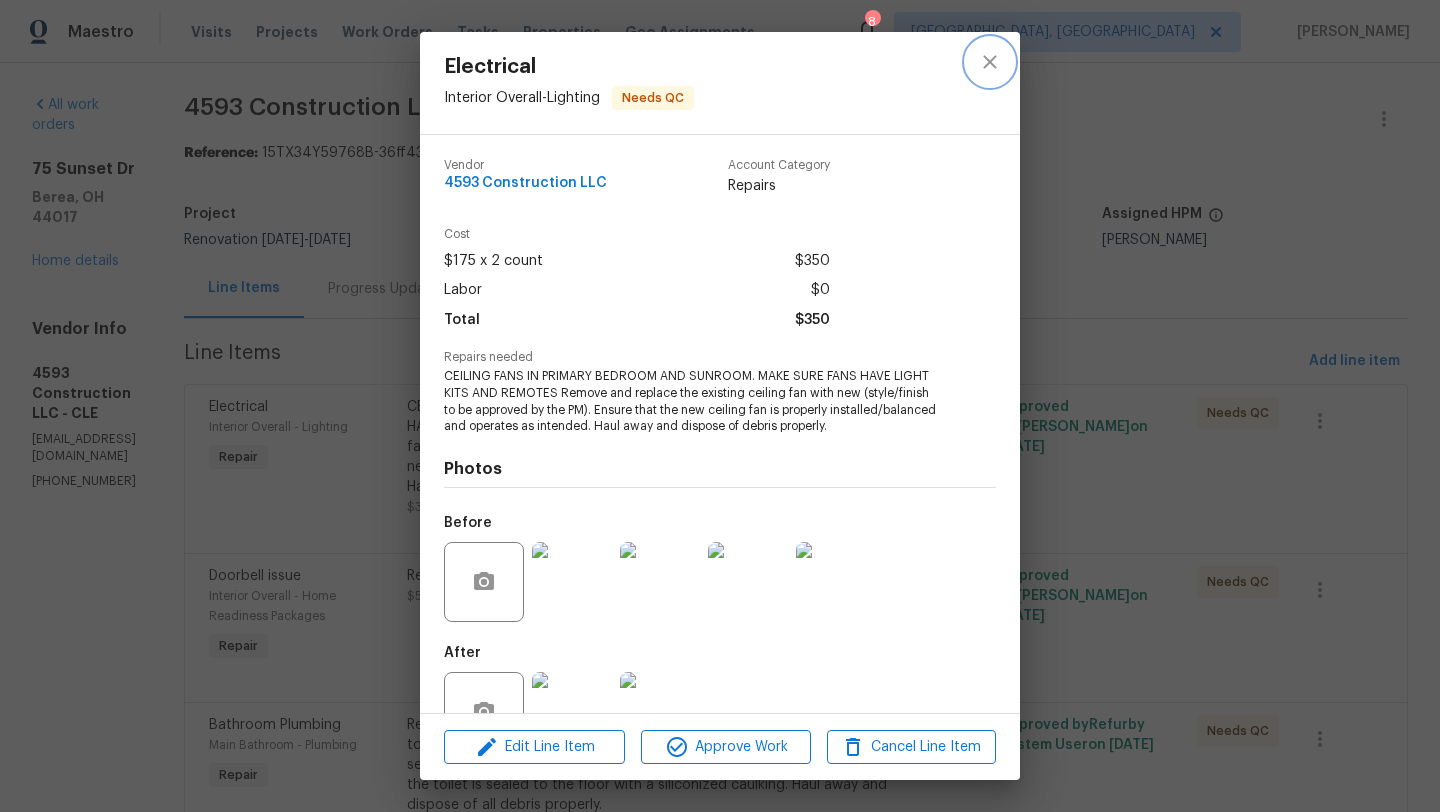 click 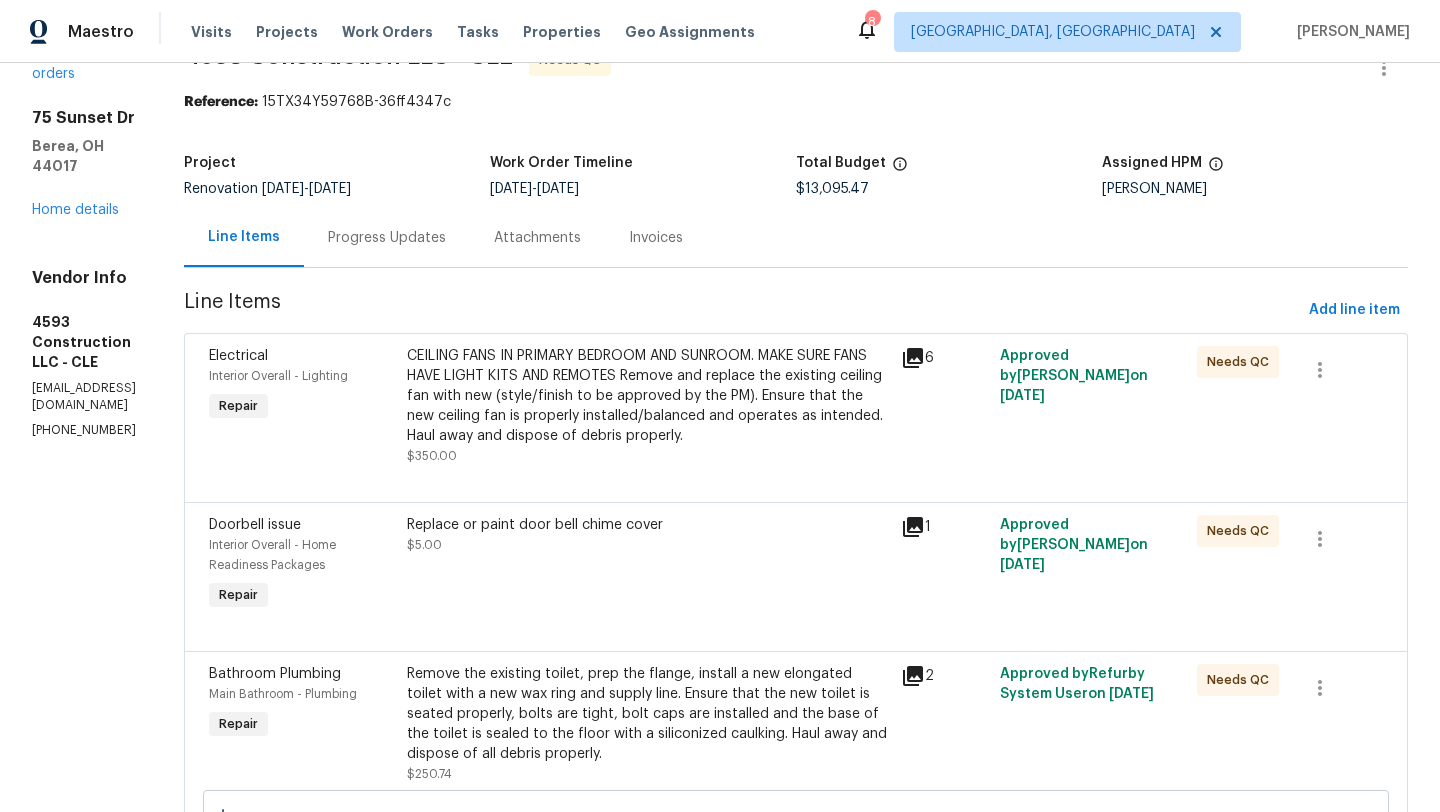 scroll, scrollTop: 70, scrollLeft: 0, axis: vertical 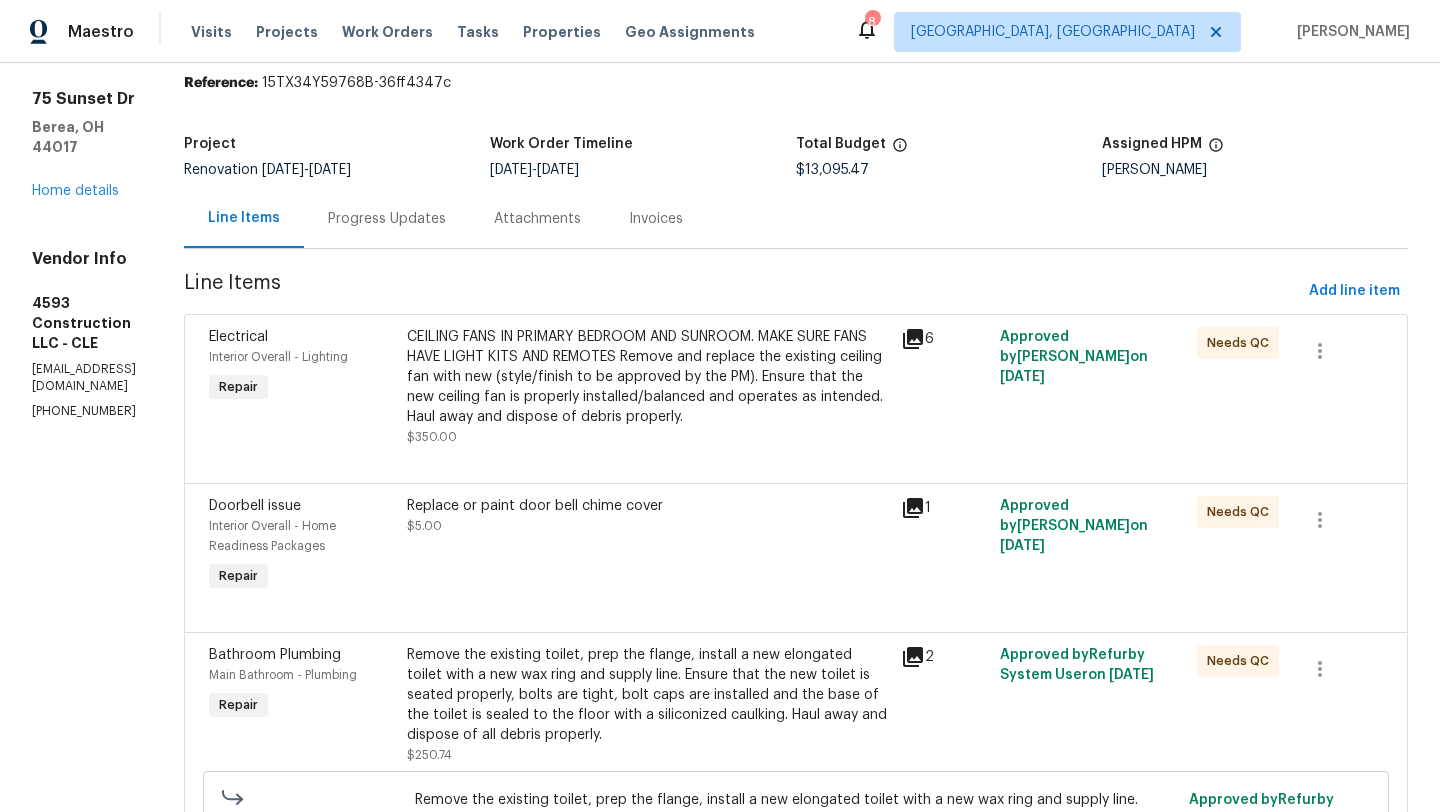click on "Replace or paint door bell chime cover $5.00" at bounding box center (648, 546) 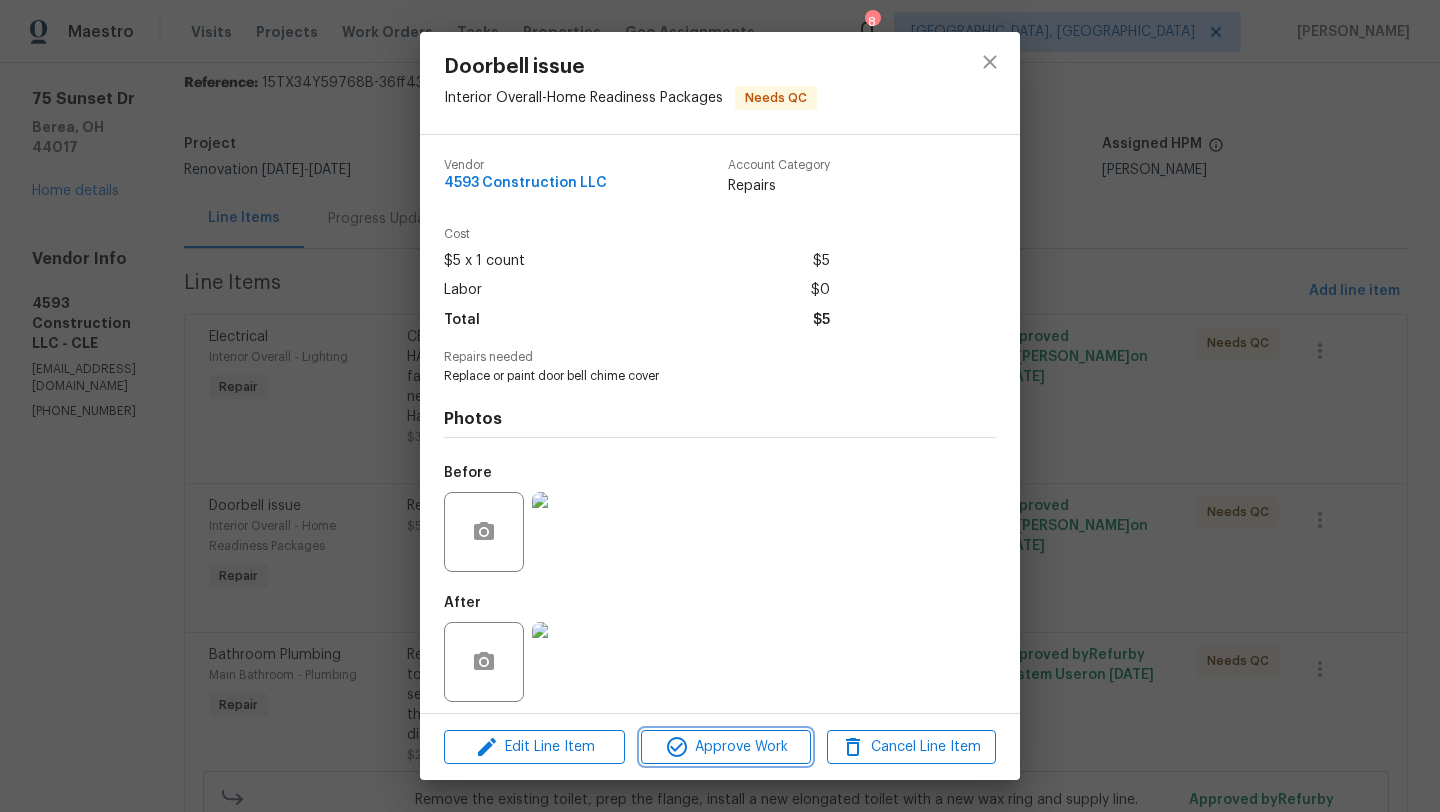 click on "Approve Work" at bounding box center (725, 747) 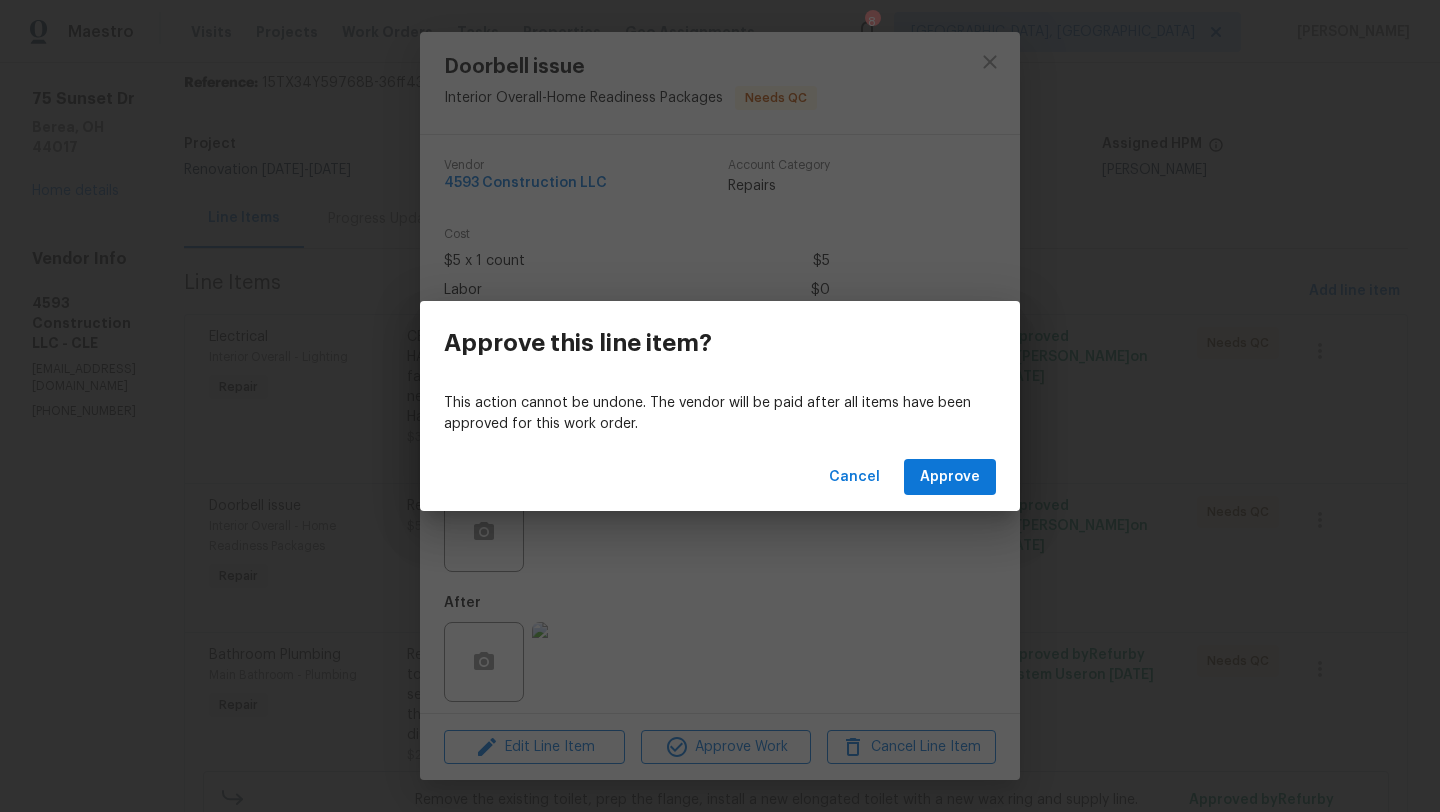 click on "Cancel Approve" at bounding box center (720, 477) 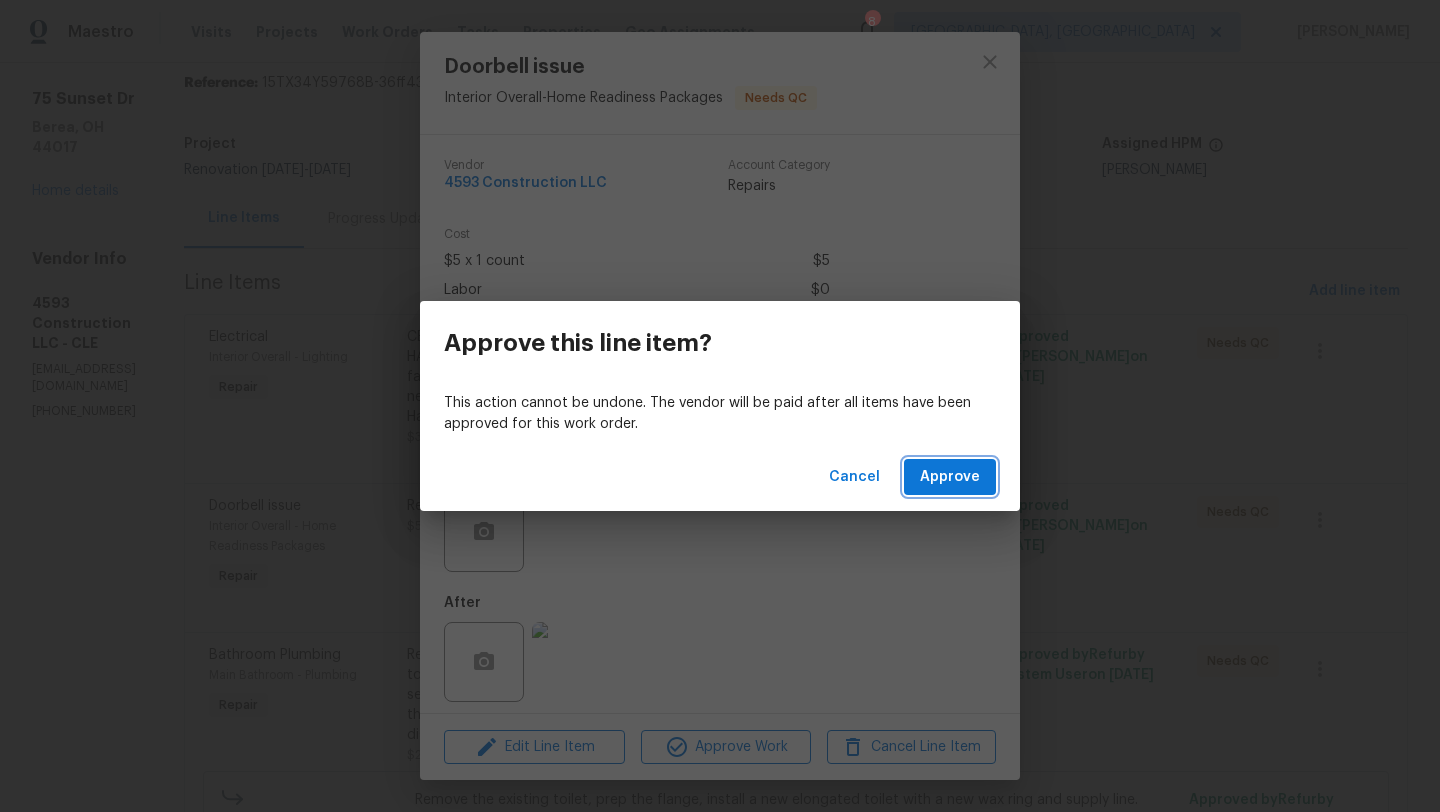 click on "Approve" at bounding box center (950, 477) 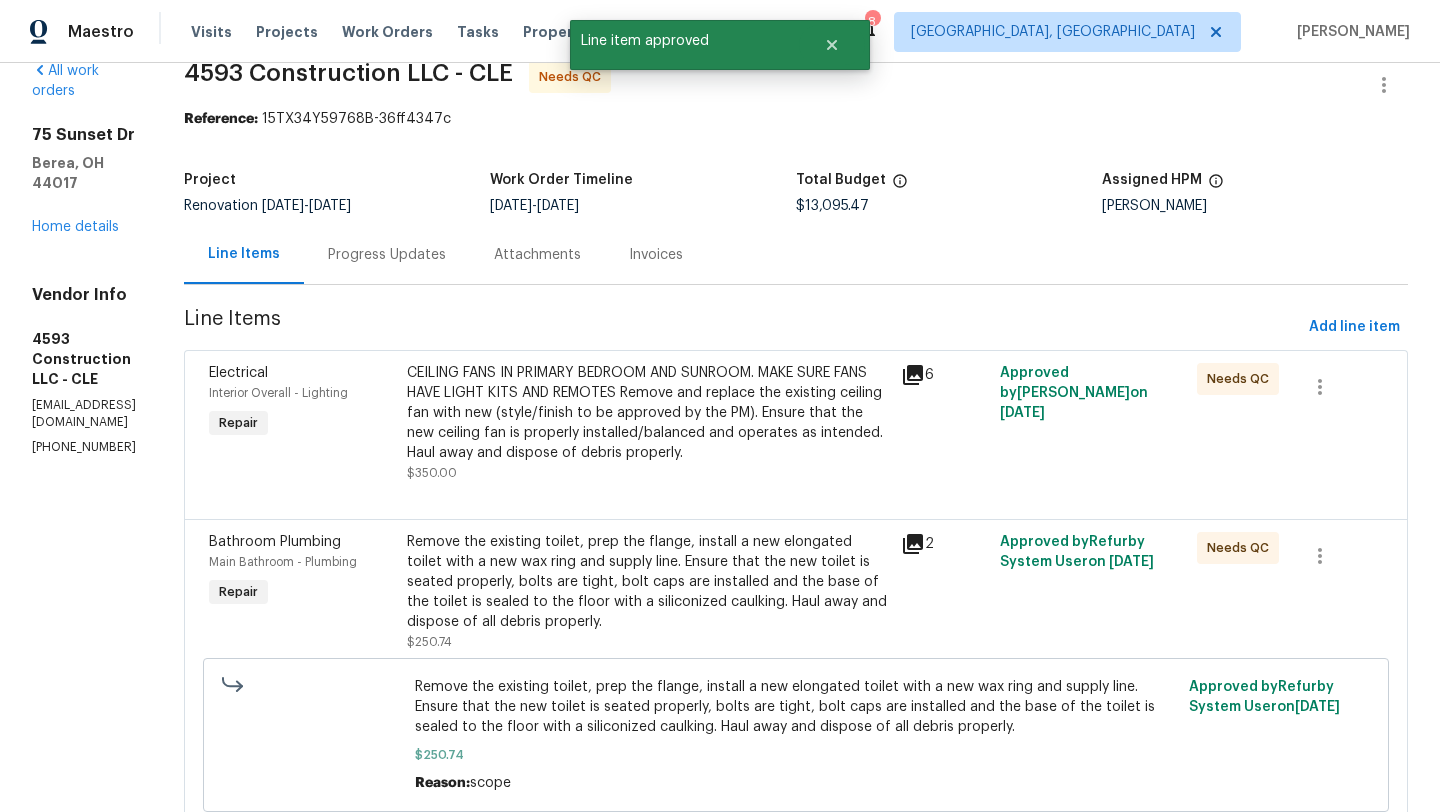 scroll, scrollTop: 39, scrollLeft: 0, axis: vertical 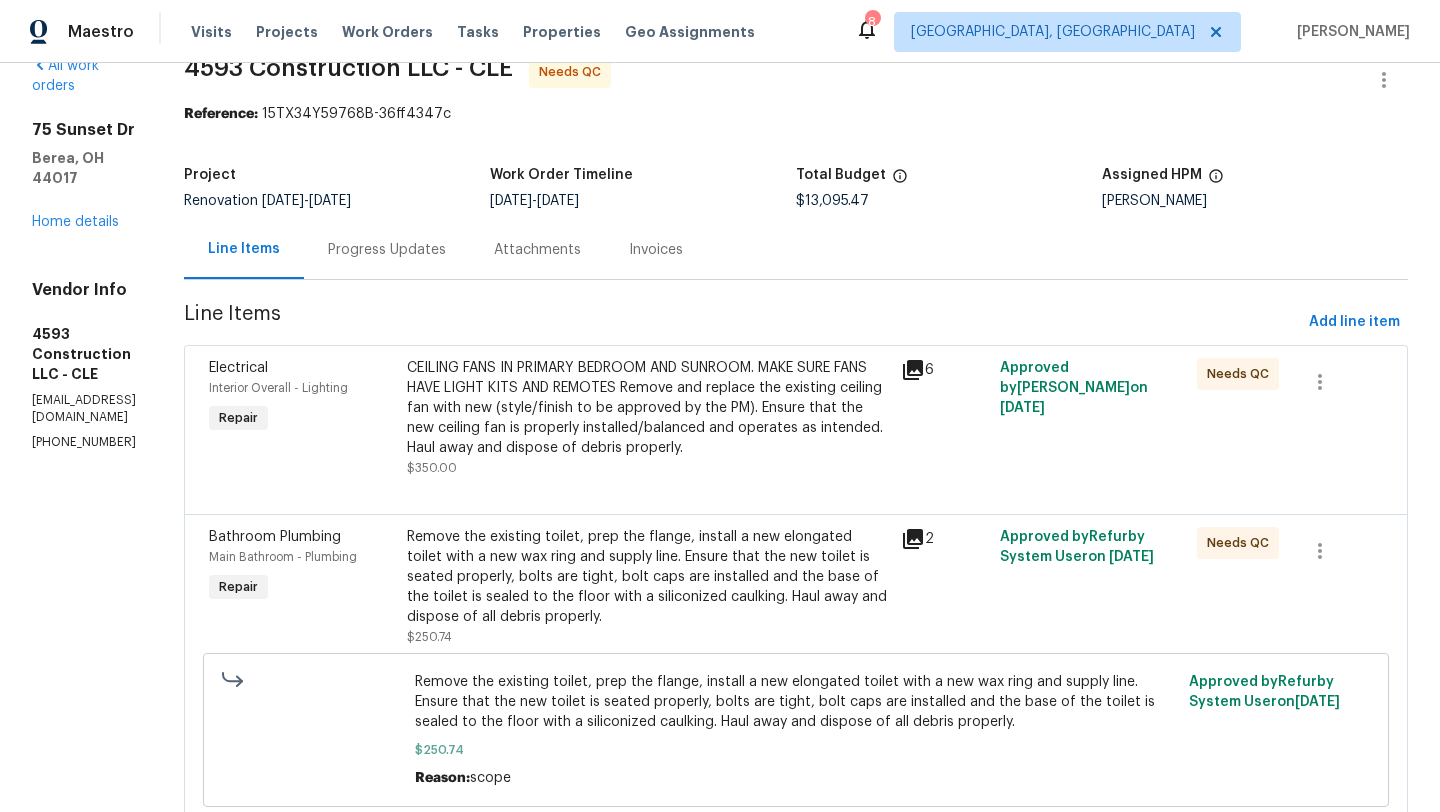 click 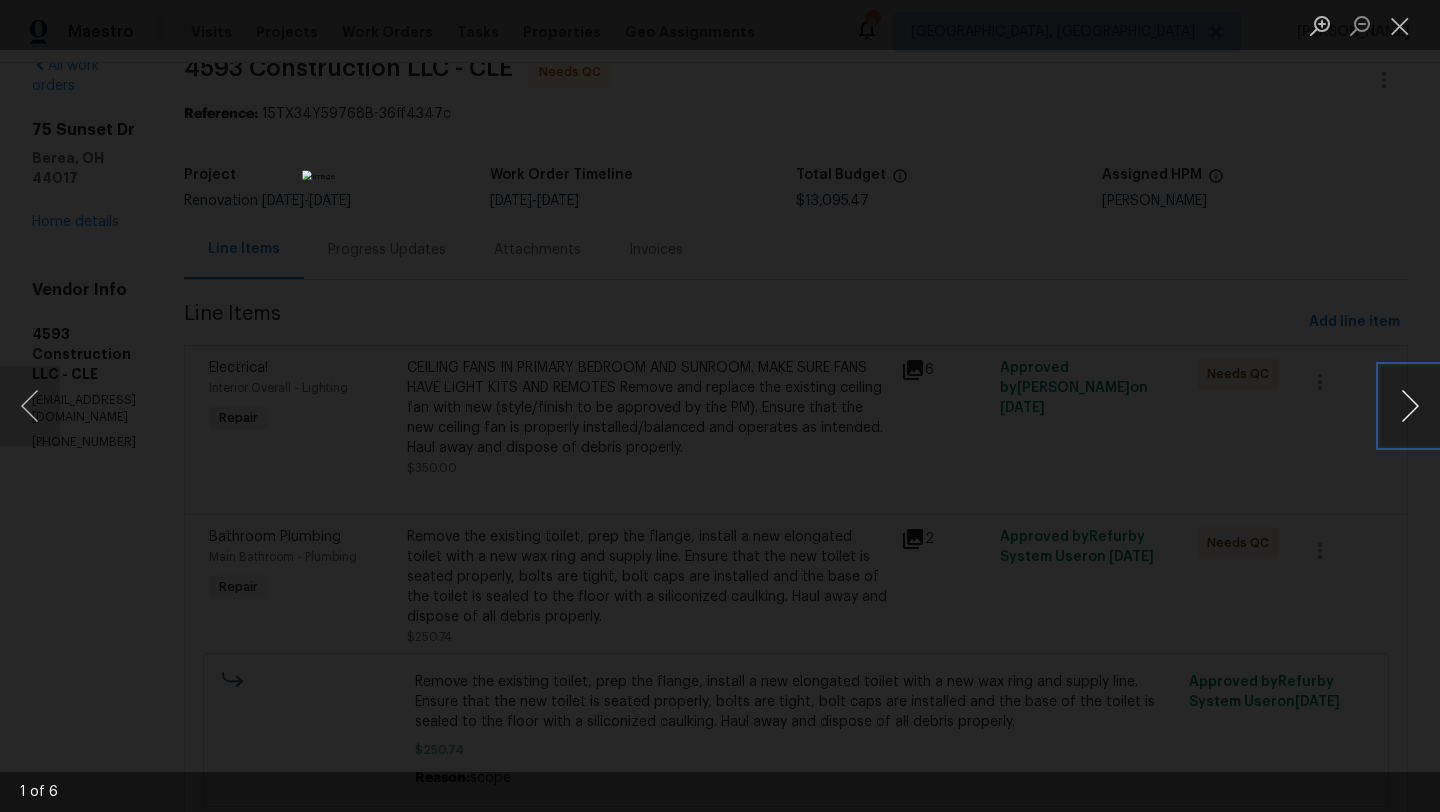 click at bounding box center [1410, 406] 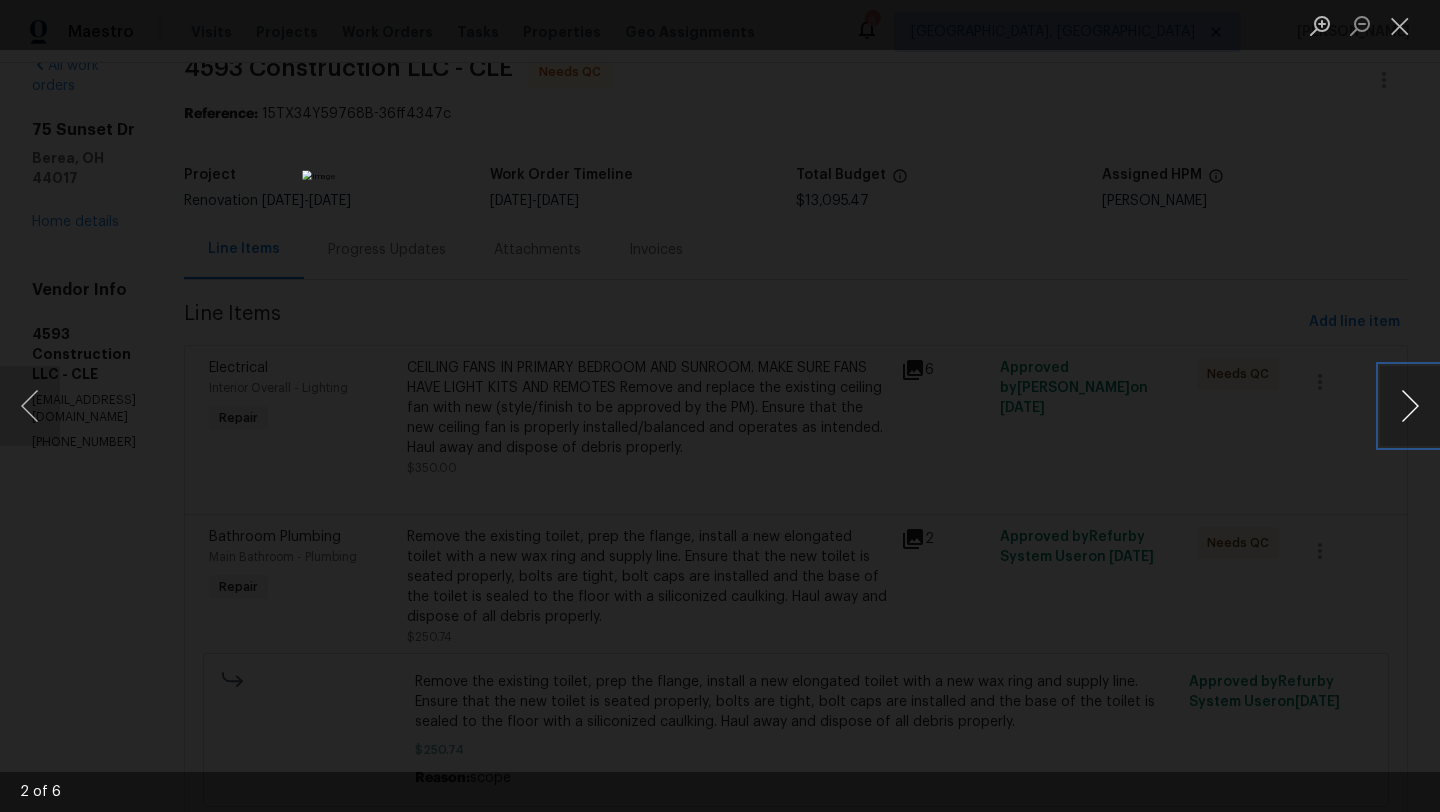 click at bounding box center [1410, 406] 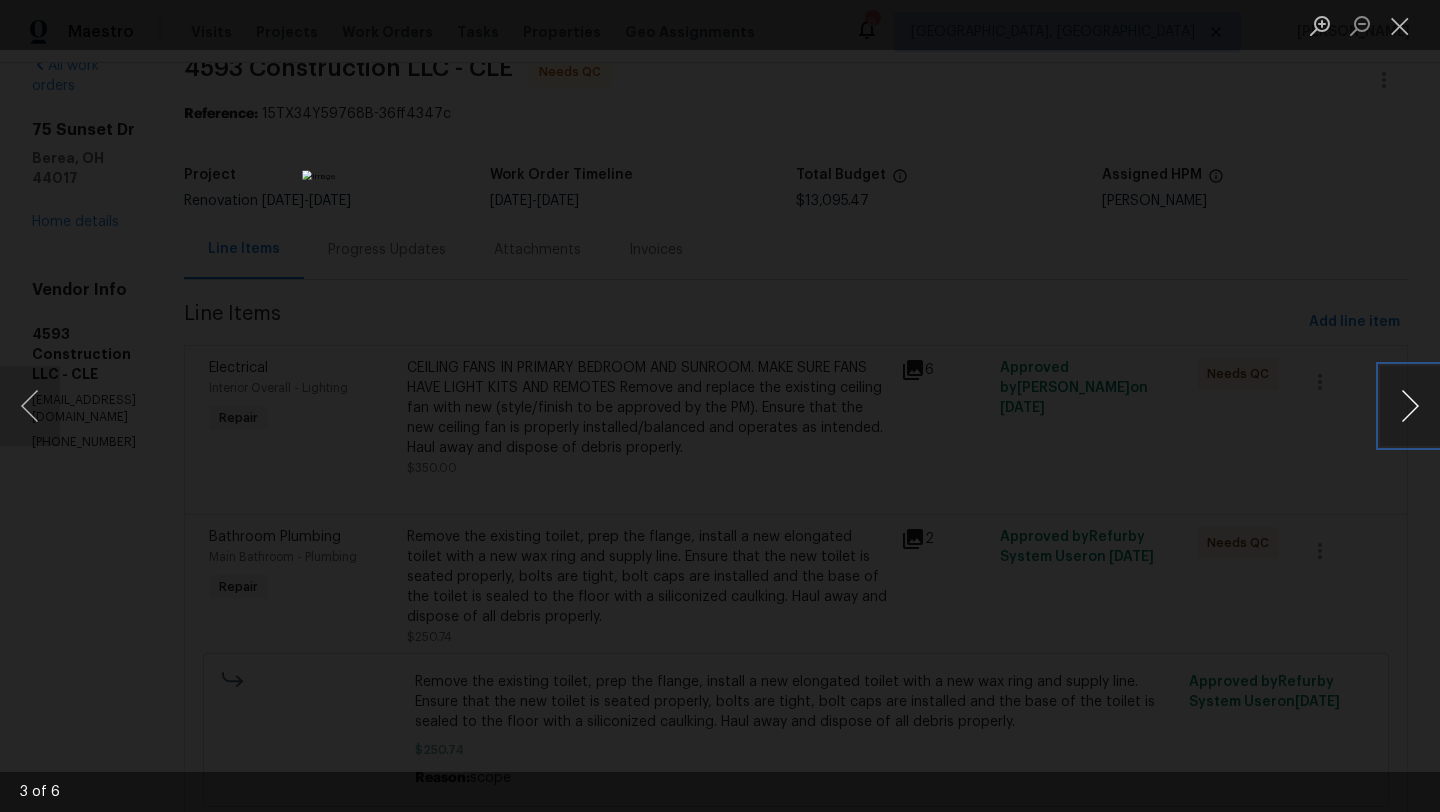 click at bounding box center (1410, 406) 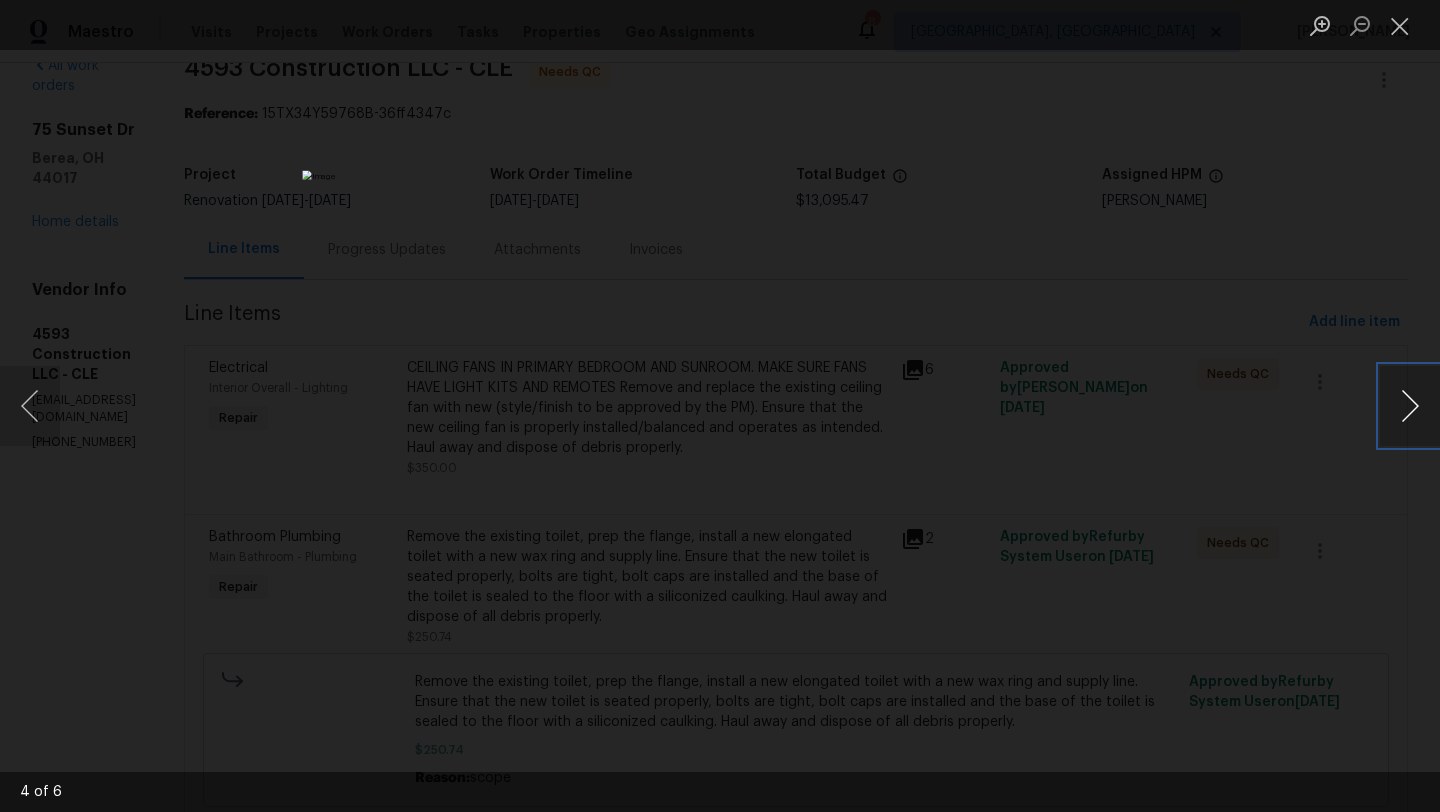 click at bounding box center (1410, 406) 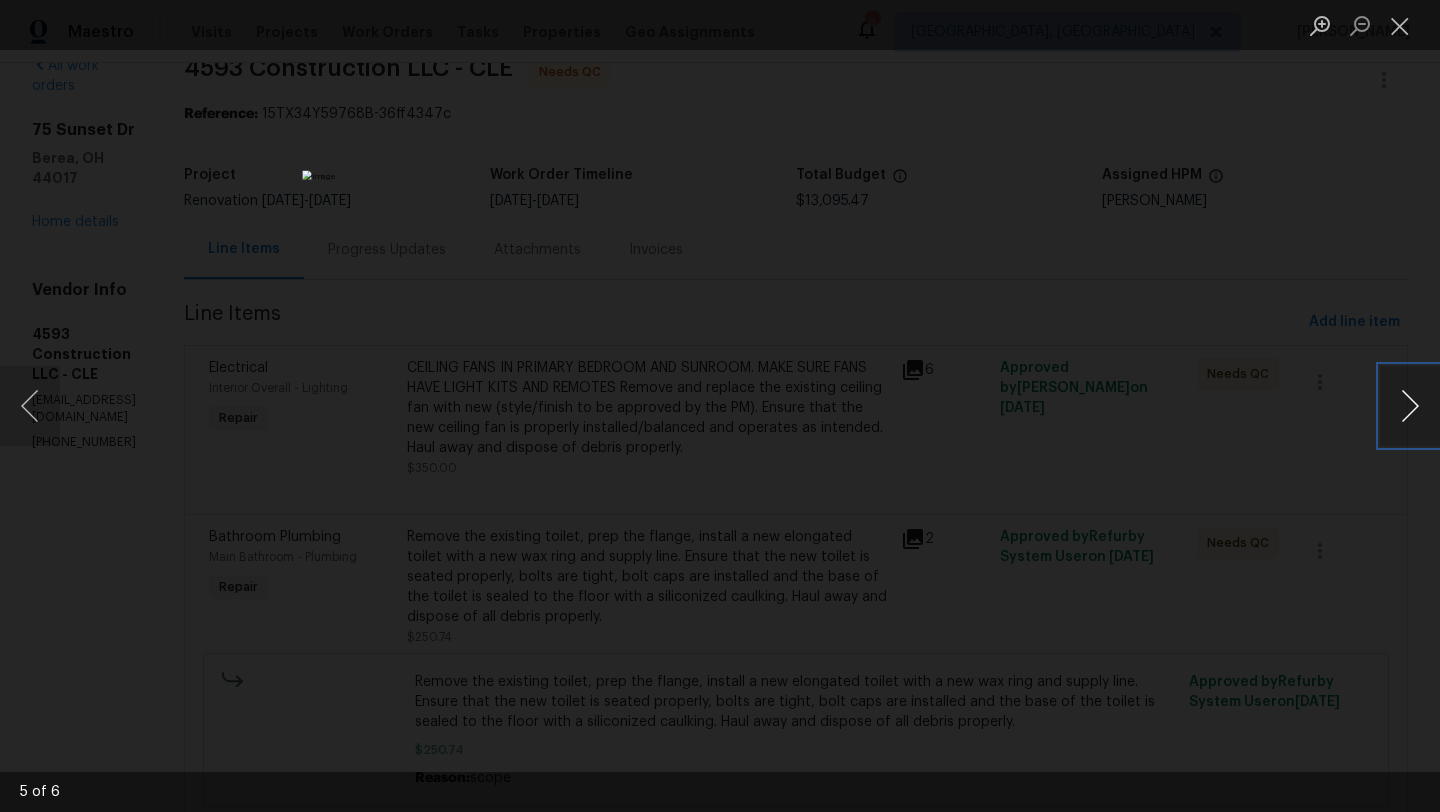 click at bounding box center (1410, 406) 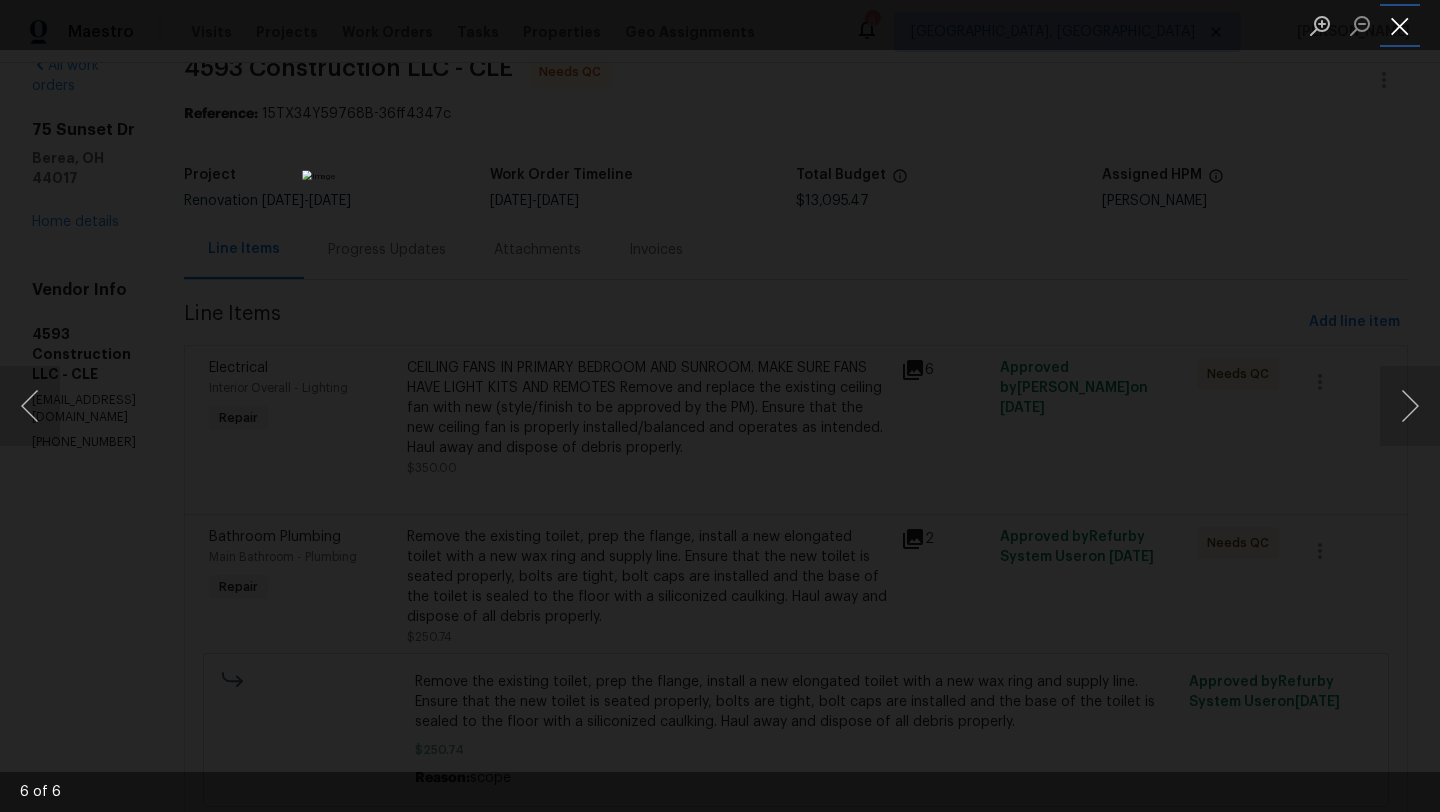 click at bounding box center [1400, 25] 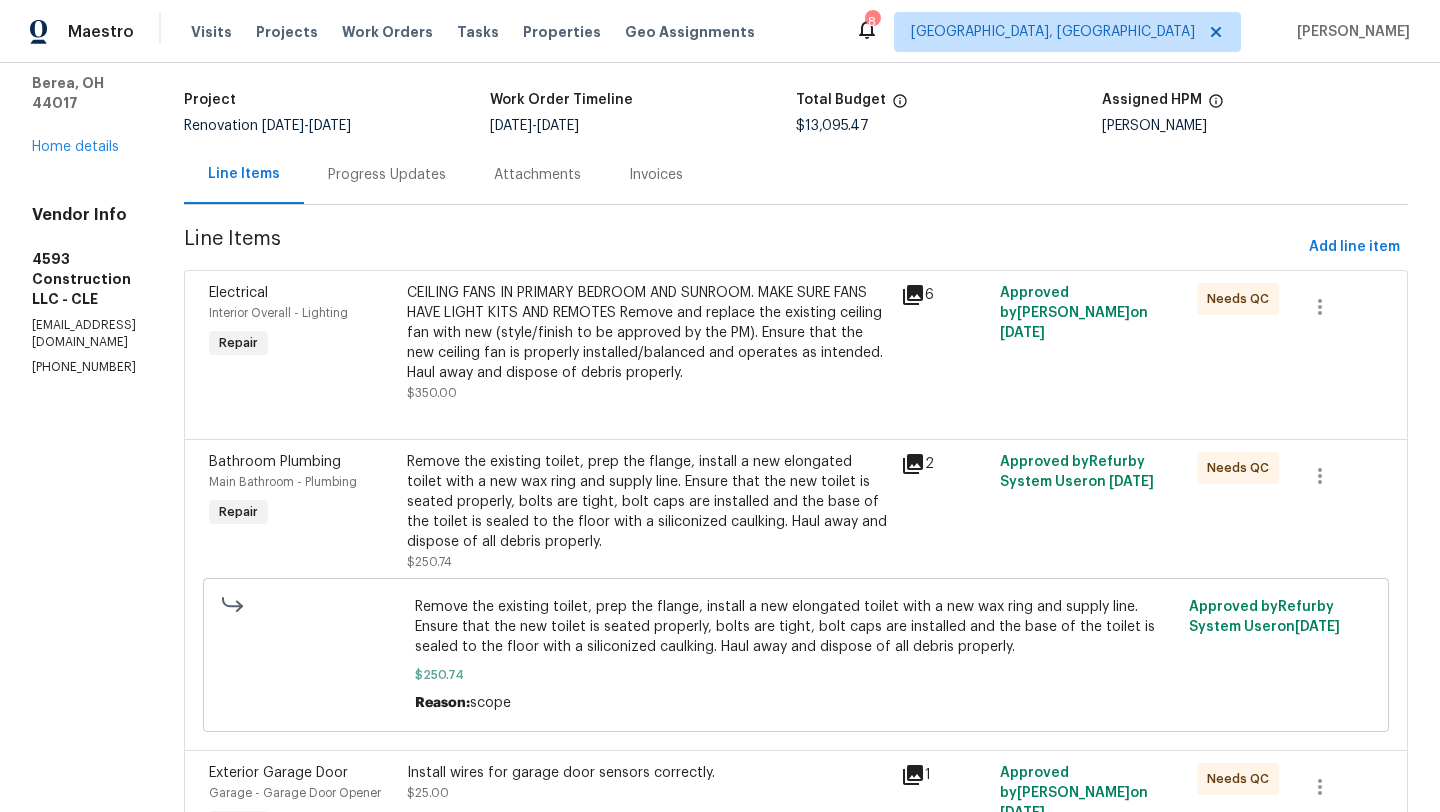 scroll, scrollTop: 119, scrollLeft: 0, axis: vertical 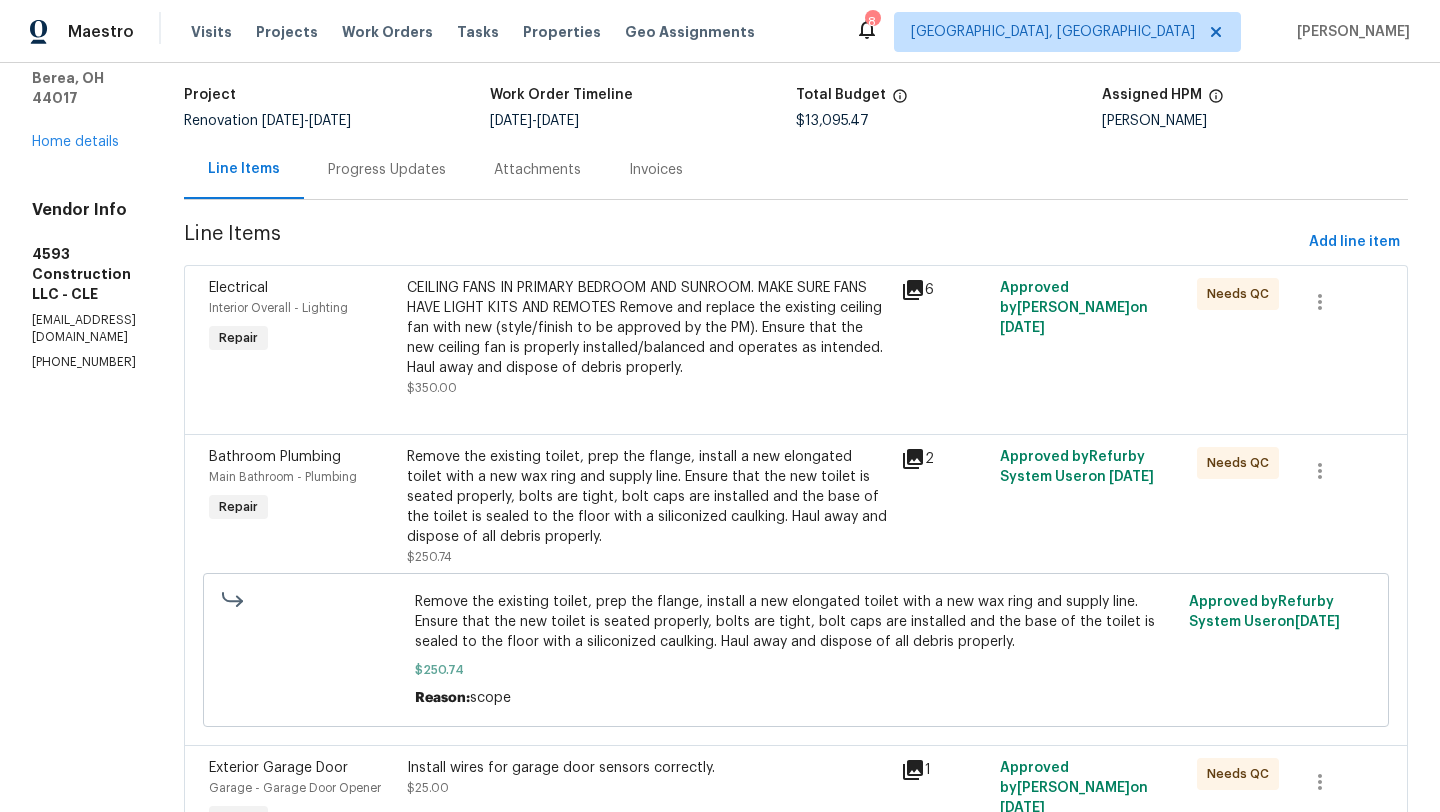 click on "Remove the existing toilet, prep the flange, install a new elongated toilet with a new wax ring and supply line. Ensure that the new toilet is seated properly, bolts are tight, bolt caps are installed and the base of the toilet is sealed to the floor with a siliconized caulking. Haul away and dispose of all debris properly." at bounding box center [648, 497] 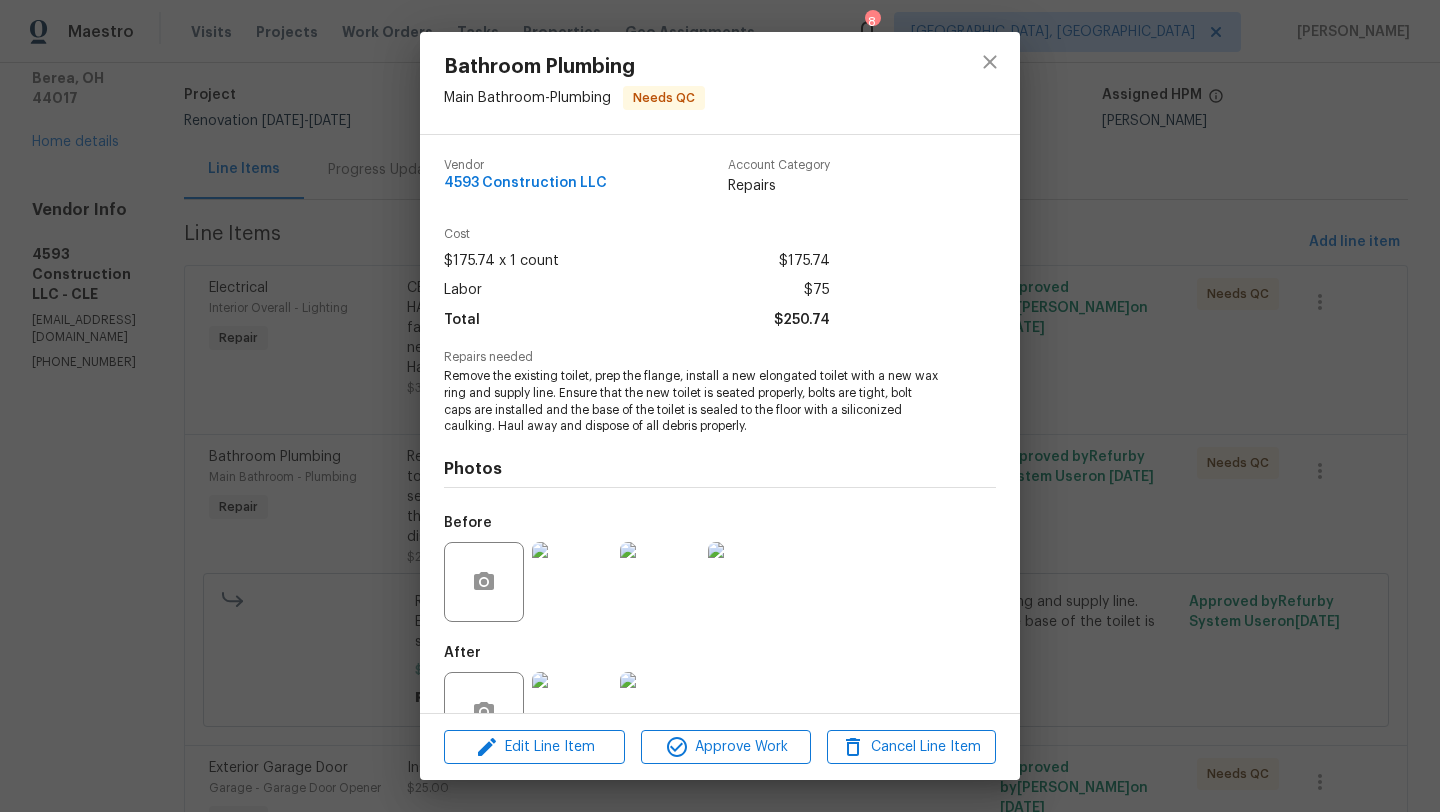 click on "Edit Line Item  Approve Work  Cancel Line Item" at bounding box center [720, 747] 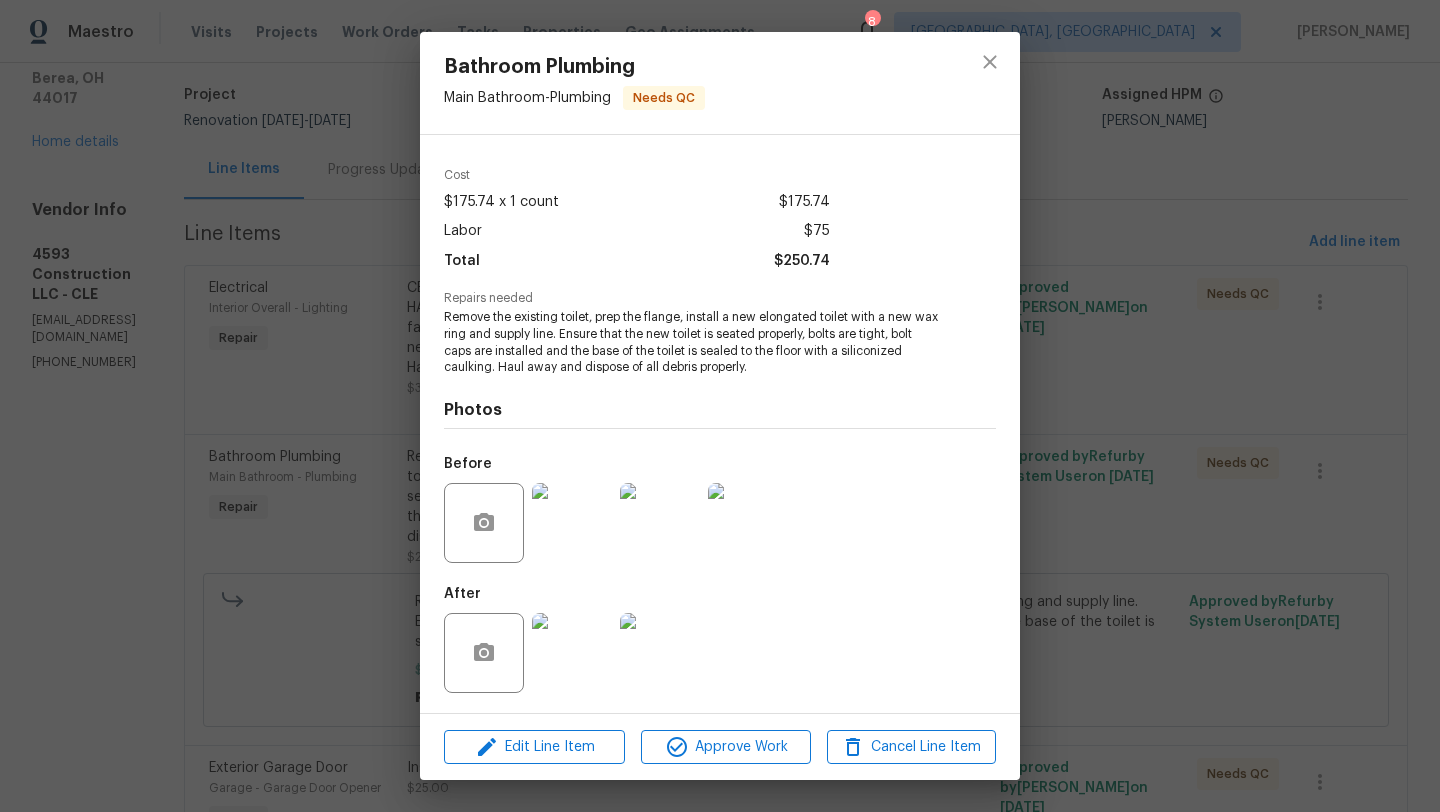 click at bounding box center [660, 653] 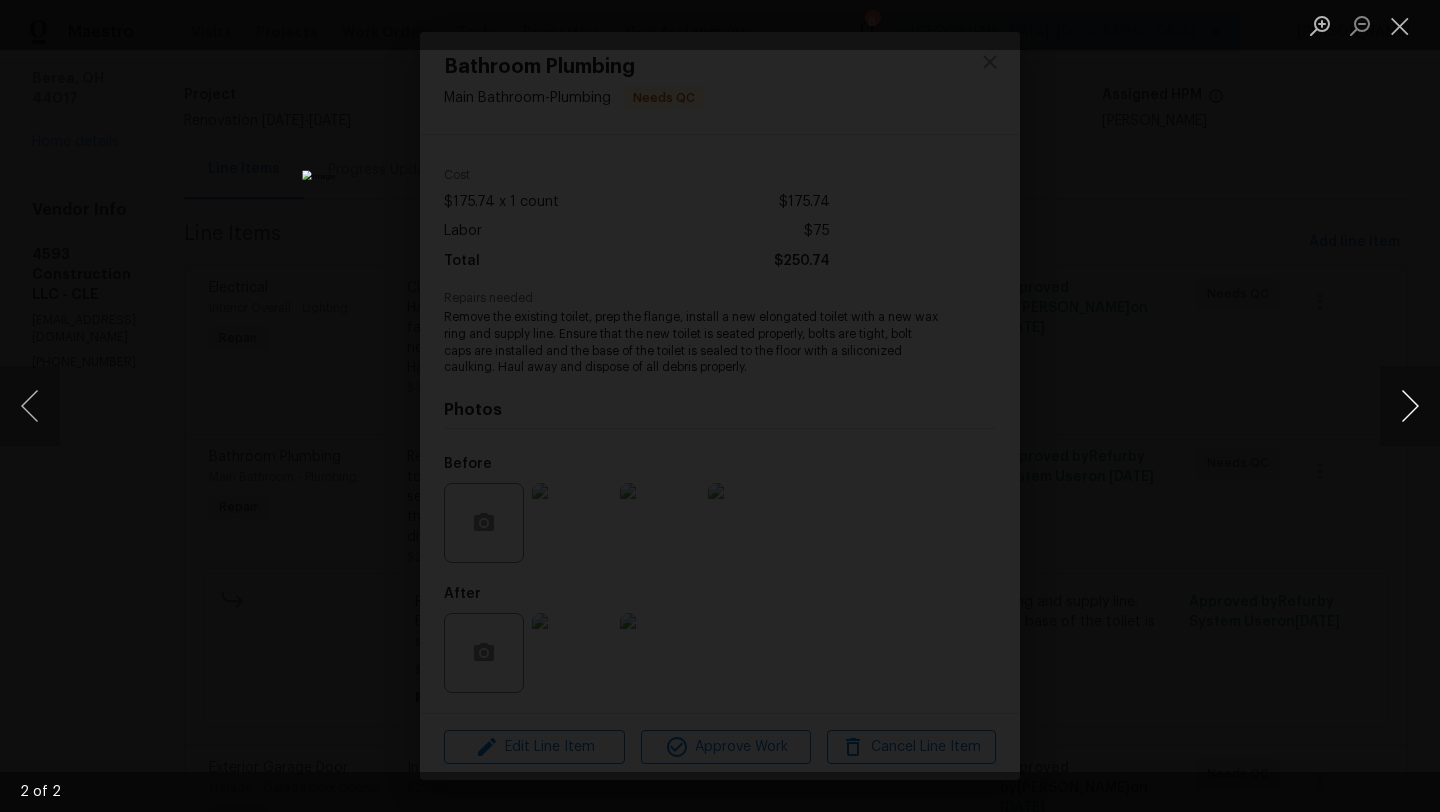 click at bounding box center (1410, 406) 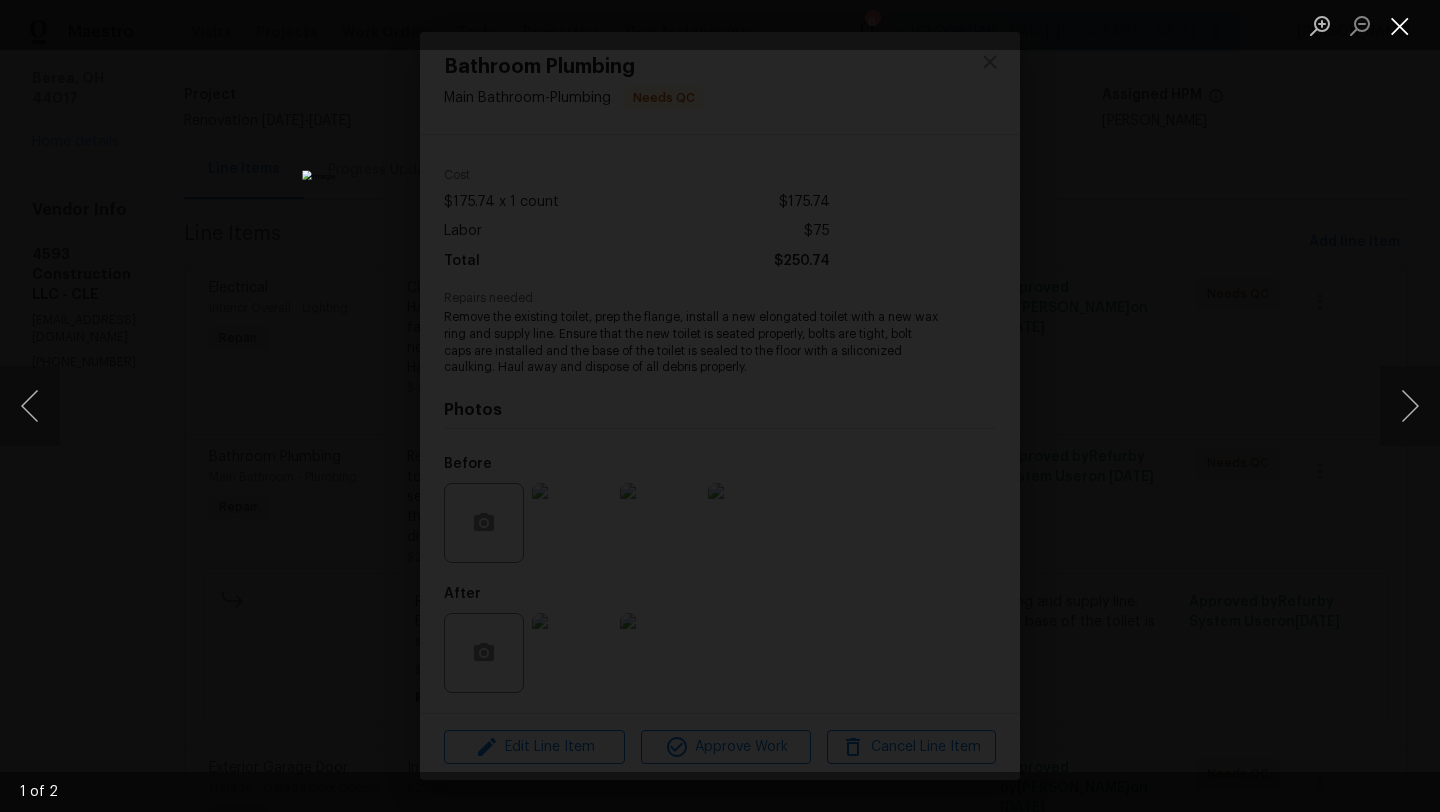click at bounding box center [1400, 25] 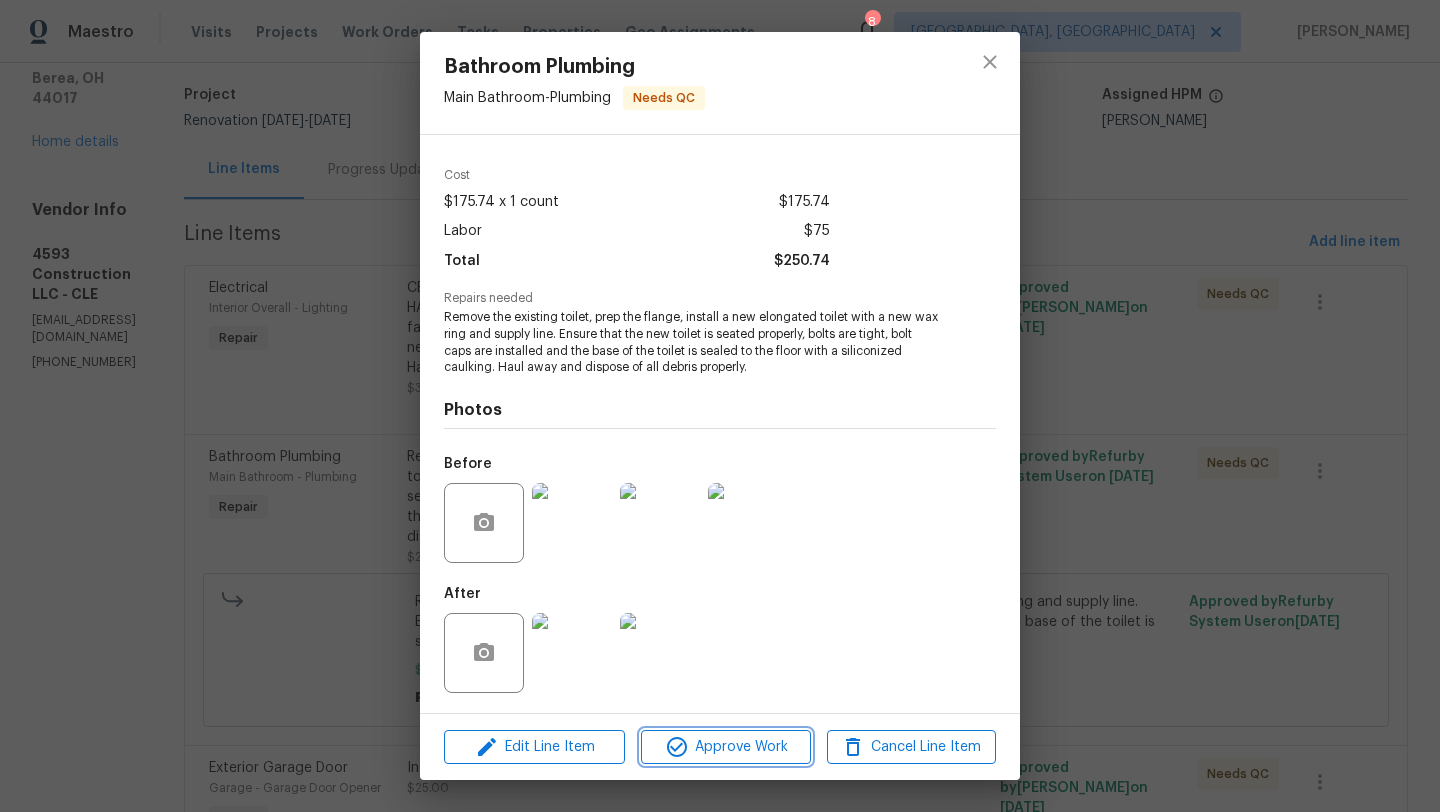 click on "Approve Work" at bounding box center [725, 747] 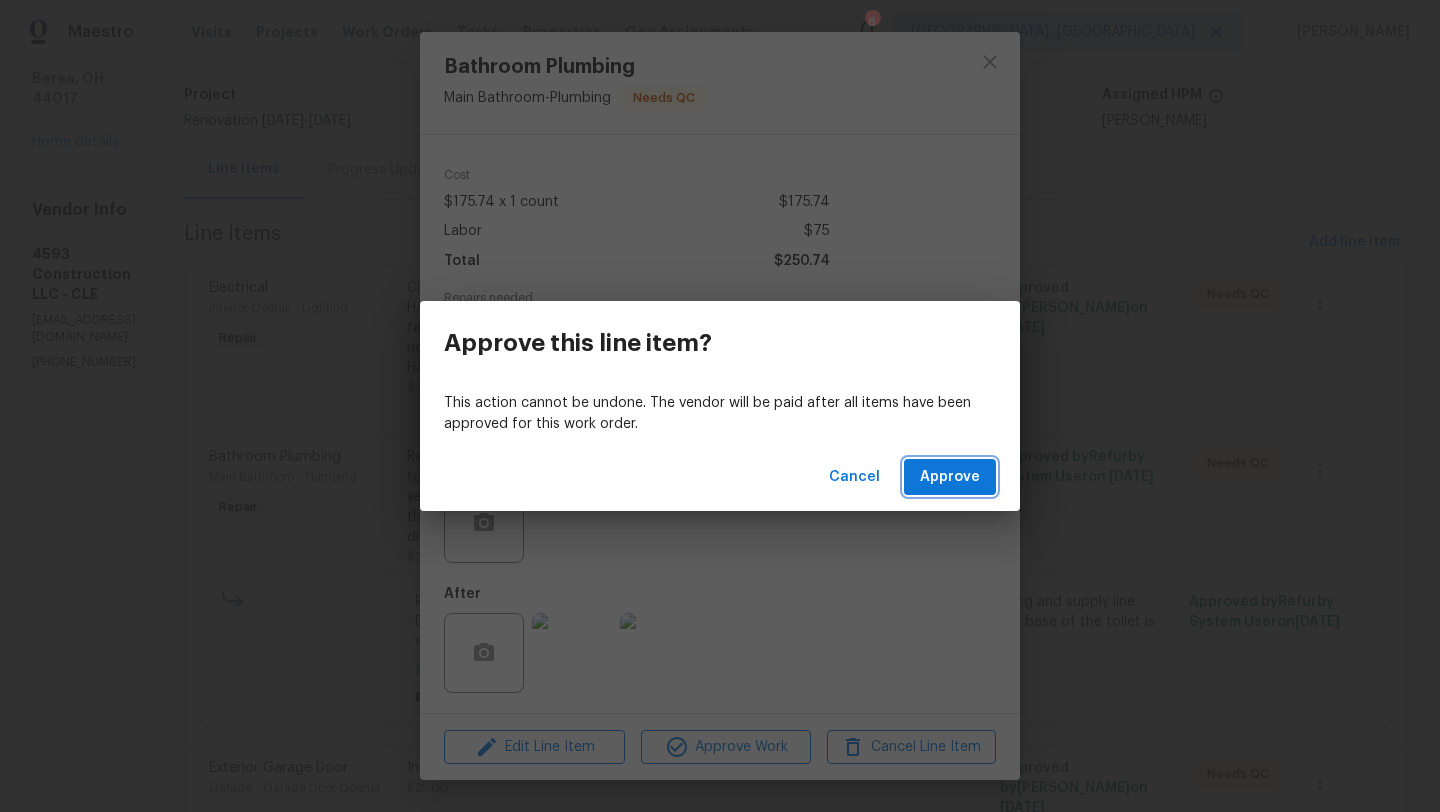 click on "Approve" at bounding box center [950, 477] 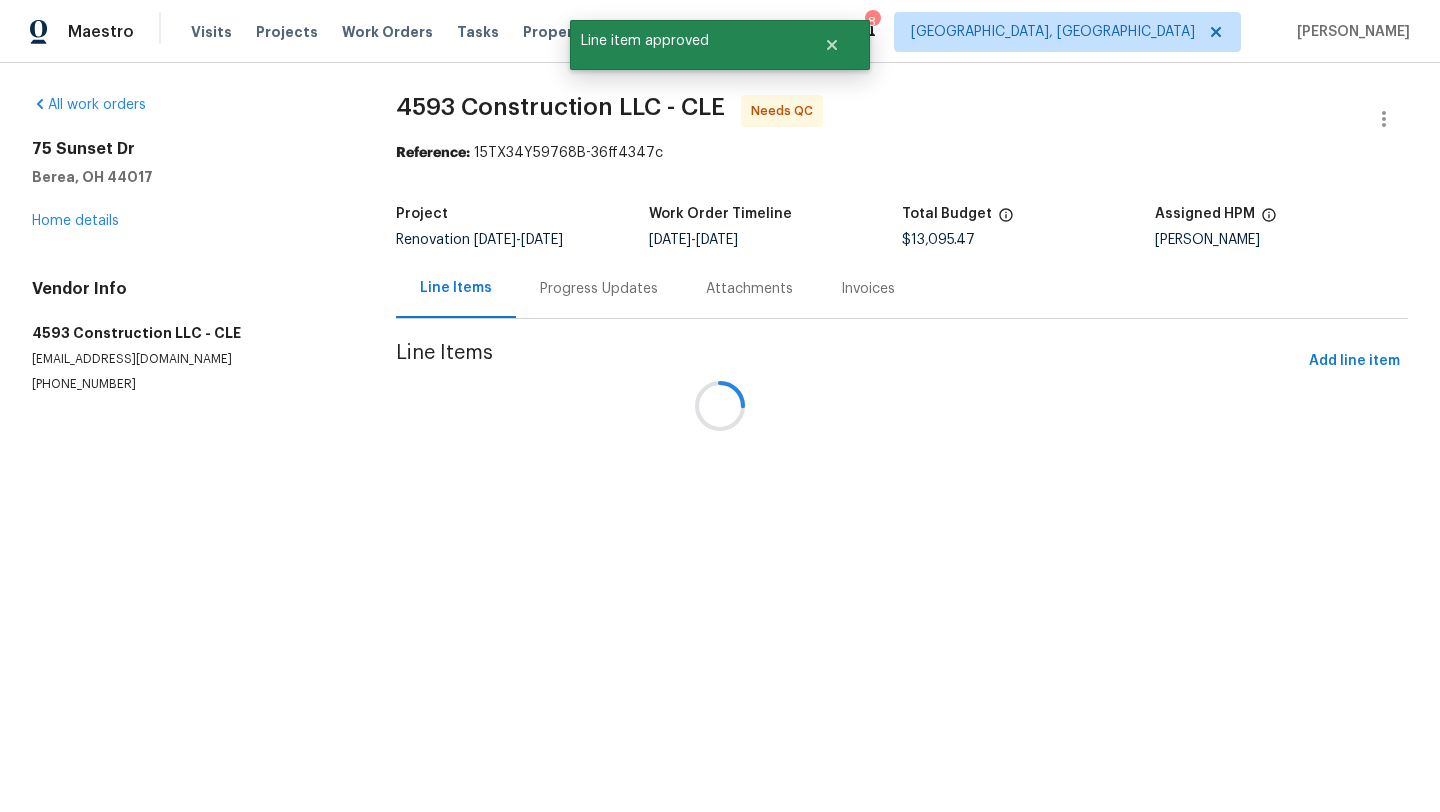 scroll, scrollTop: 0, scrollLeft: 0, axis: both 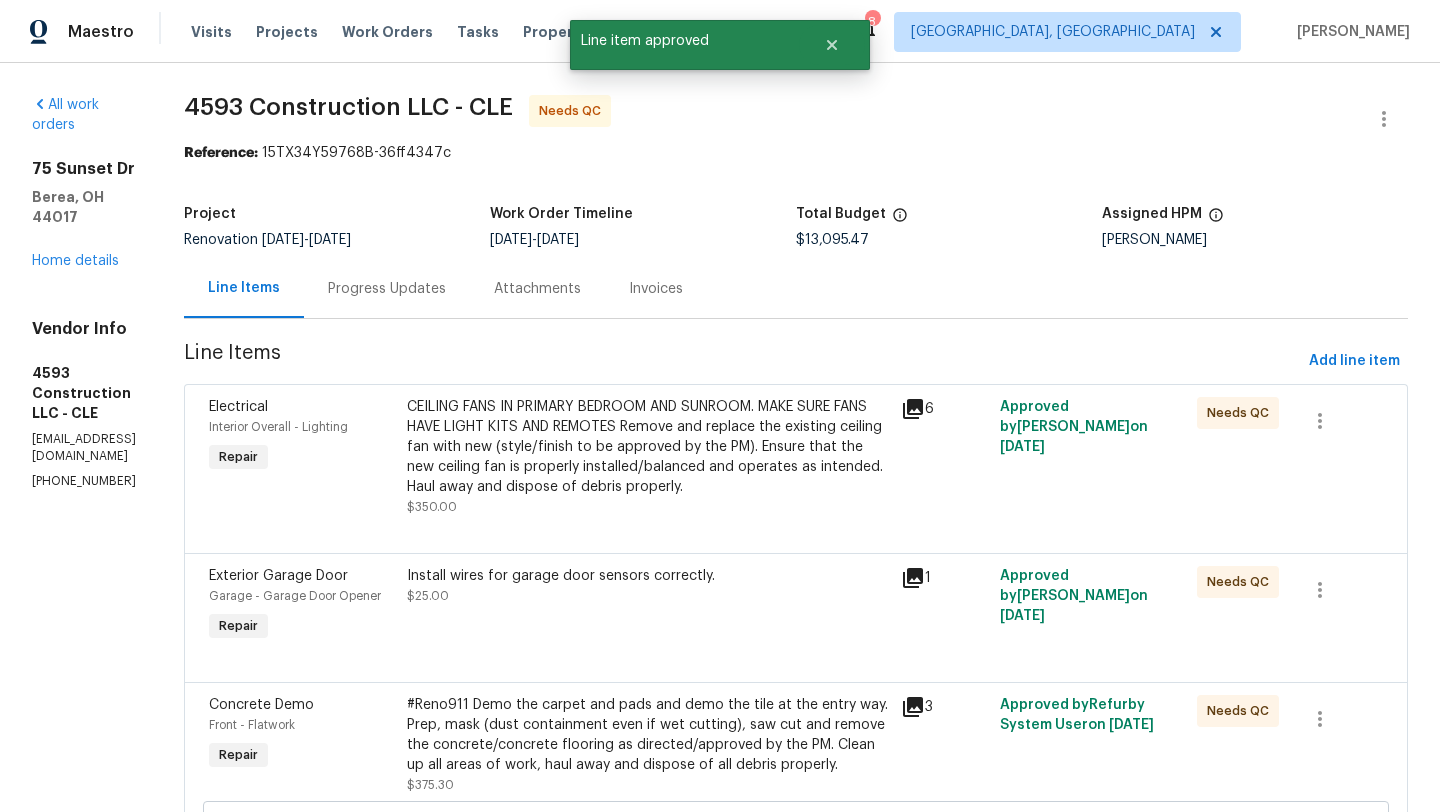 click on "Install wires for garage door sensors correctly. $25.00" at bounding box center (648, 606) 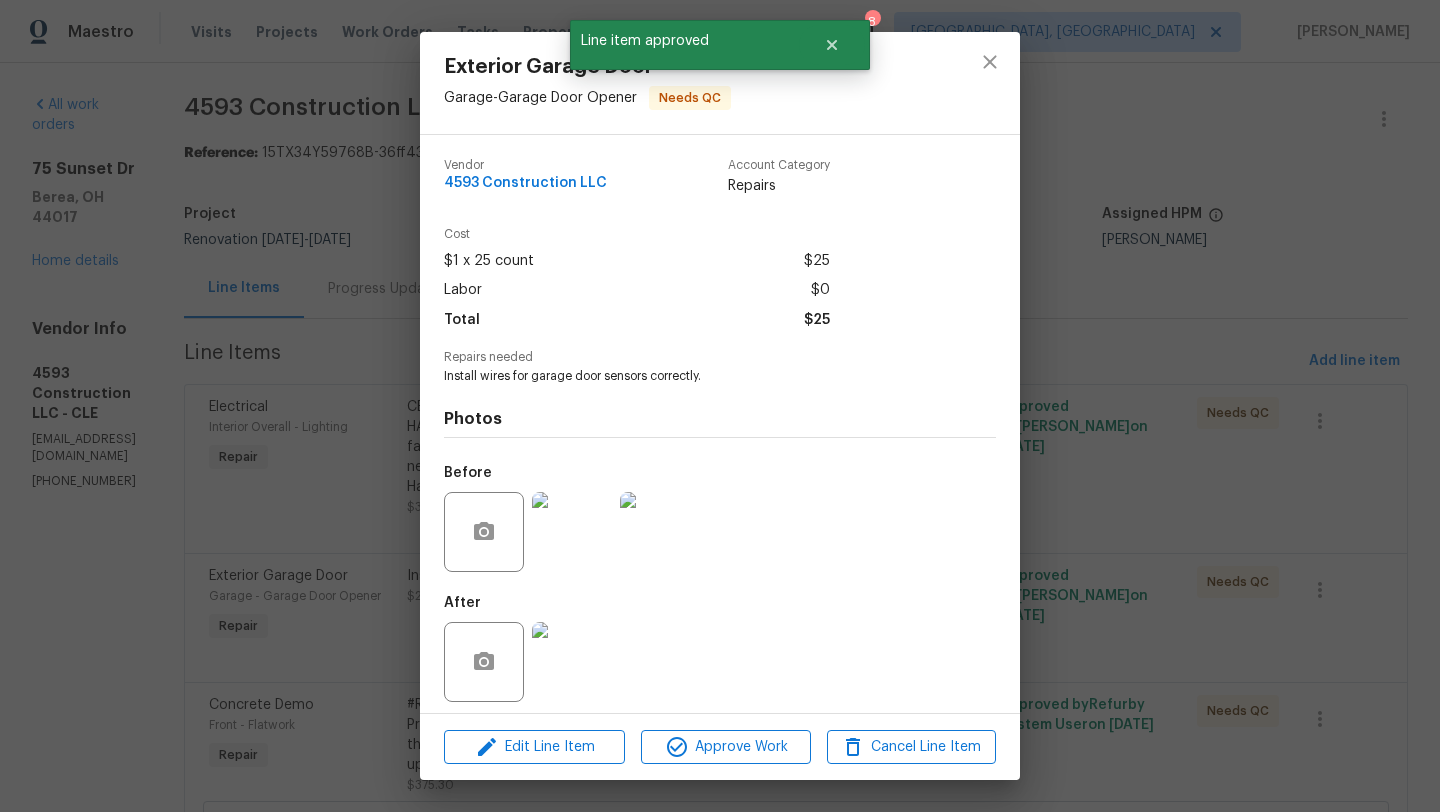 click at bounding box center (572, 662) 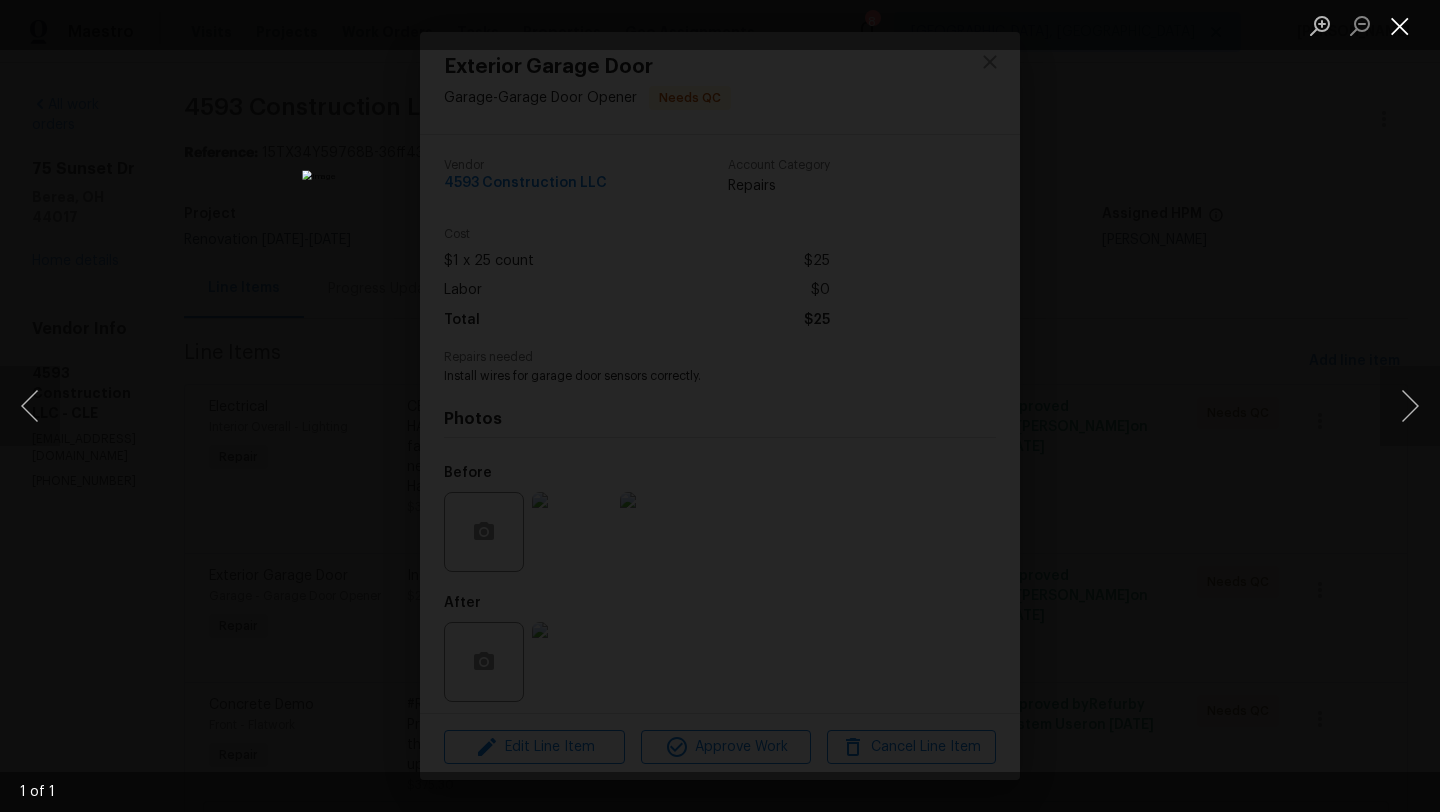 click at bounding box center (1400, 25) 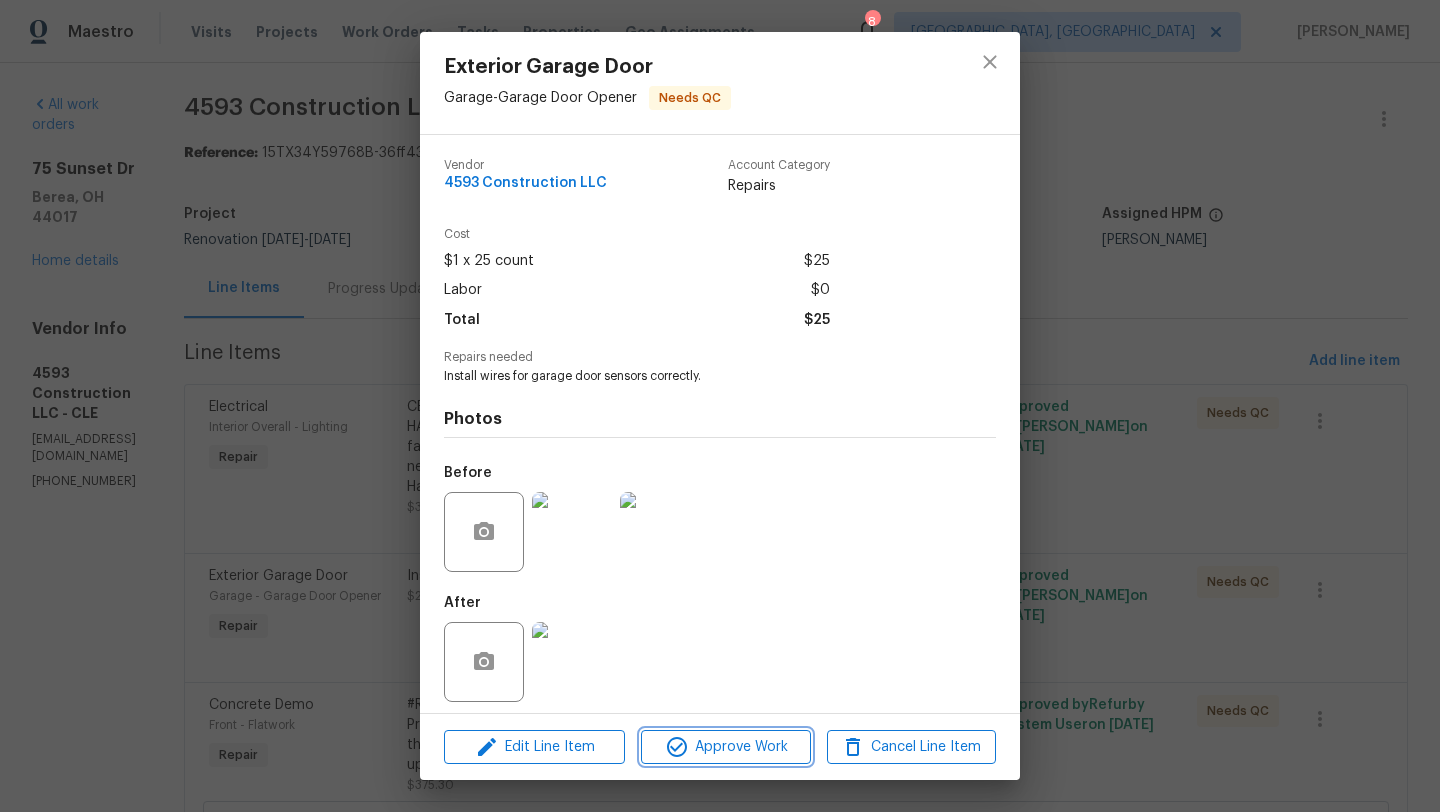 click on "Approve Work" at bounding box center [725, 747] 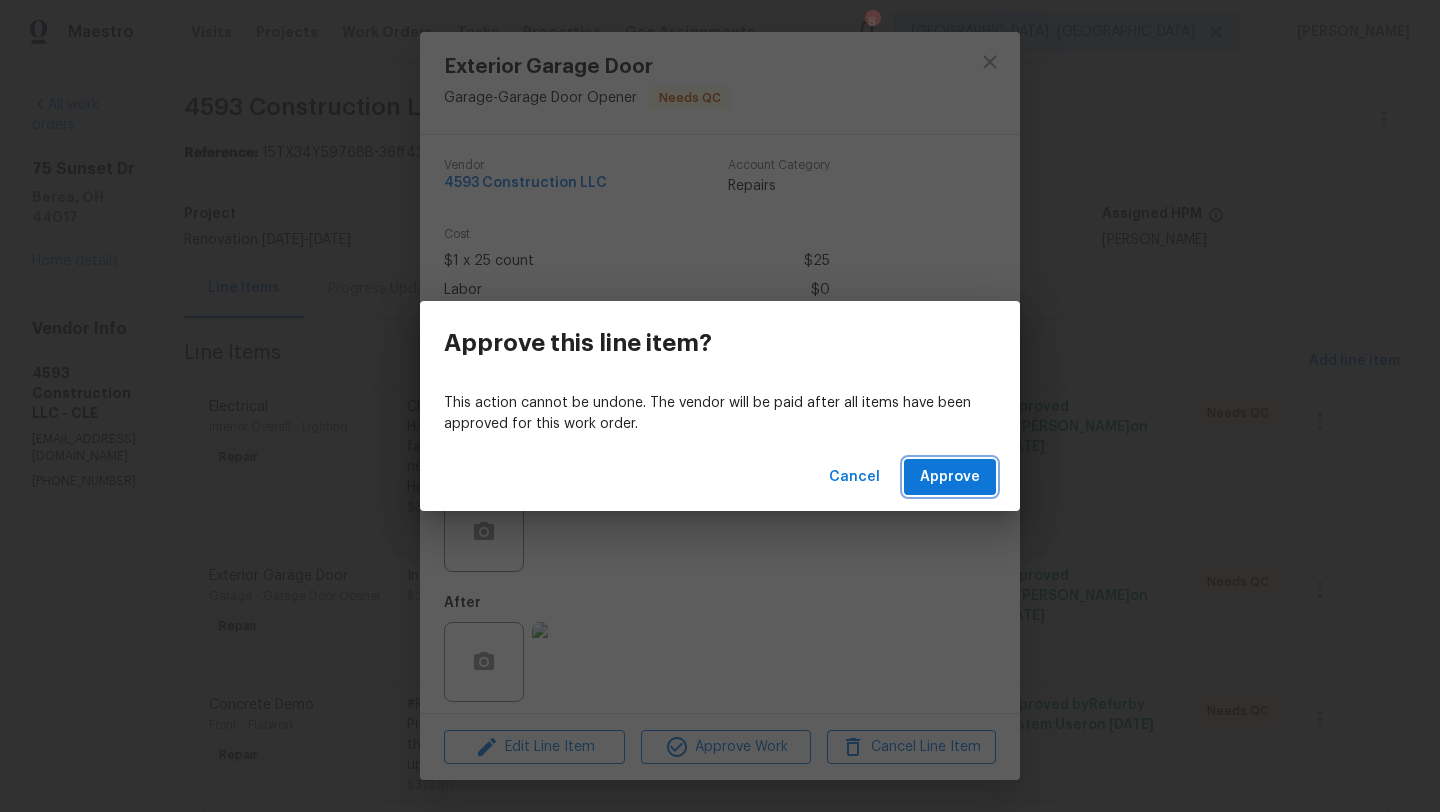 click on "Approve" at bounding box center [950, 477] 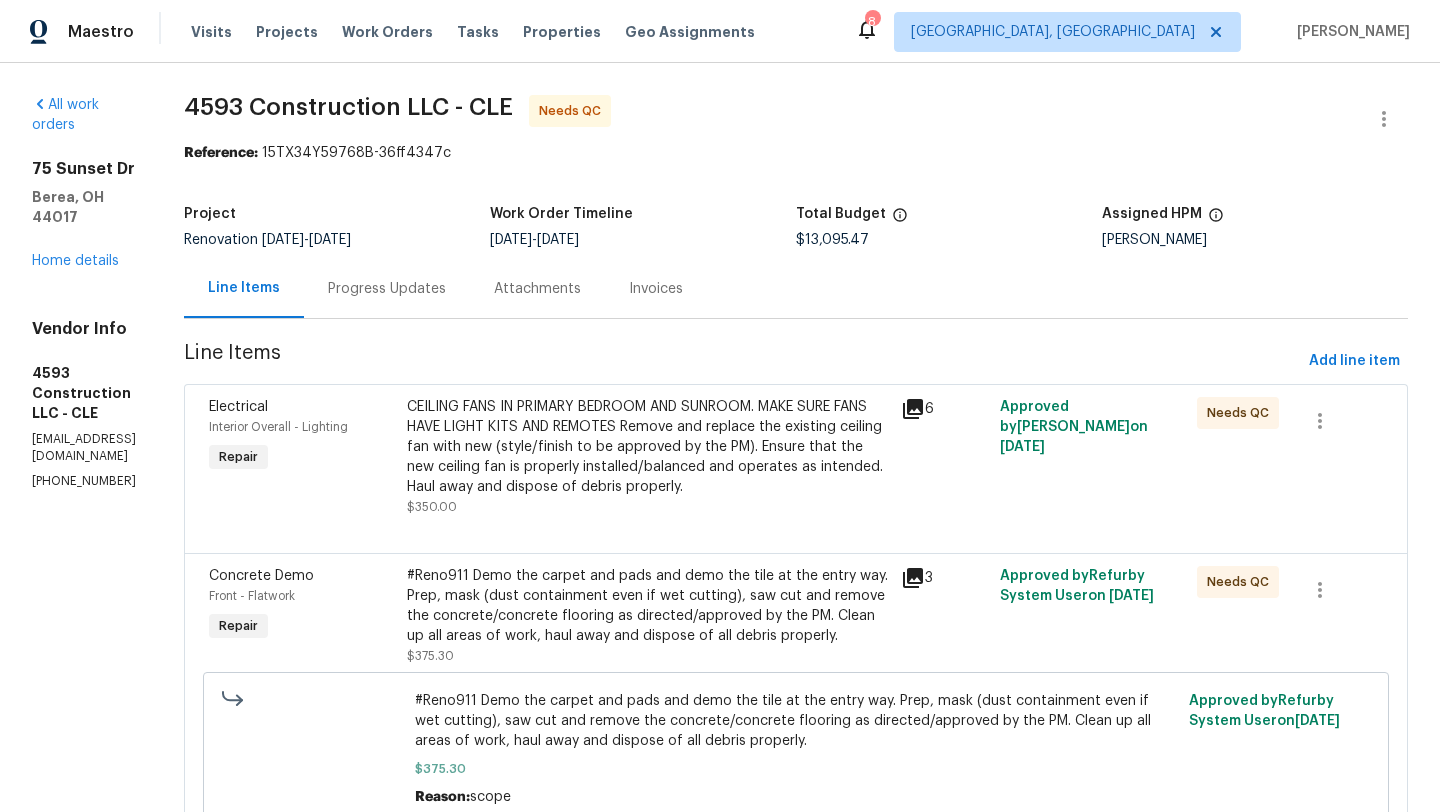 click on "#Reno911 Demo the carpet and pads and demo the tile at the entry way. Prep, mask (dust containment even if wet cutting), saw cut and remove the concrete/concrete flooring as directed/approved by the PM. Clean up all areas of work, haul away and dispose of all debris properly." at bounding box center (648, 606) 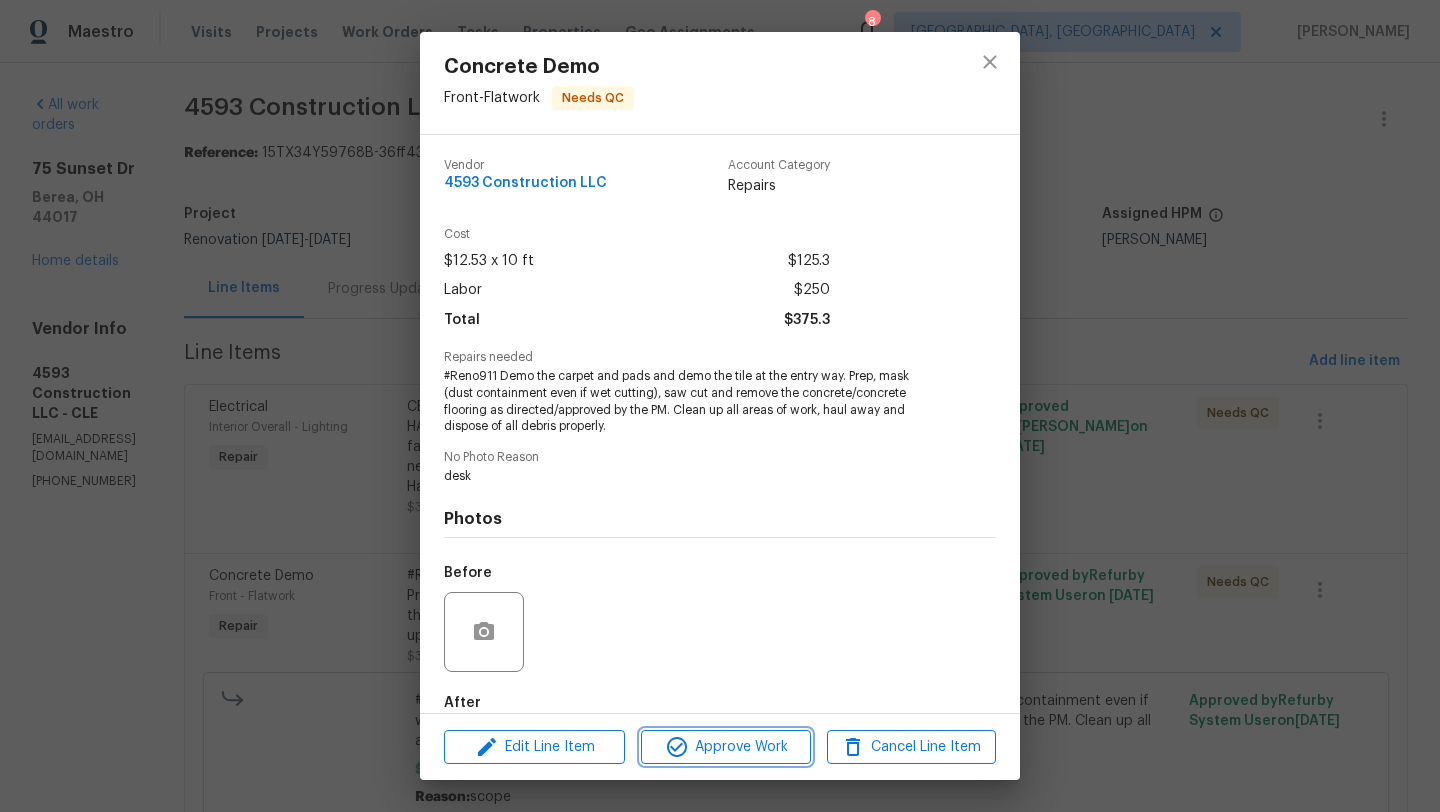 click on "Approve Work" at bounding box center (725, 747) 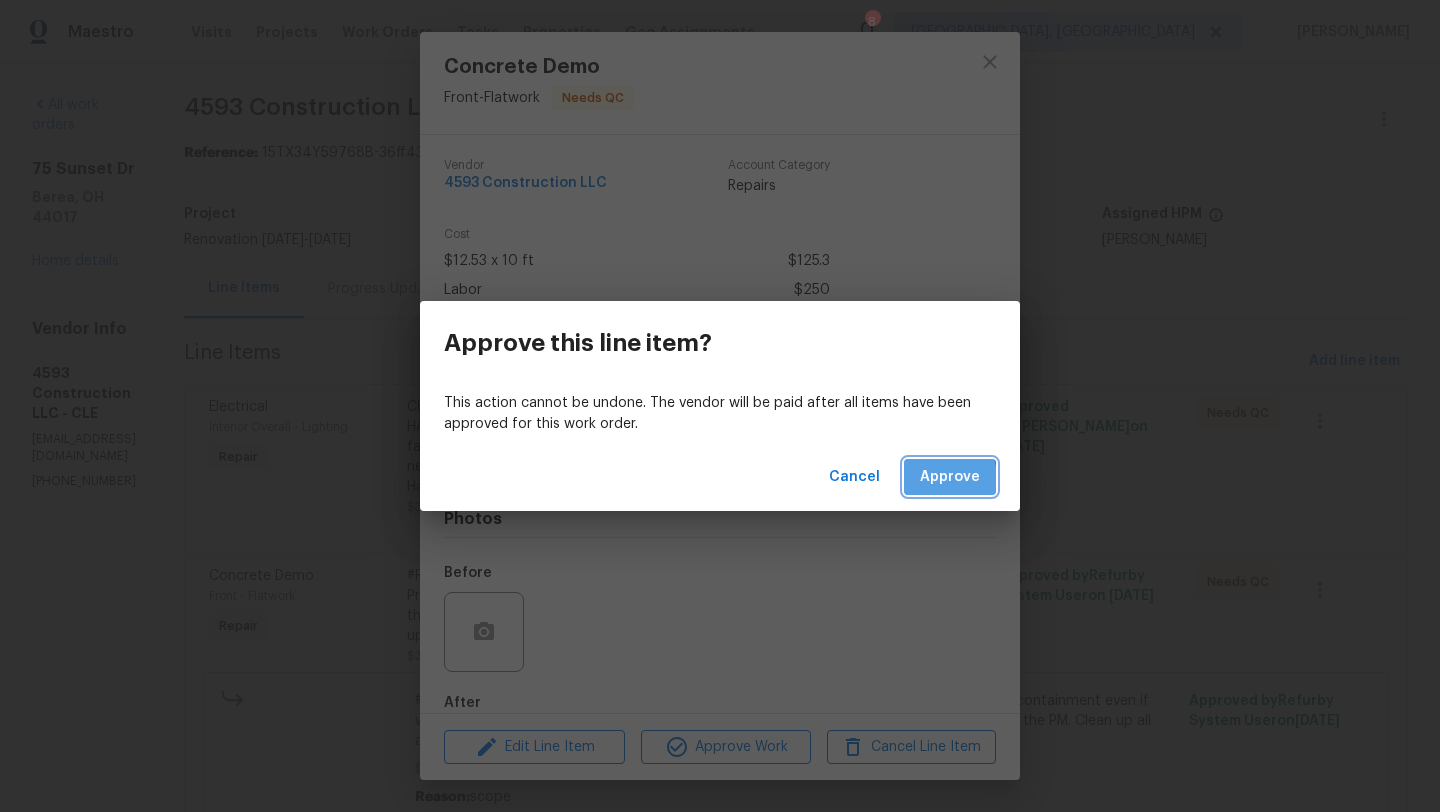 click on "Approve" at bounding box center (950, 477) 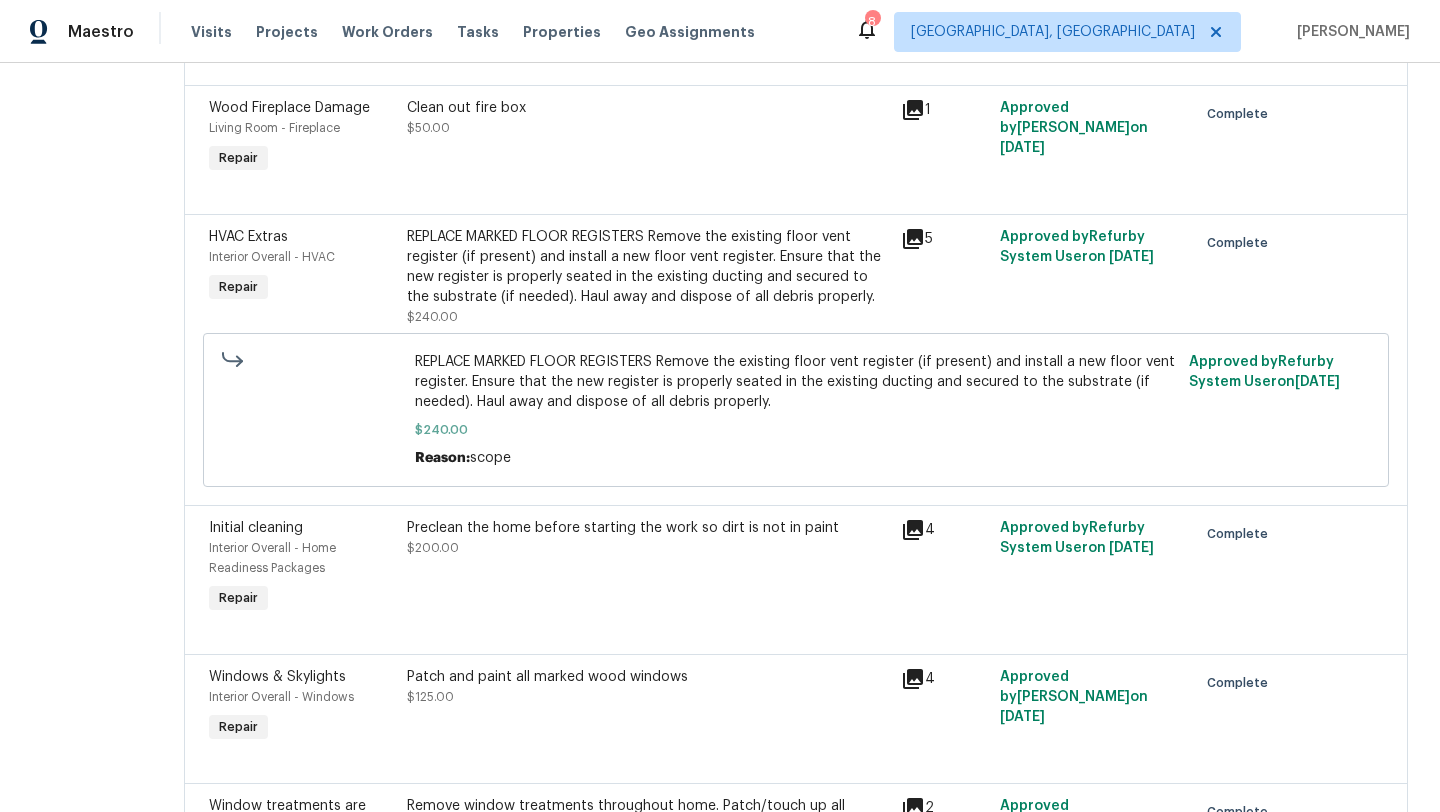 scroll, scrollTop: 0, scrollLeft: 0, axis: both 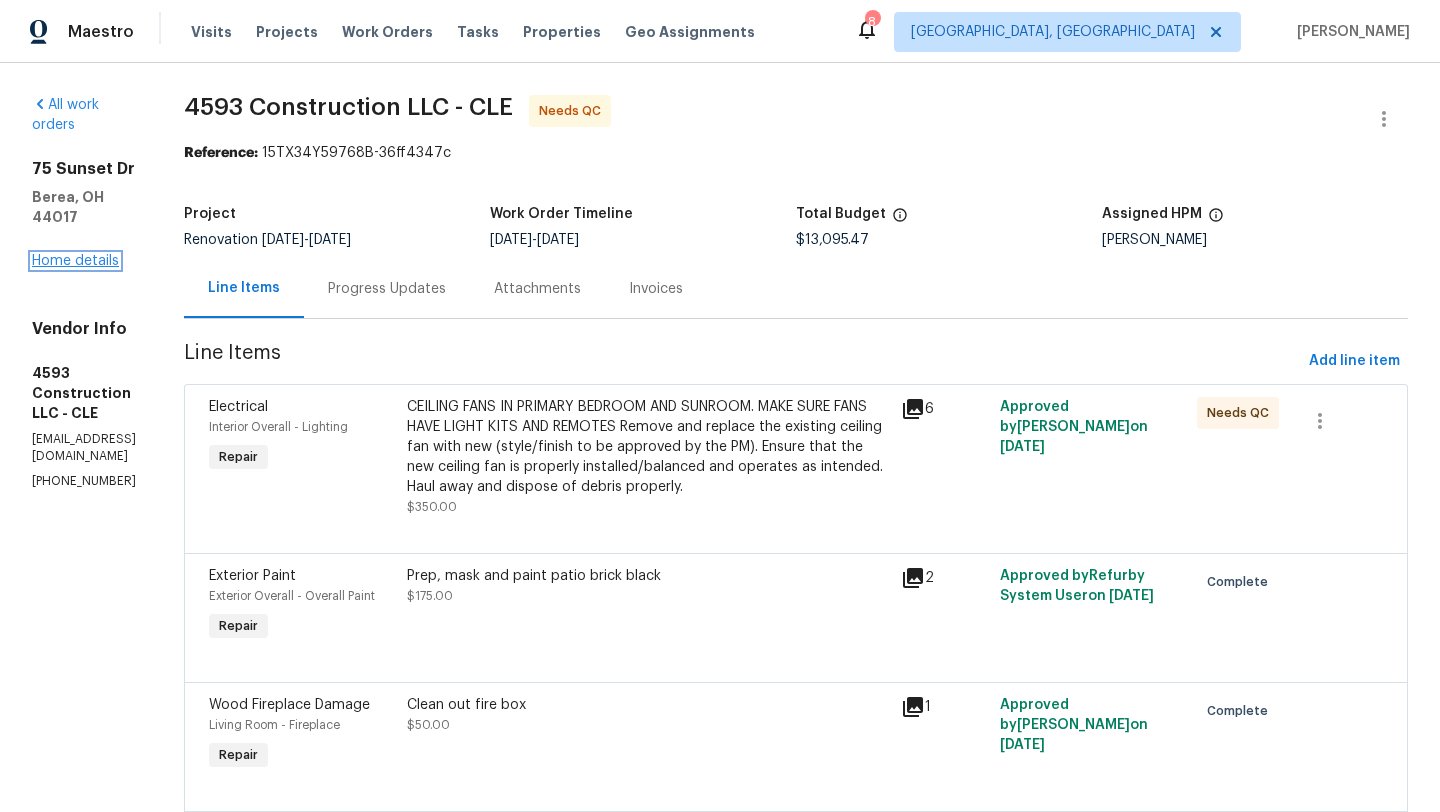 click on "Home details" at bounding box center [75, 261] 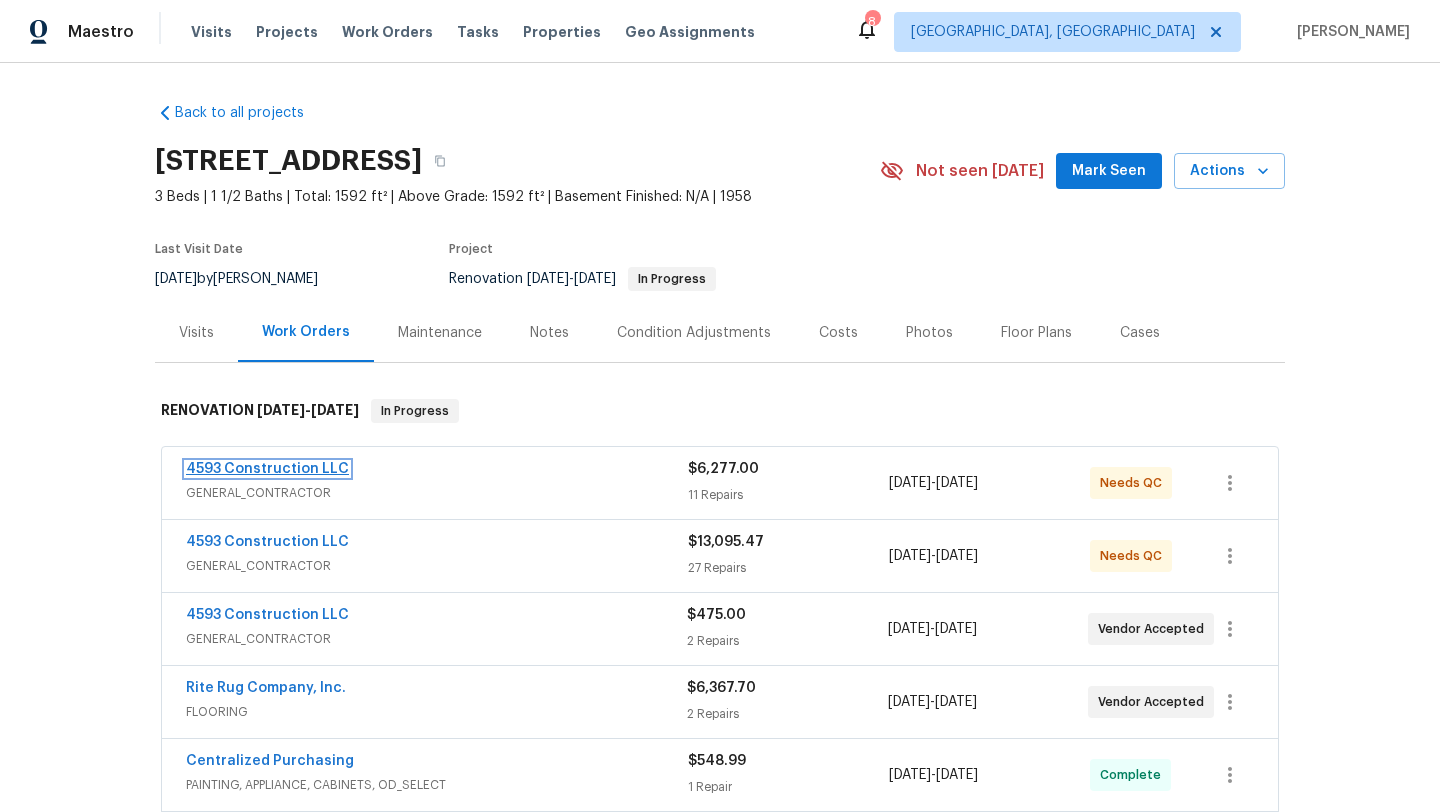 click on "4593 Construction LLC" at bounding box center [267, 469] 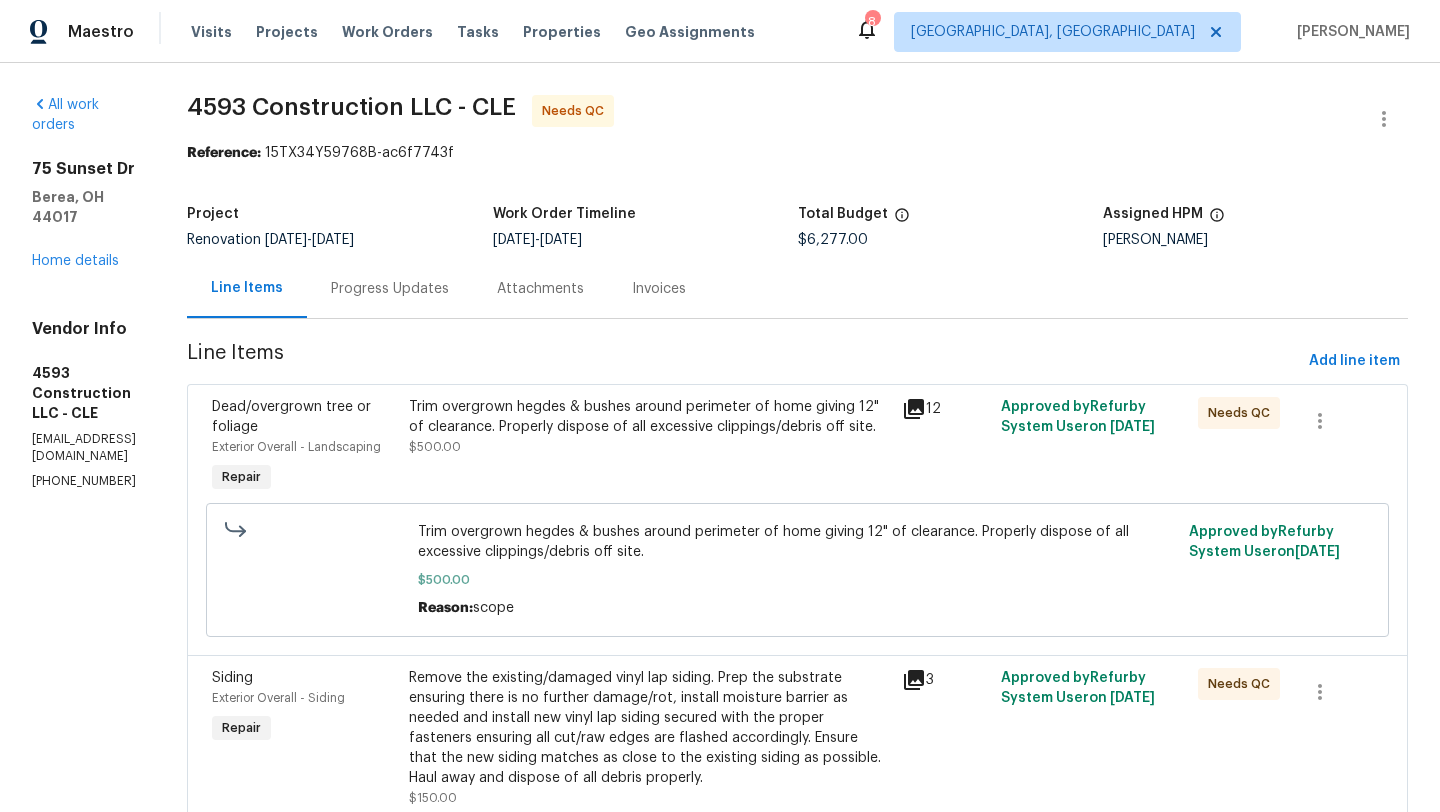 click on "Trim overgrown hegdes & bushes around perimeter of home giving 12" of clearance. Properly dispose of all excessive clippings/debris off site." at bounding box center (649, 417) 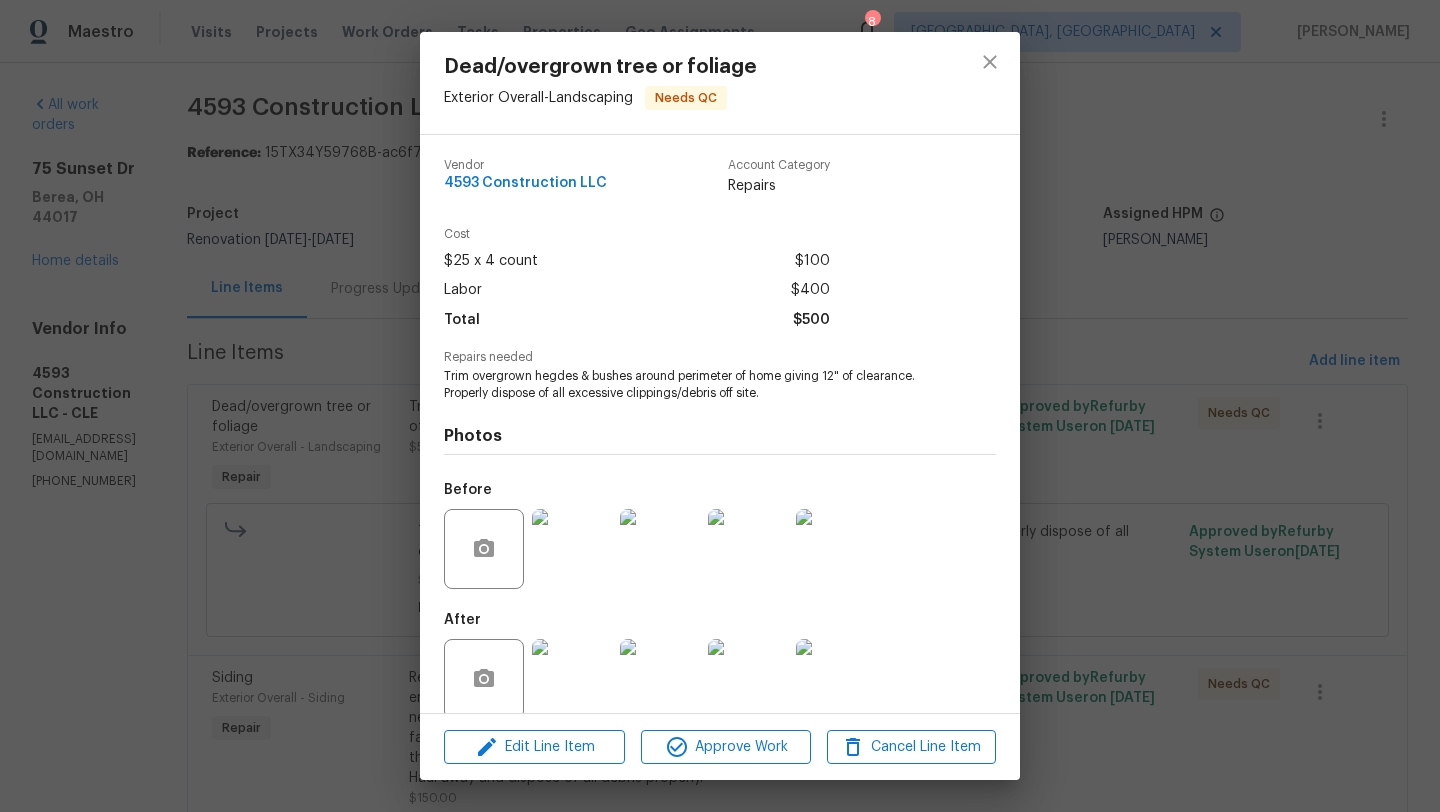click at bounding box center [572, 679] 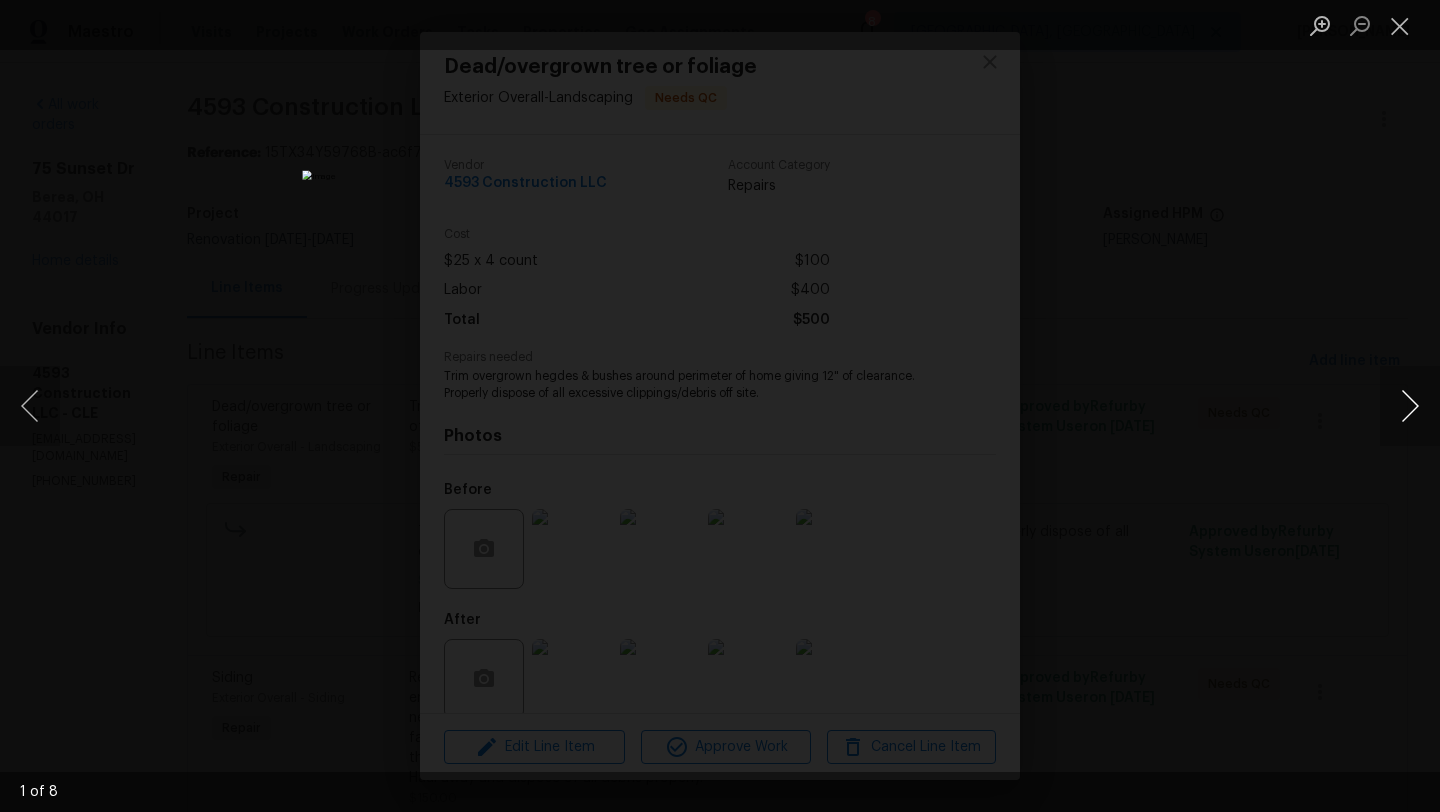 click at bounding box center [1410, 406] 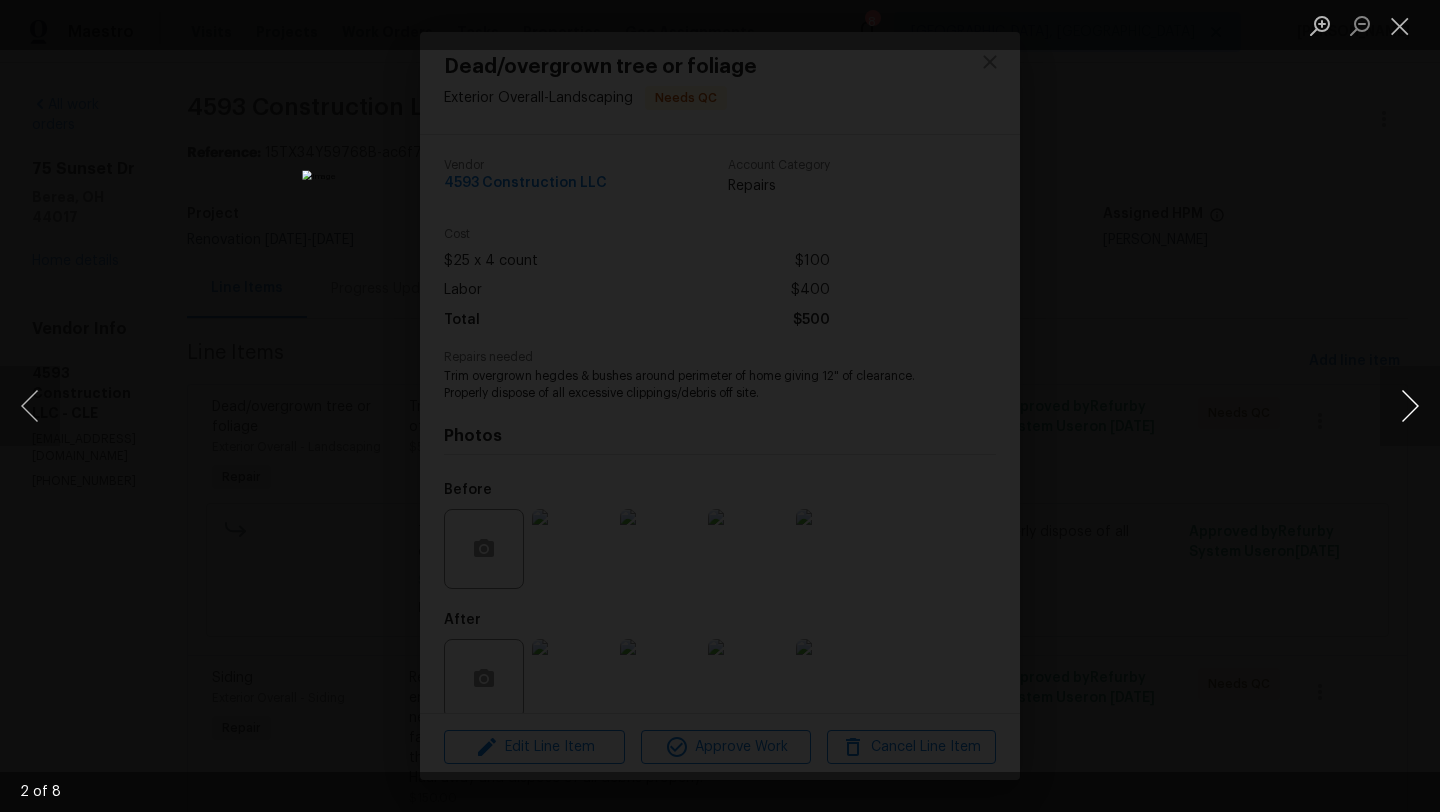click at bounding box center [1410, 406] 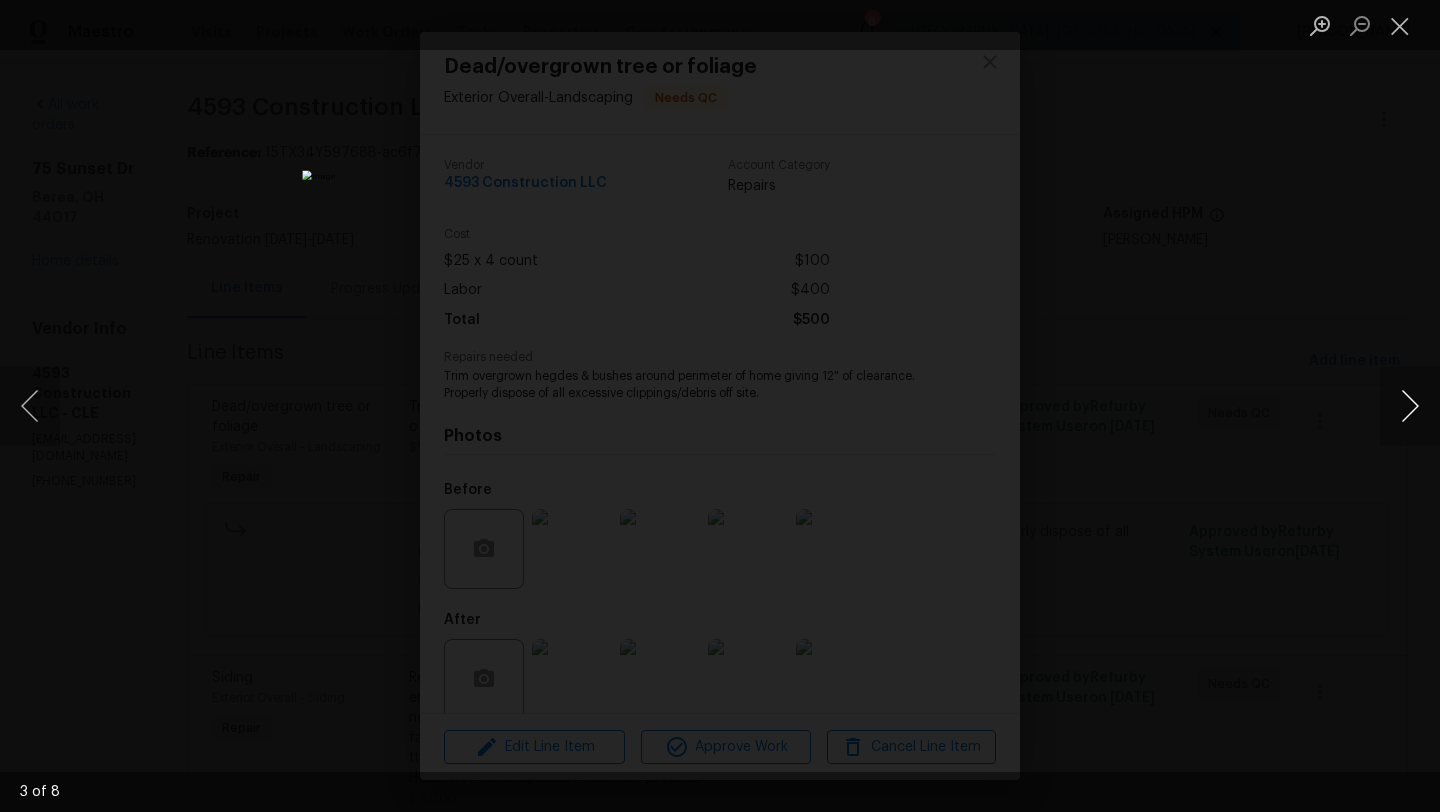 click at bounding box center (1410, 406) 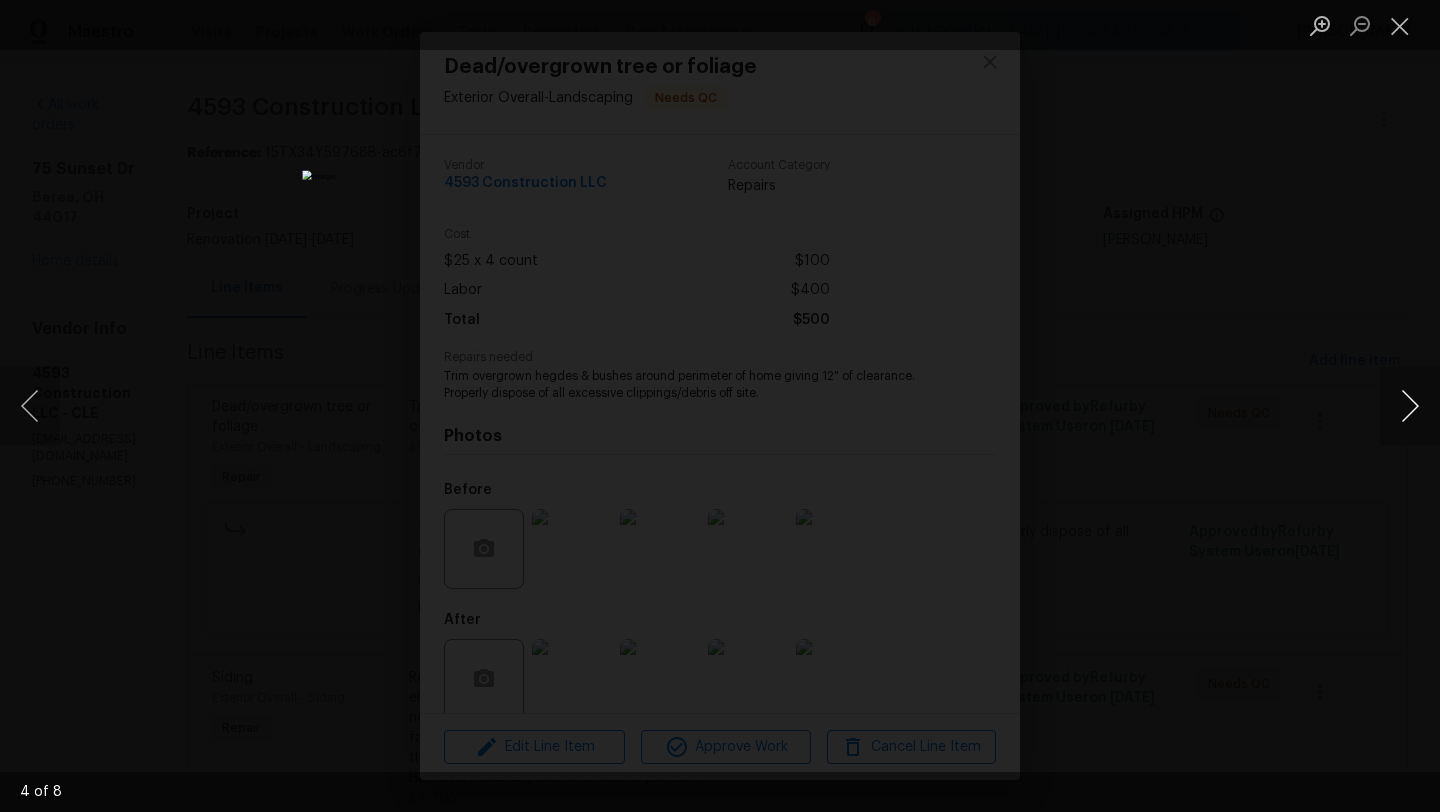 click at bounding box center [1410, 406] 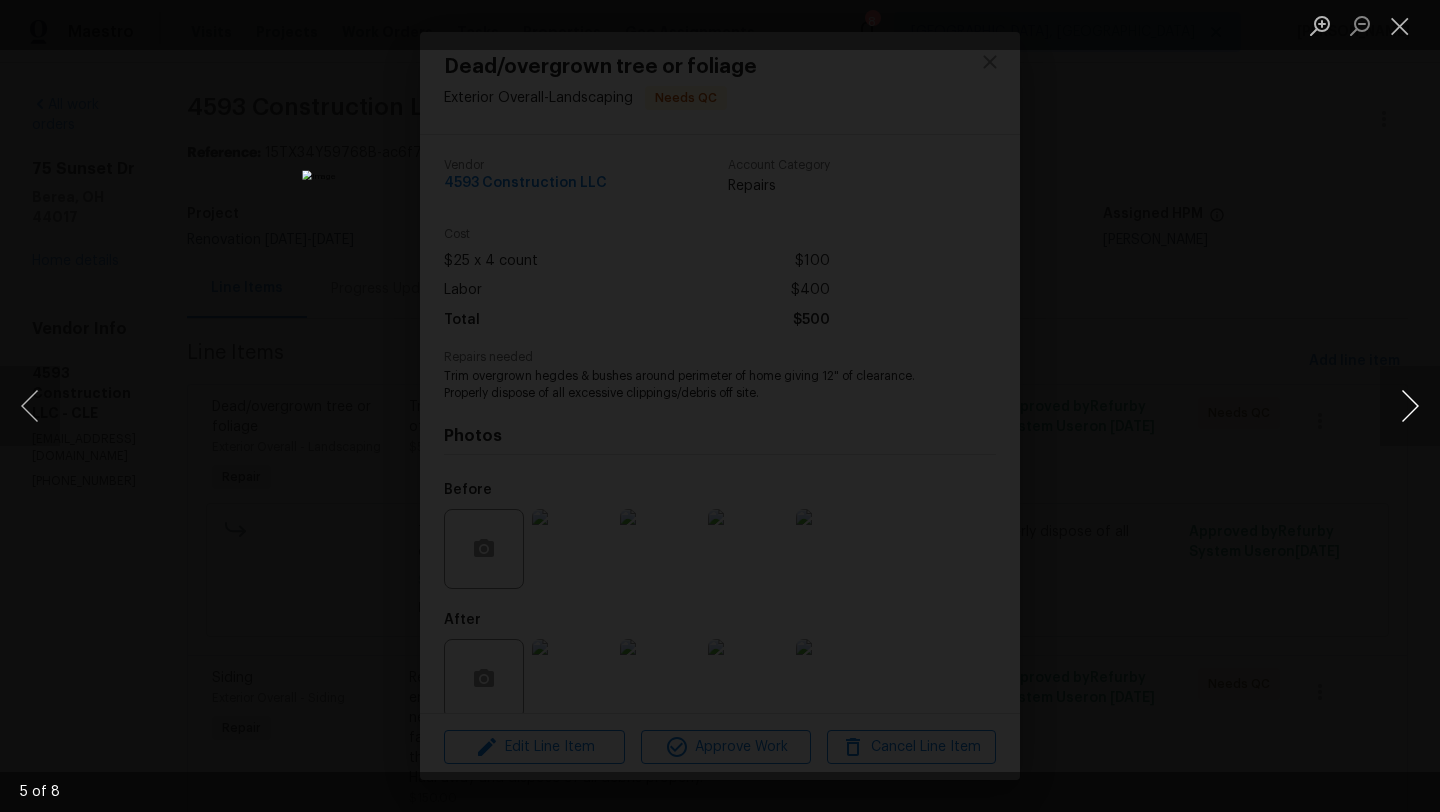 click at bounding box center (1410, 406) 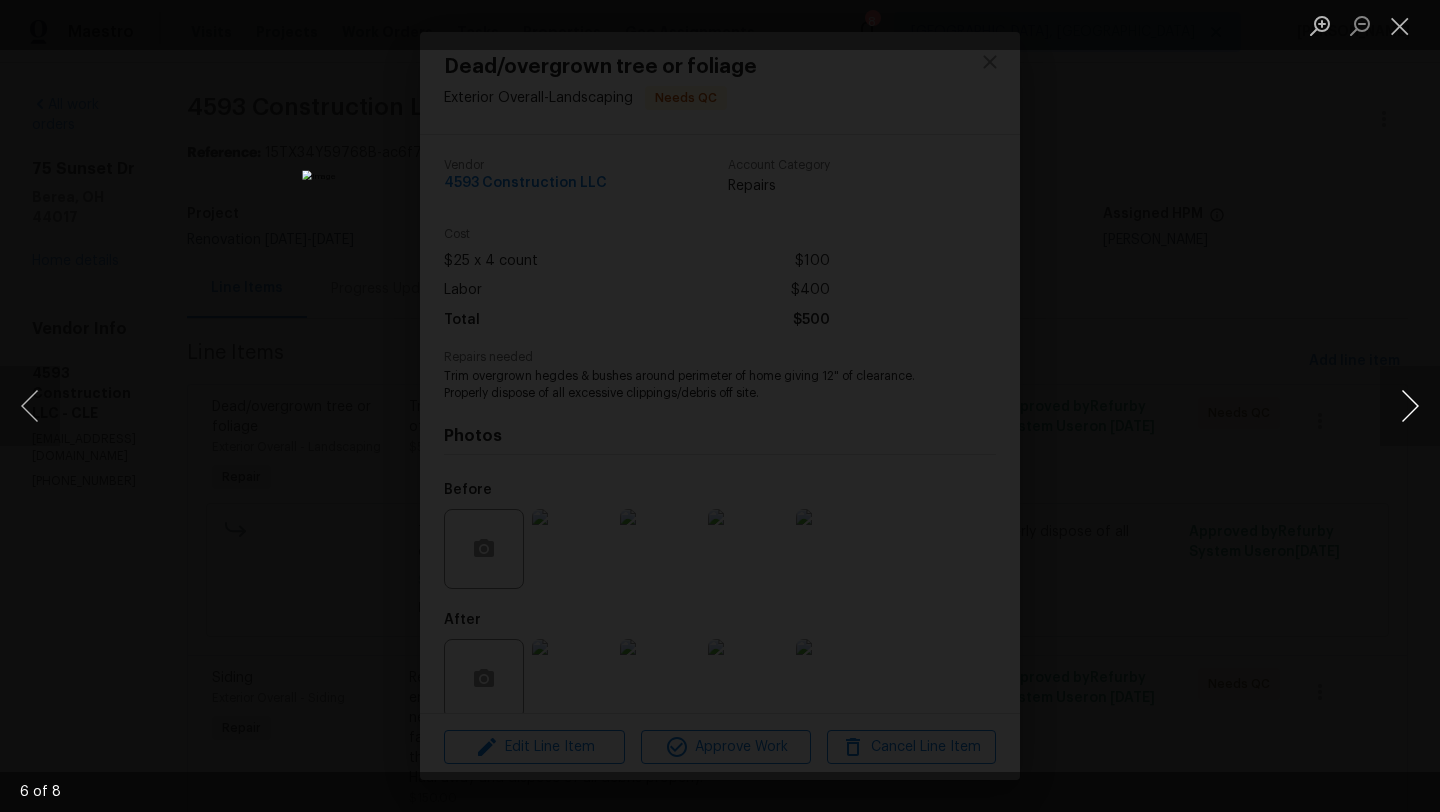 click at bounding box center (1410, 406) 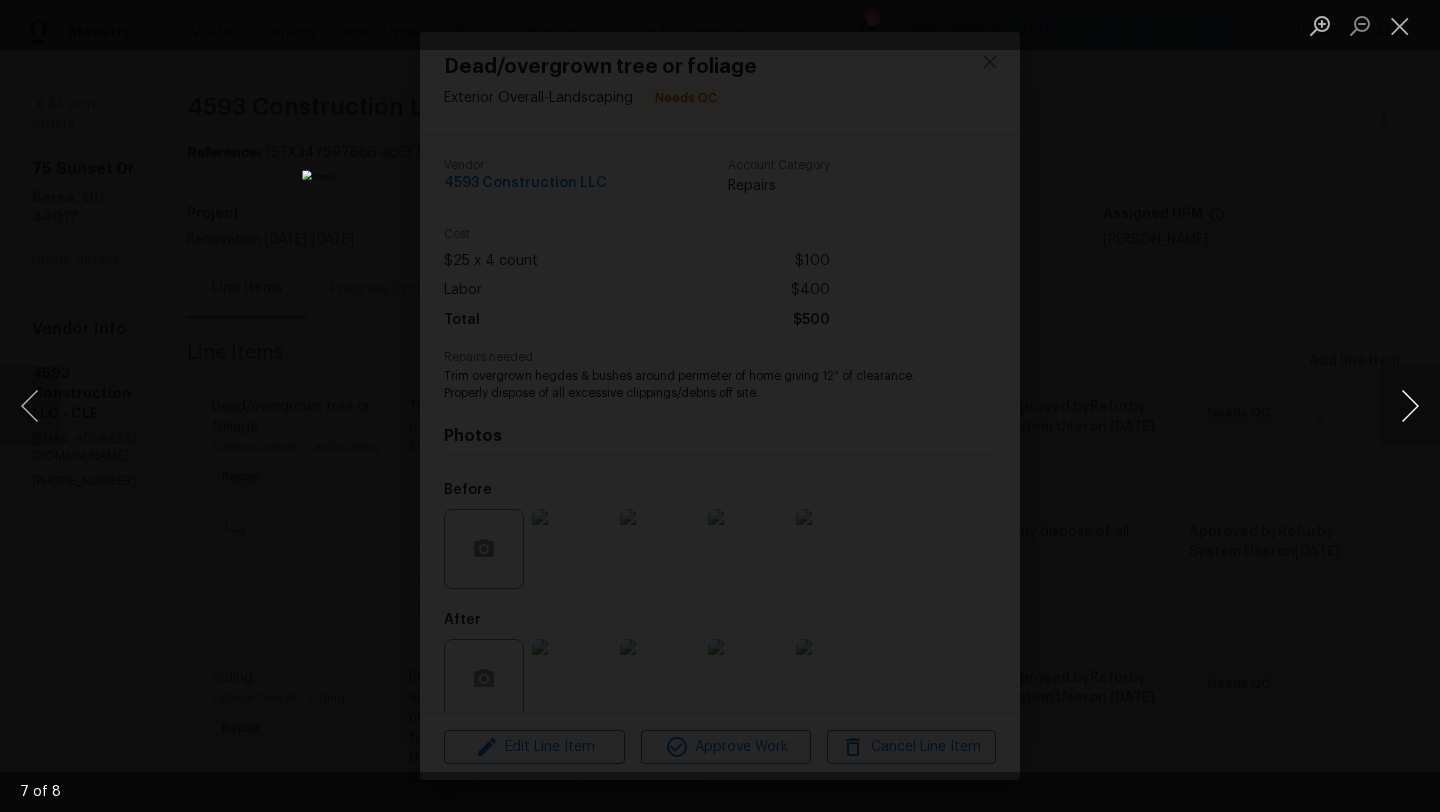 click at bounding box center [1410, 406] 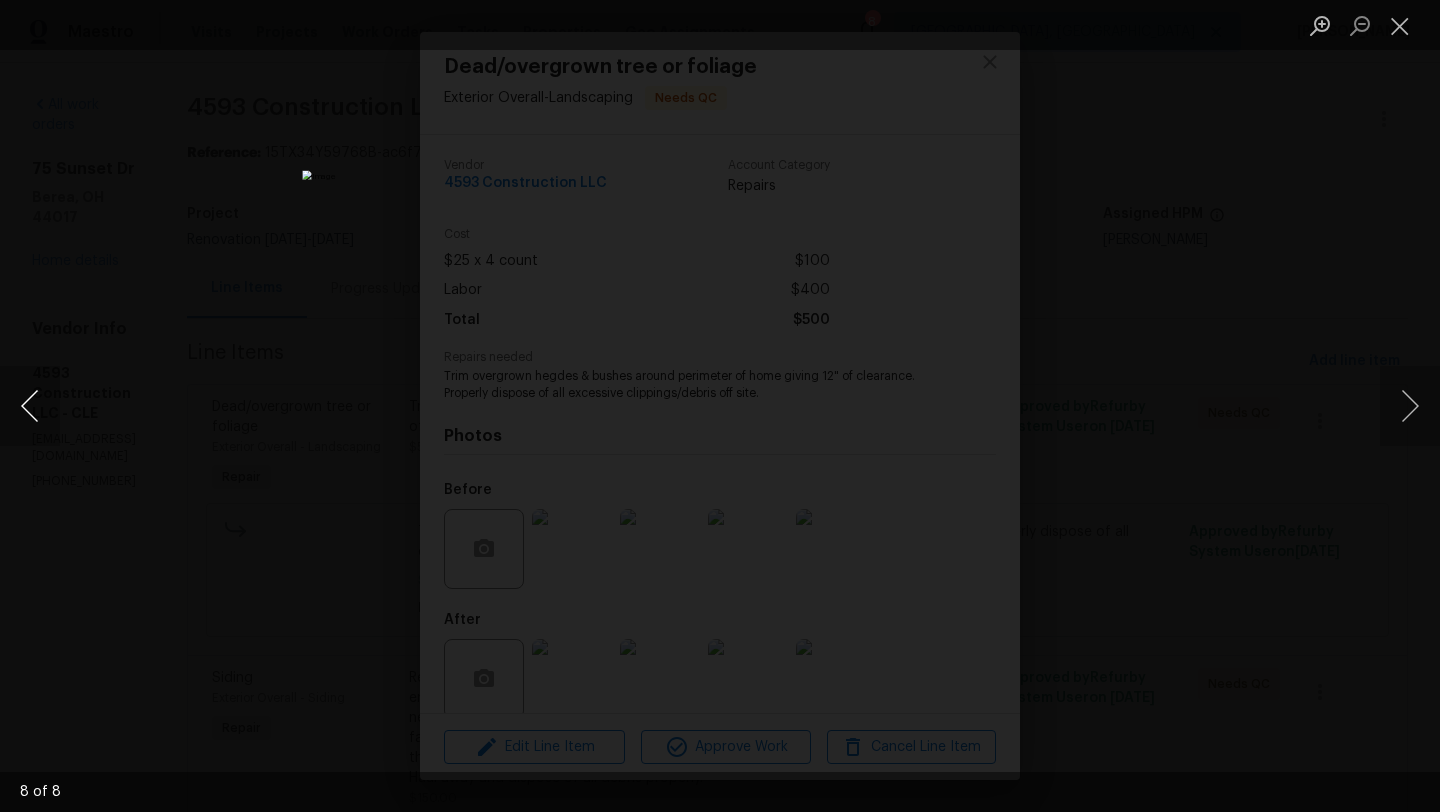 click at bounding box center (30, 406) 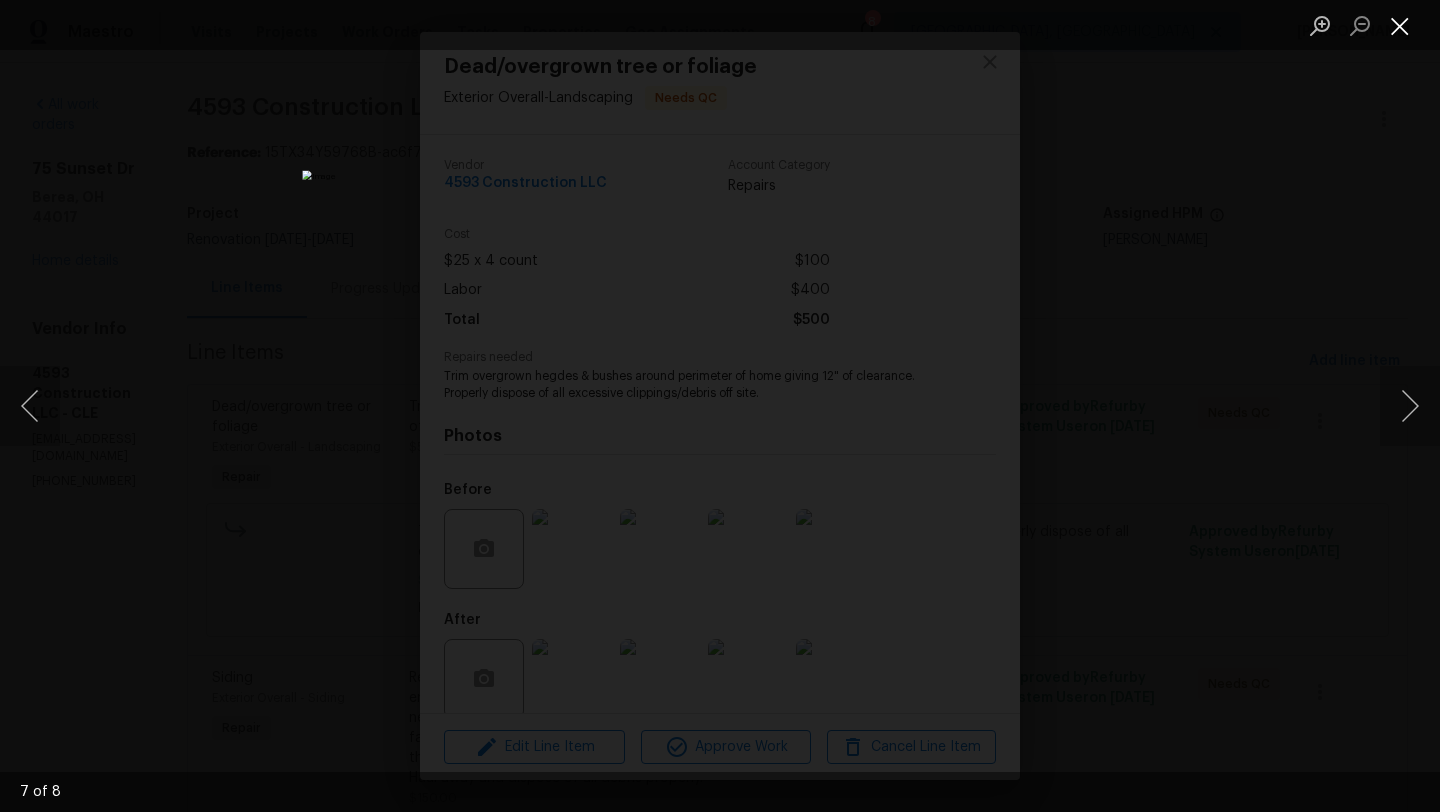 click at bounding box center [1400, 25] 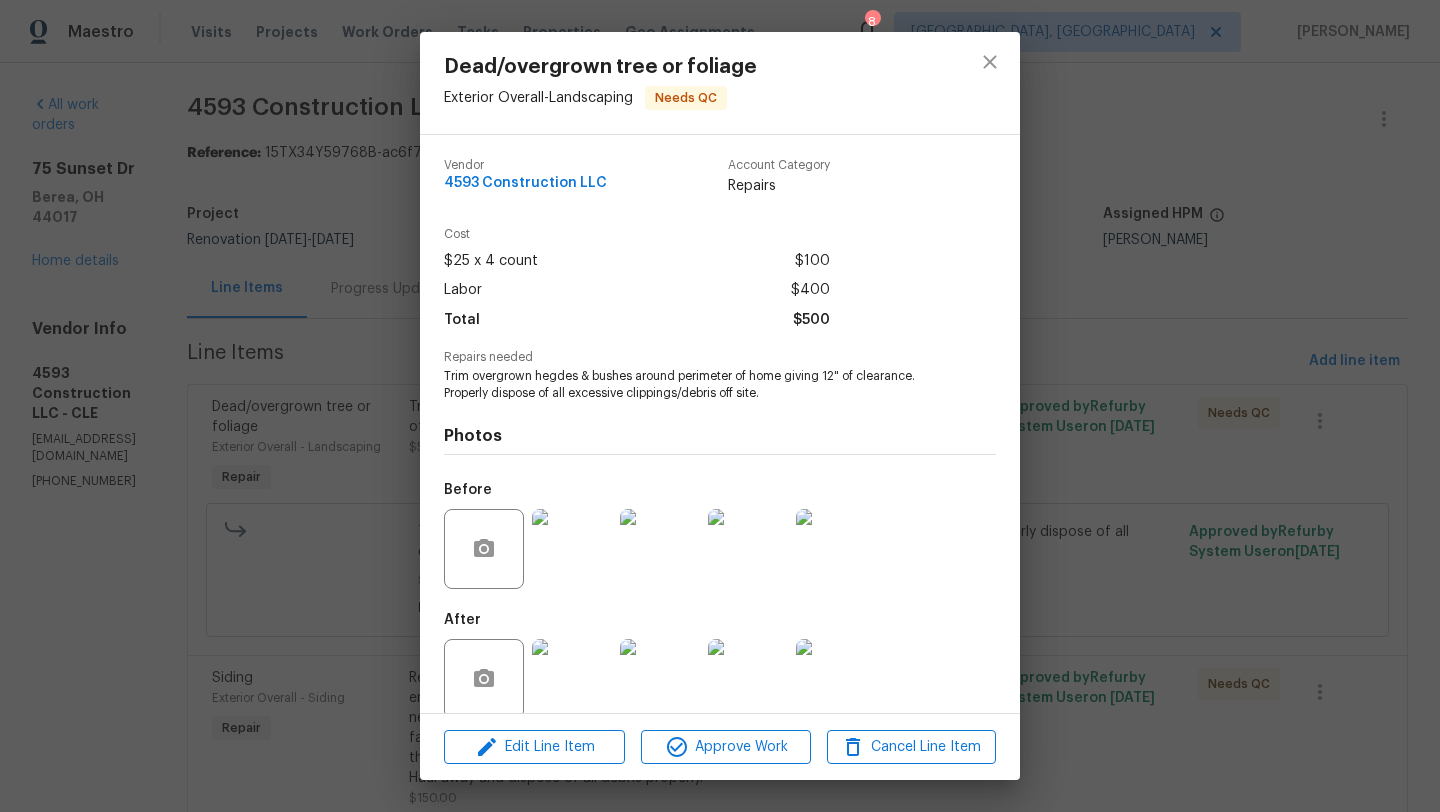 scroll, scrollTop: 26, scrollLeft: 0, axis: vertical 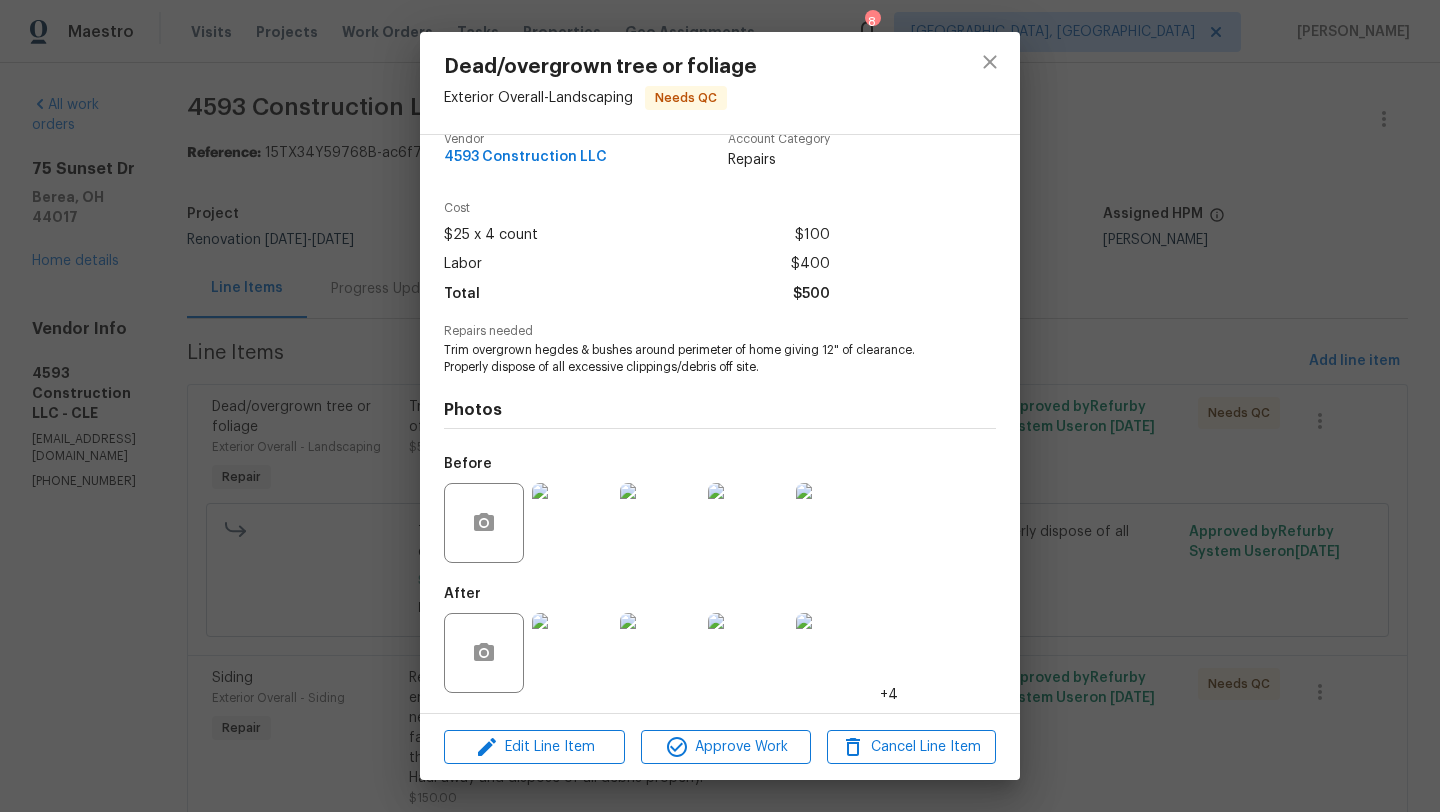 click at bounding box center [836, 653] 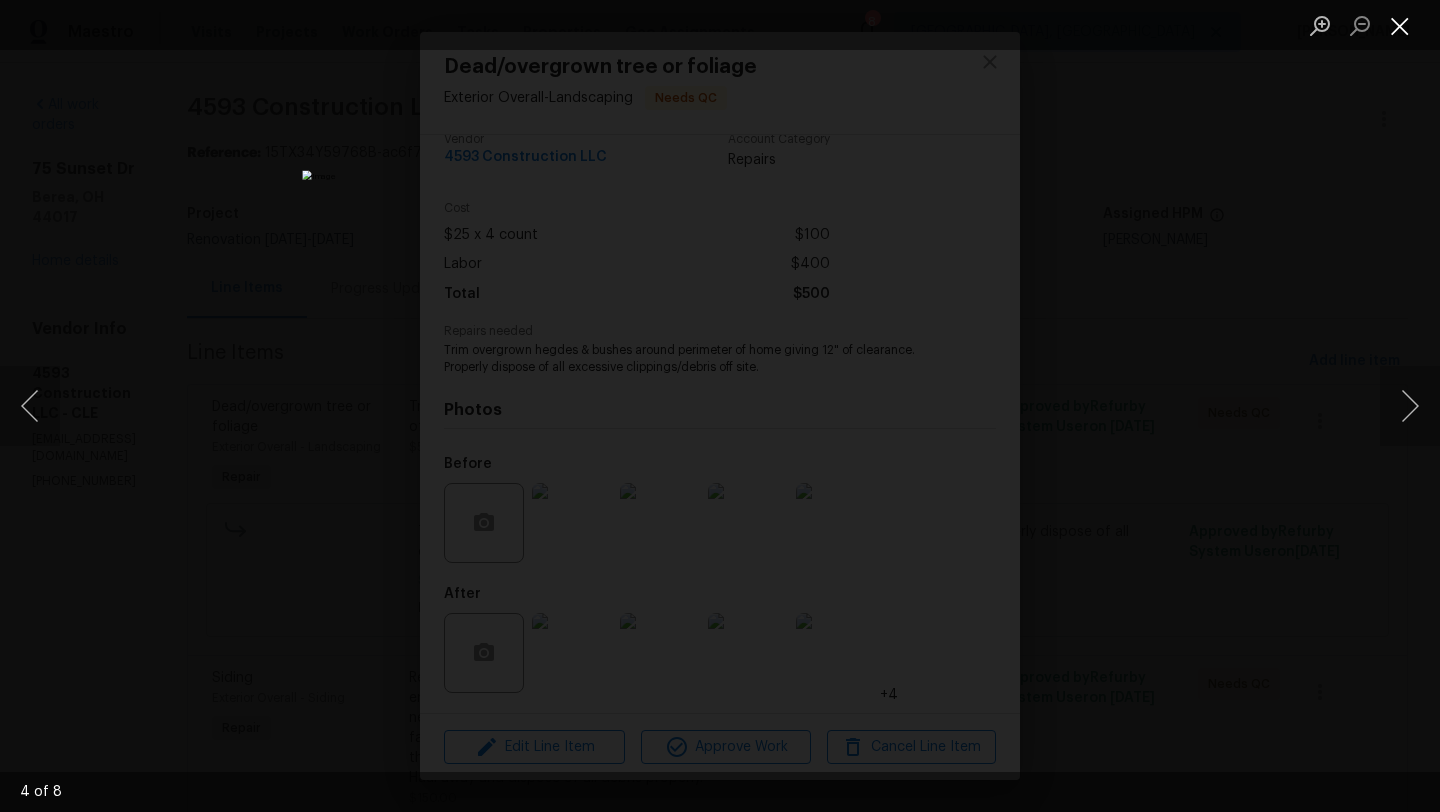 click at bounding box center (1400, 25) 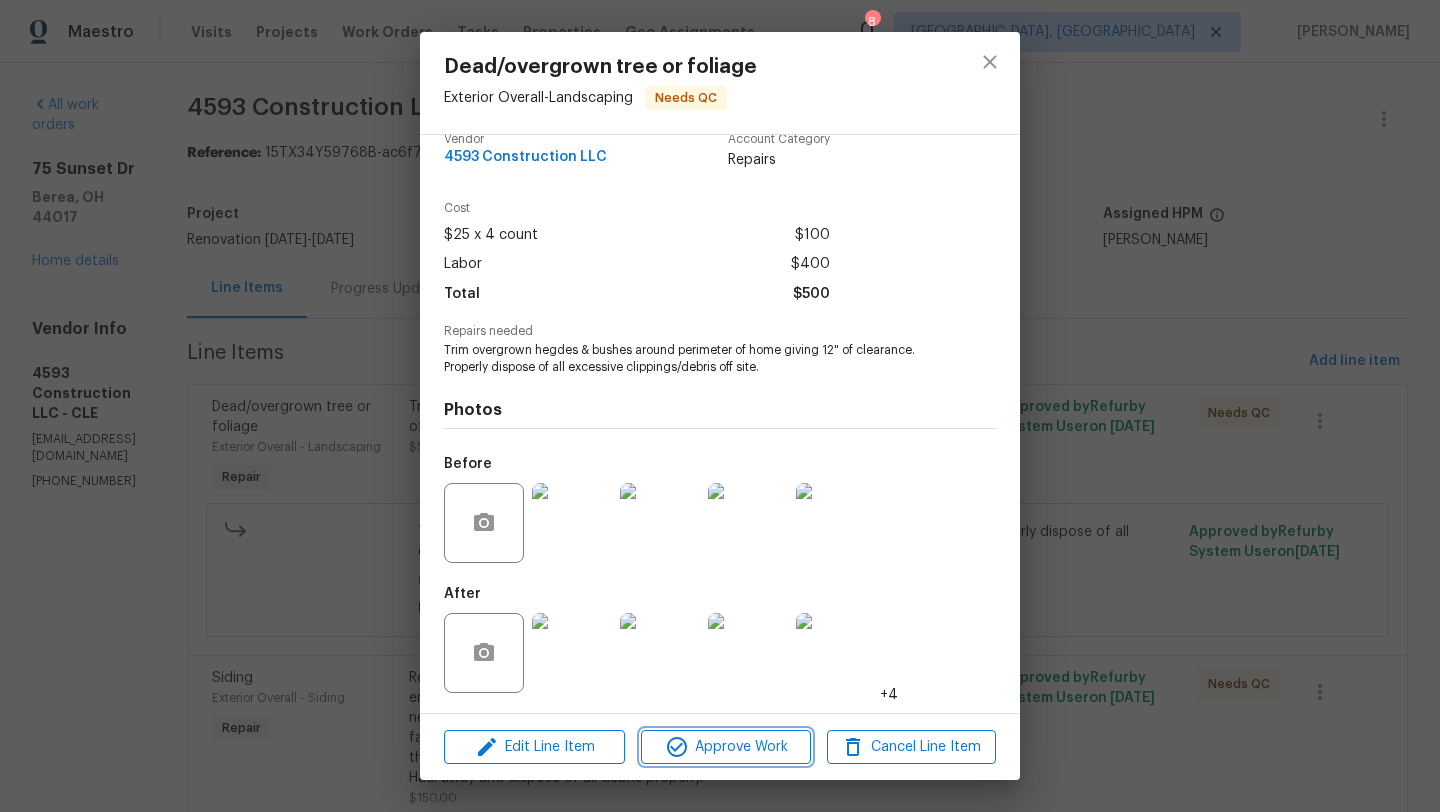 click on "Approve Work" at bounding box center [725, 747] 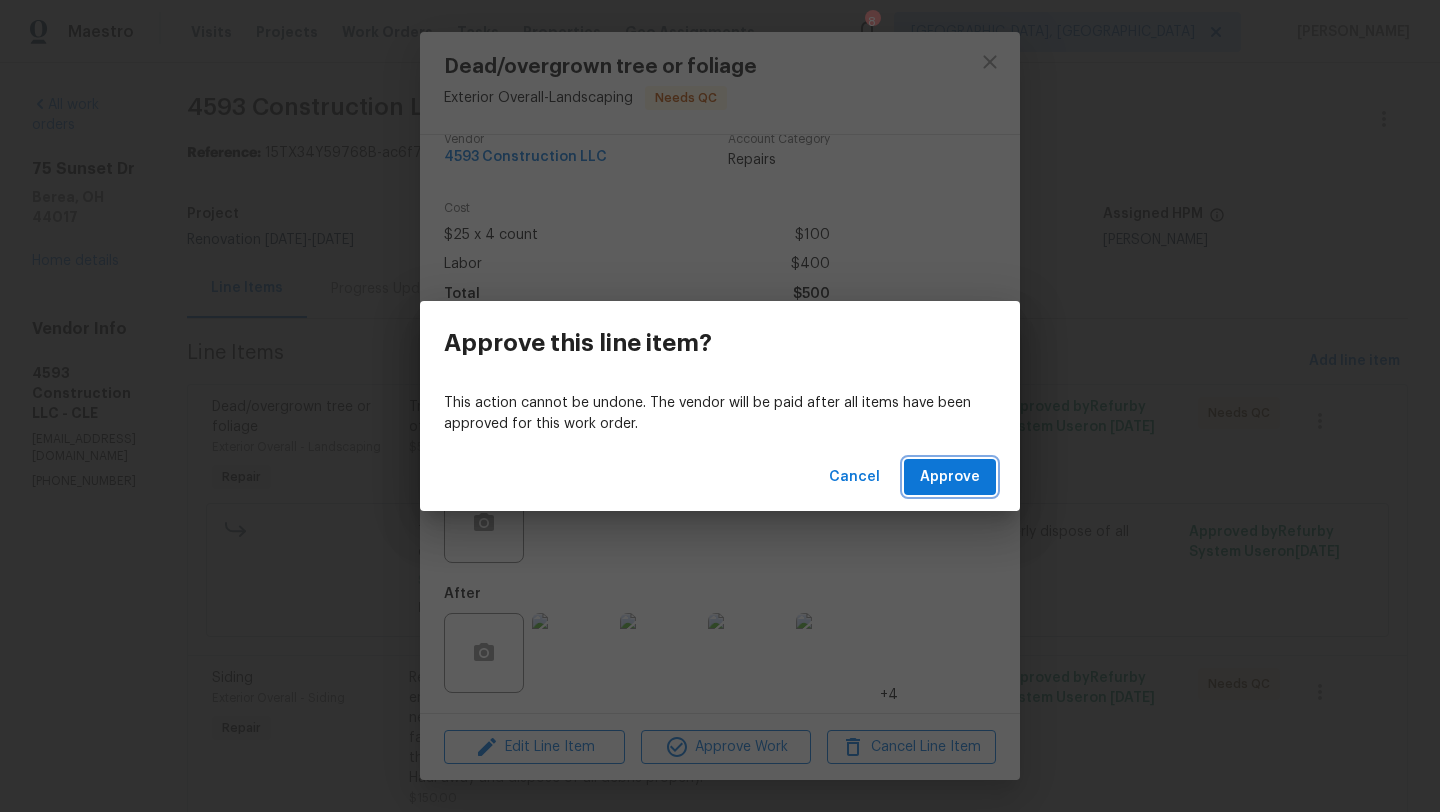 click on "Approve" at bounding box center (950, 477) 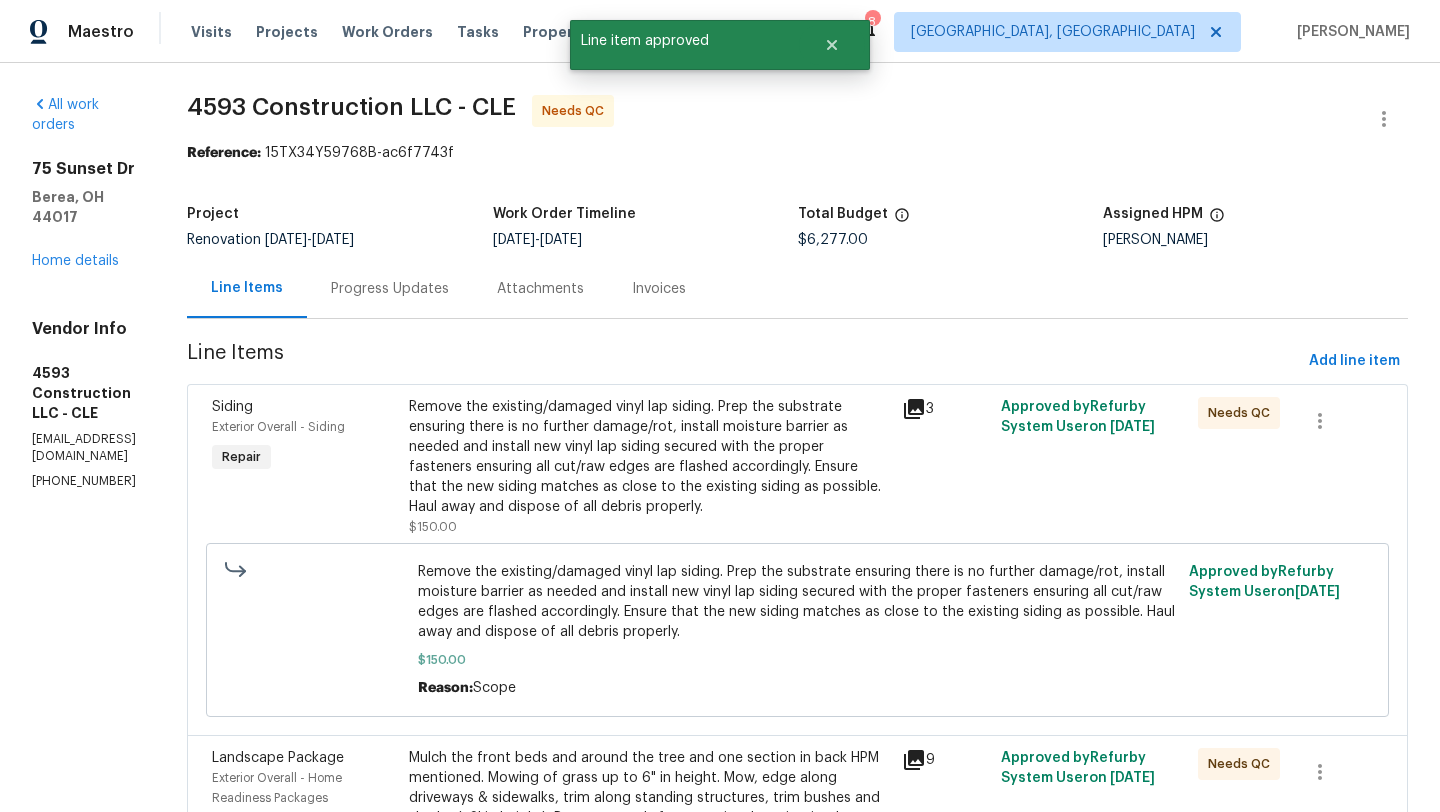 click on "Remove the existing/damaged vinyl lap siding. Prep the substrate ensuring there is no further damage/rot, install moisture barrier as needed and install new vinyl lap siding secured with the proper fasteners ensuring all cut/raw edges are flashed accordingly. Ensure that the new siding matches as close to the existing siding as possible. Haul away and dispose of all debris properly." at bounding box center (649, 457) 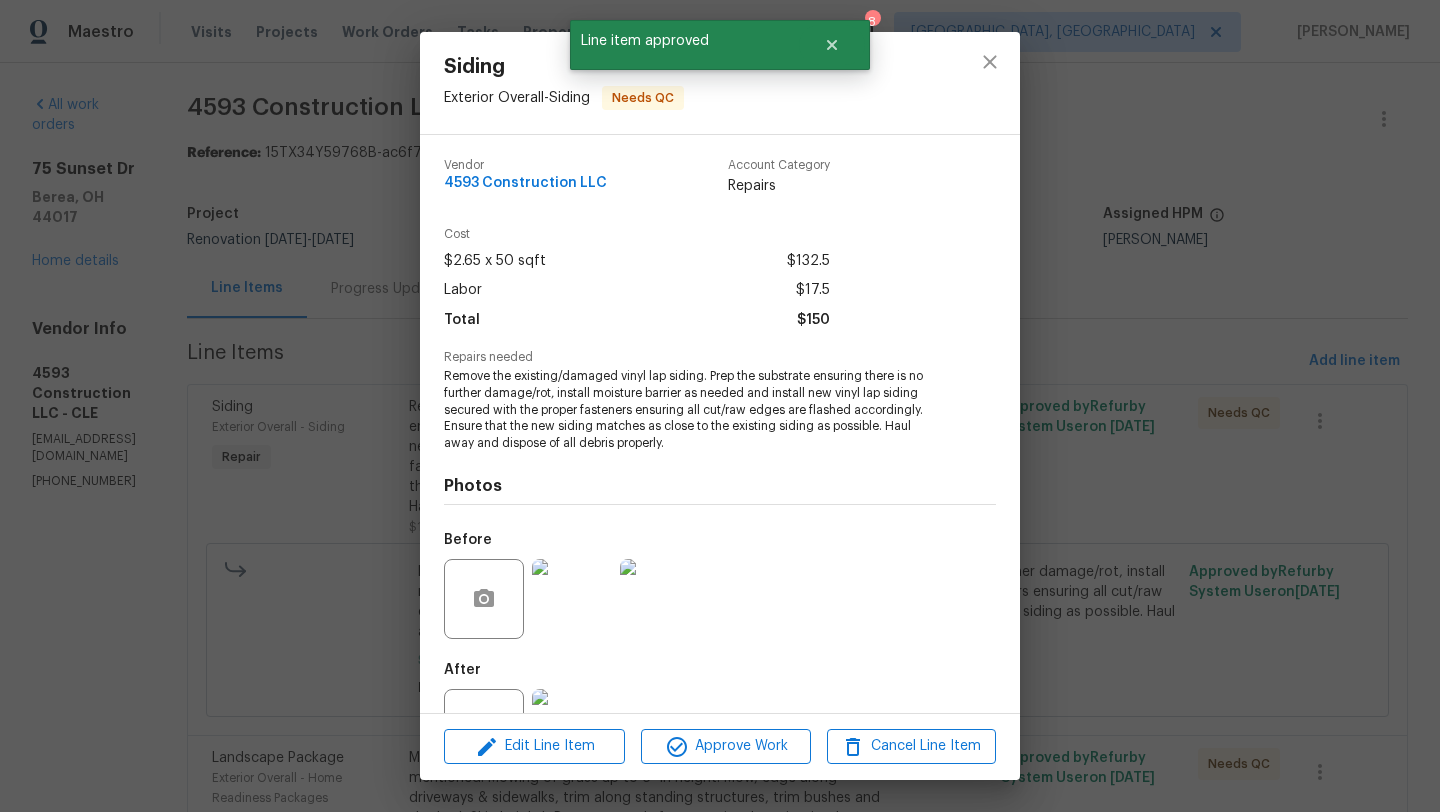 scroll, scrollTop: 76, scrollLeft: 0, axis: vertical 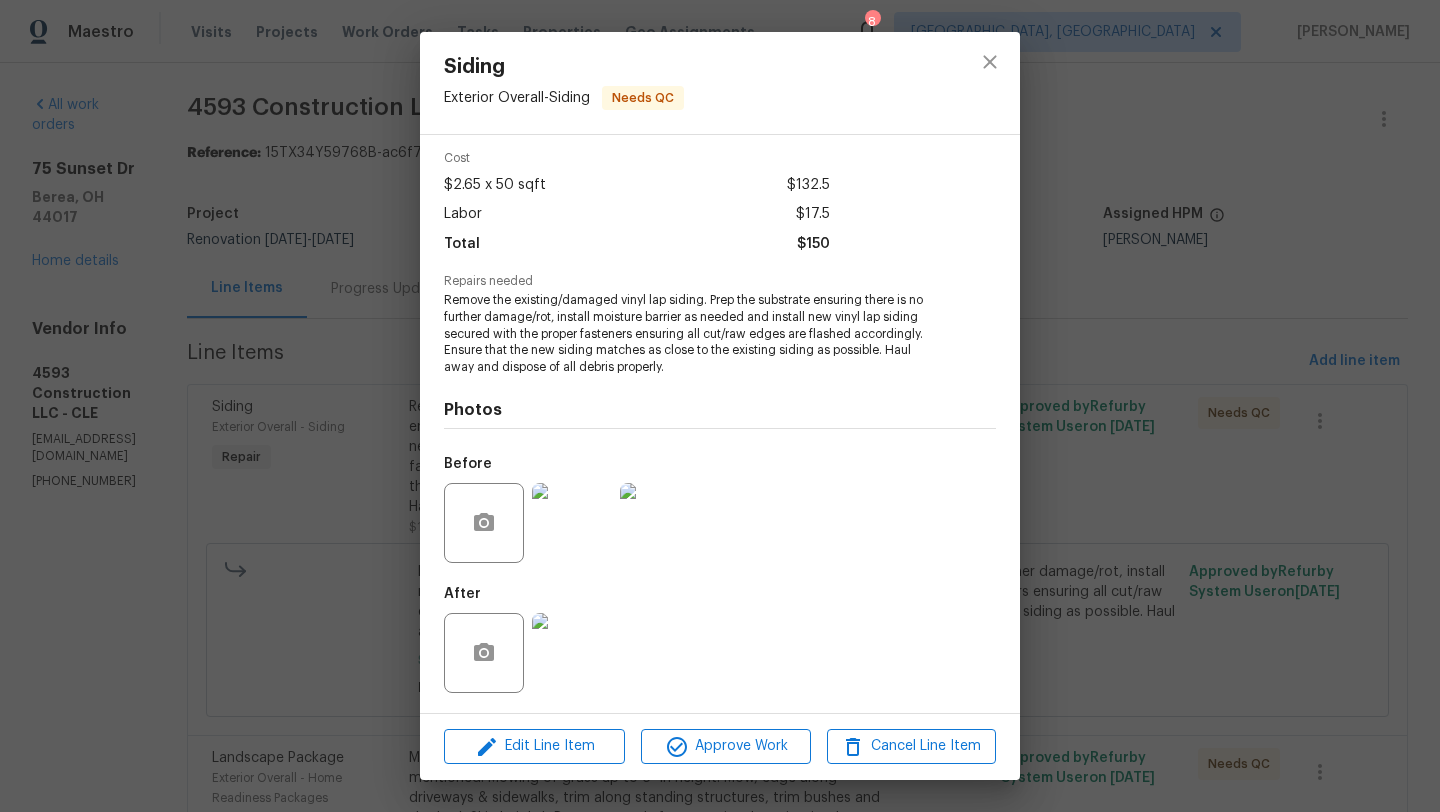 click at bounding box center (572, 653) 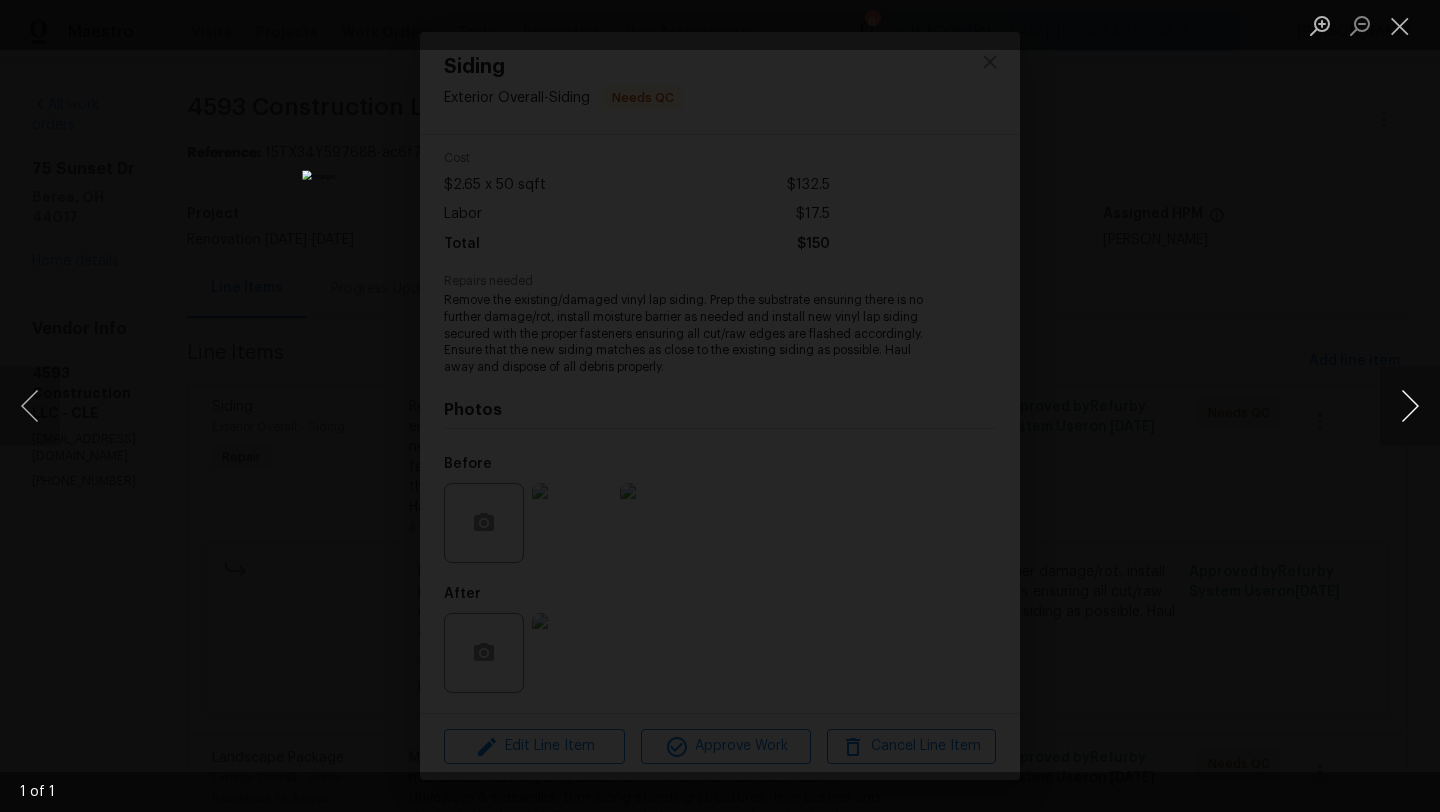 click at bounding box center [1410, 406] 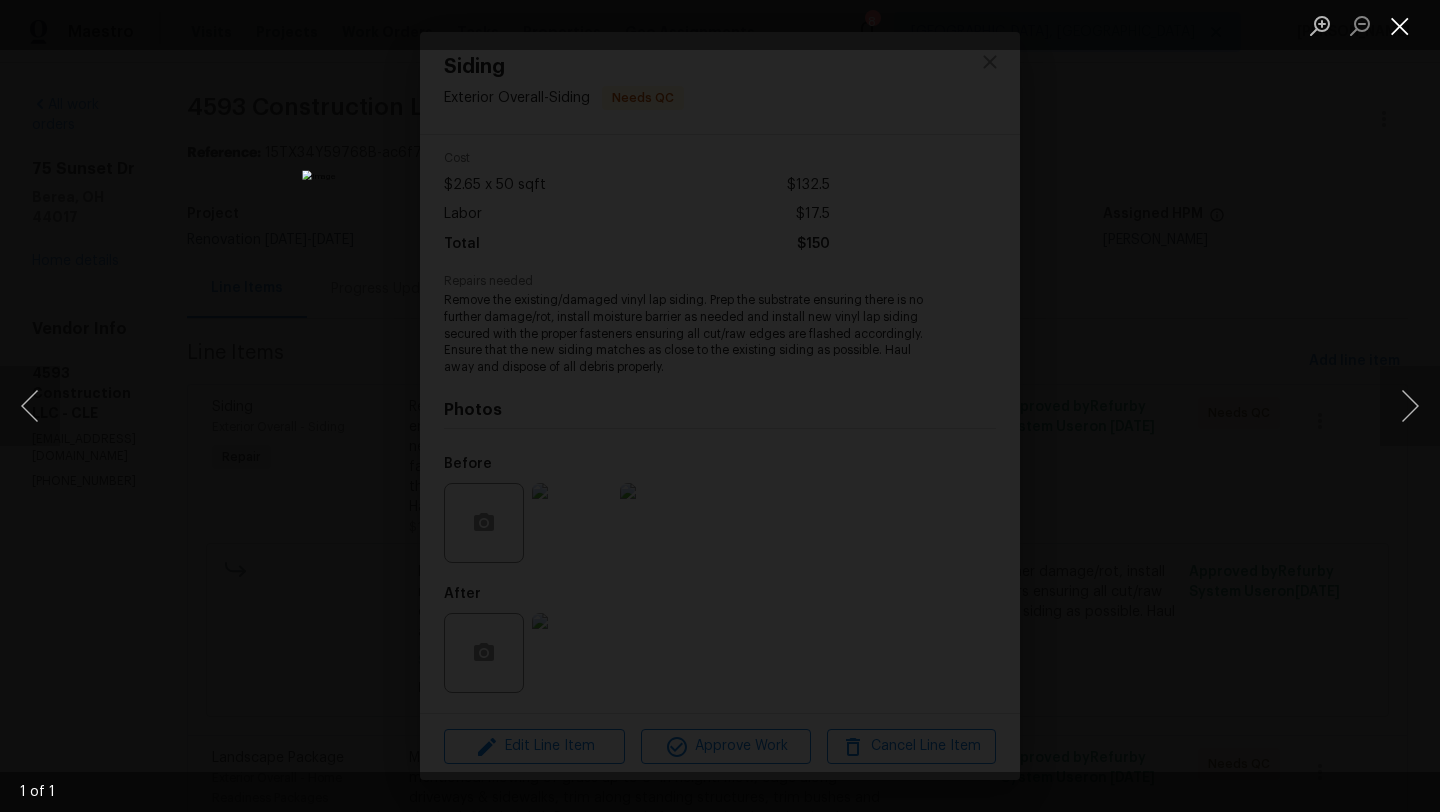 click at bounding box center [1400, 25] 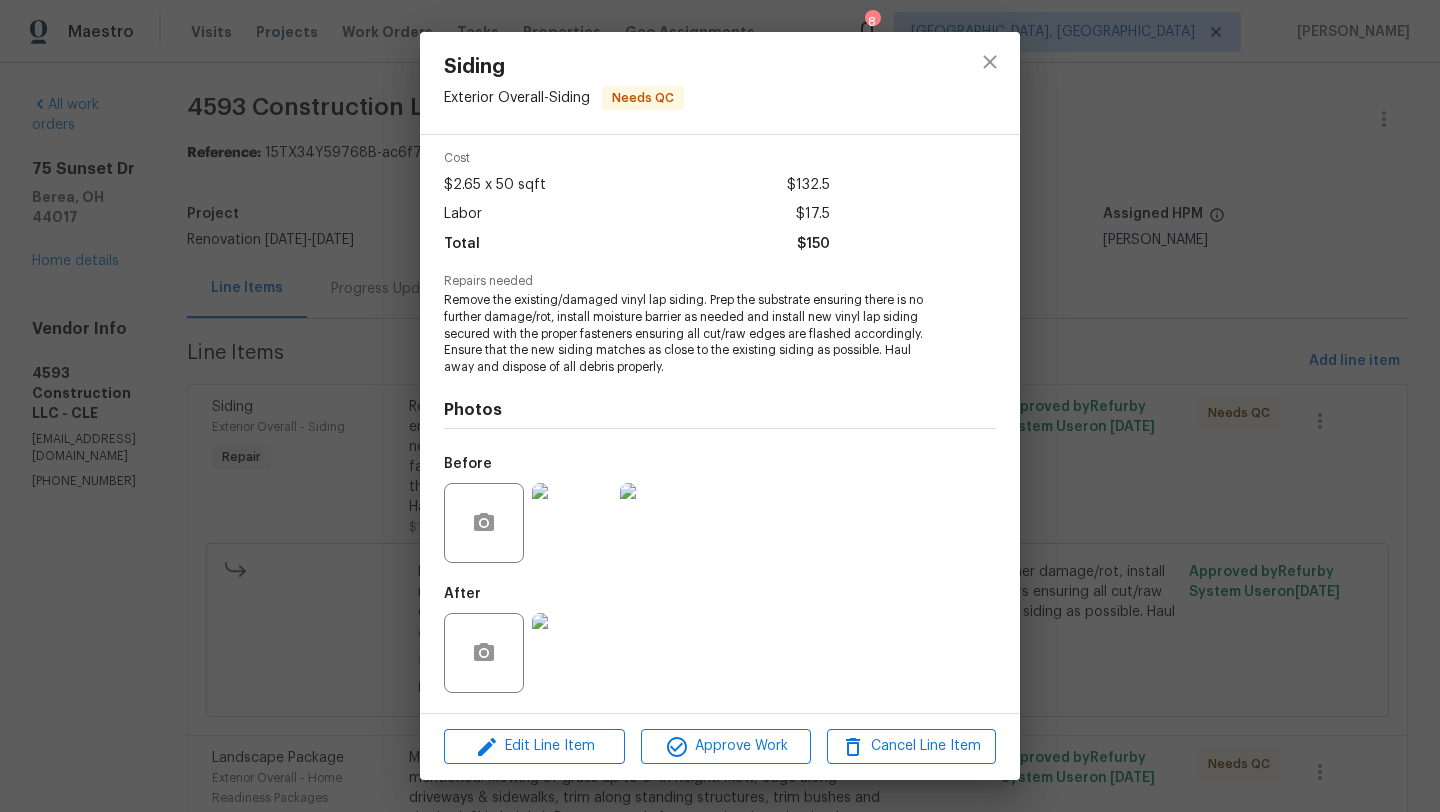 click at bounding box center [572, 523] 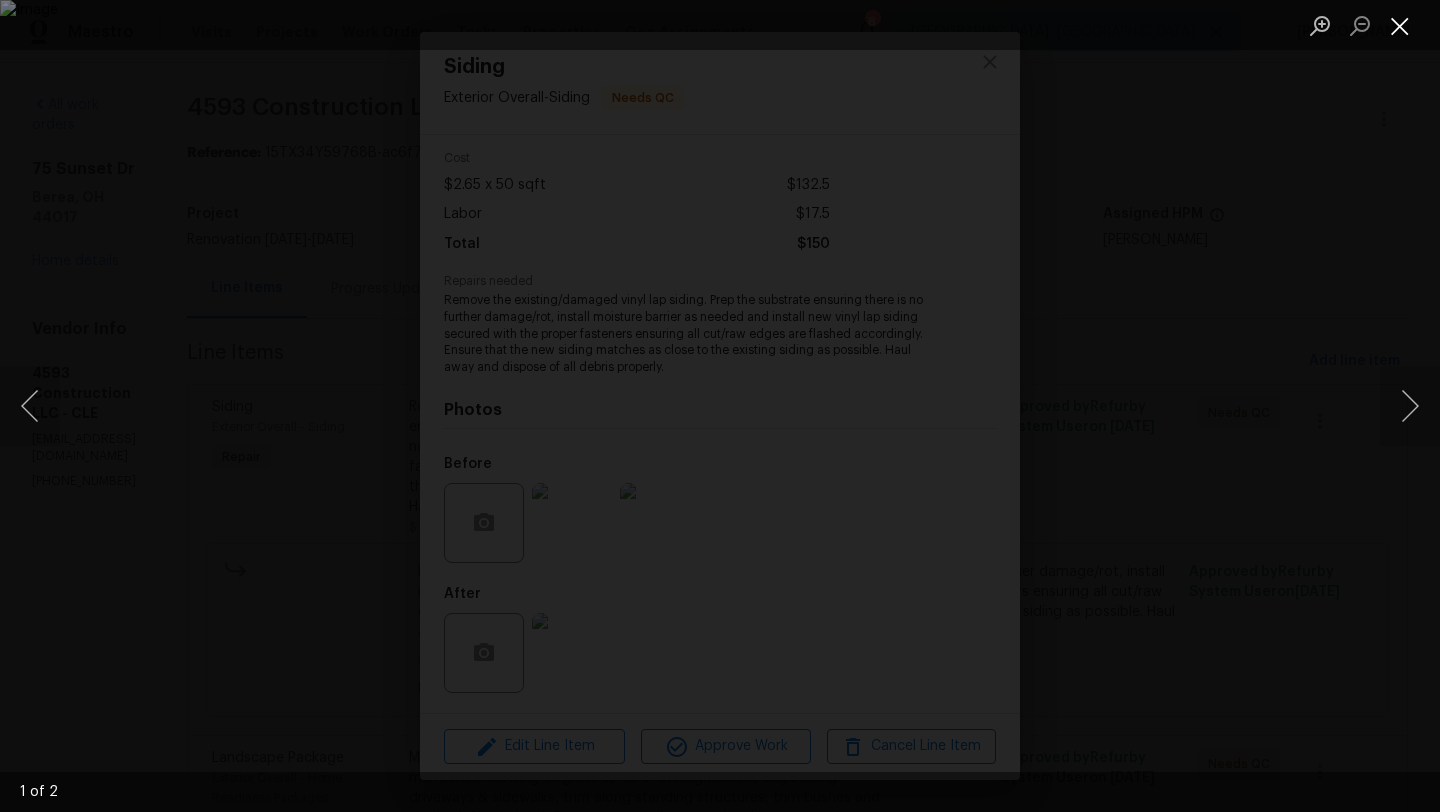 click at bounding box center (1400, 25) 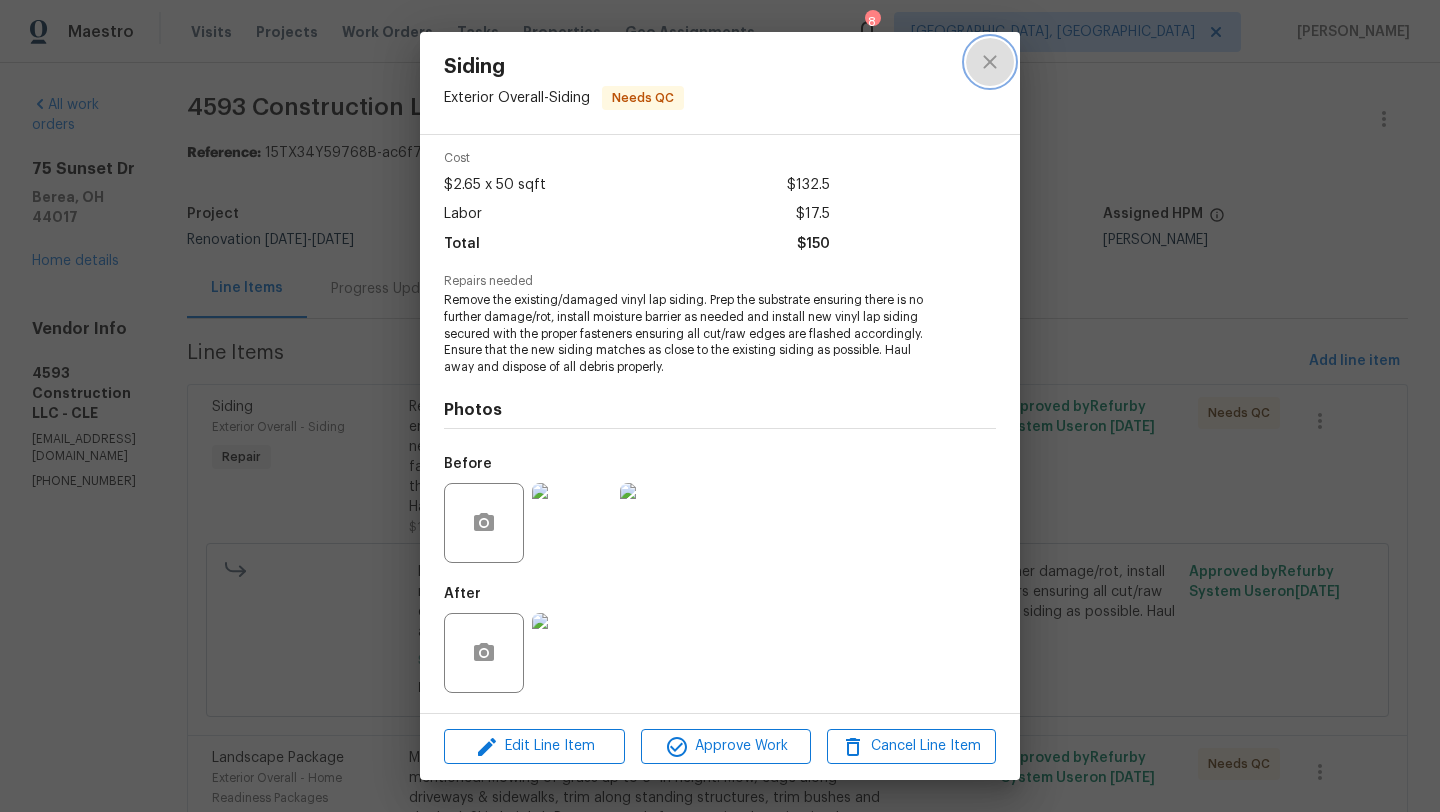 click 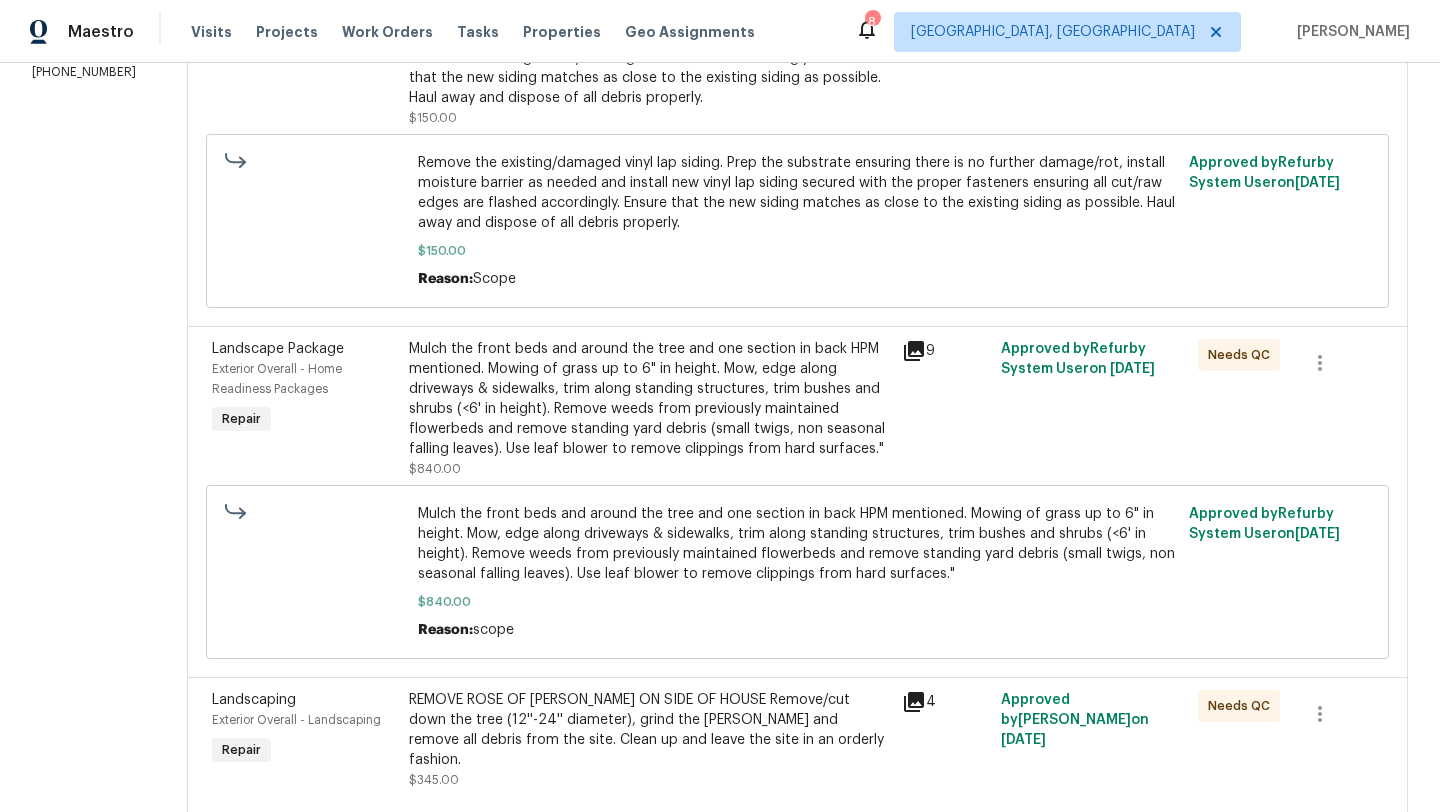 scroll, scrollTop: 418, scrollLeft: 0, axis: vertical 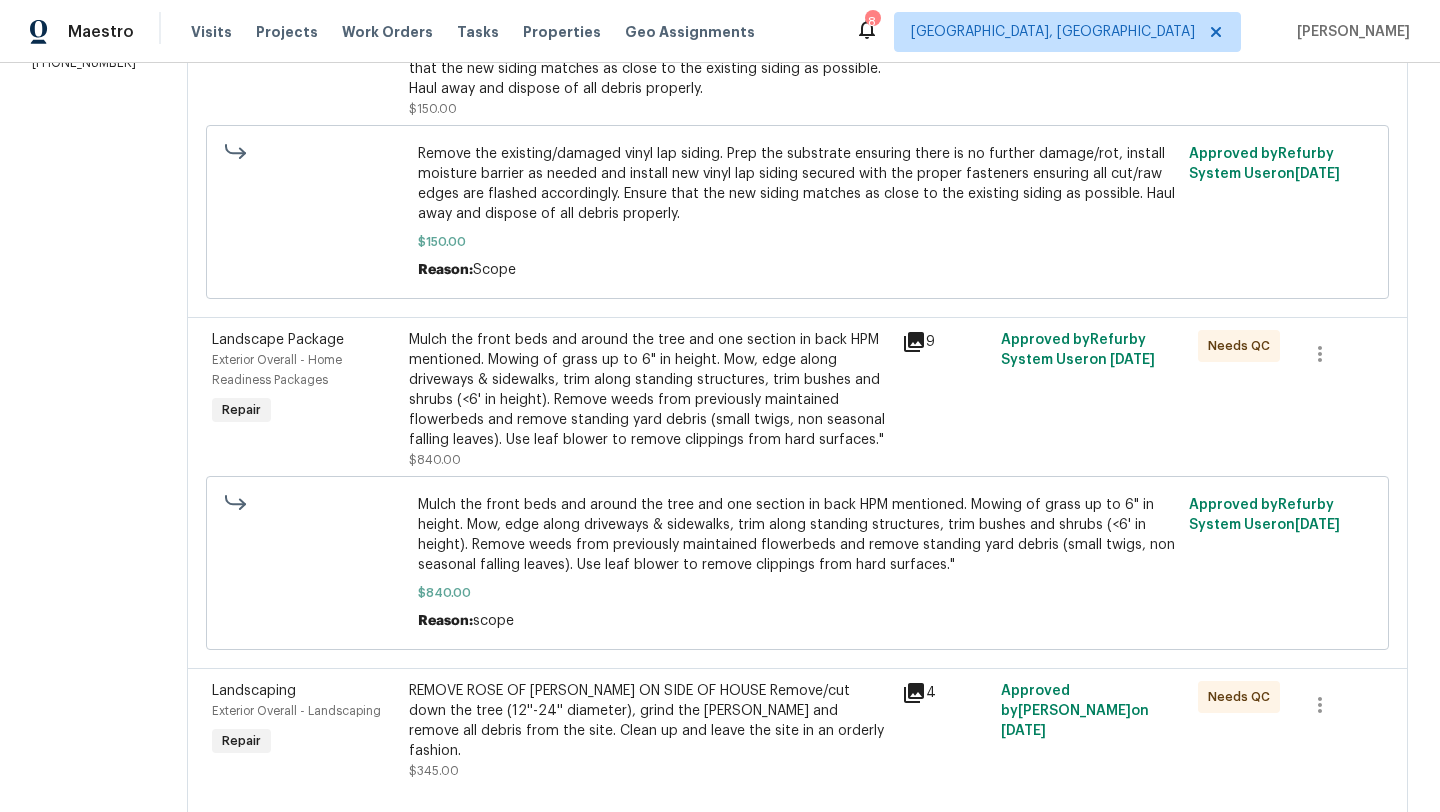 click on "Mulch the front beds and around the tree and one section in back HPM mentioned. Mowing of grass up to 6" in height. Mow, edge along driveways & sidewalks, trim along standing structures, trim bushes and shrubs (<6' in height). Remove weeds from previously maintained flowerbeds and remove standing yard debris (small twigs, non seasonal falling leaves).  Use leaf blower to remove clippings from hard surfaces."" at bounding box center [649, 390] 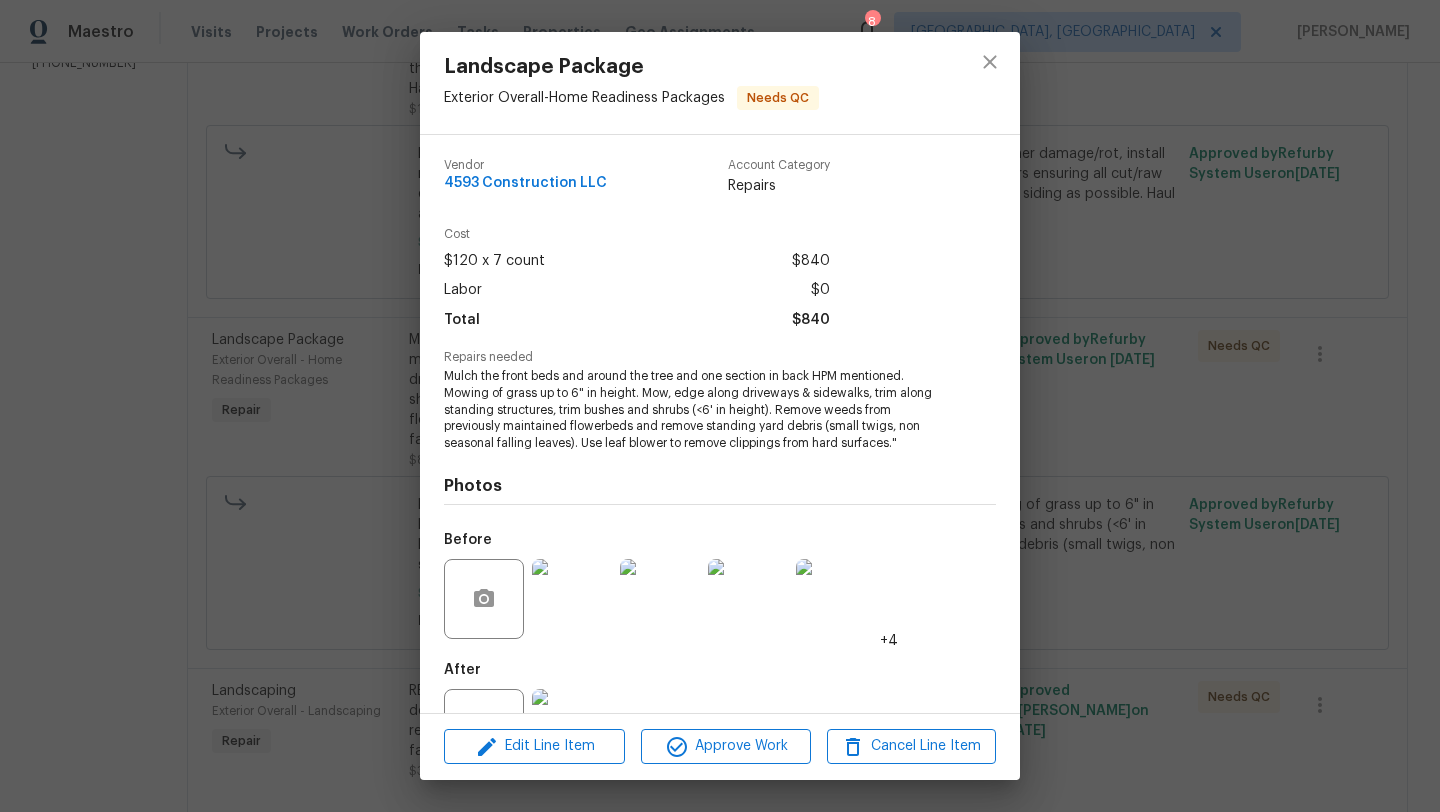 scroll, scrollTop: 76, scrollLeft: 0, axis: vertical 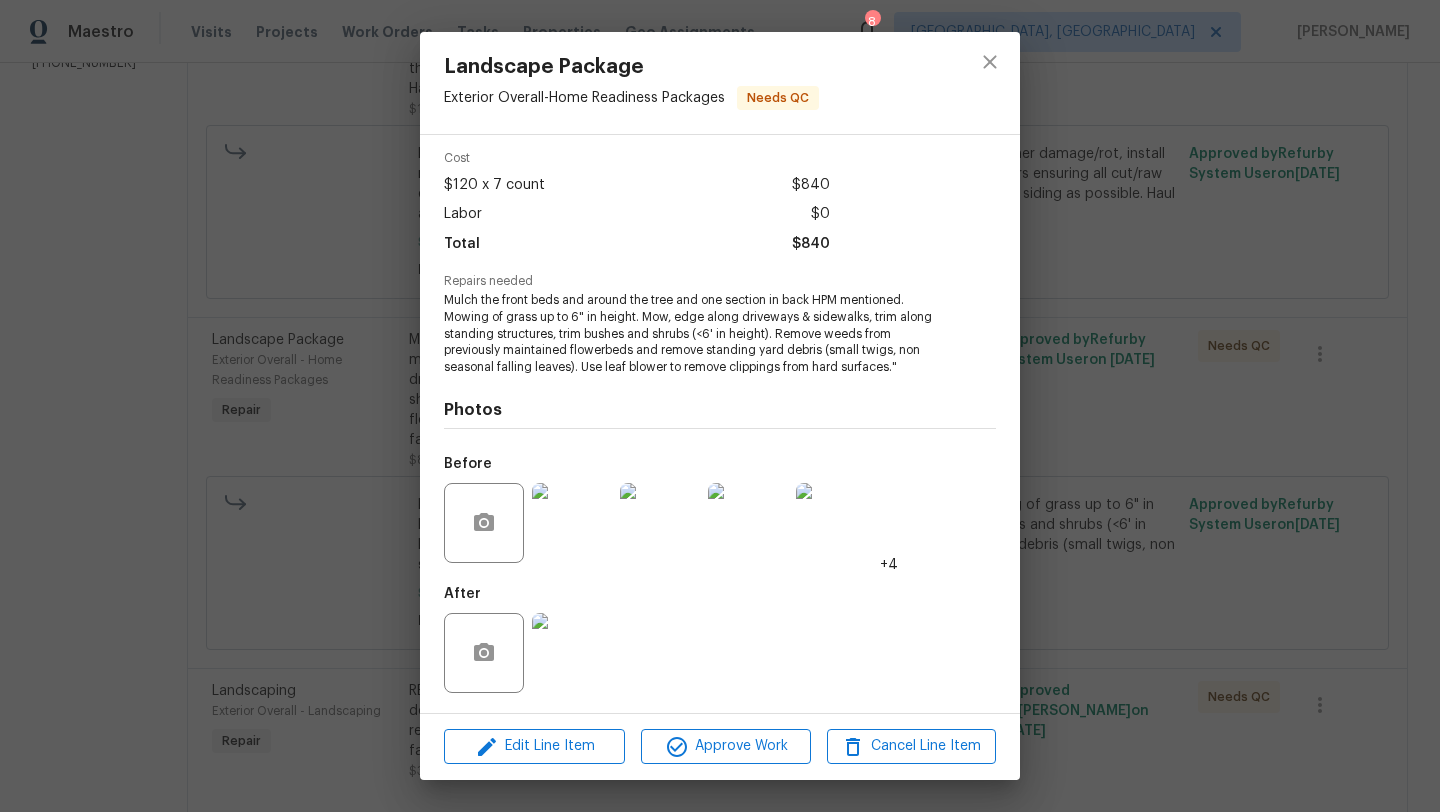 click at bounding box center [572, 653] 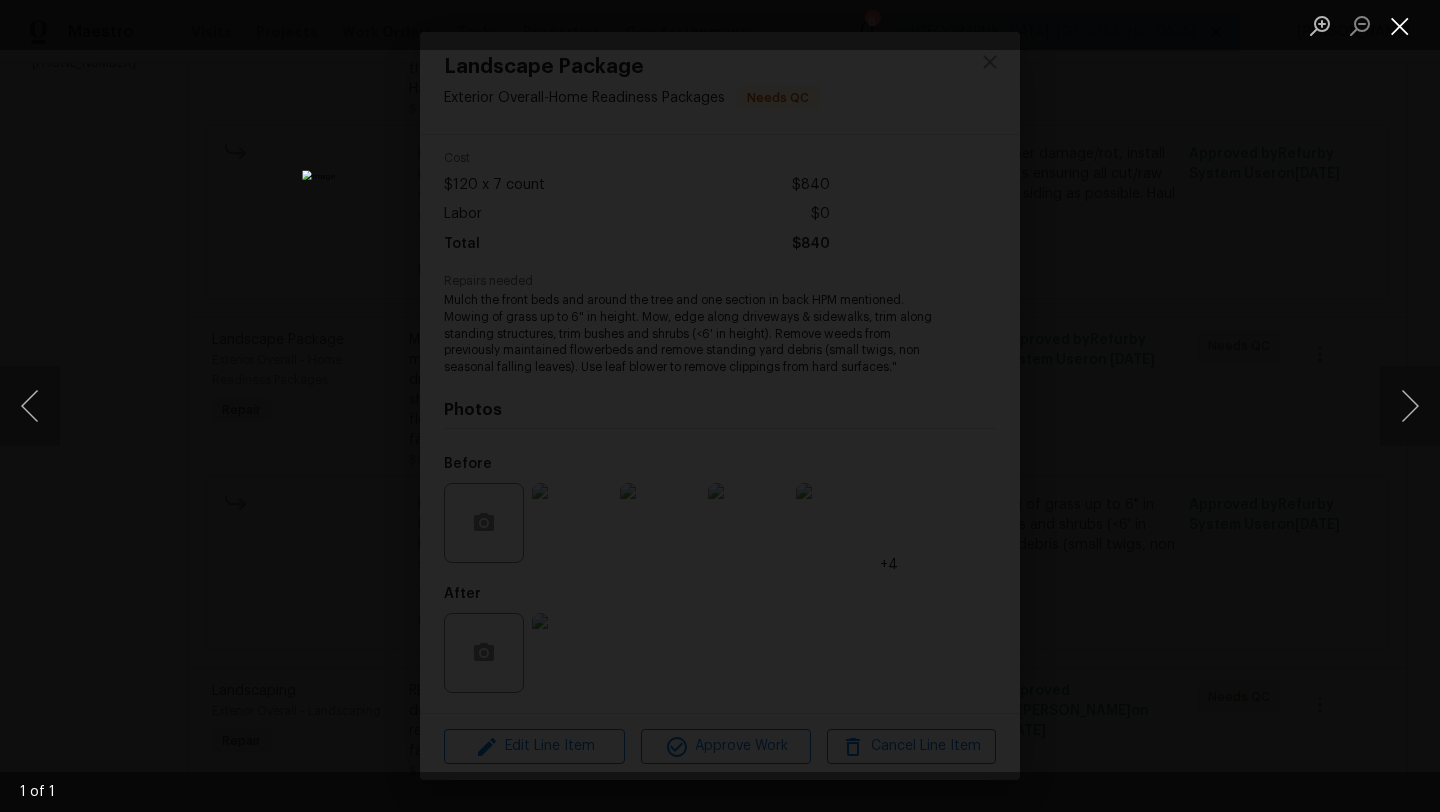 click at bounding box center (1400, 25) 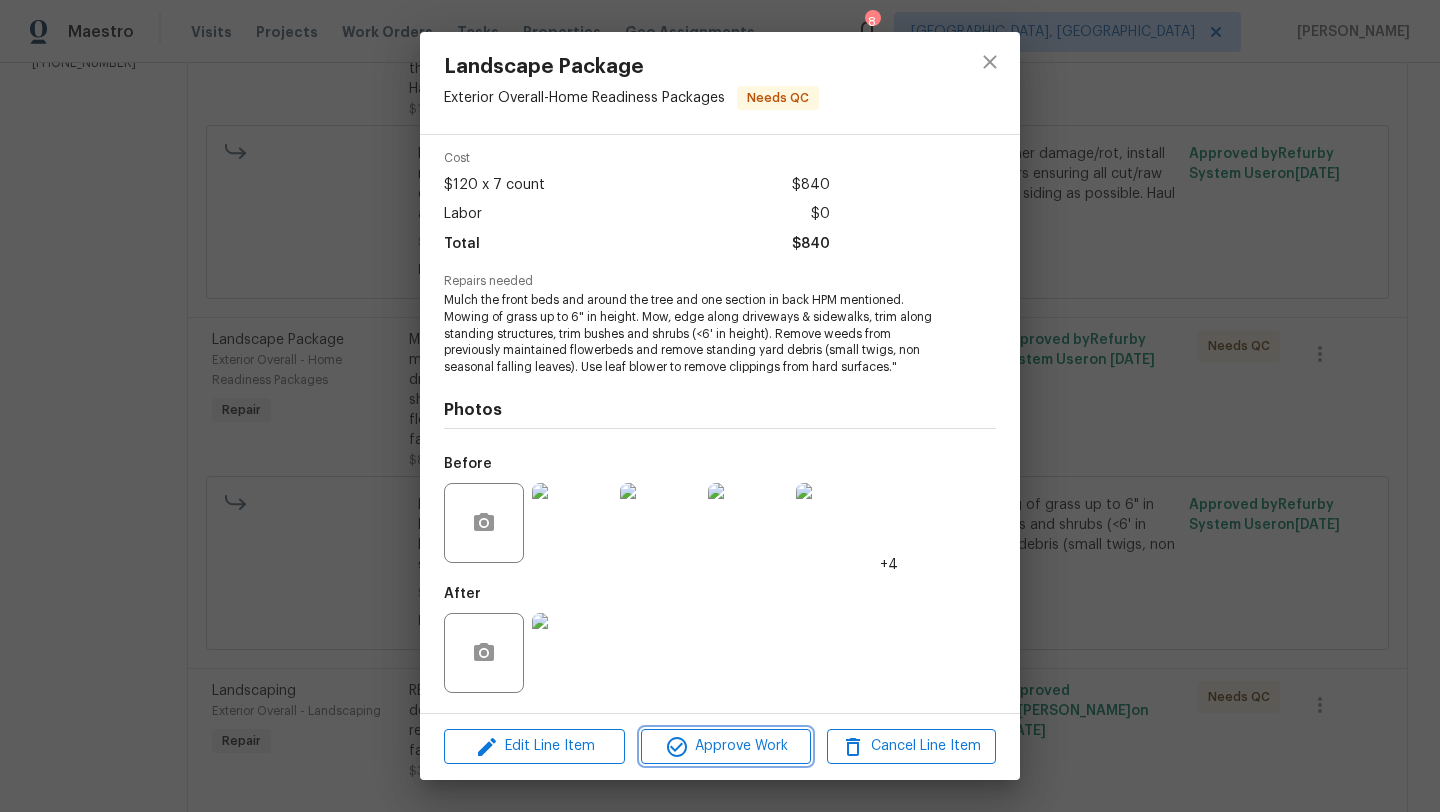click on "Approve Work" at bounding box center (725, 746) 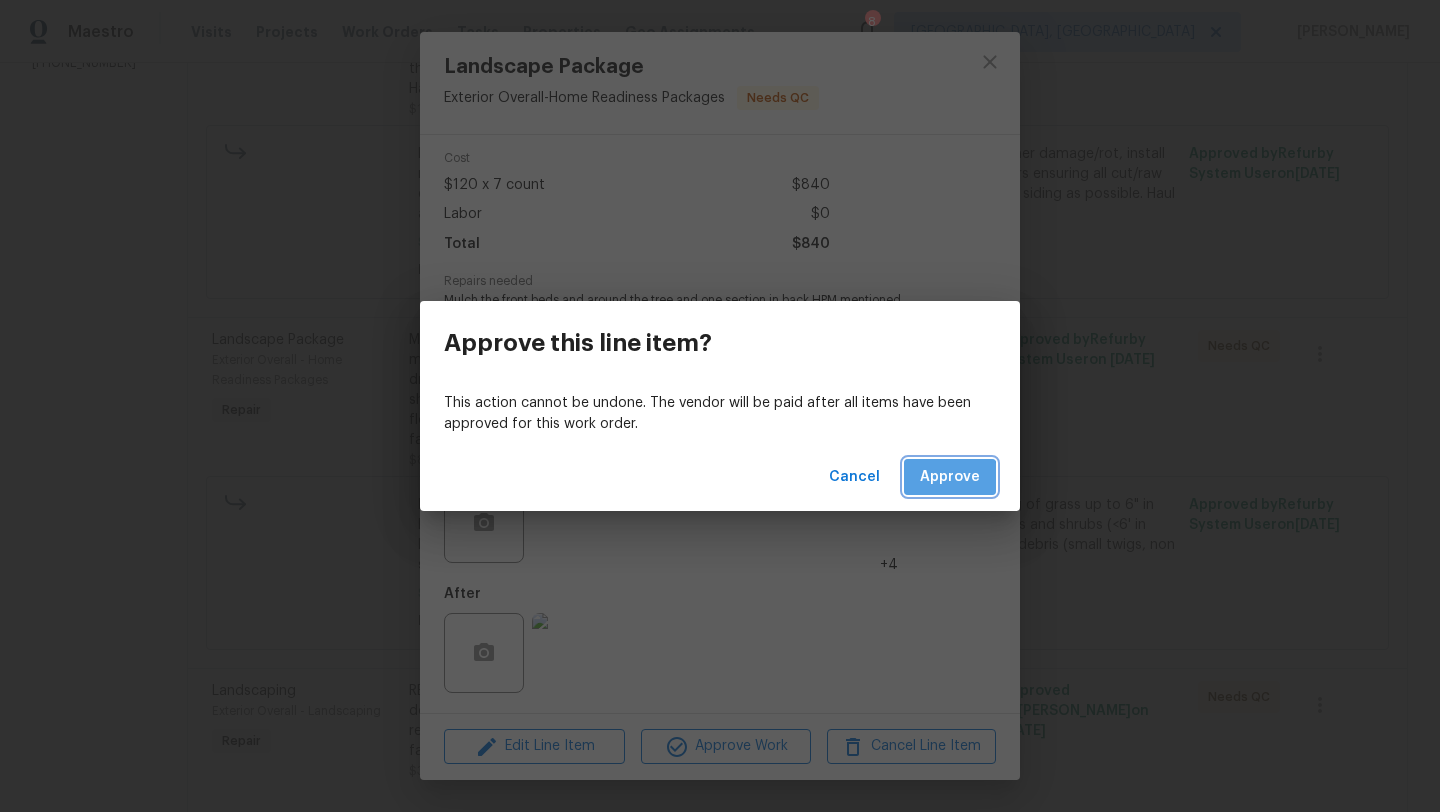 click on "Approve" at bounding box center [950, 477] 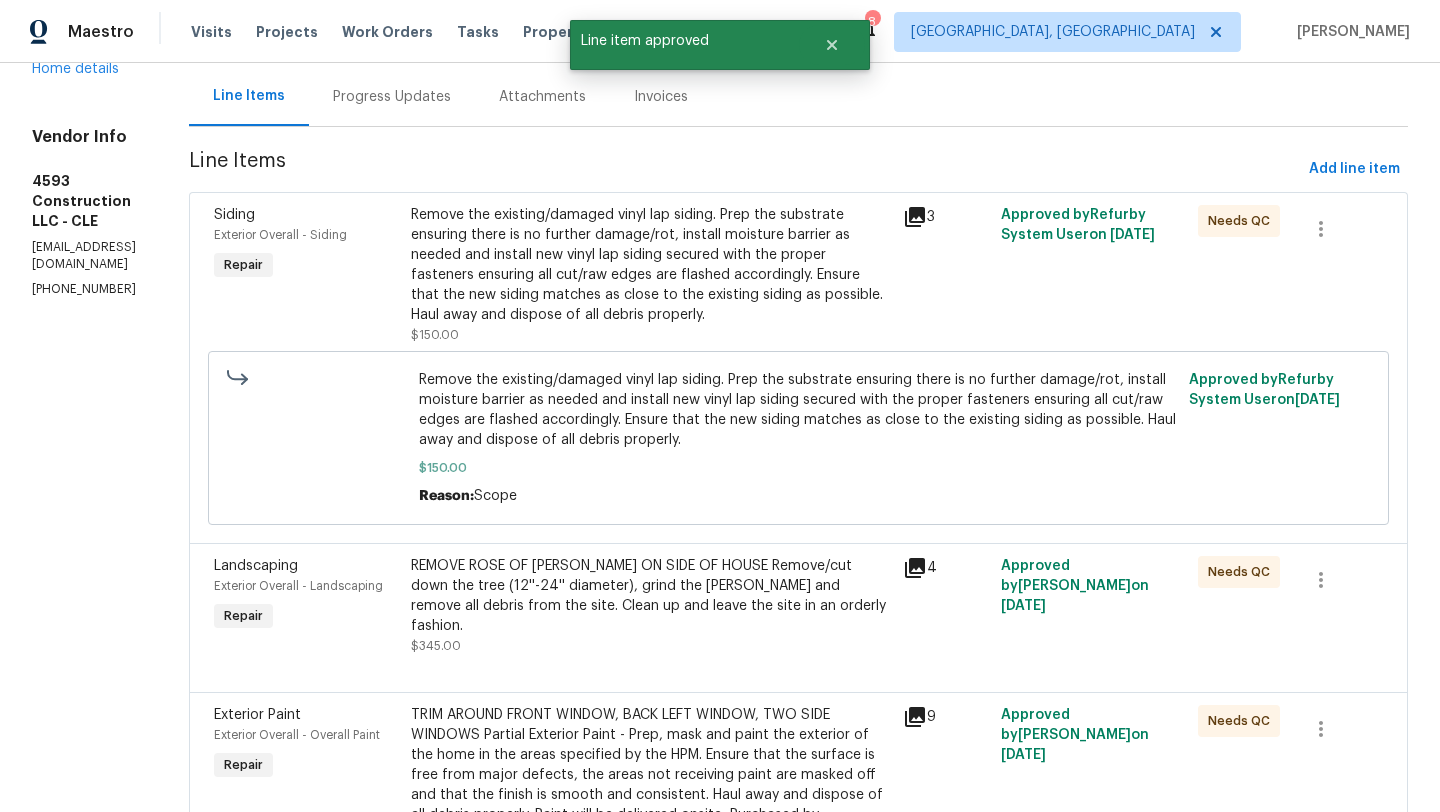 scroll, scrollTop: 557, scrollLeft: 0, axis: vertical 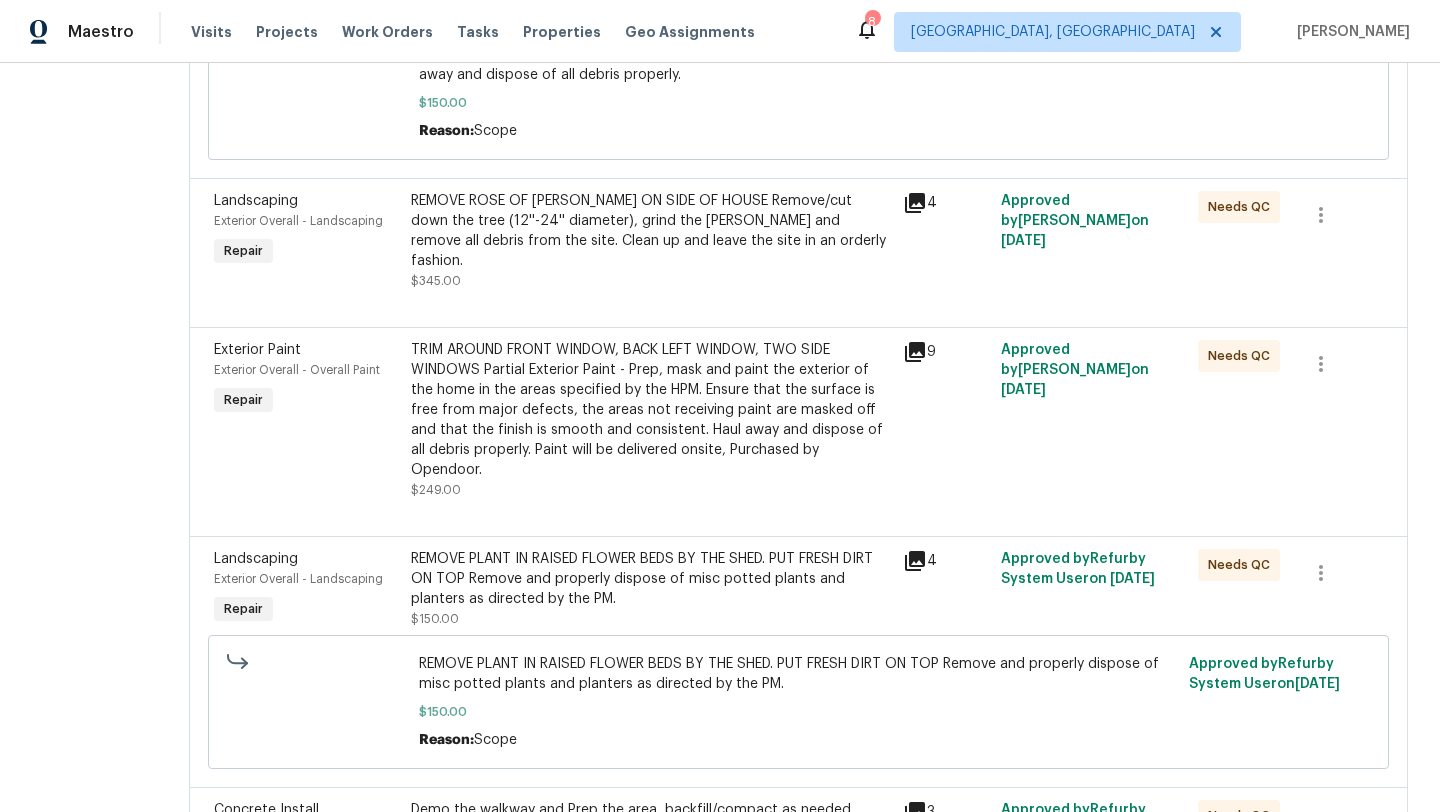 click on "TRIM AROUND FRONT WINDOW, BACK LEFT WINDOW, TWO SIDE WINDOWS
Partial Exterior Paint - Prep, mask and paint the exterior of the home in the areas specified by the HPM. Ensure that the surface is free from major defects, the areas not receiving paint are masked off and that the finish is smooth and consistent. Haul away and dispose of all debris properly. Paint will be delivered onsite, Purchased by Opendoor." at bounding box center [651, 410] 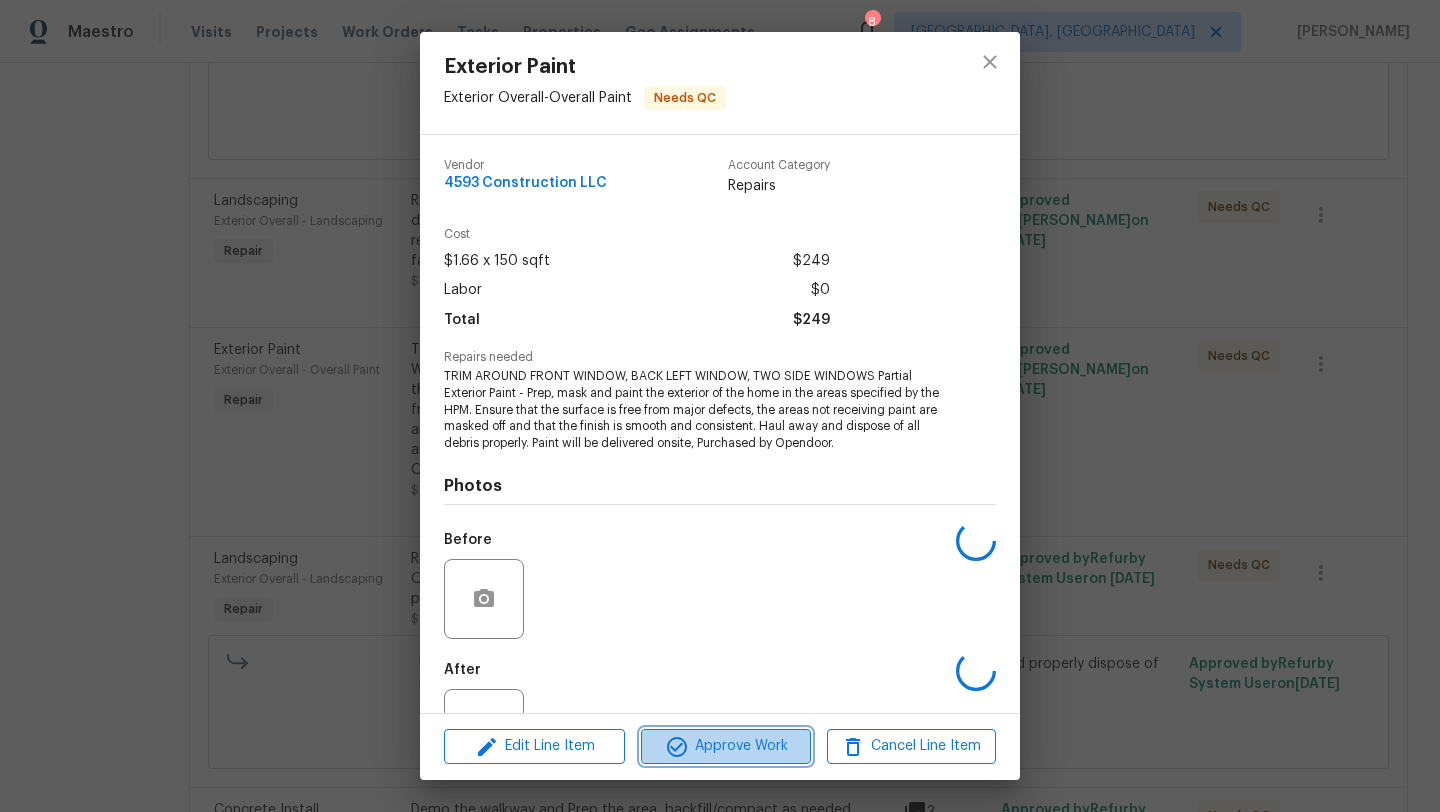 click on "Approve Work" at bounding box center (725, 746) 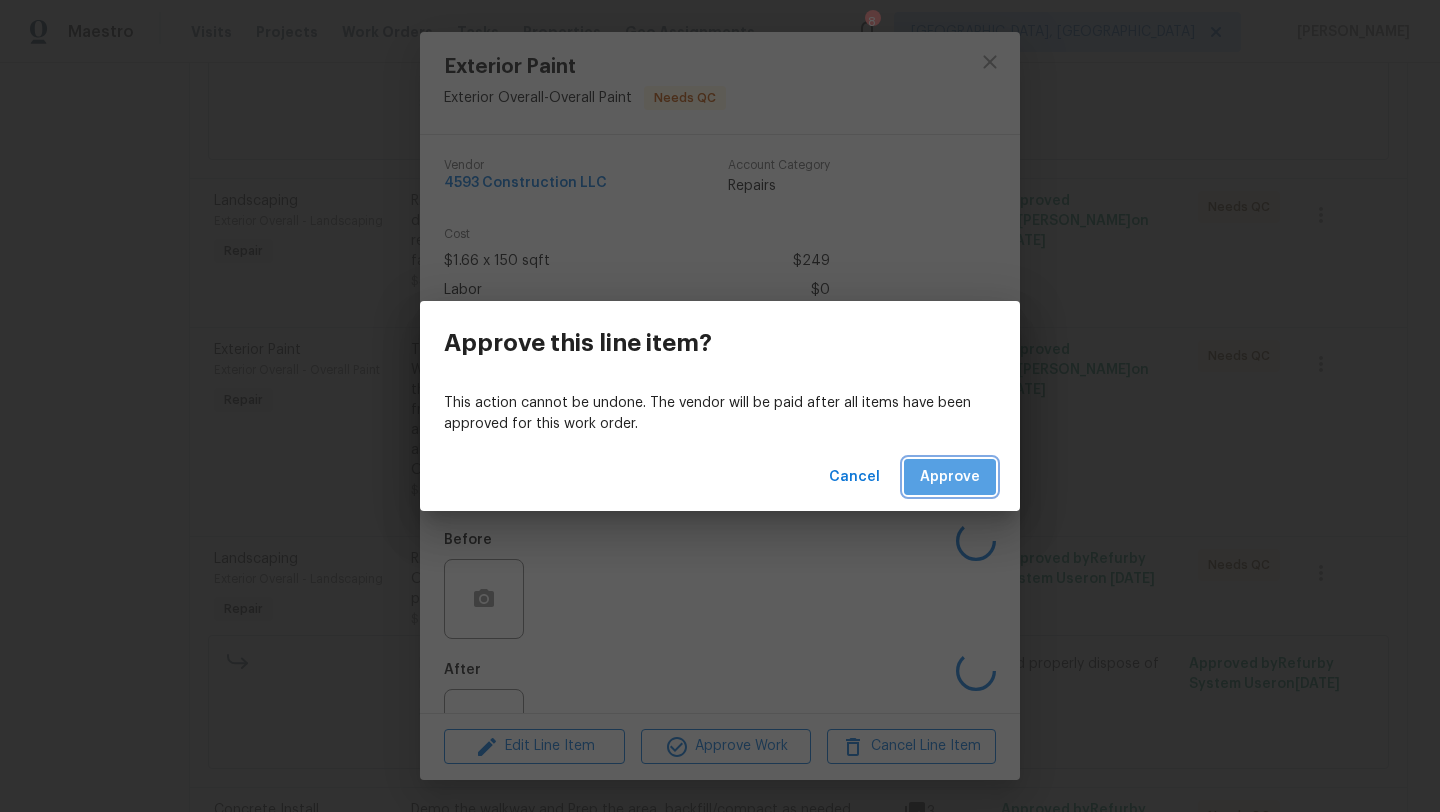 click on "Approve" at bounding box center [950, 477] 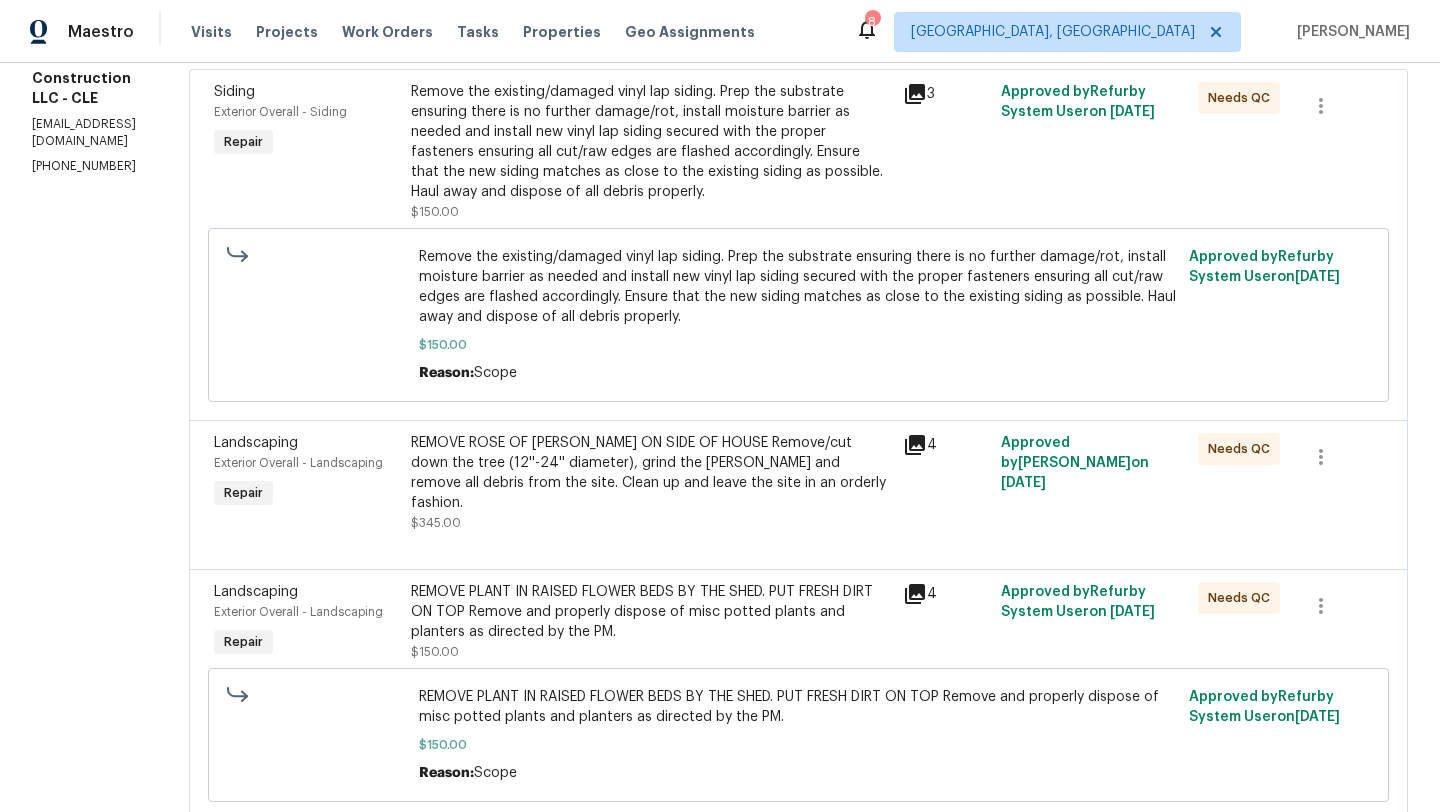 scroll, scrollTop: 328, scrollLeft: 0, axis: vertical 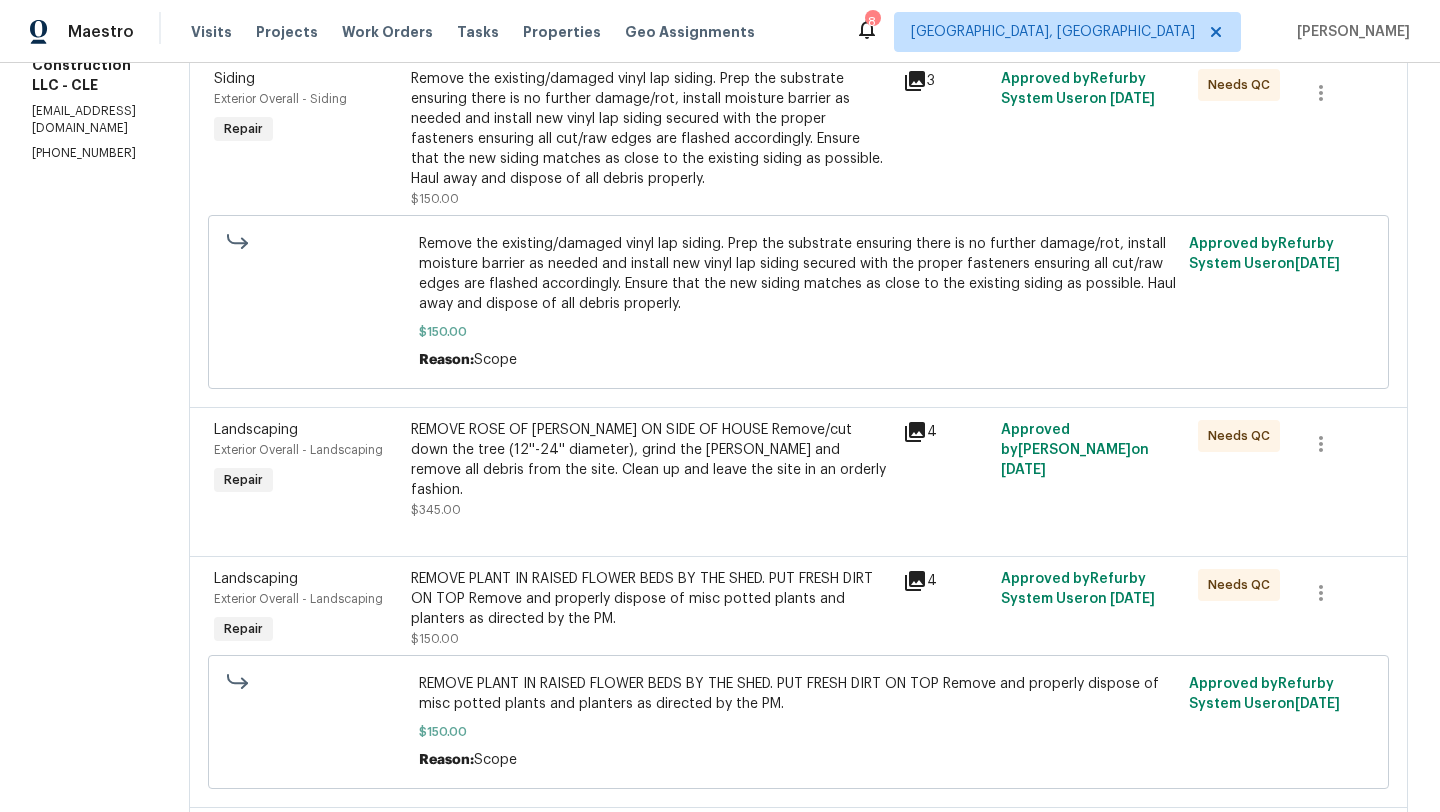 click on "REMOVE ROSE OF SHARON BUSHES ON SIDE OF HOUSE
Remove/cut down the tree (12''-24'' diameter), grind the stump and remove all debris from the site. Clean up and leave the site in an orderly fashion." at bounding box center [651, 460] 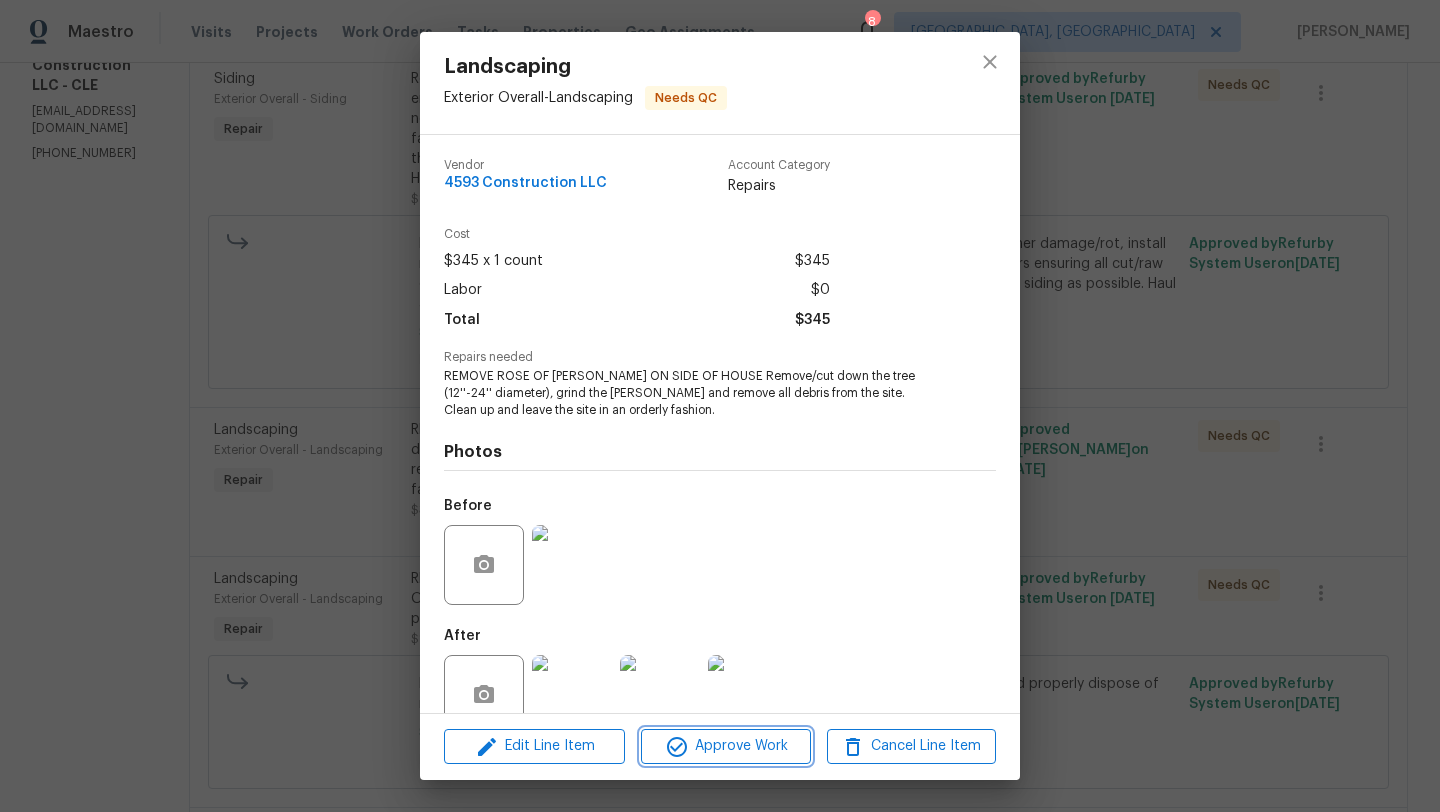 click on "Approve Work" at bounding box center [725, 746] 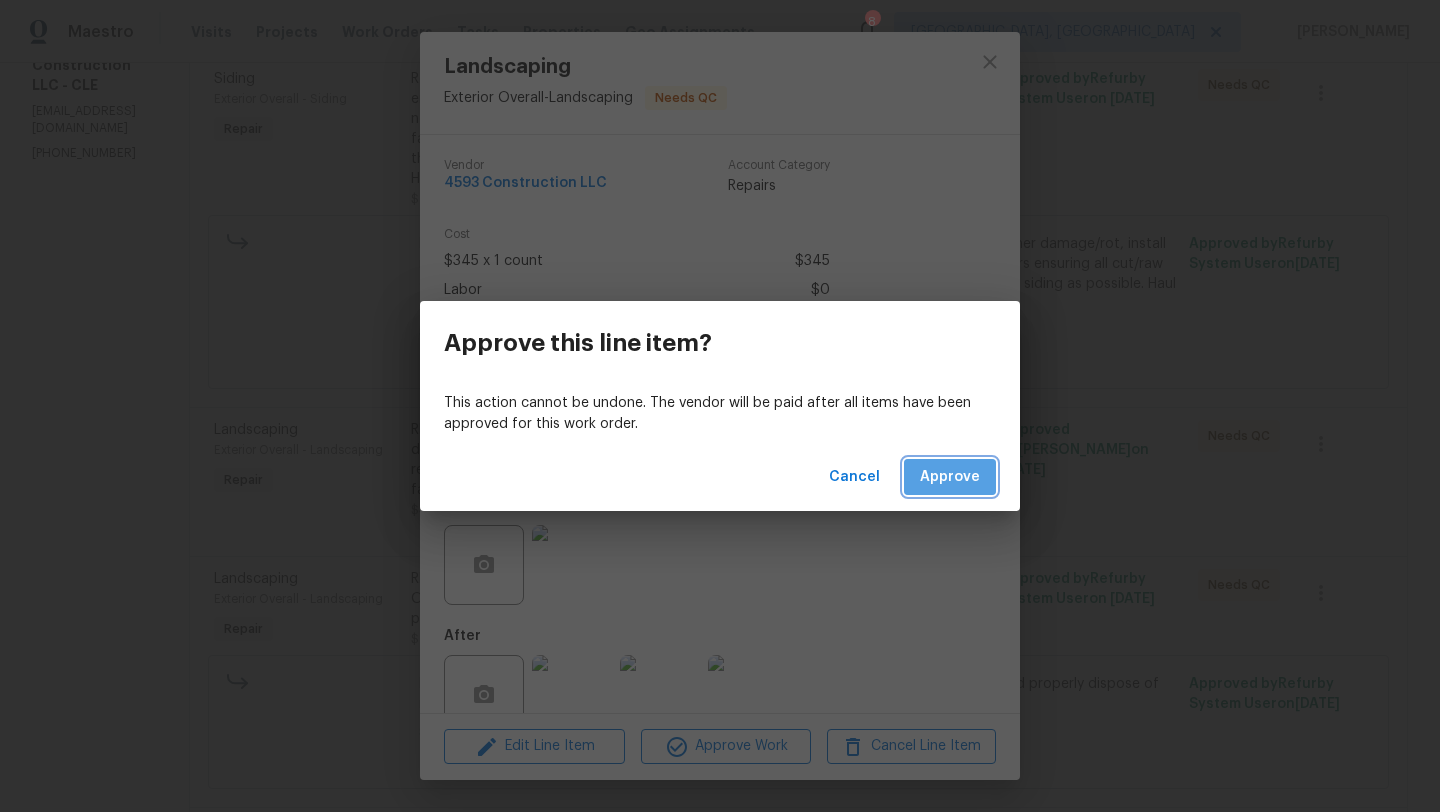 click on "Approve" at bounding box center [950, 477] 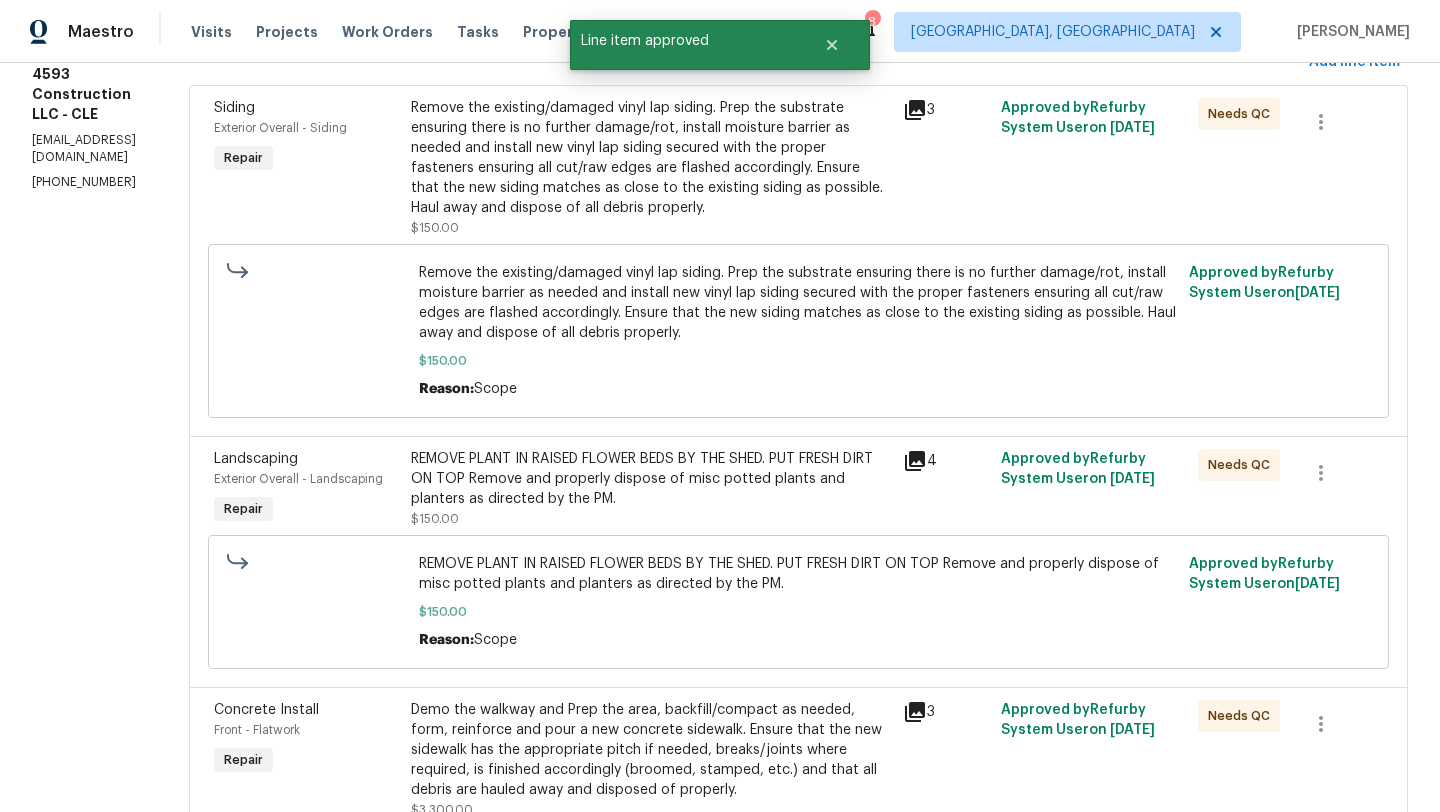 scroll, scrollTop: 300, scrollLeft: 0, axis: vertical 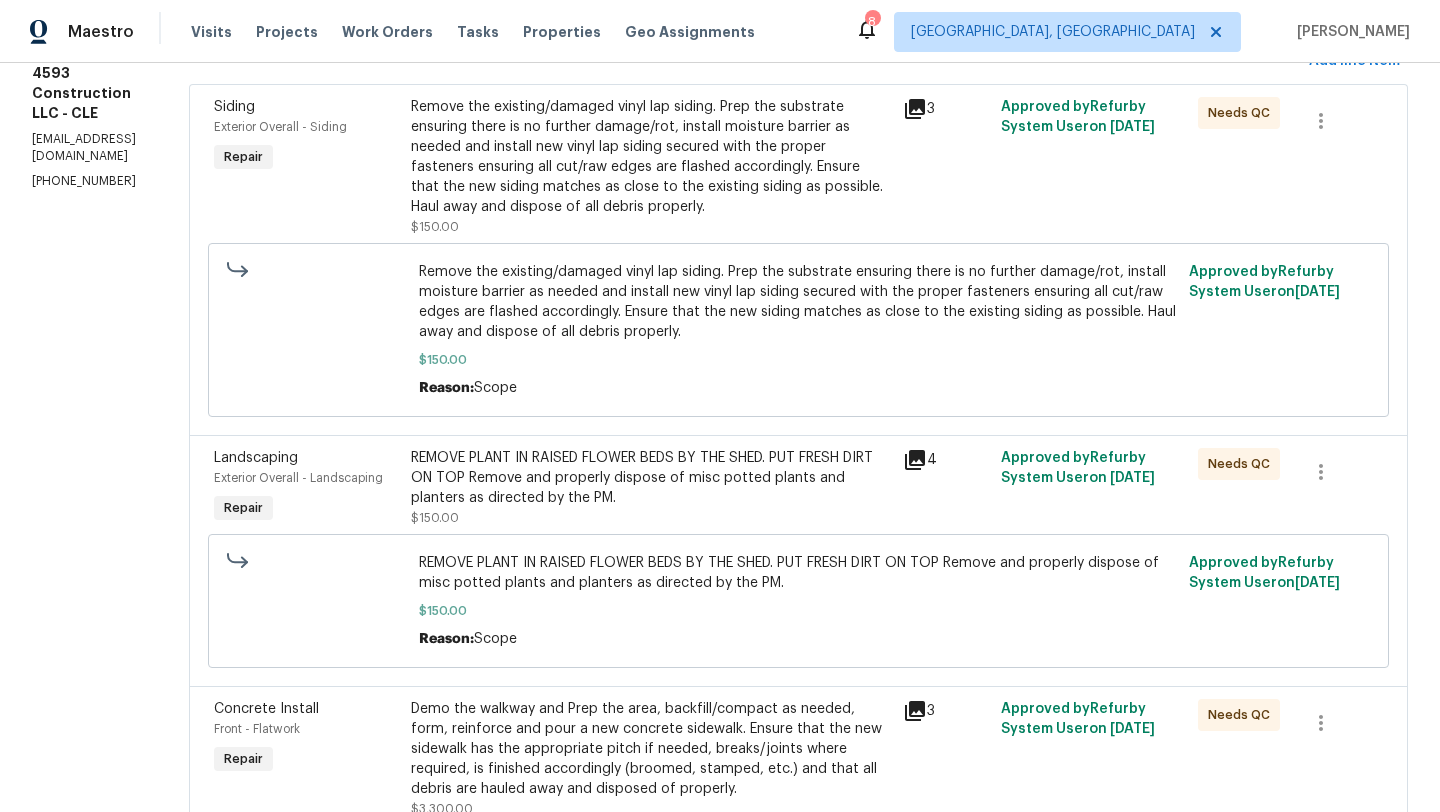 click on "REMOVE PLANT IN RAISED FLOWER BEDS BY THE SHED. PUT FRESH DIRT ON TOP
Remove and properly dispose of misc potted plants and planters as directed by the PM." at bounding box center (651, 478) 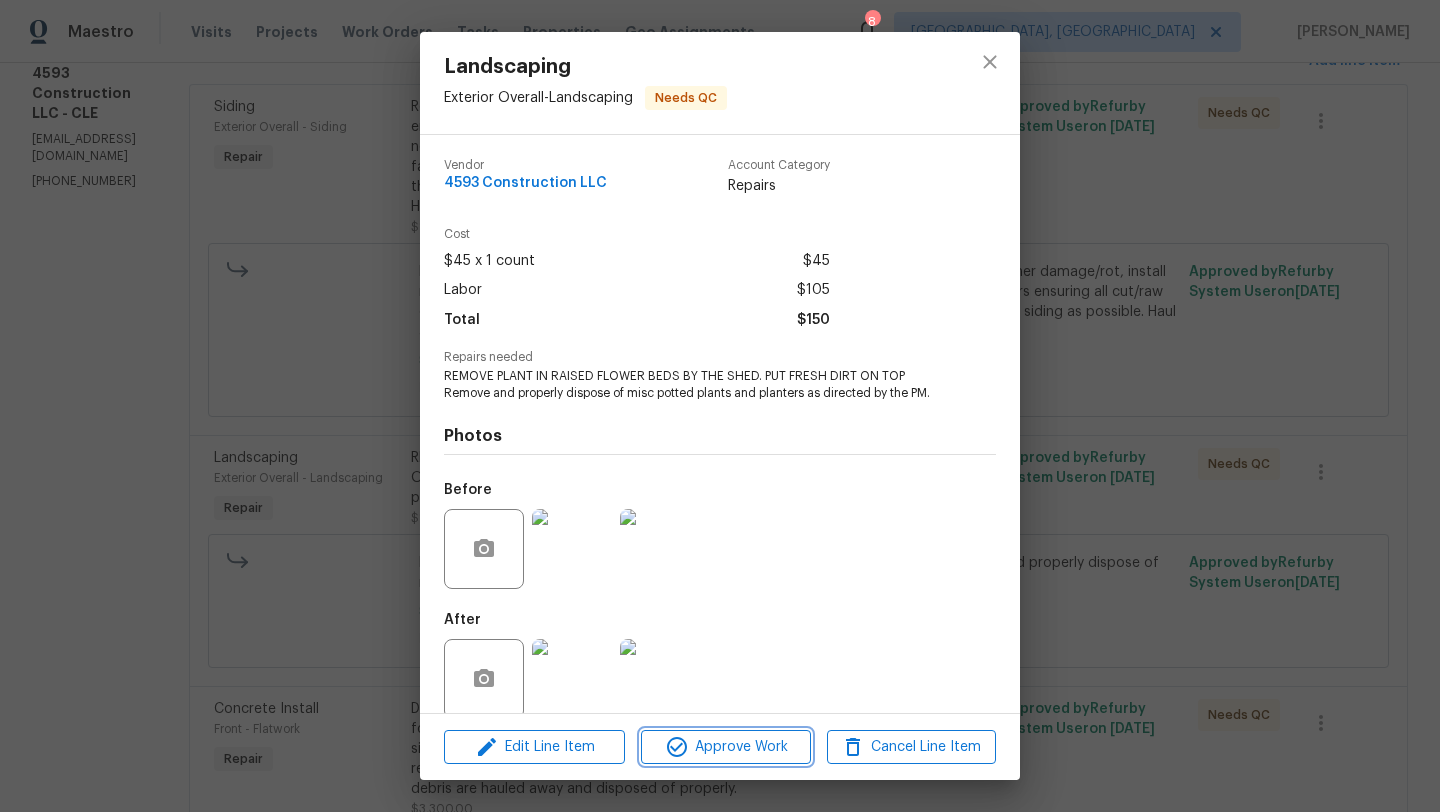 click on "Approve Work" at bounding box center [725, 747] 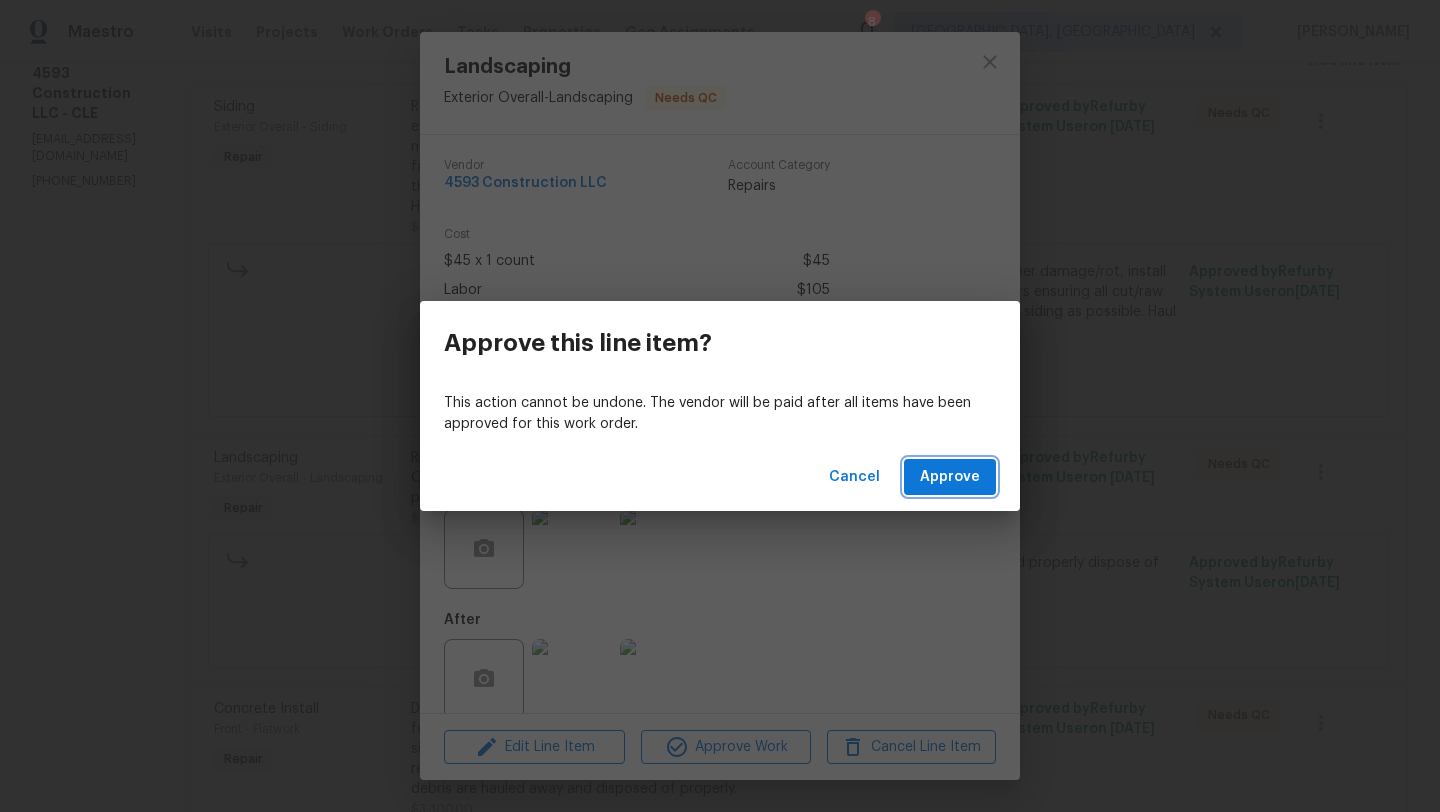 click on "Approve" at bounding box center [950, 477] 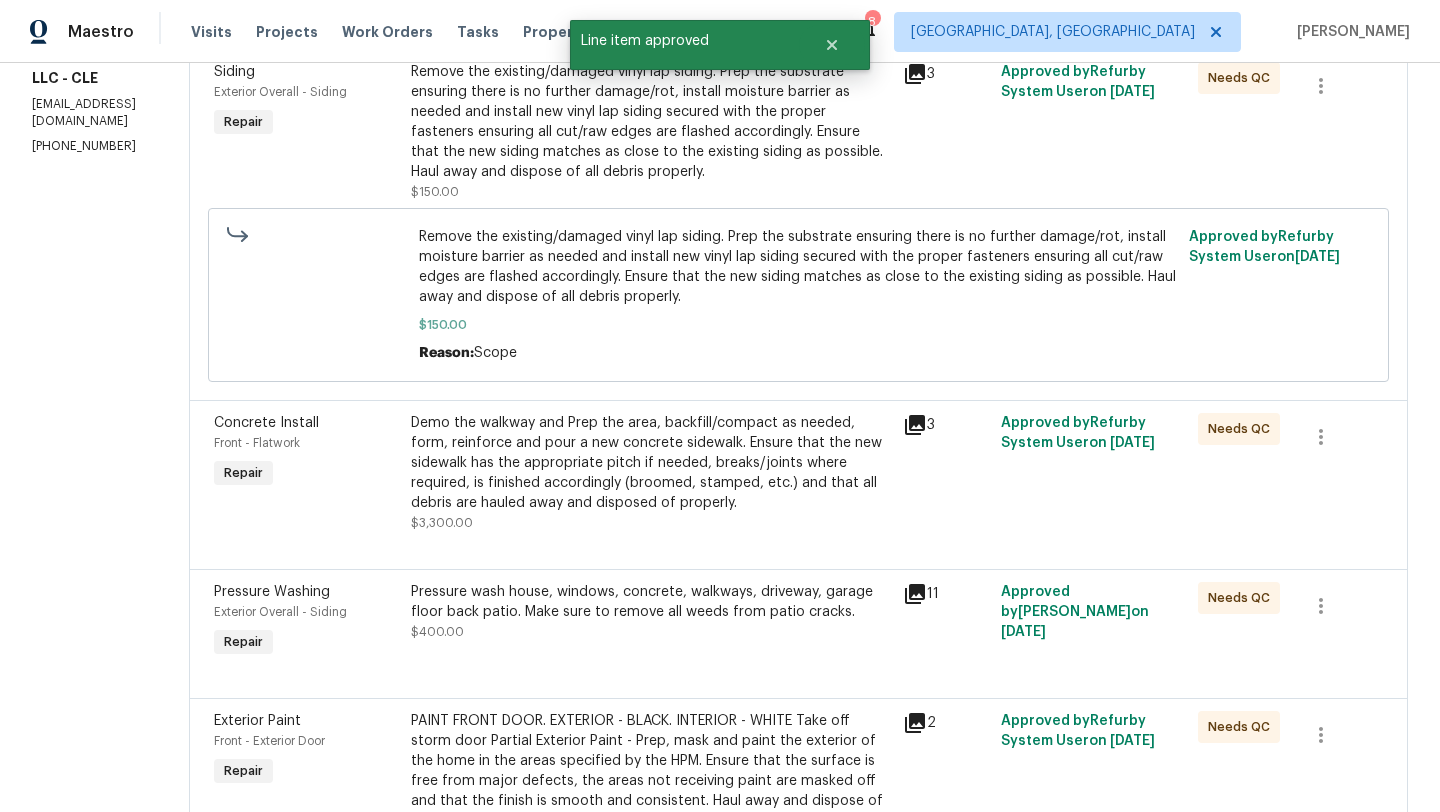 scroll, scrollTop: 340, scrollLeft: 0, axis: vertical 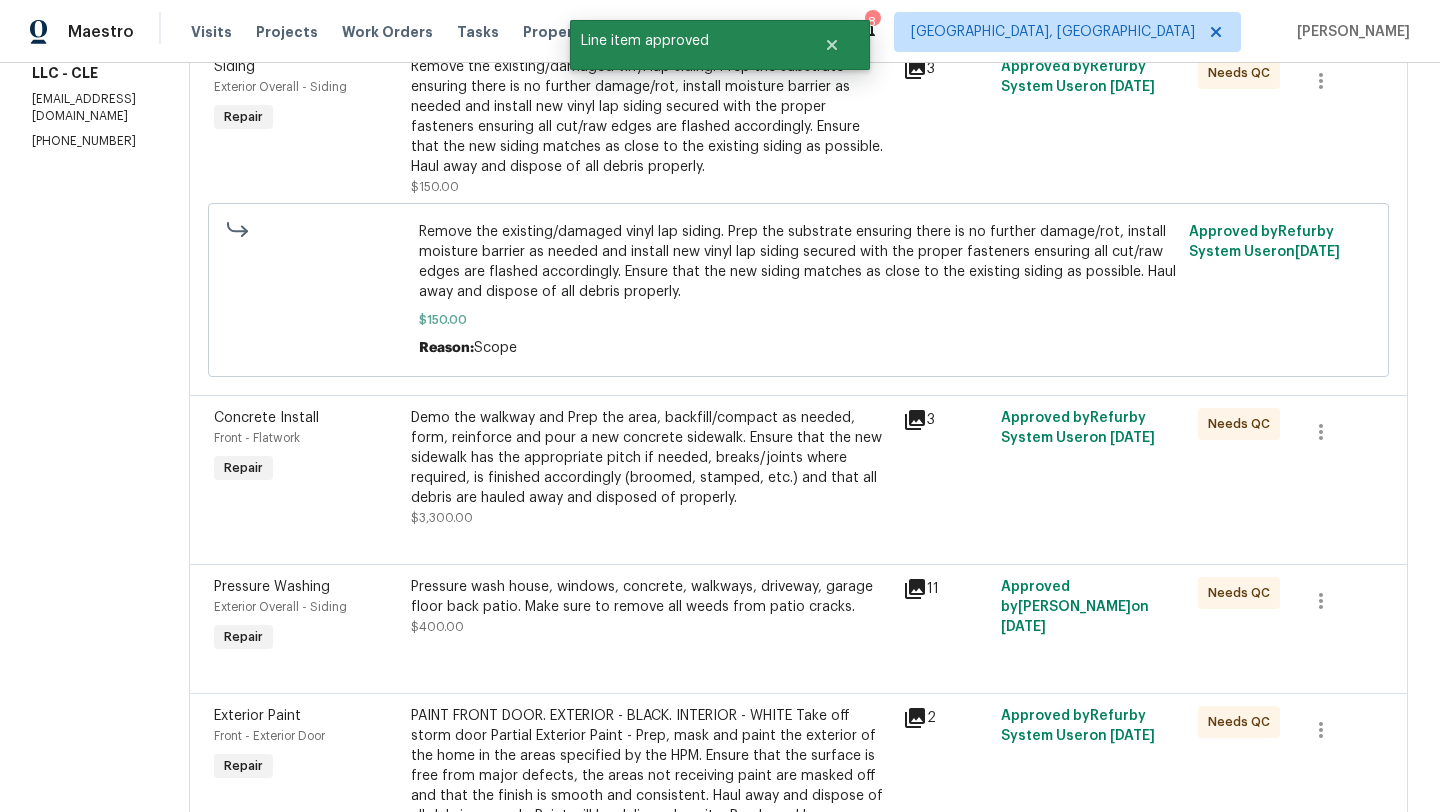 click on "Demo the walkway and Prep the area, backfill/compact as needed, form, reinforce and pour a new concrete sidewalk. Ensure that the new sidewalk has the appropriate pitch if needed, breaks/joints where required, is finished accordingly (broomed, stamped, etc.) and that all debris are hauled away and disposed of properly." at bounding box center [651, 458] 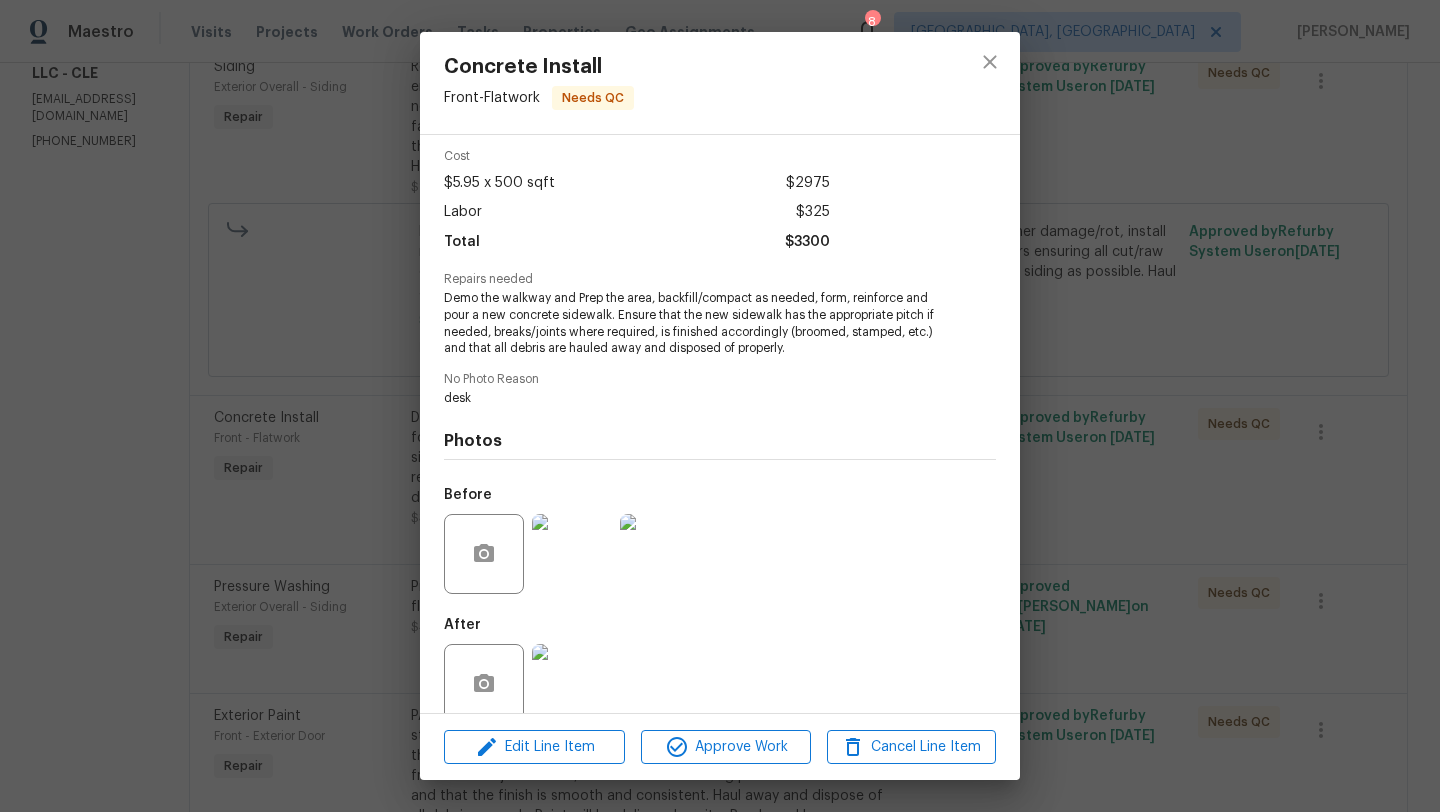 scroll, scrollTop: 109, scrollLeft: 0, axis: vertical 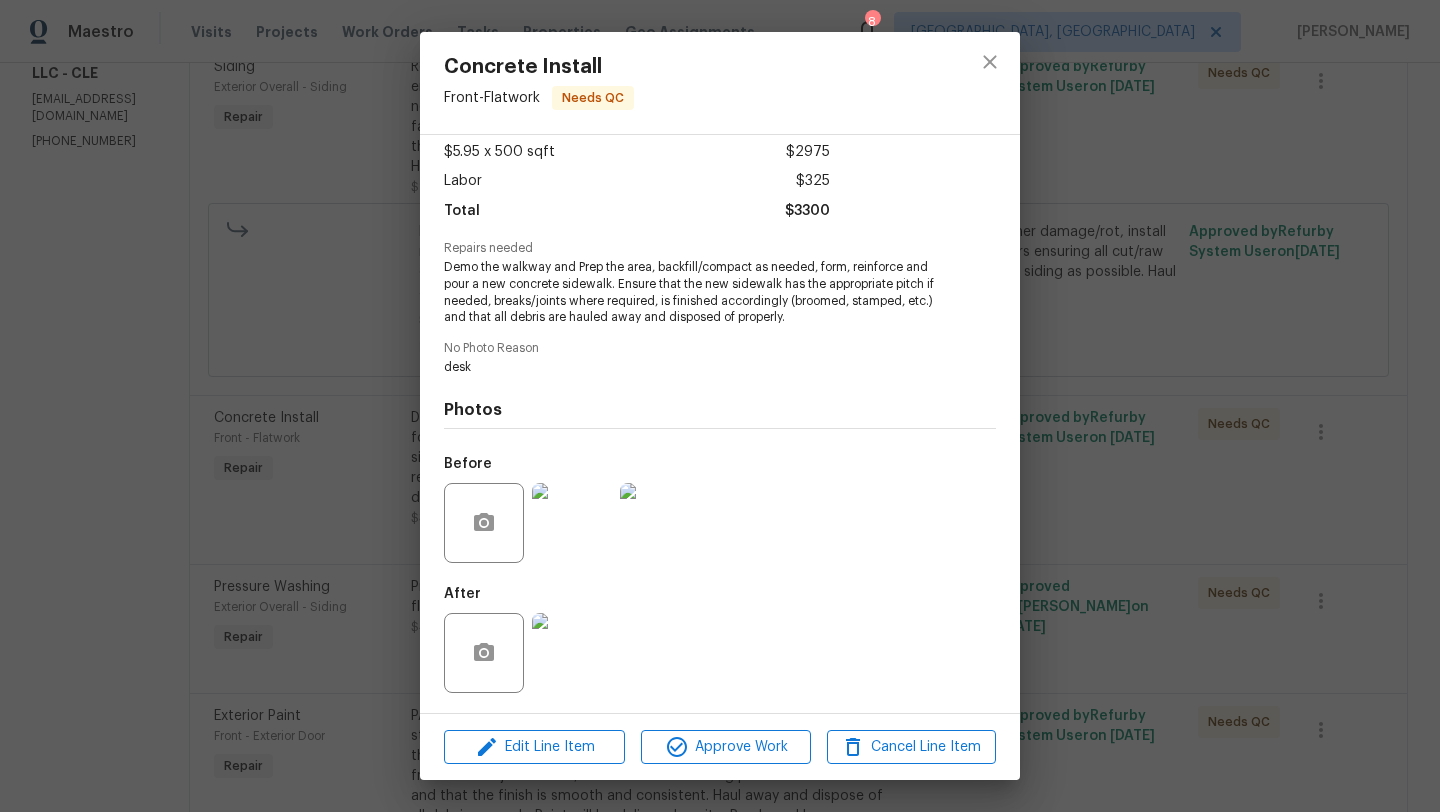 click at bounding box center (572, 653) 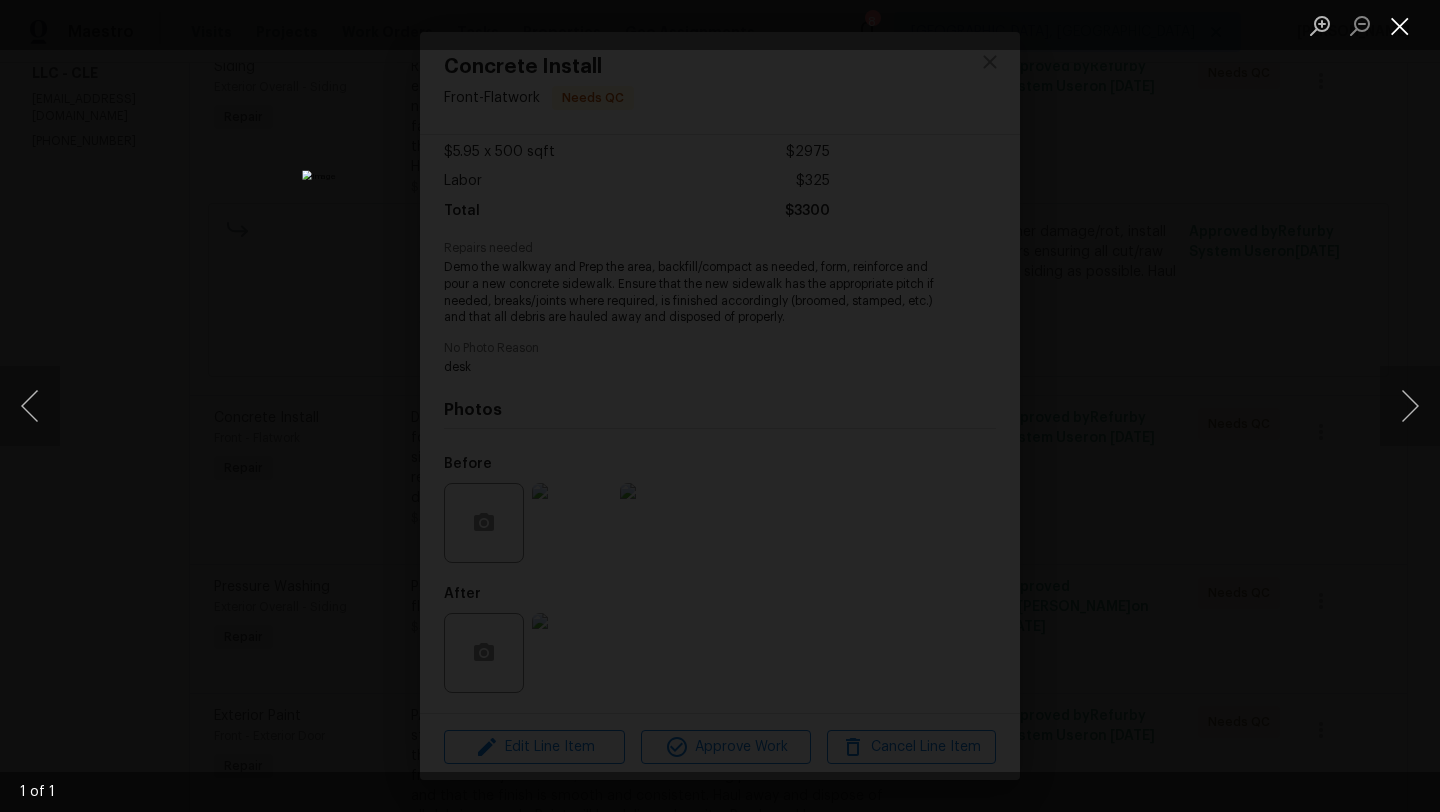 click at bounding box center (1400, 25) 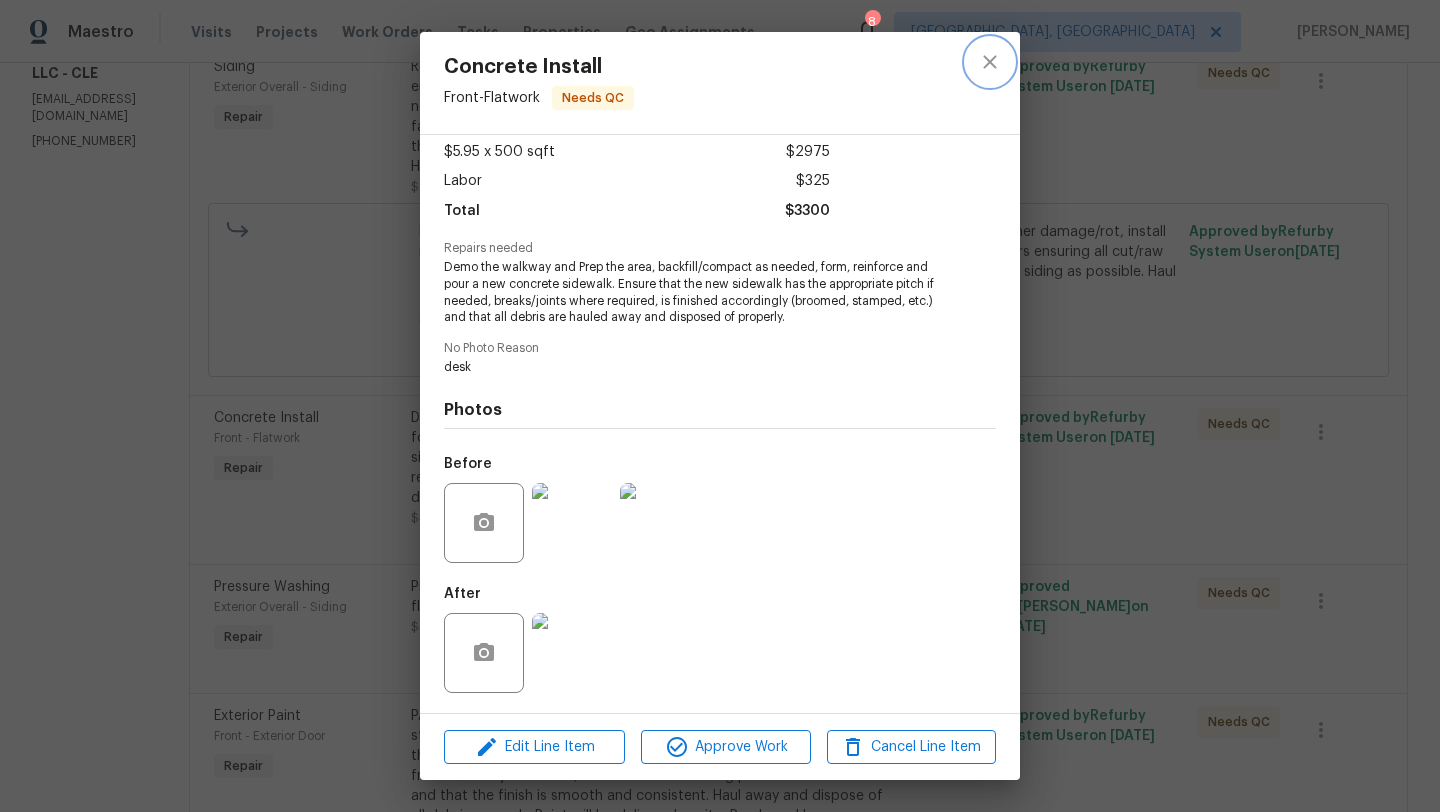 click 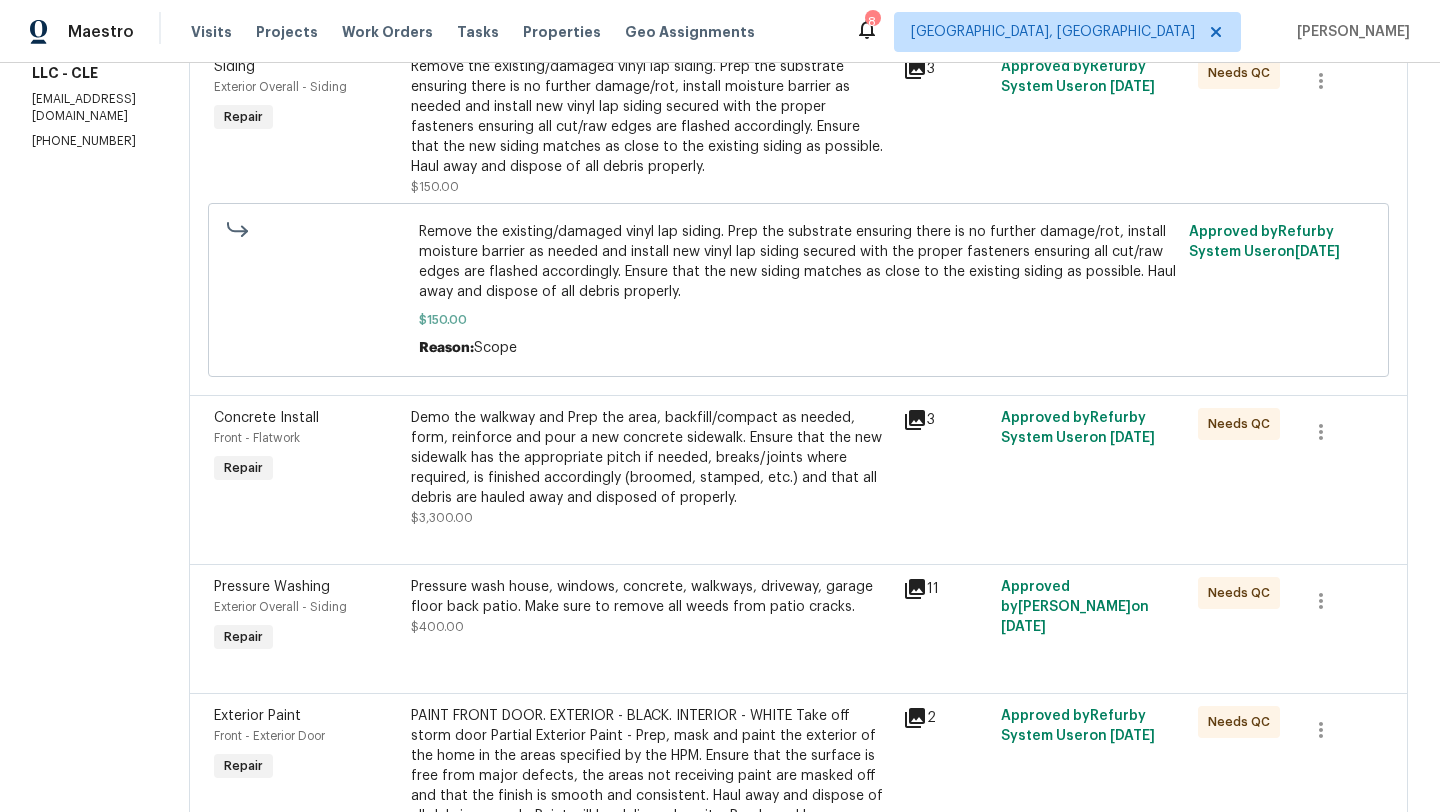 click on "Pressure wash house, windows, concrete, walkways, driveway, garage floor back patio. Make sure to remove all weeds from patio cracks." at bounding box center [651, 597] 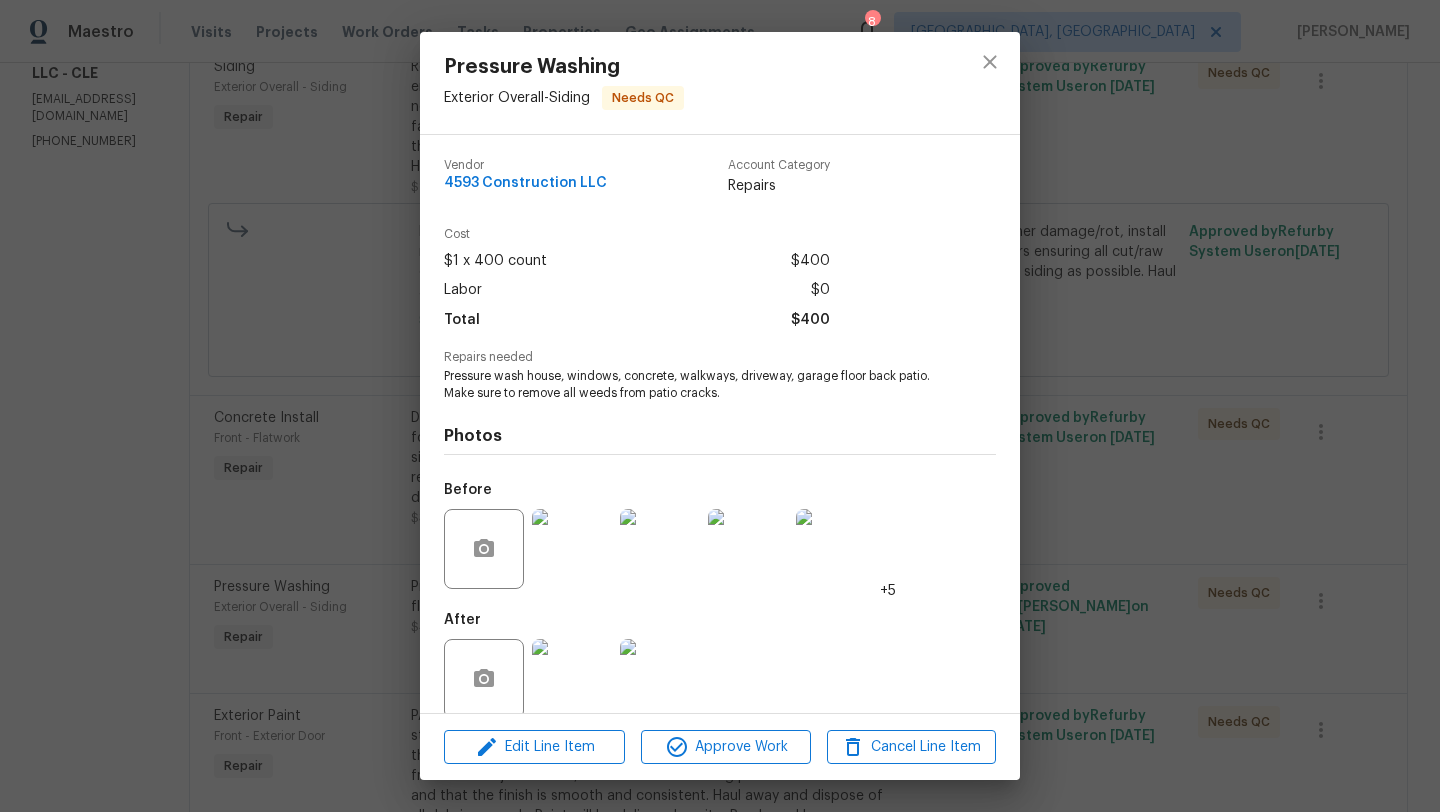 scroll, scrollTop: 26, scrollLeft: 0, axis: vertical 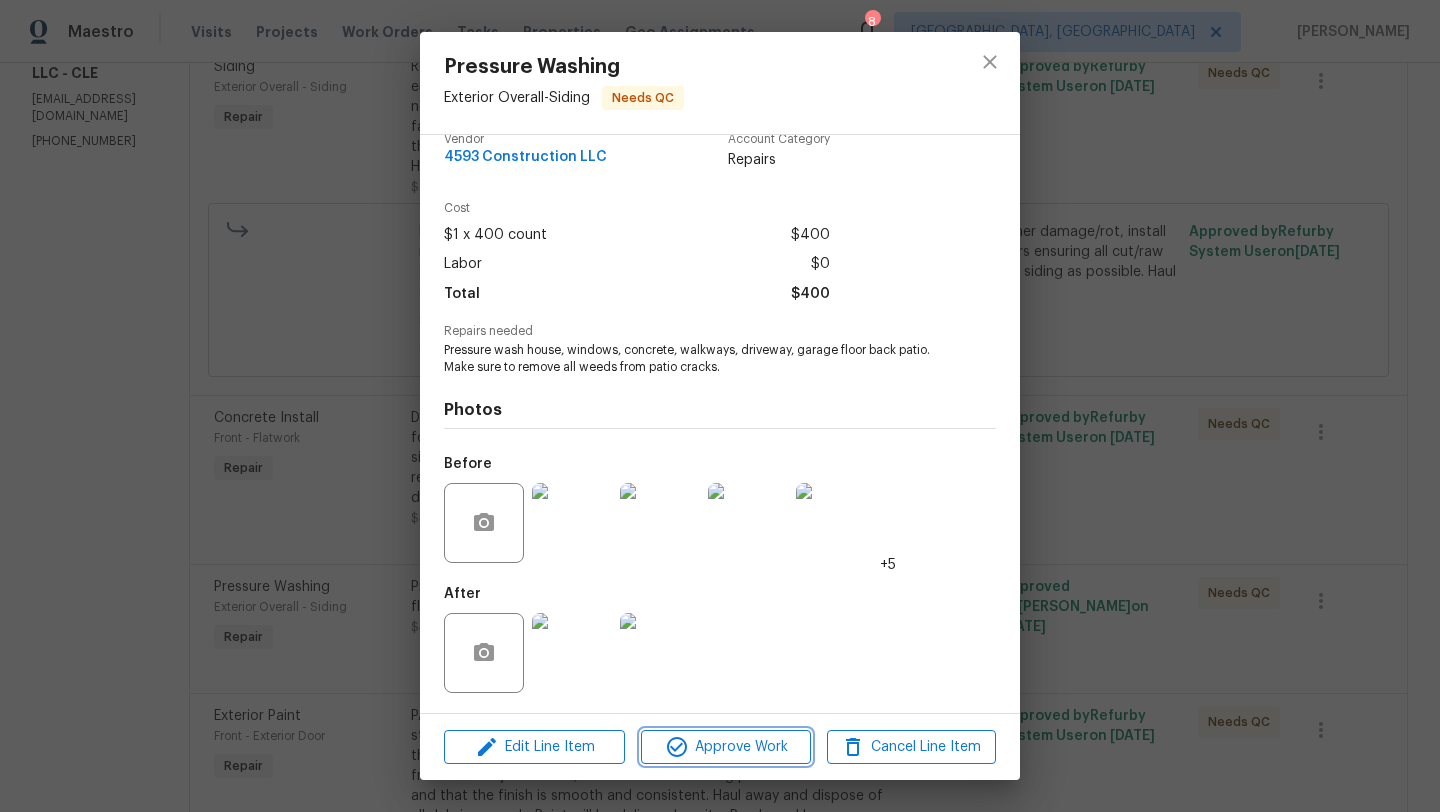 click on "Approve Work" at bounding box center [725, 747] 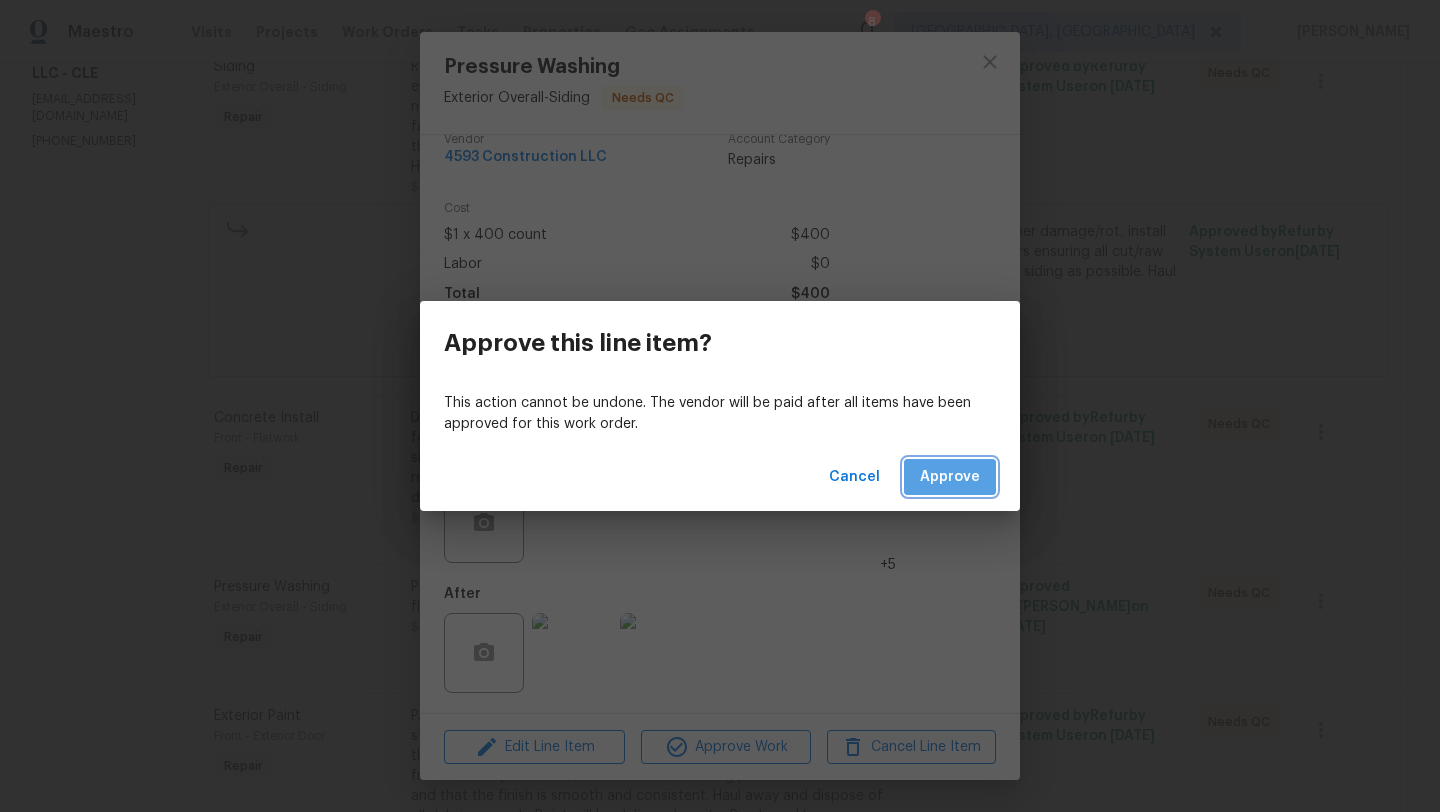 click on "Approve" at bounding box center (950, 477) 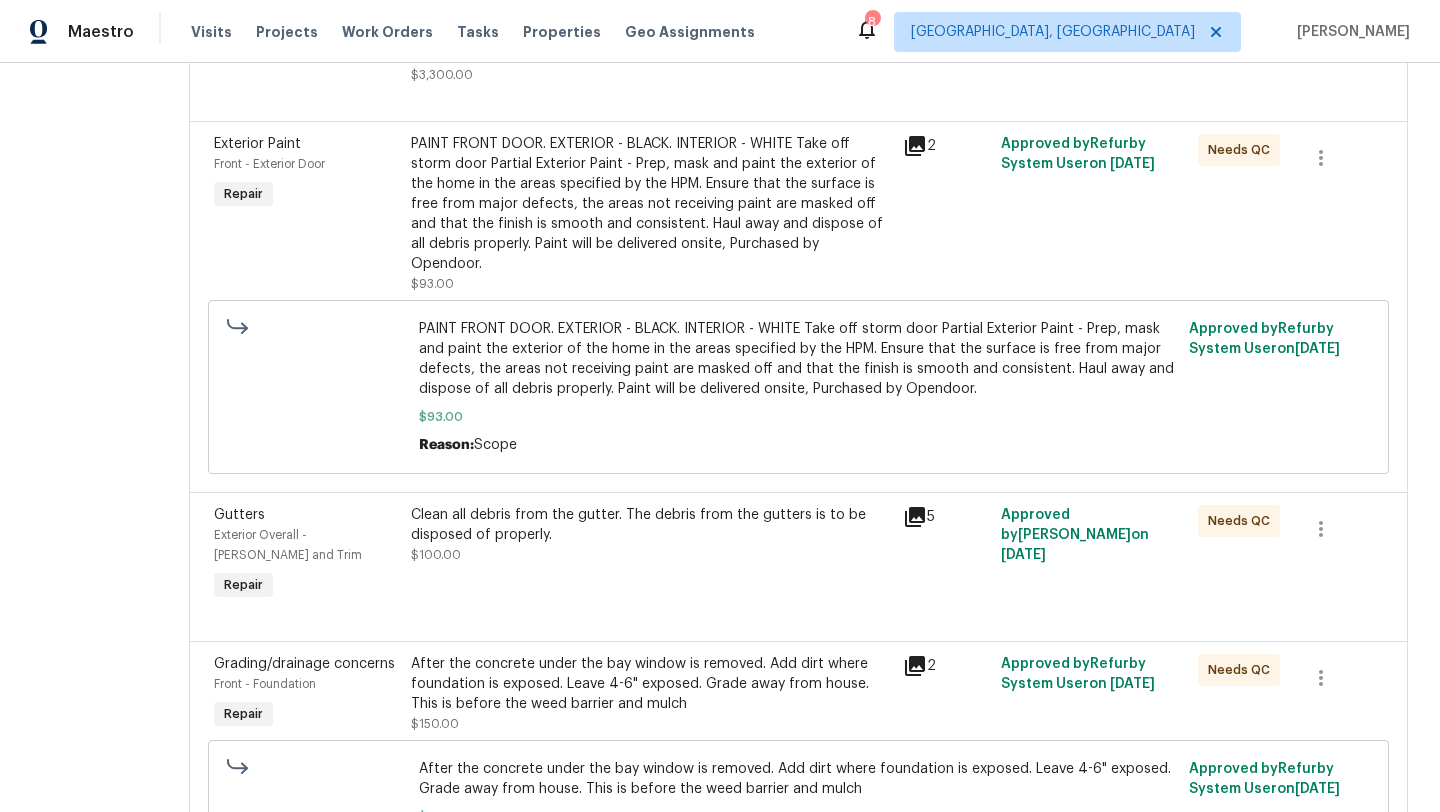 scroll, scrollTop: 804, scrollLeft: 0, axis: vertical 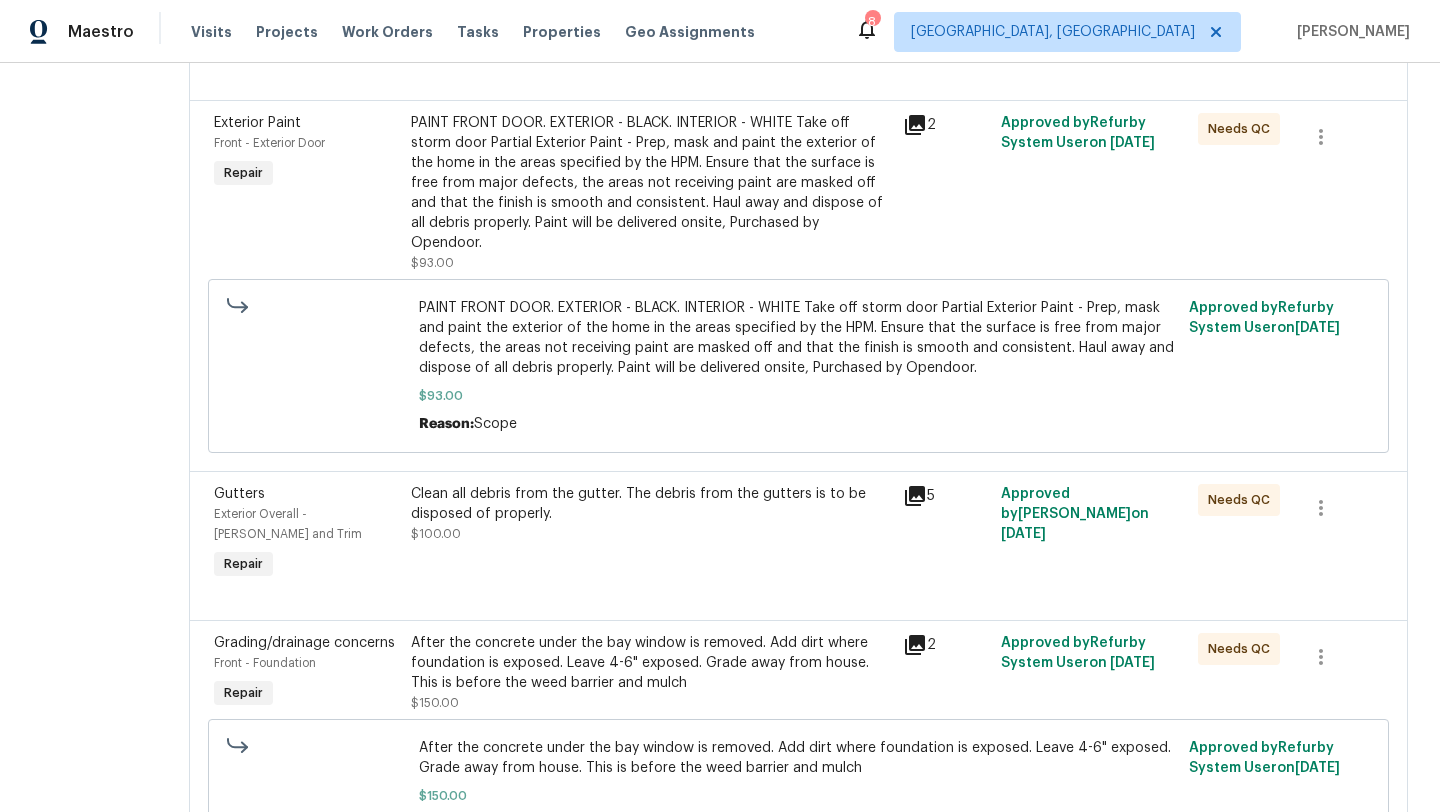 click on "PAINT FRONT DOOR. EXTERIOR - BLACK. INTERIOR - WHITE
Take off storm door Partial Exterior Paint - Prep, mask and paint the exterior of the home in the areas specified by the HPM. Ensure that the surface is free from major defects, the areas not receiving paint are masked off and that the finish is smooth and consistent. Haul away and dispose of all debris properly. Paint will be delivered onsite, Purchased by Opendoor." at bounding box center [651, 183] 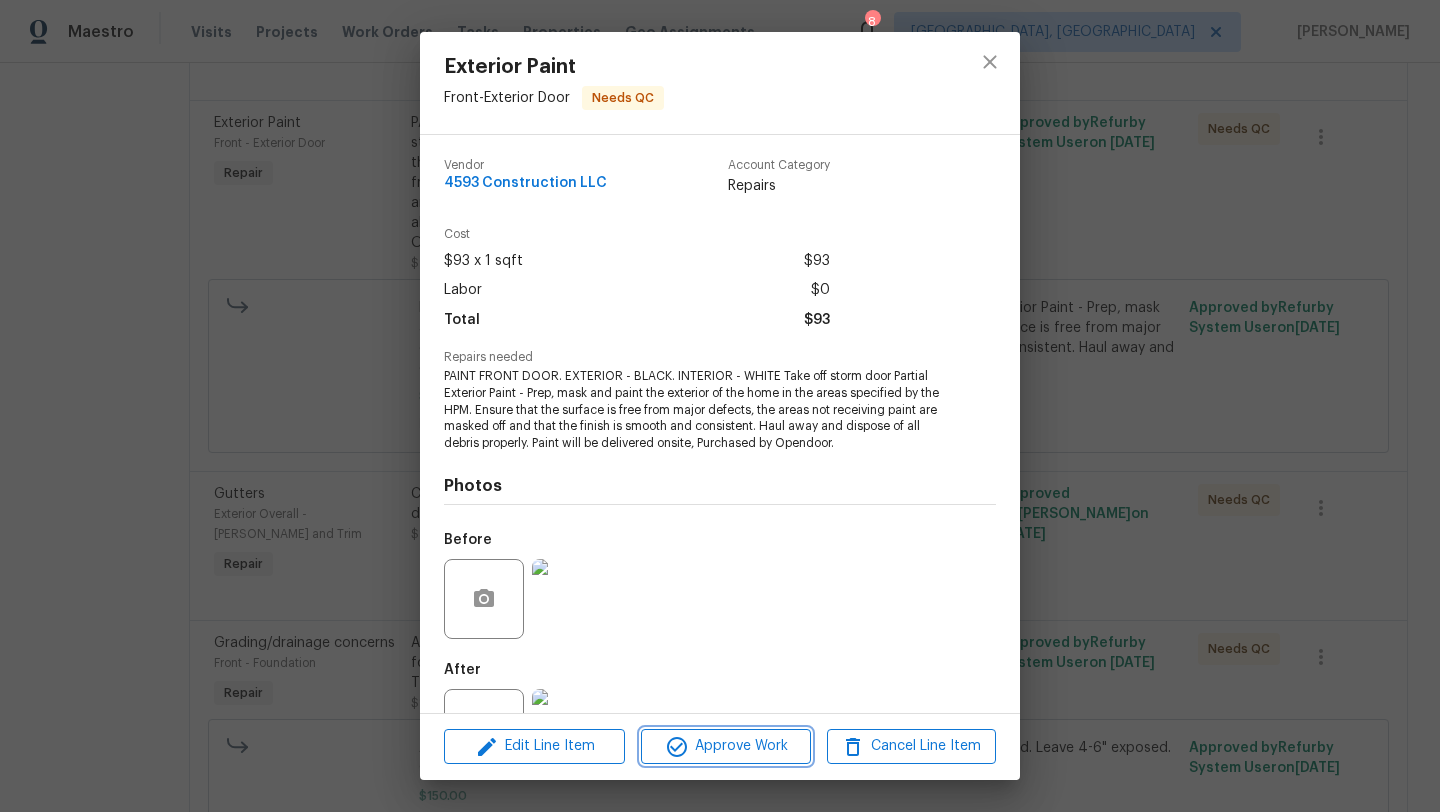 click on "Approve Work" at bounding box center [725, 746] 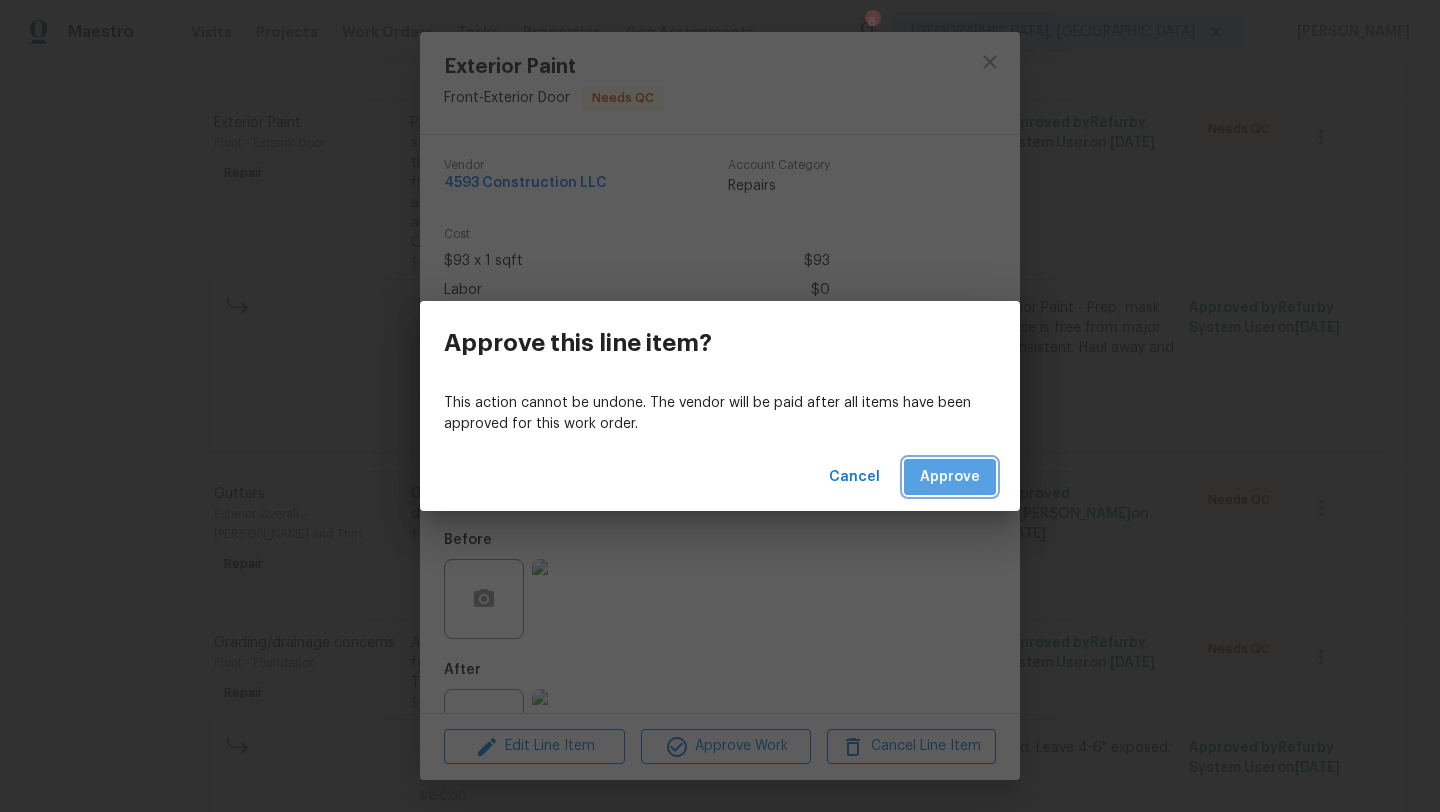 click on "Approve" at bounding box center [950, 477] 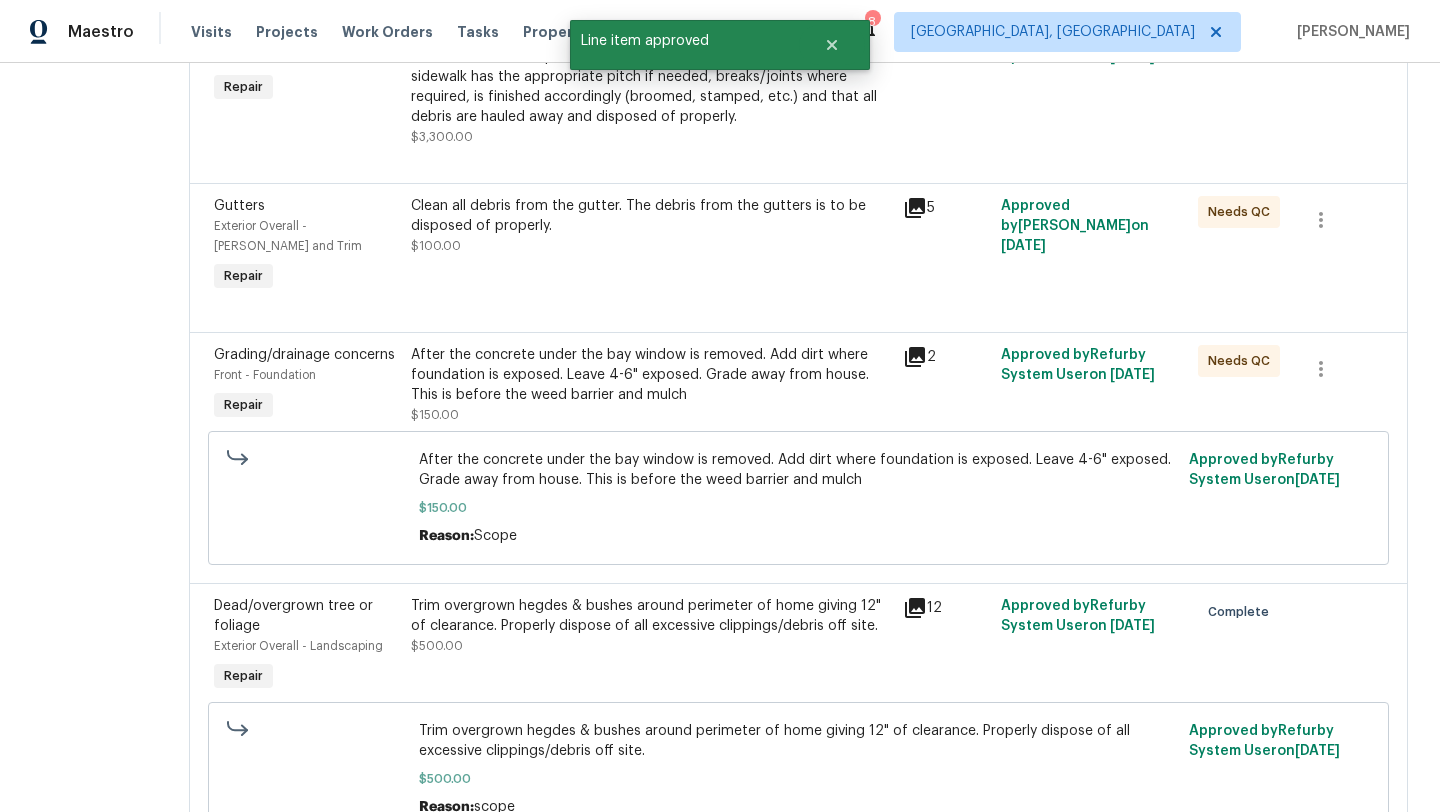 scroll, scrollTop: 724, scrollLeft: 0, axis: vertical 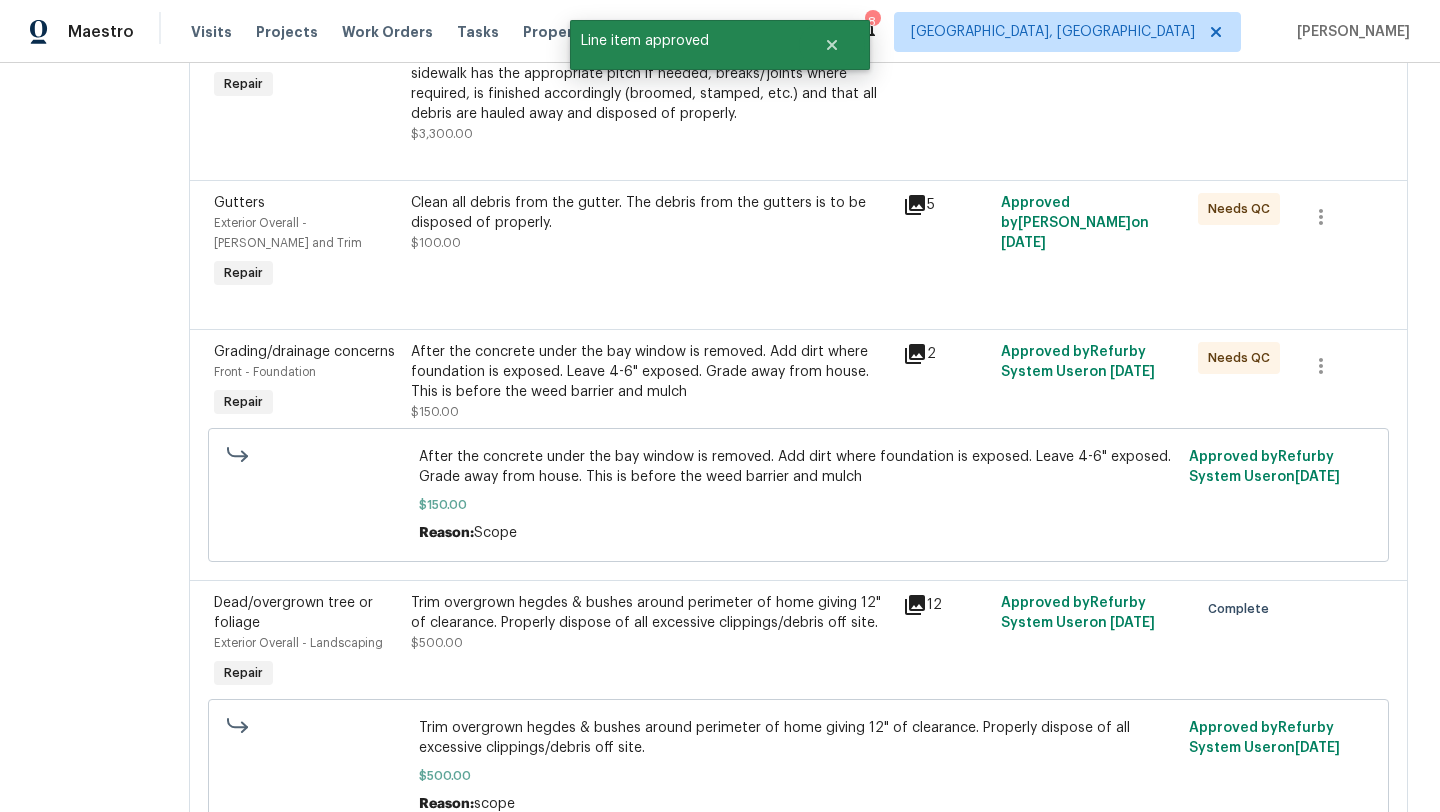 click on "After the concrete under the bay window is removed. Add dirt where foundation is exposed. Leave 4-6" exposed. Grade away from house. This is before the weed barrier and mulch" at bounding box center (651, 372) 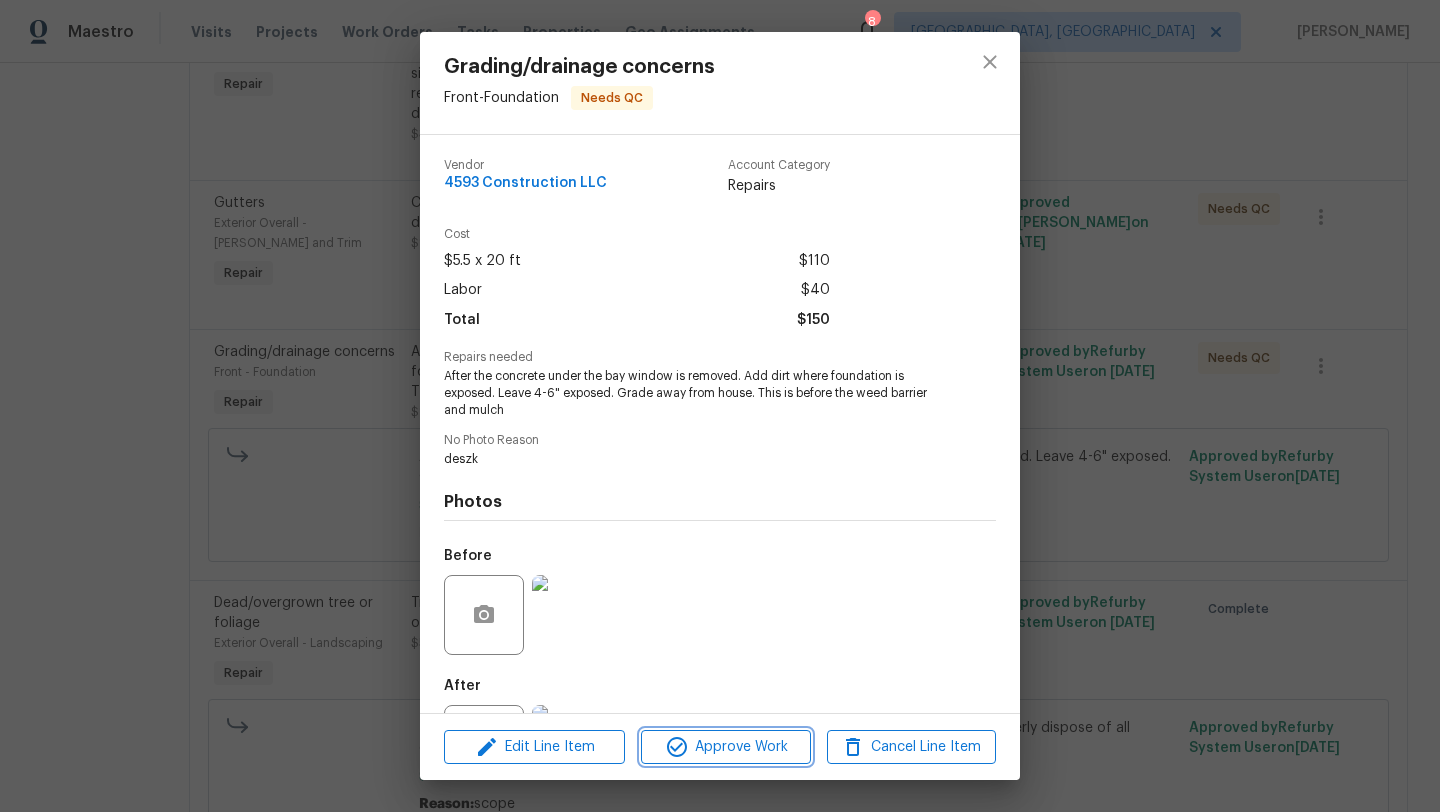 click on "Approve Work" at bounding box center (725, 747) 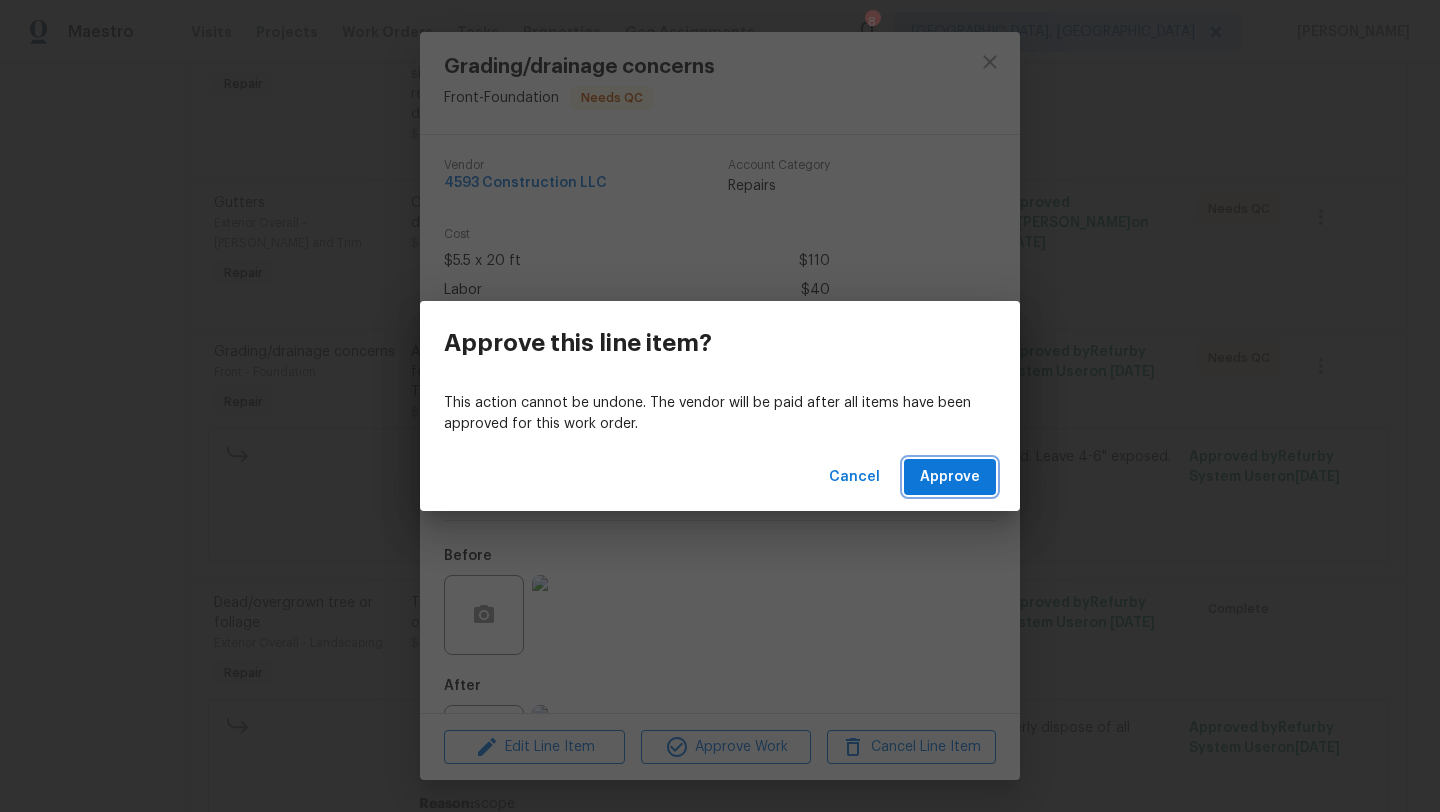 click on "Approve" at bounding box center (950, 477) 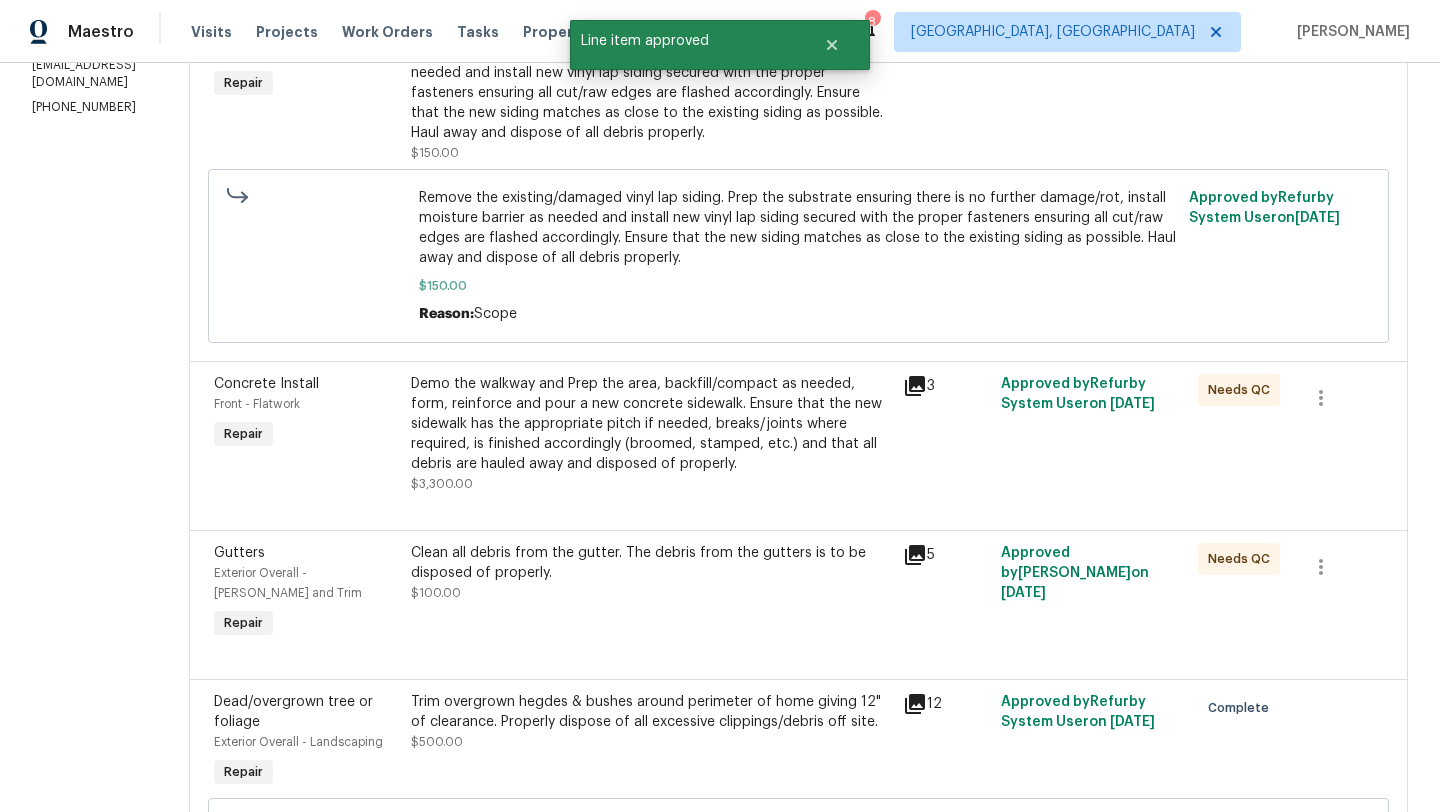 scroll, scrollTop: 412, scrollLeft: 0, axis: vertical 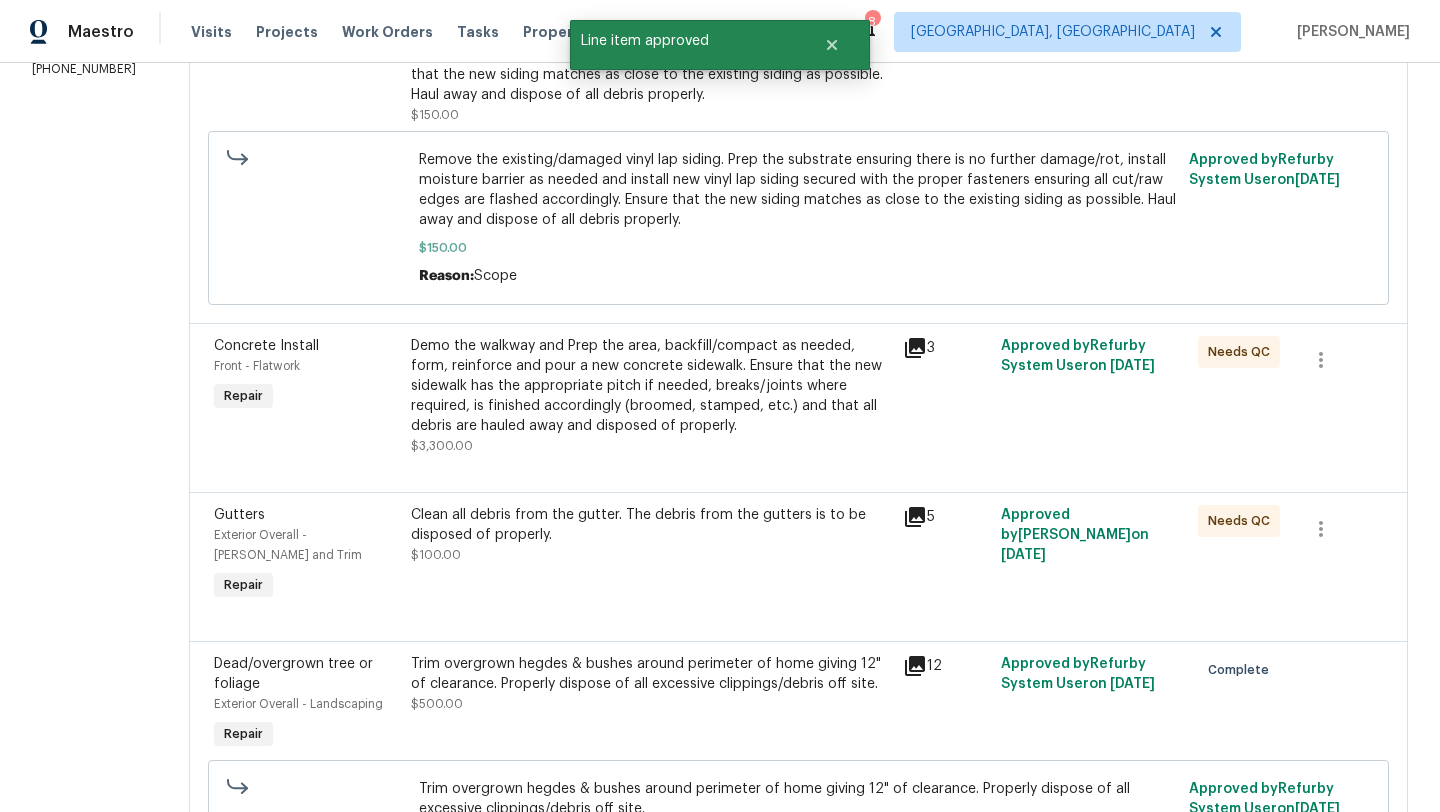 click on "Clean all debris from the gutter. The debris from the gutters is to be disposed of properly. $100.00" at bounding box center (651, 535) 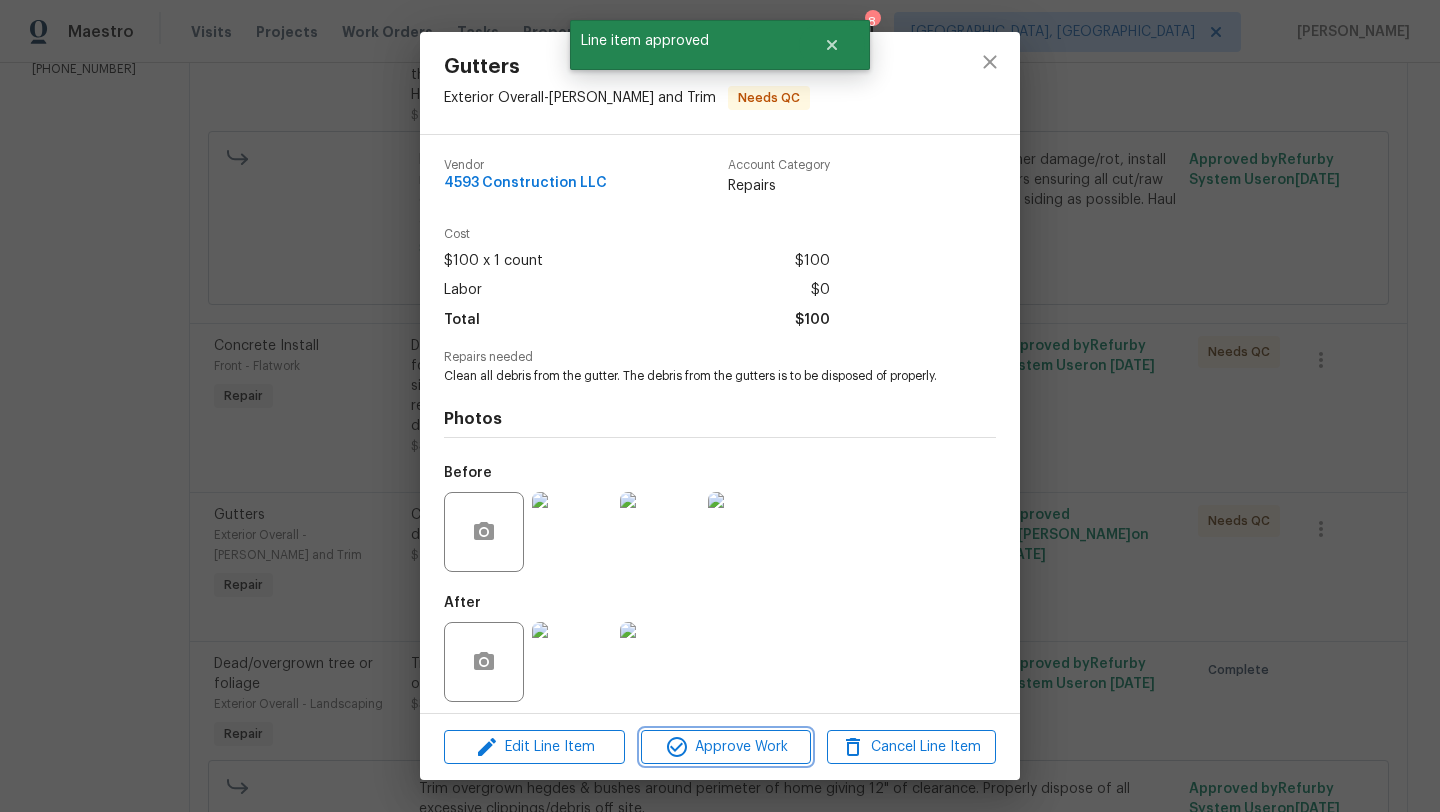 click on "Approve Work" at bounding box center [725, 747] 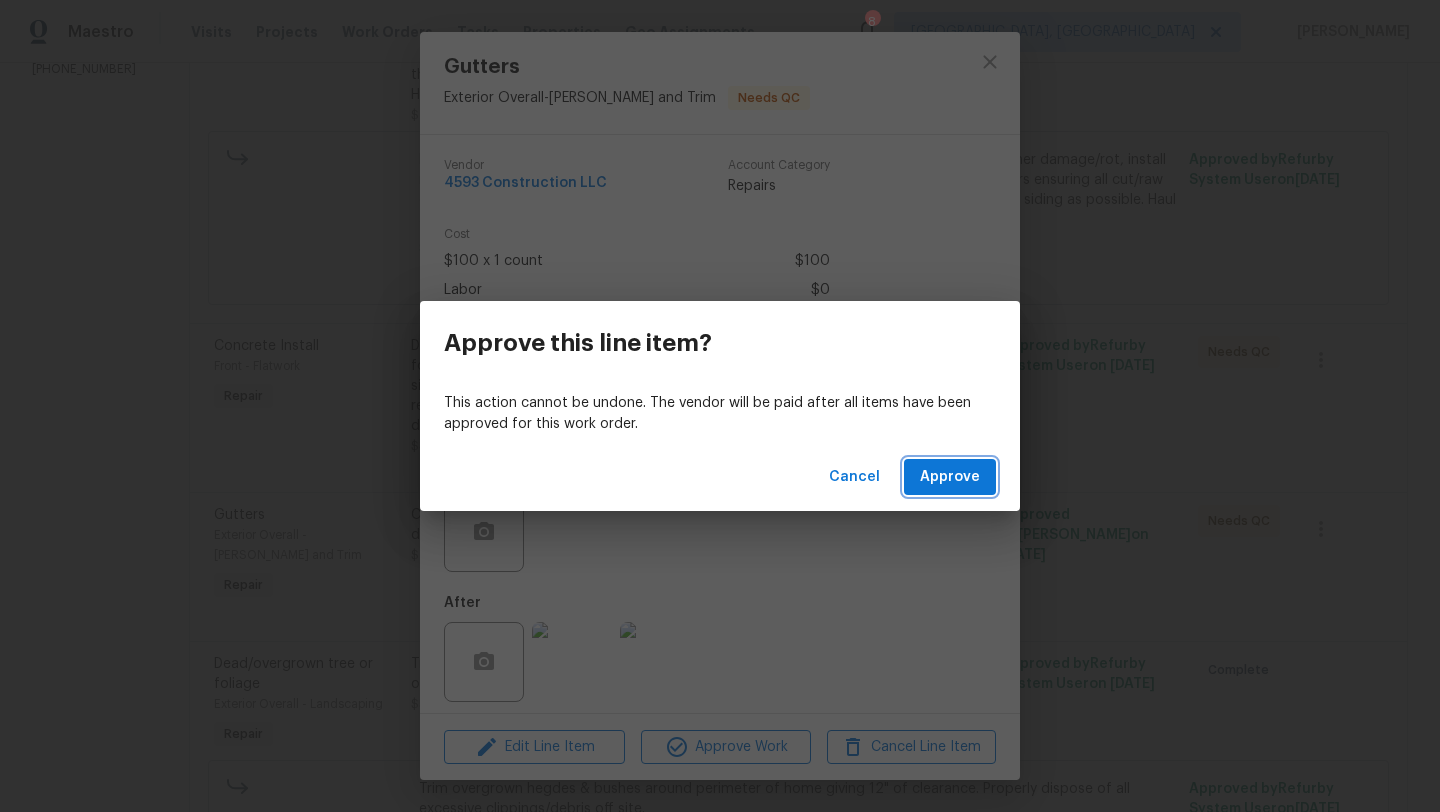 click on "Approve" at bounding box center (950, 477) 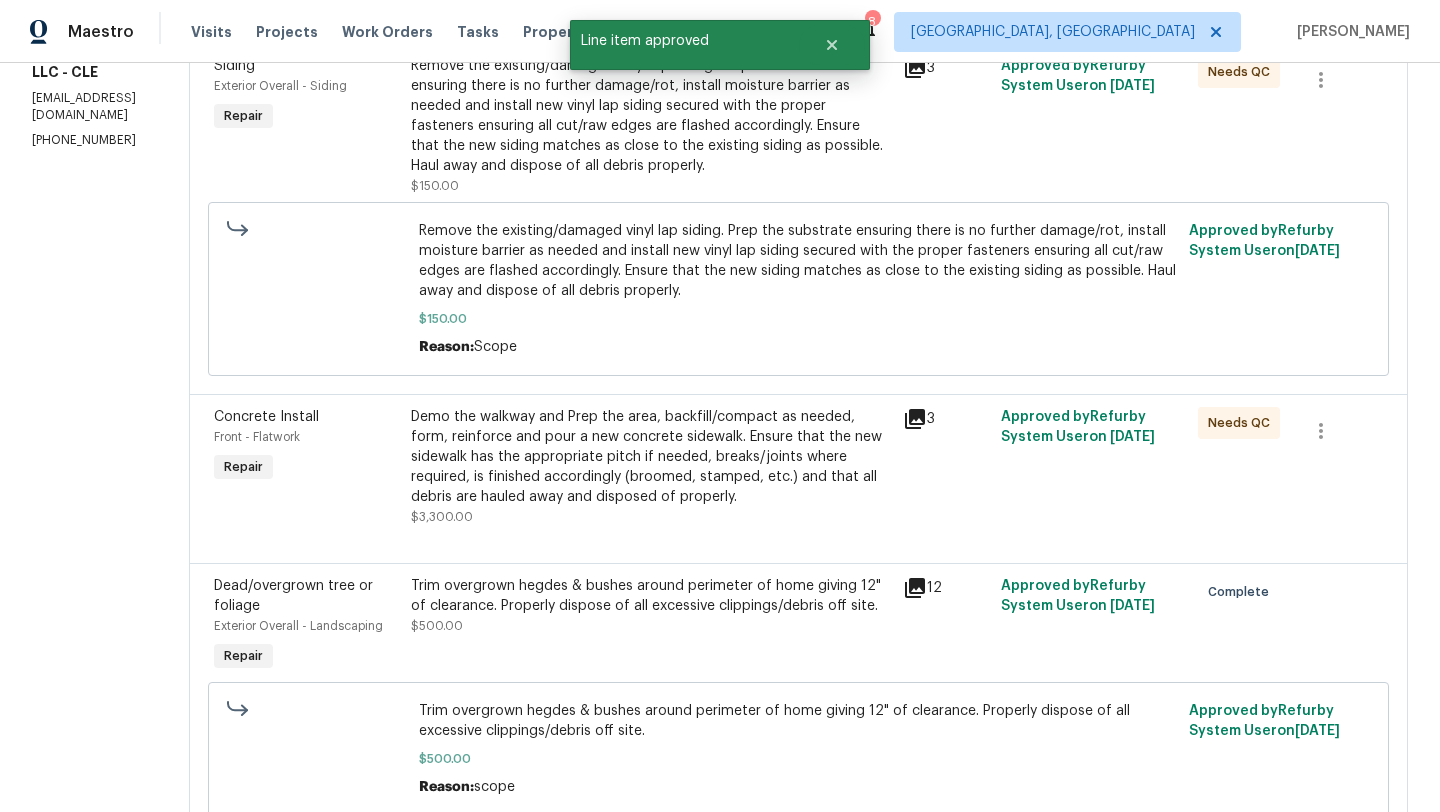 scroll, scrollTop: 374, scrollLeft: 0, axis: vertical 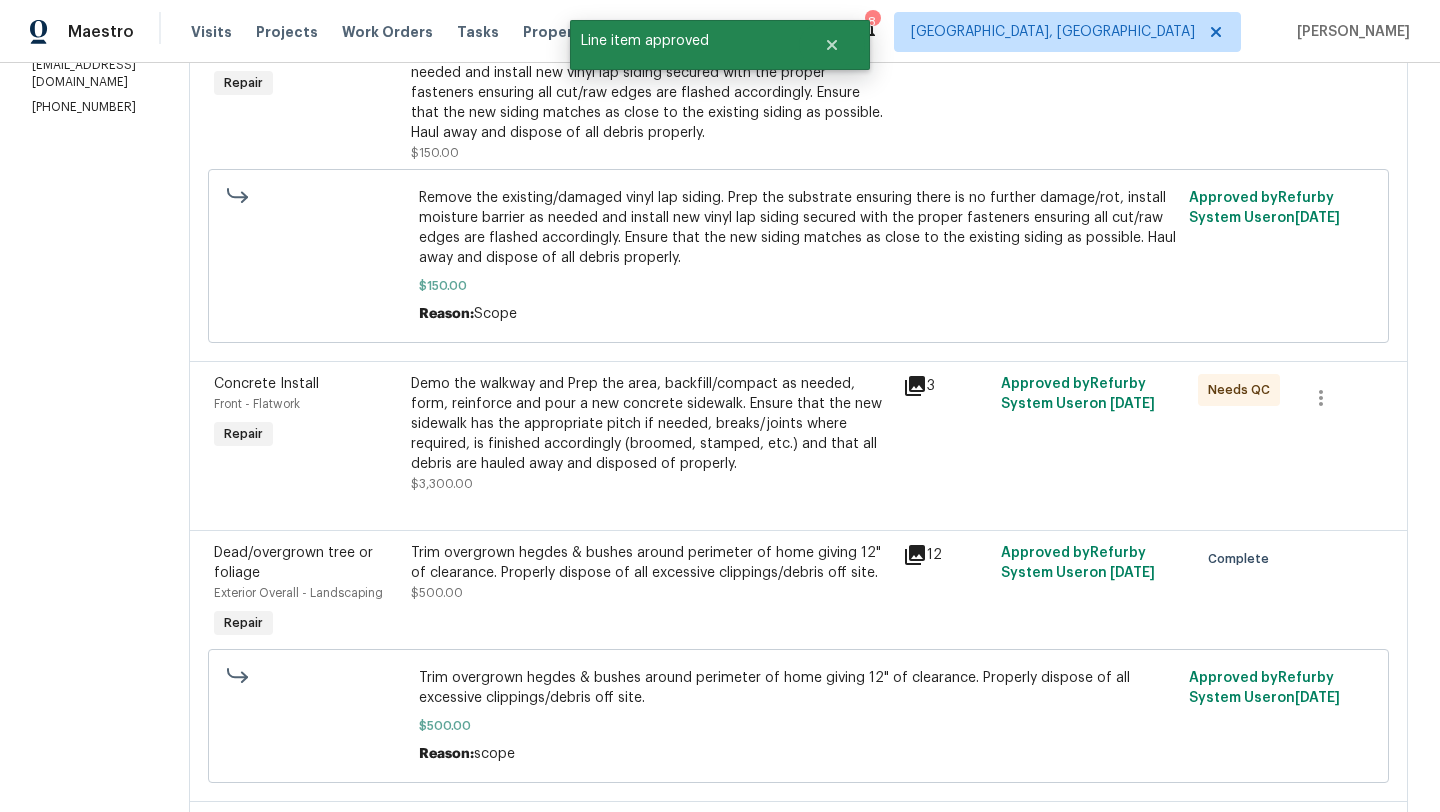 click on "Demo the walkway and Prep the area, backfill/compact as needed, form, reinforce and pour a new concrete sidewalk. Ensure that the new sidewalk has the appropriate pitch if needed, breaks/joints where required, is finished accordingly (broomed, stamped, etc.) and that all debris are hauled away and disposed of properly." at bounding box center [651, 424] 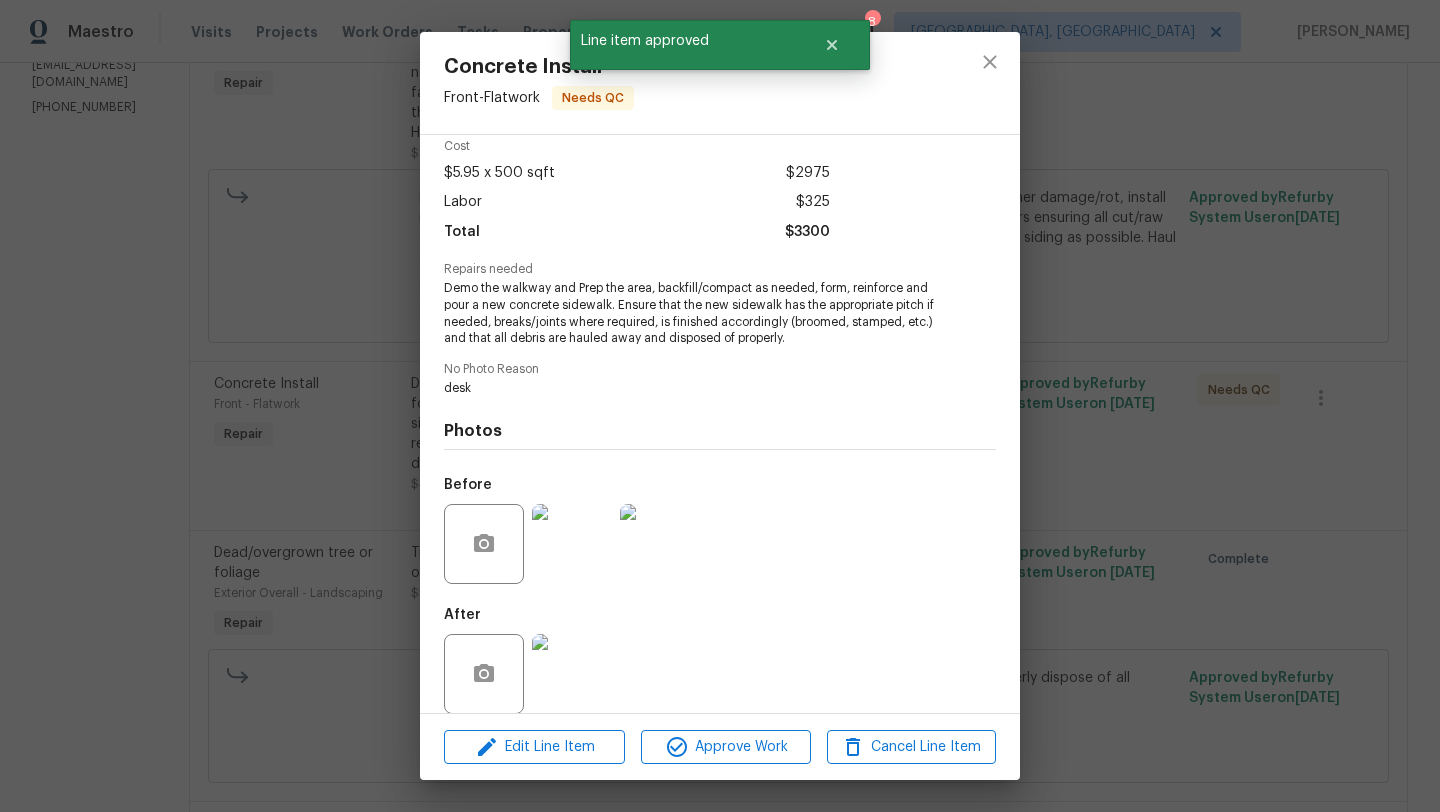 scroll, scrollTop: 109, scrollLeft: 0, axis: vertical 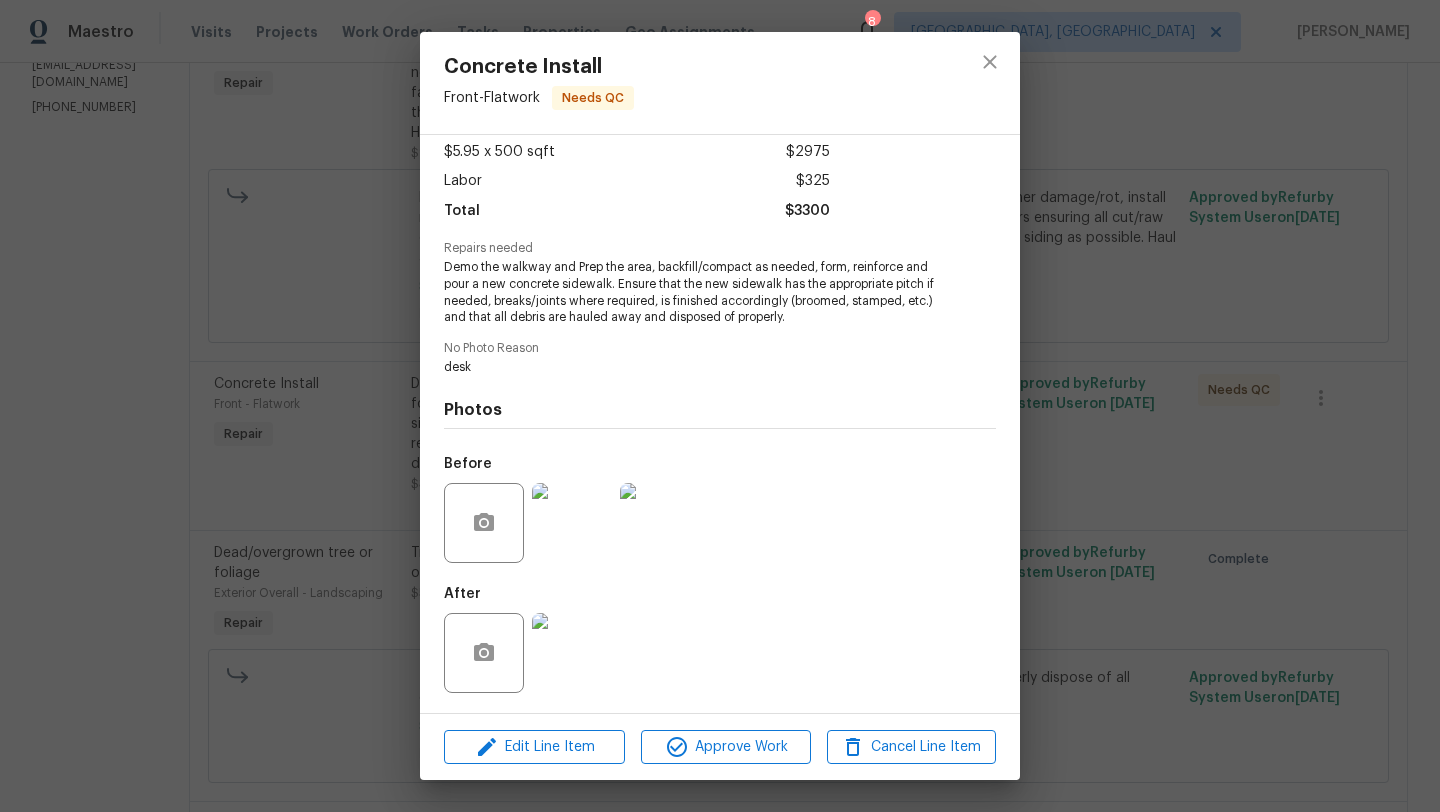 click at bounding box center (572, 653) 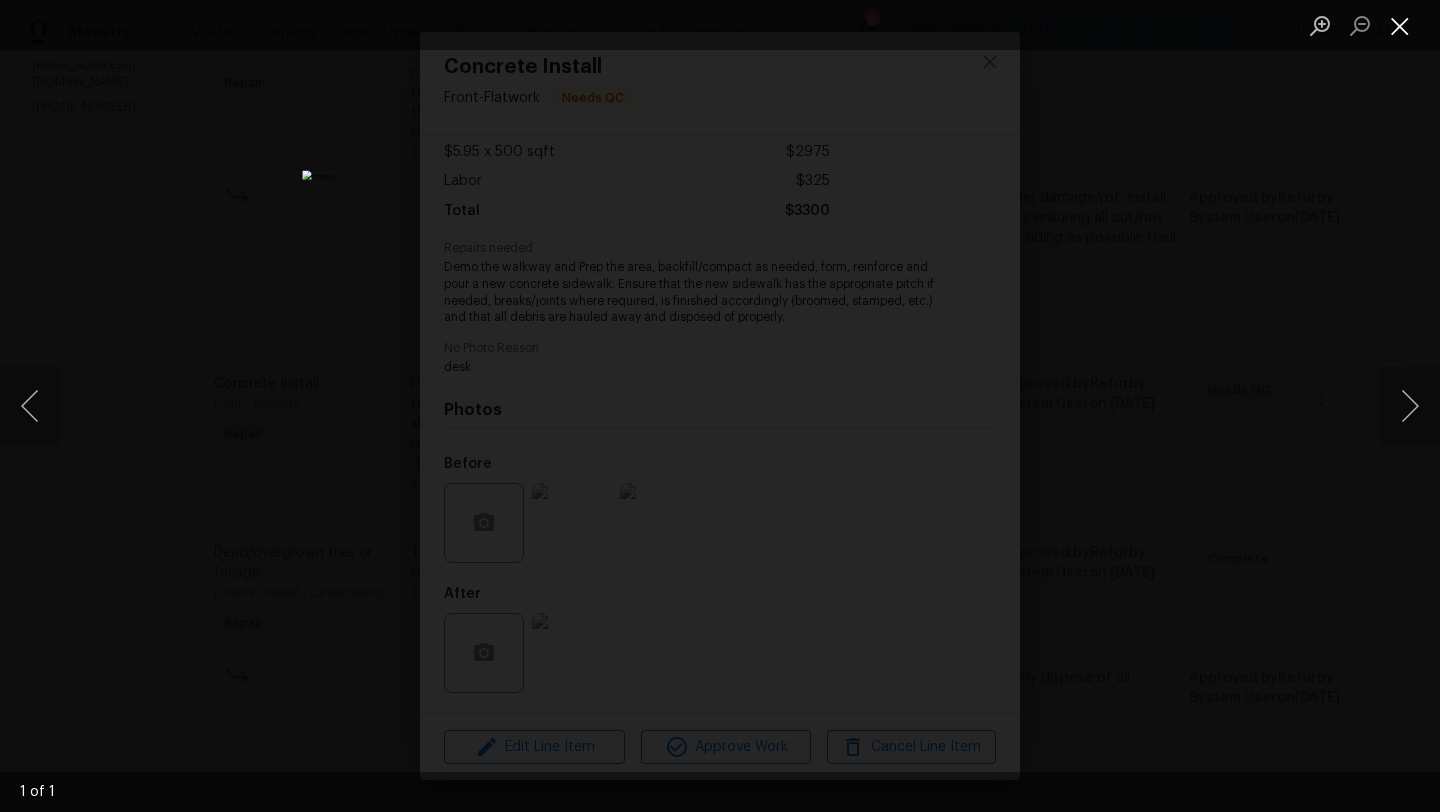 click at bounding box center [1400, 25] 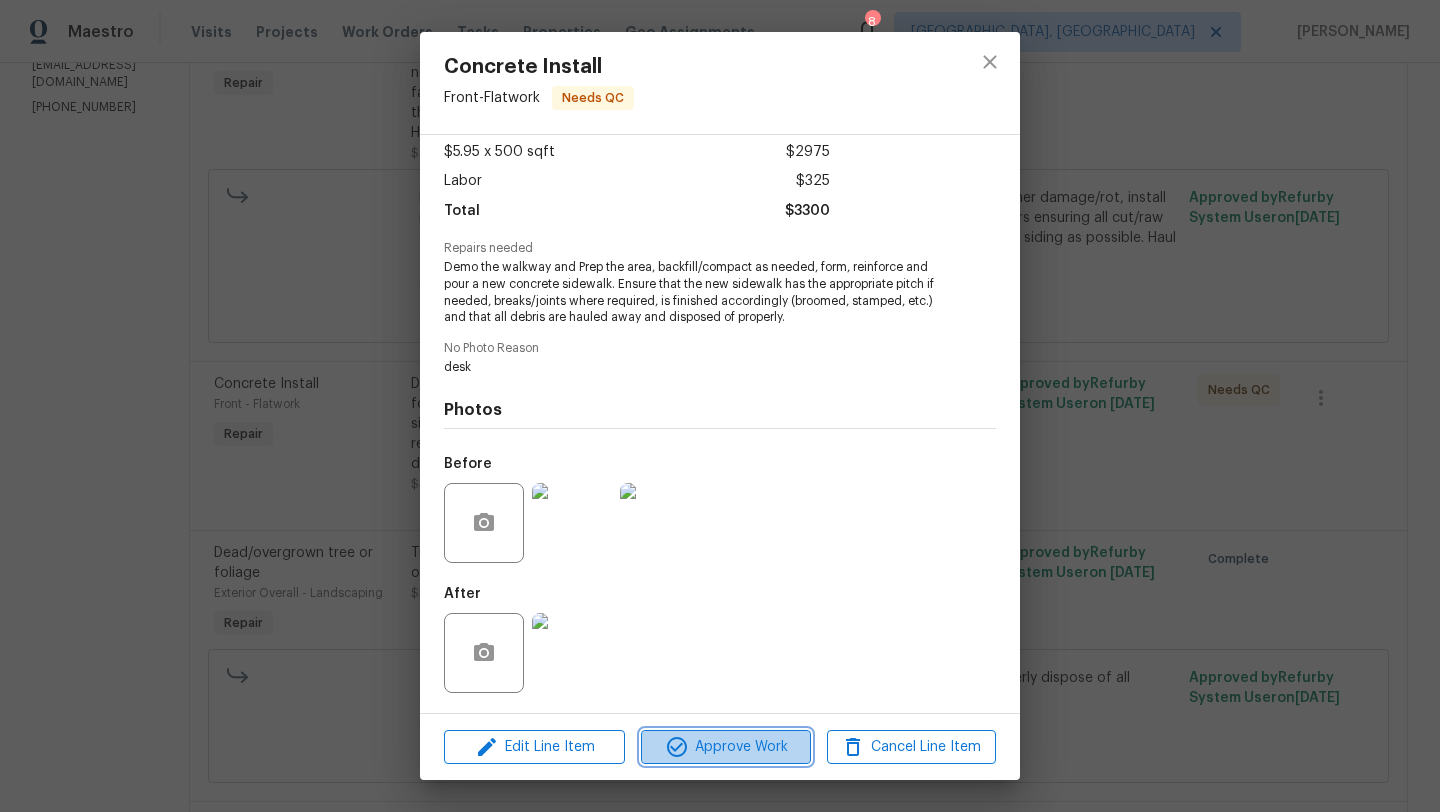 click on "Approve Work" at bounding box center [725, 747] 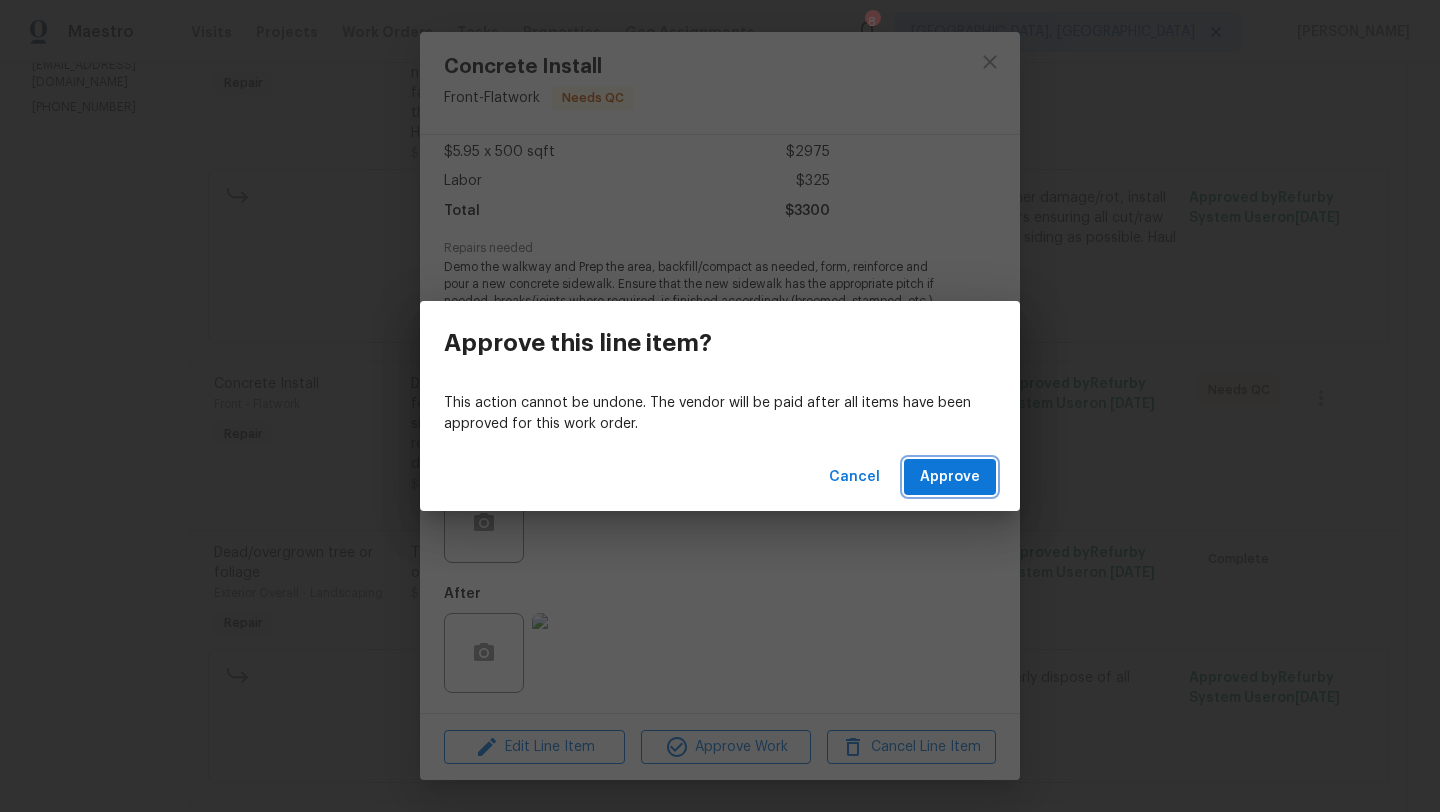 click on "Approve" at bounding box center [950, 477] 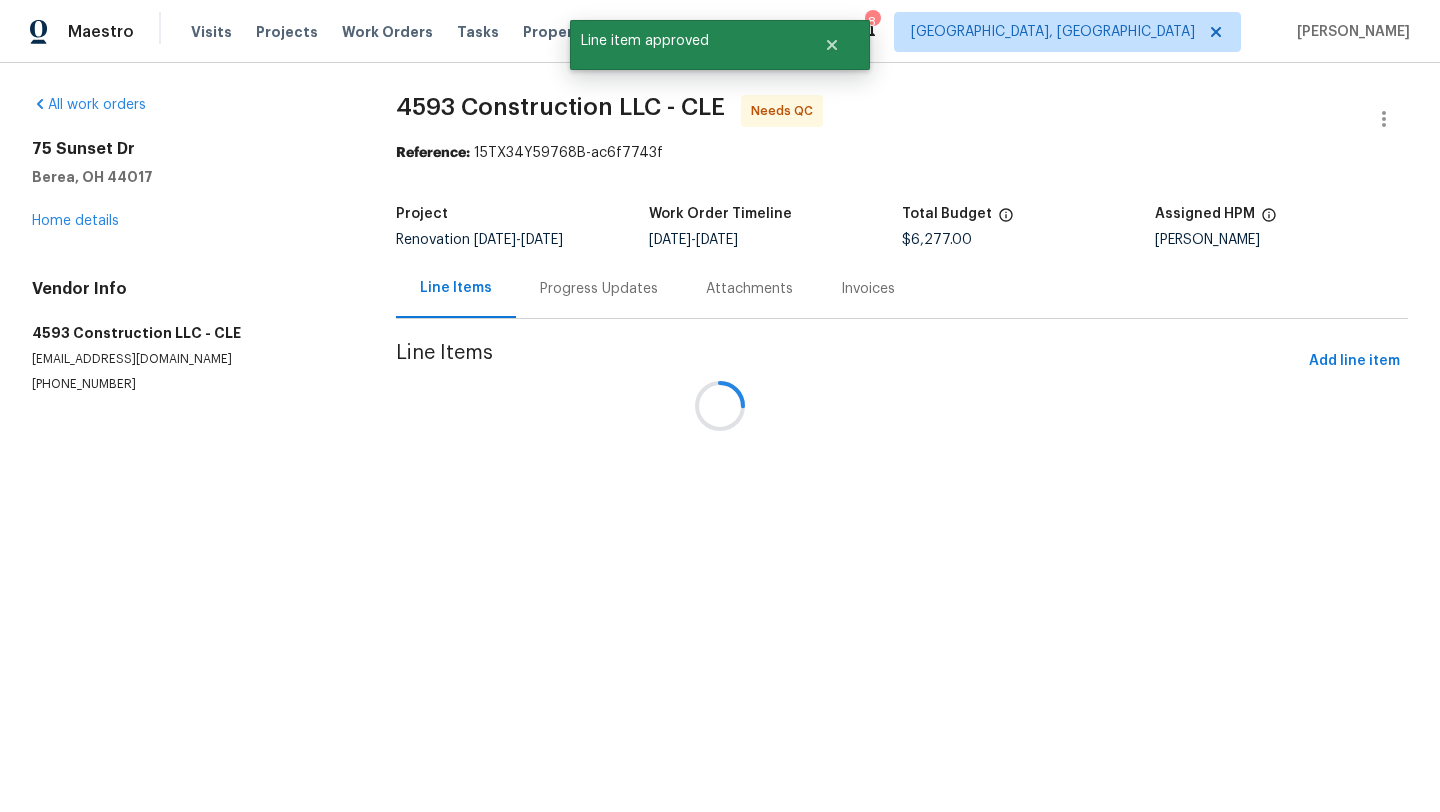 scroll, scrollTop: 0, scrollLeft: 0, axis: both 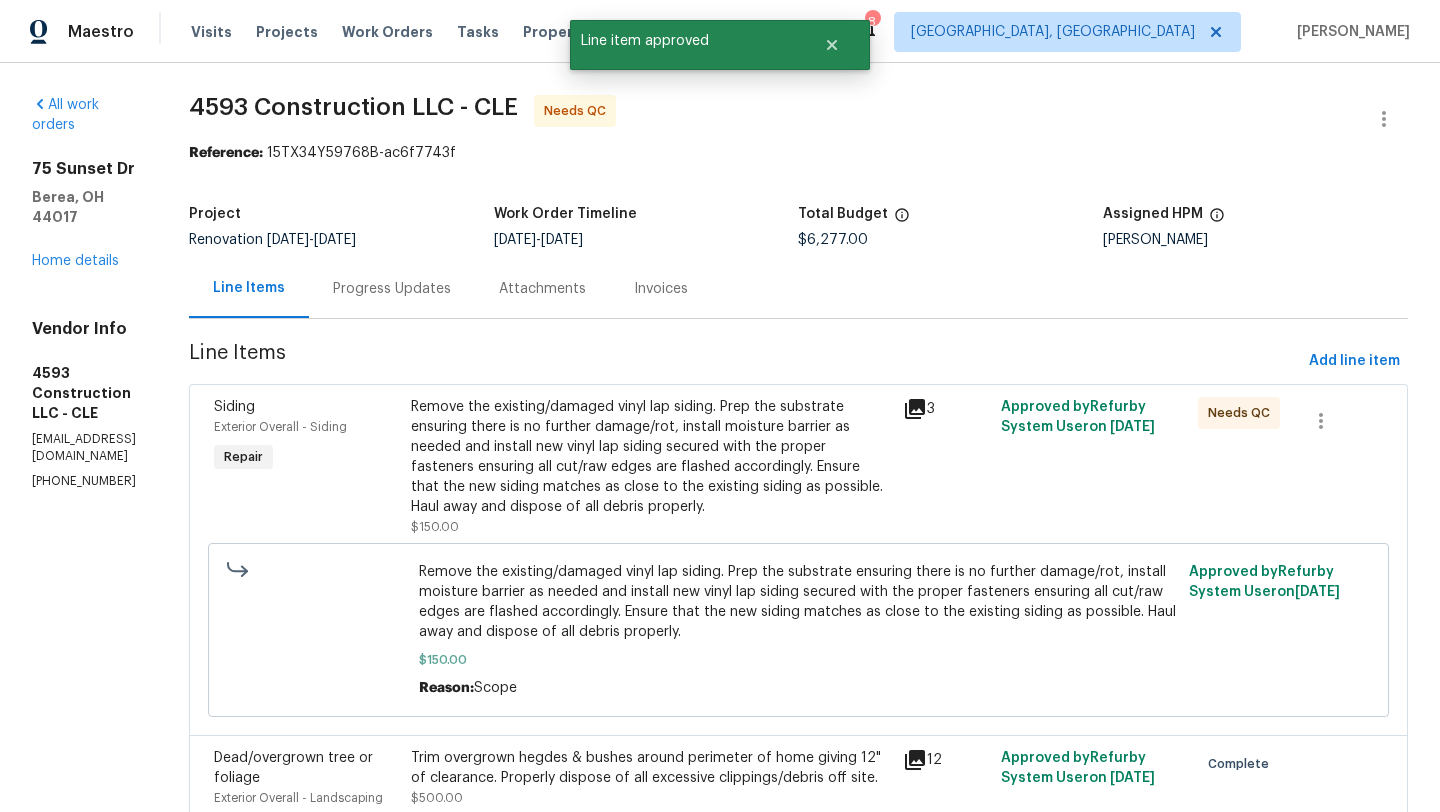 click on "75 Sunset Dr Berea, OH 44017 Home details" at bounding box center [86, 215] 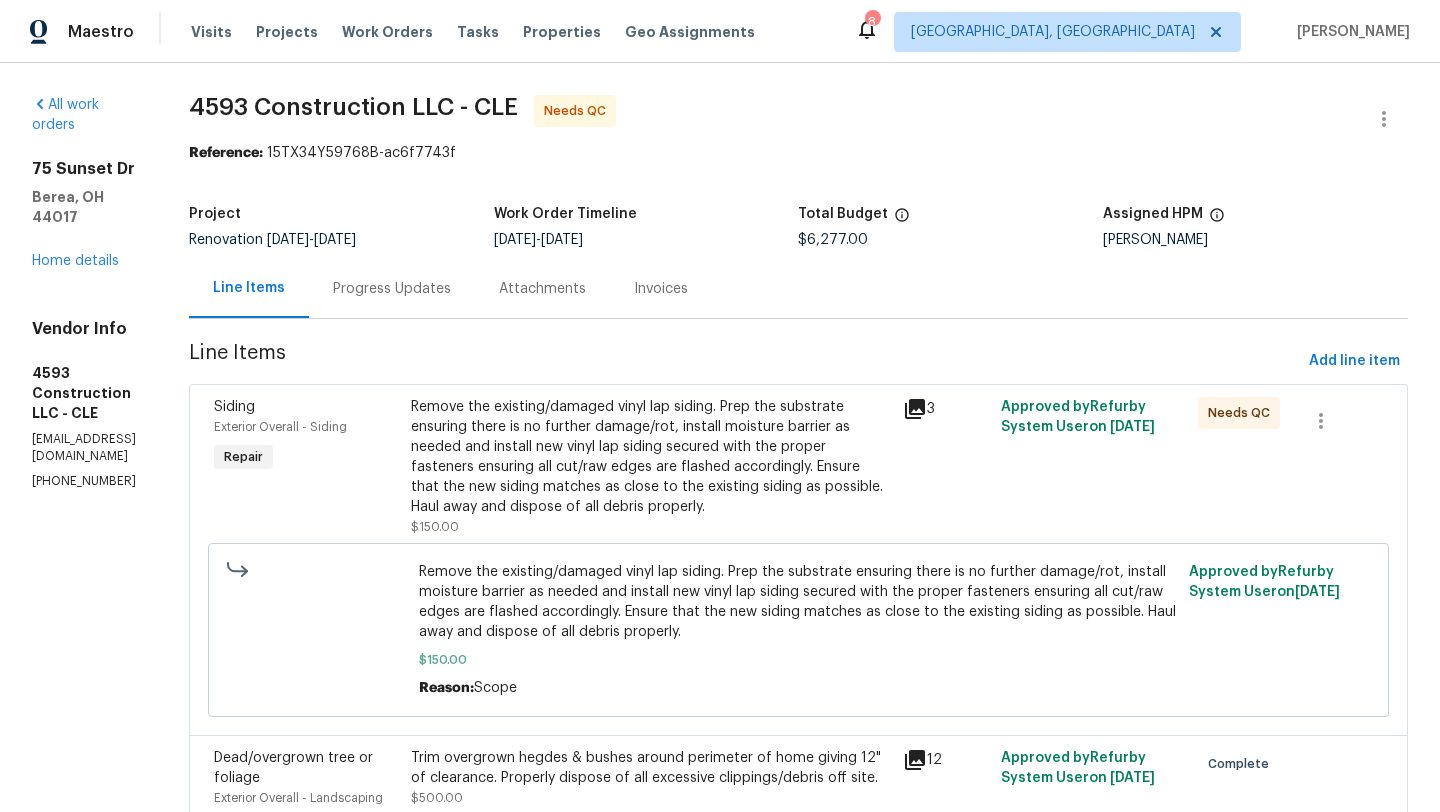 click on "Remove the existing/damaged vinyl lap siding. Prep the substrate ensuring there is no further damage/rot, install moisture barrier as needed and install new vinyl lap siding secured with the proper fasteners ensuring all cut/raw edges are flashed accordingly. Ensure that the new siding matches as close to the existing siding as possible. Haul away and dispose of all debris properly." at bounding box center [651, 457] 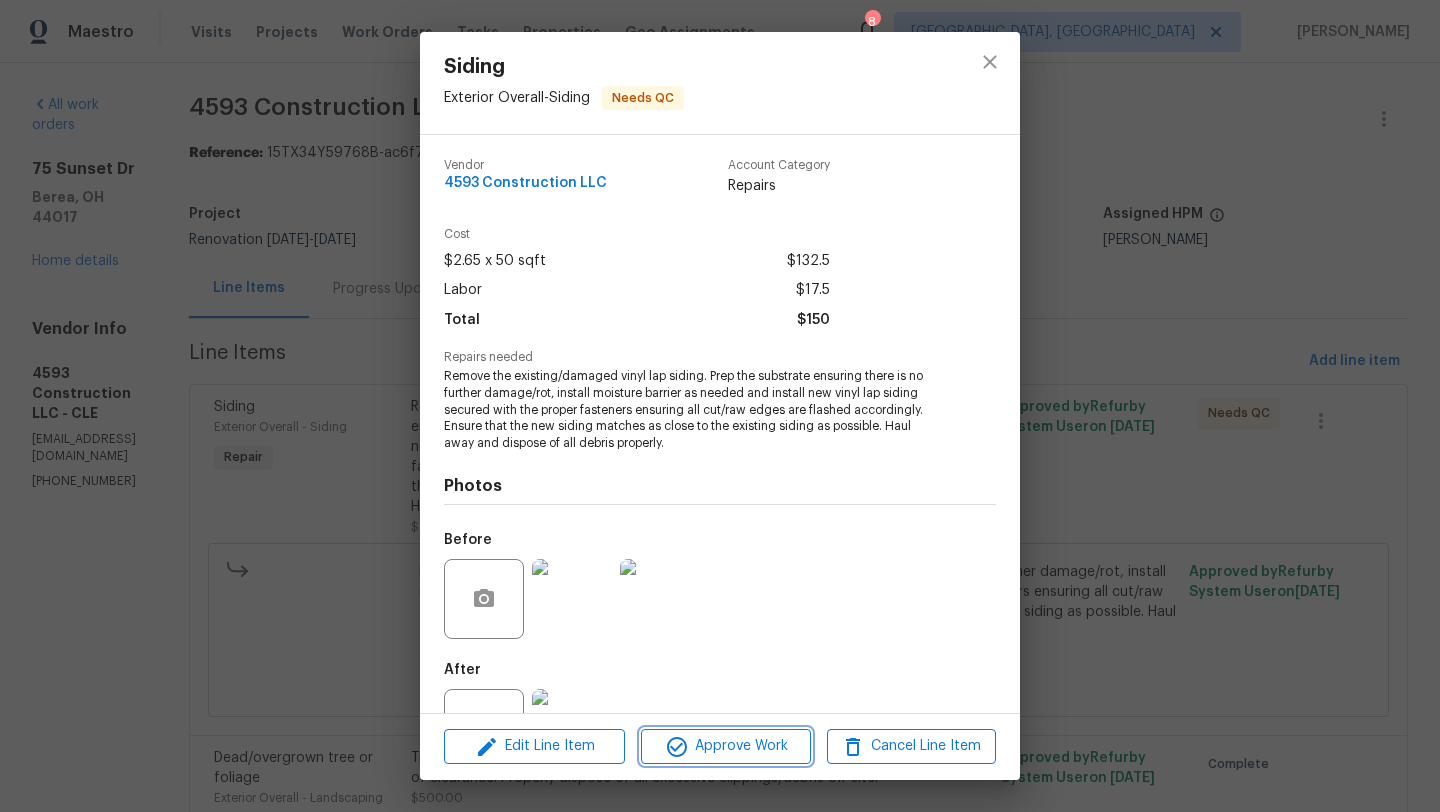 click on "Approve Work" at bounding box center (725, 746) 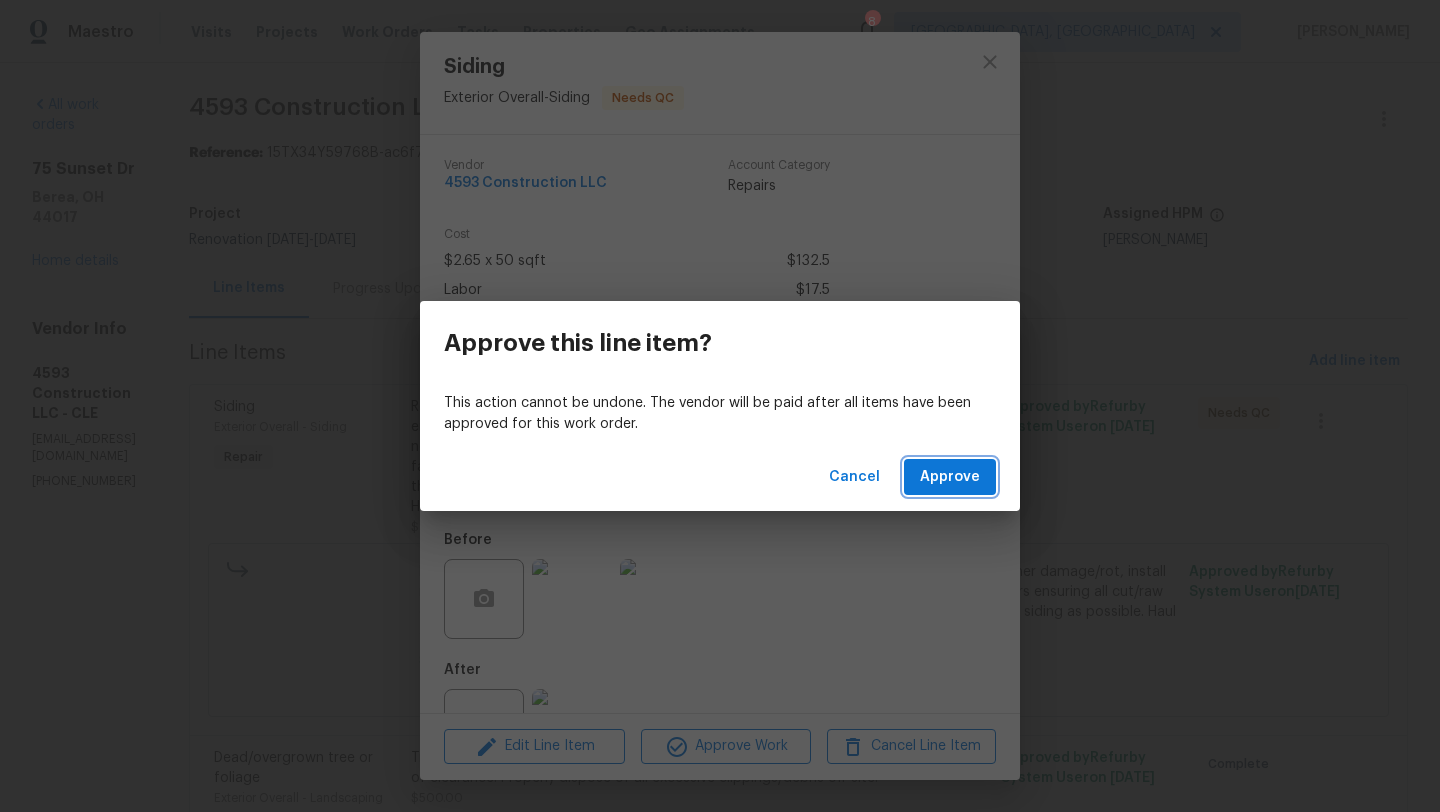 click on "Approve" at bounding box center (950, 477) 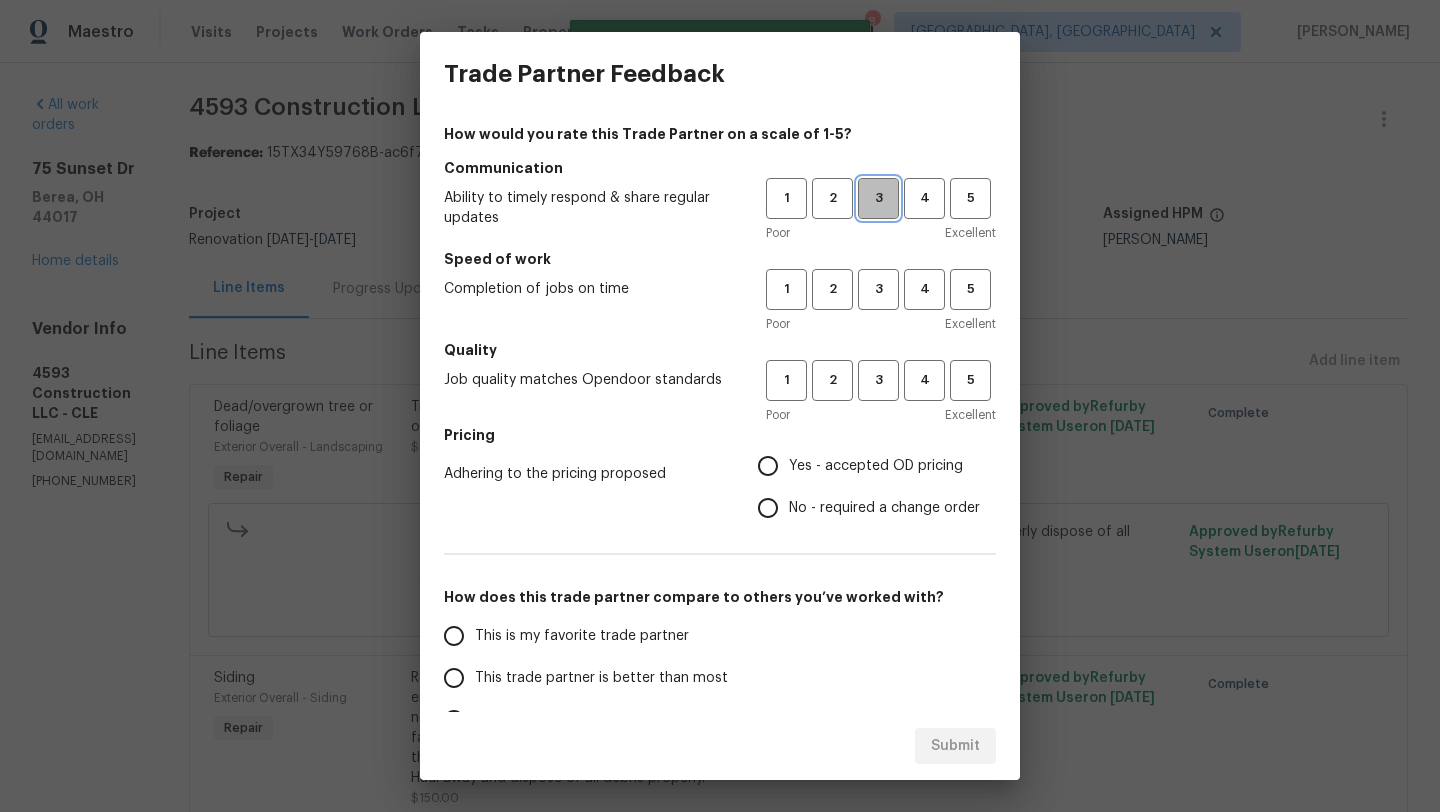 click on "3" at bounding box center [878, 198] 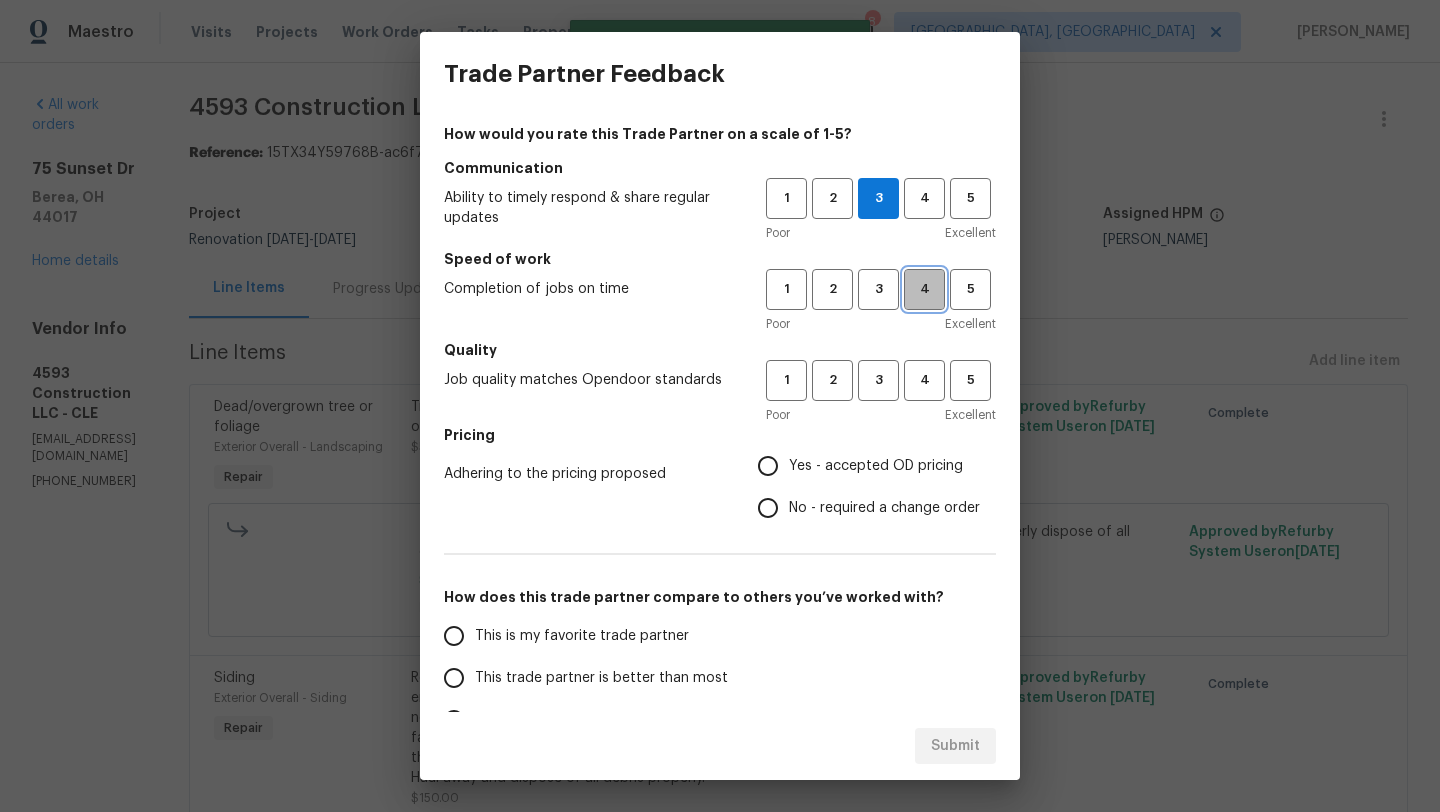 click on "4" at bounding box center [924, 289] 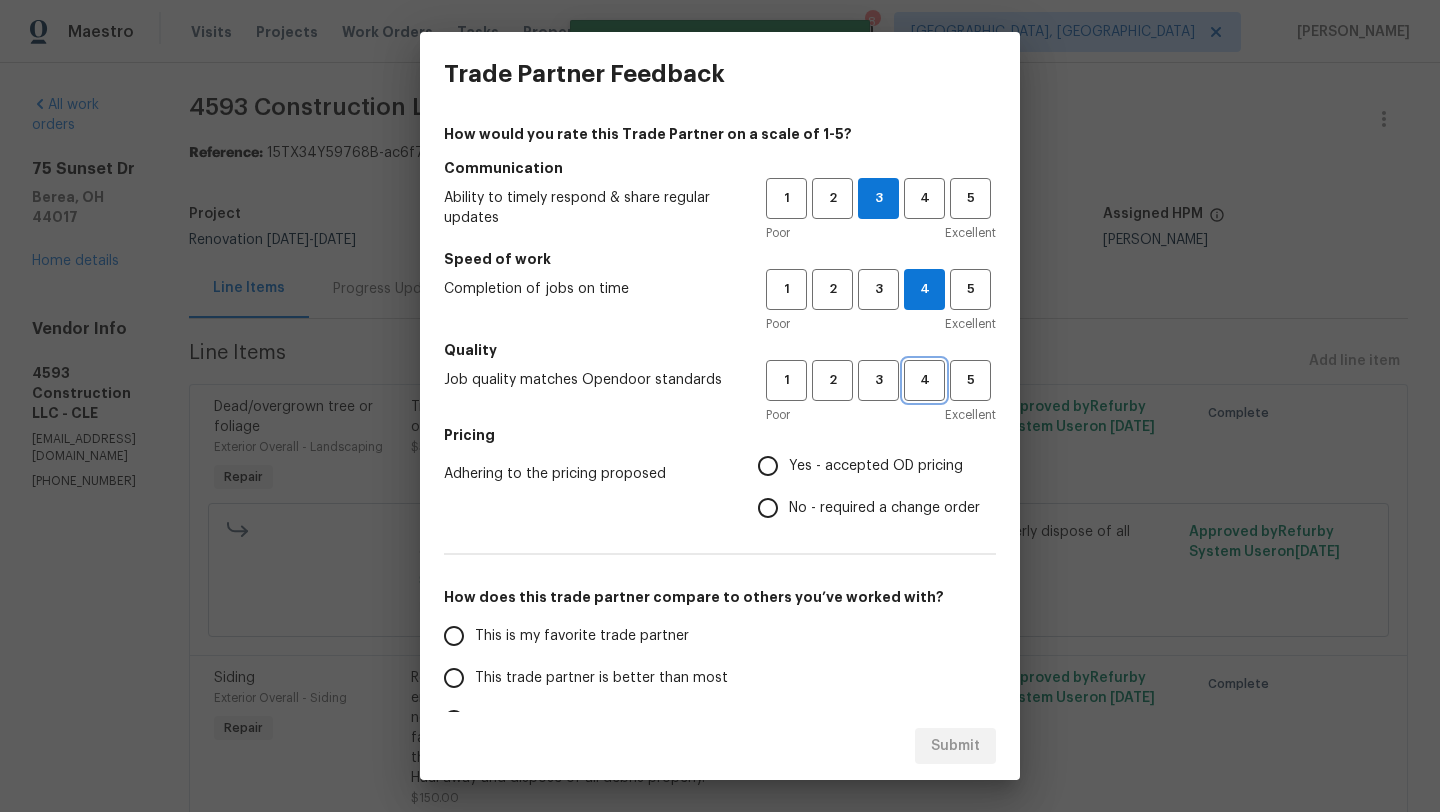 click on "4" at bounding box center [924, 380] 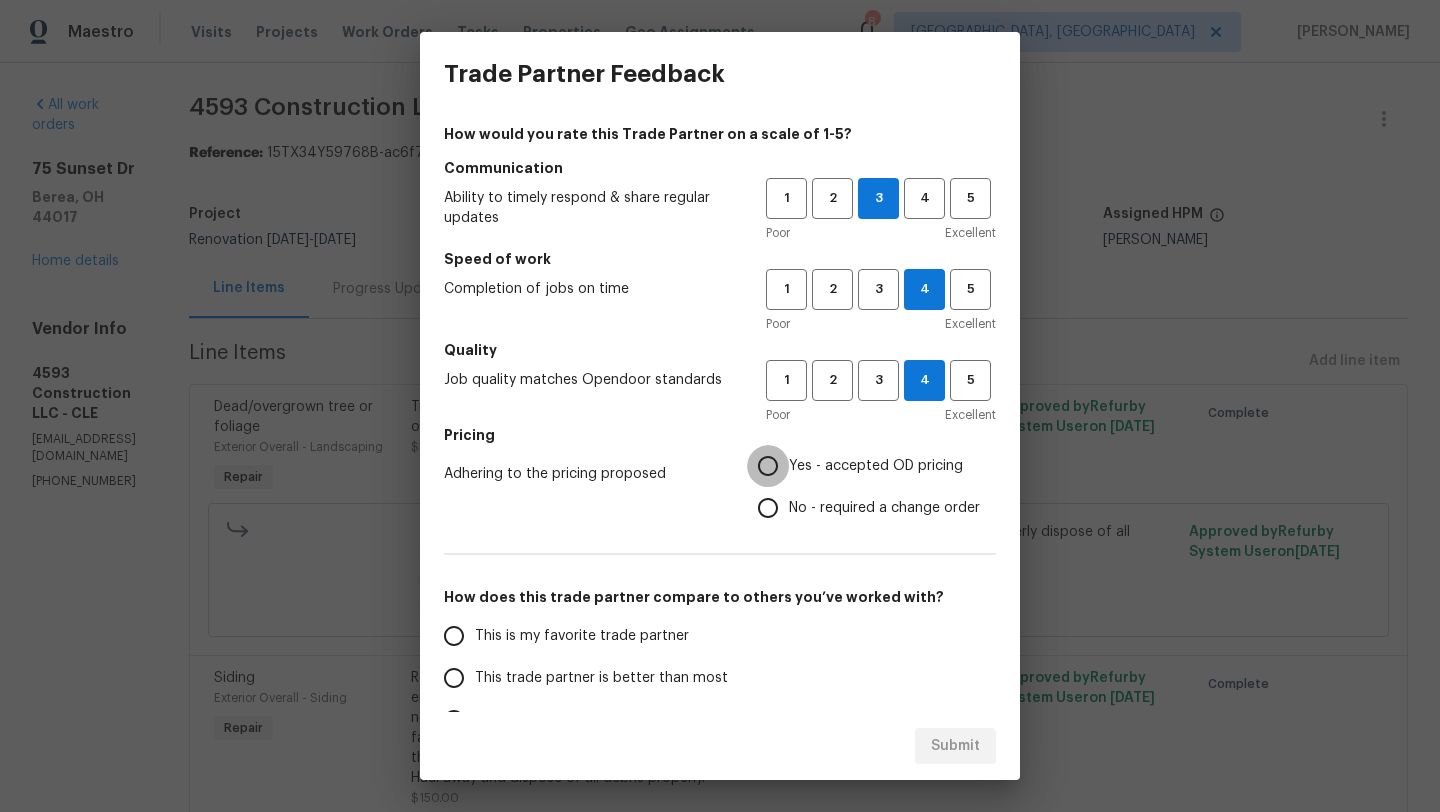click on "Yes - accepted OD pricing" at bounding box center [768, 466] 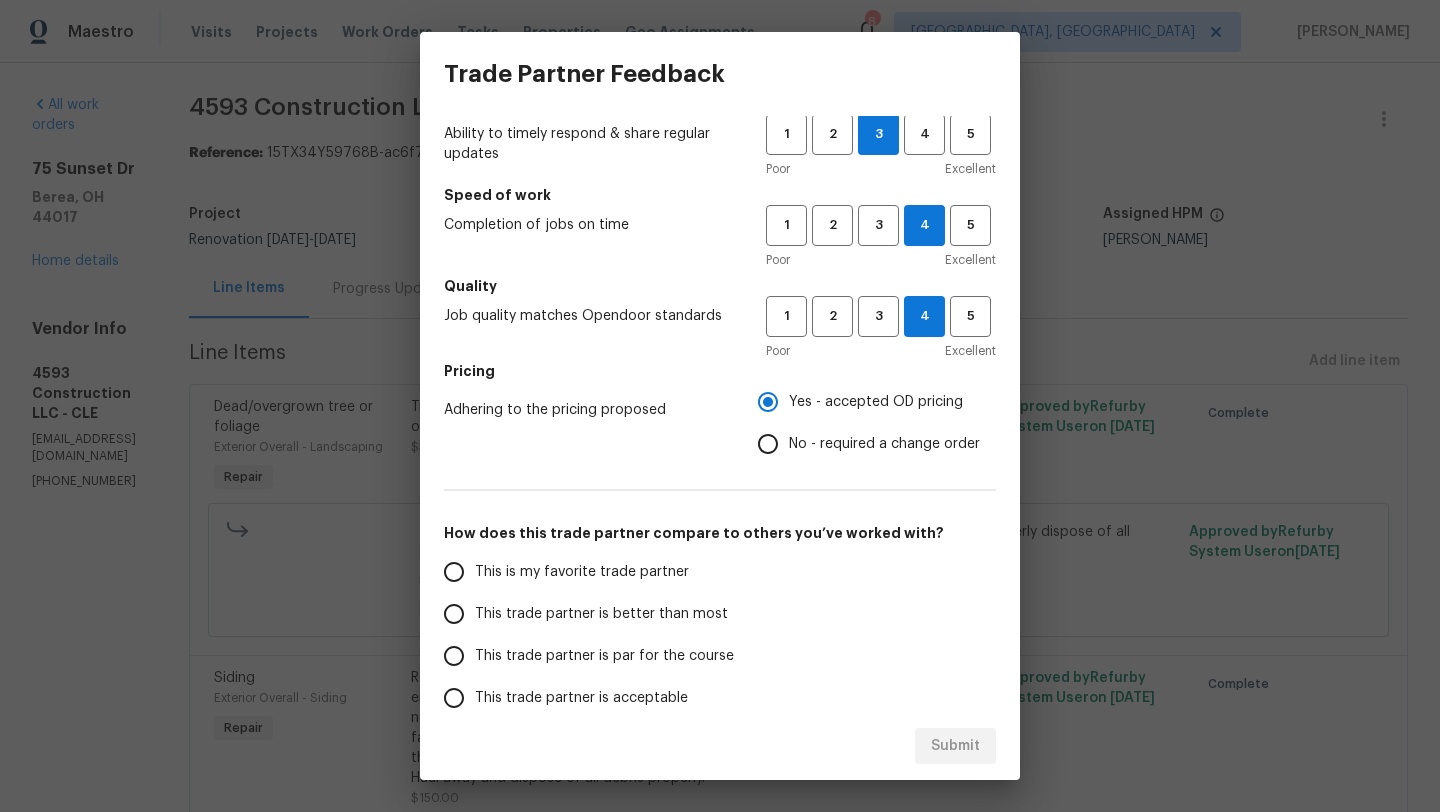 scroll, scrollTop: 67, scrollLeft: 0, axis: vertical 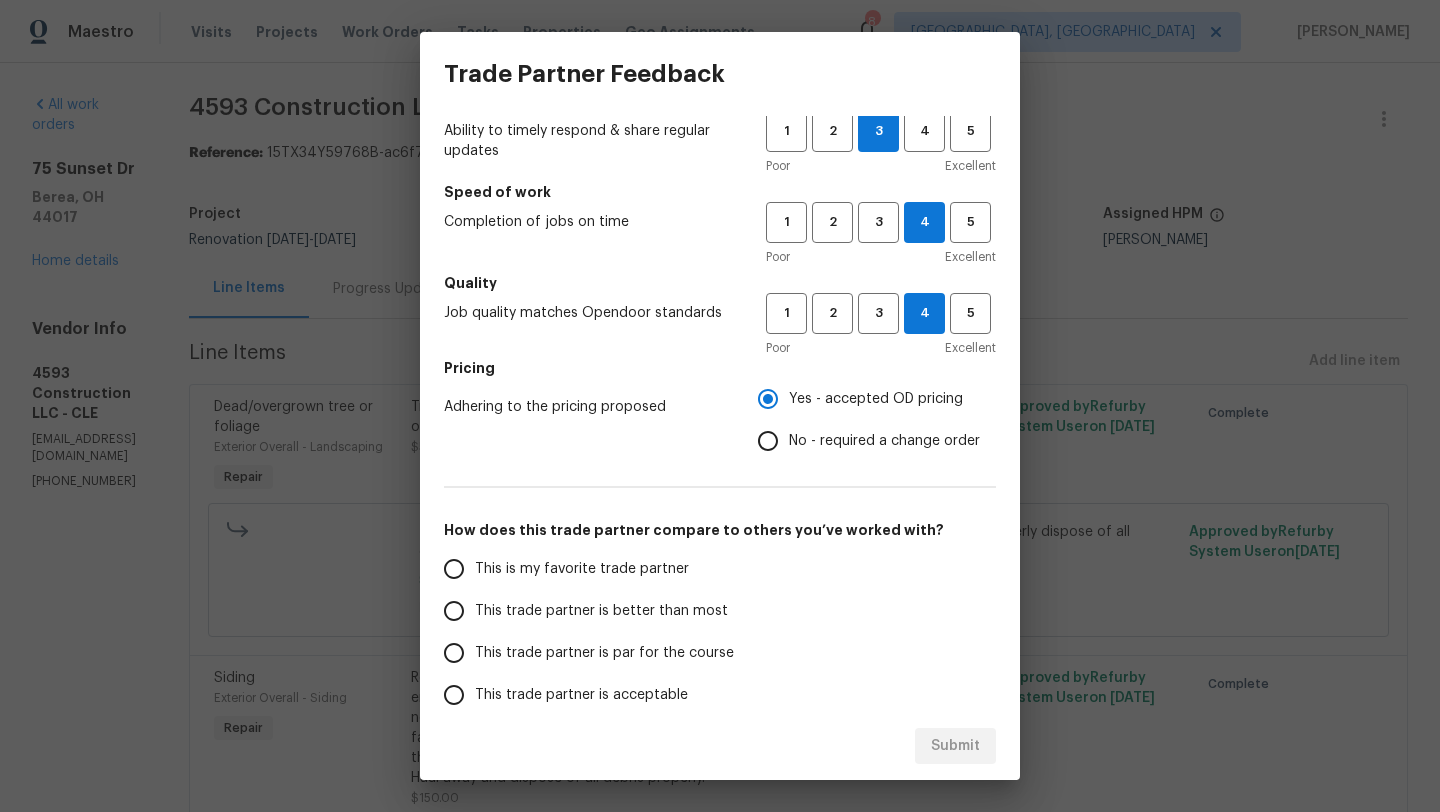 click on "This trade partner is better than most" at bounding box center (454, 611) 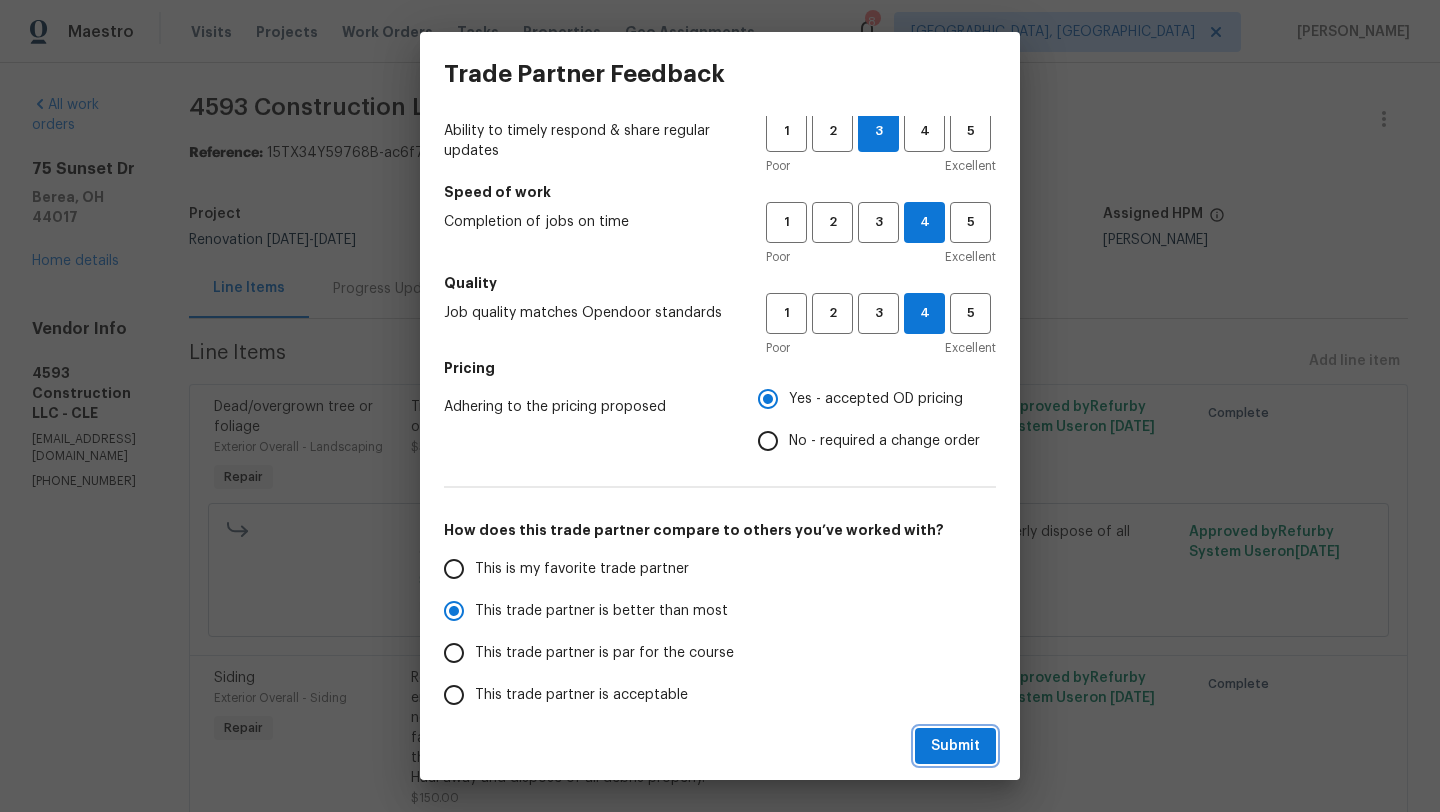 click on "Submit" at bounding box center [955, 746] 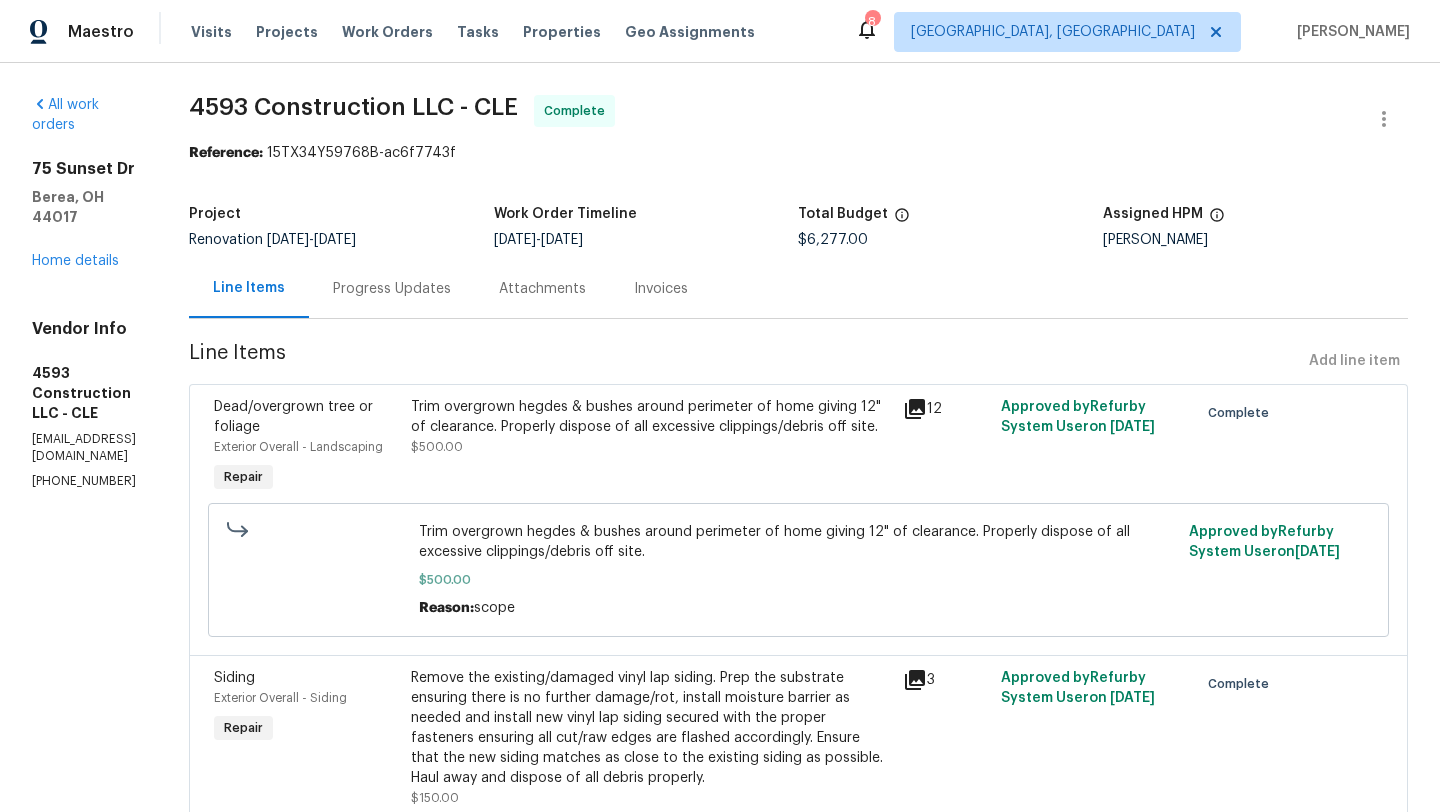 radio on "false" 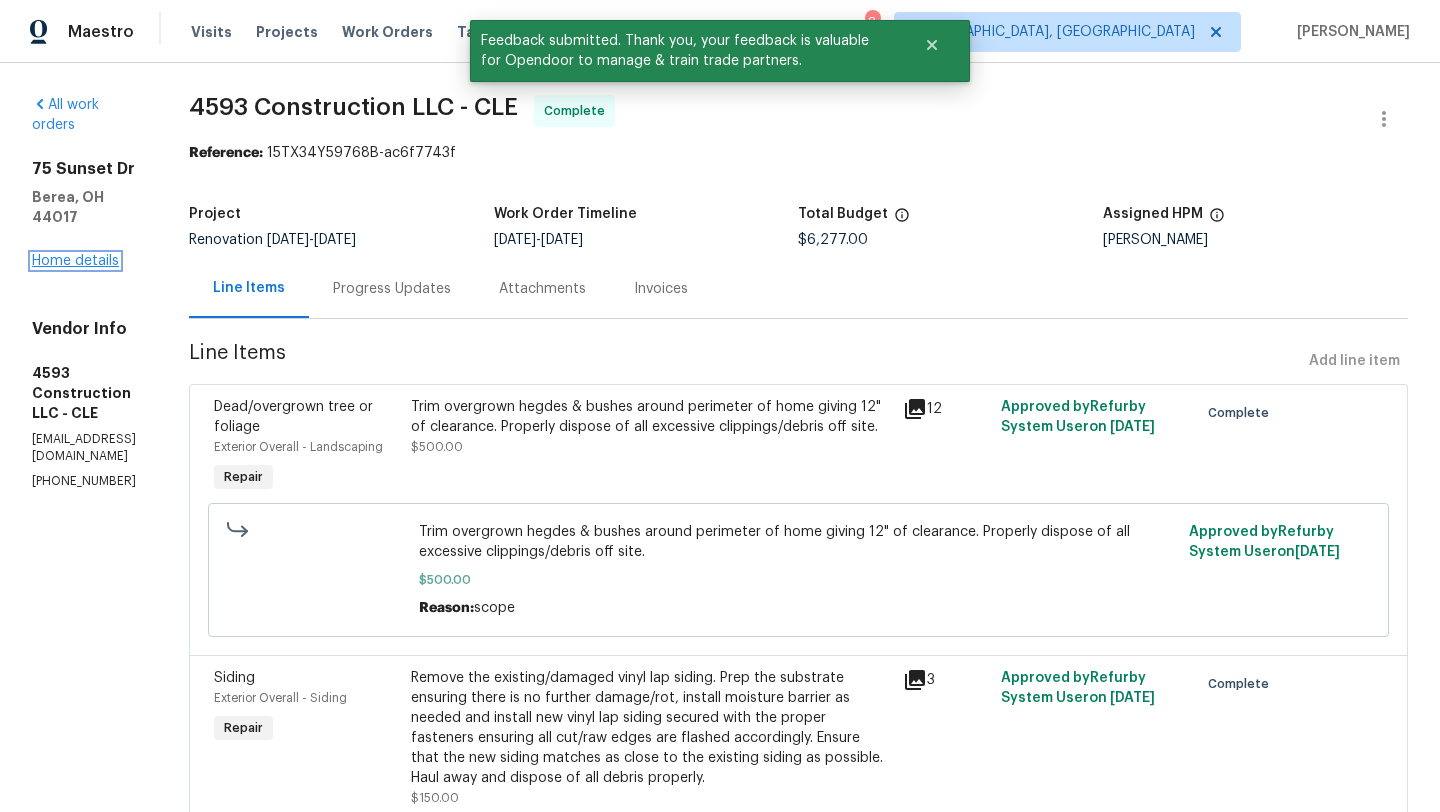 click on "Home details" at bounding box center [75, 261] 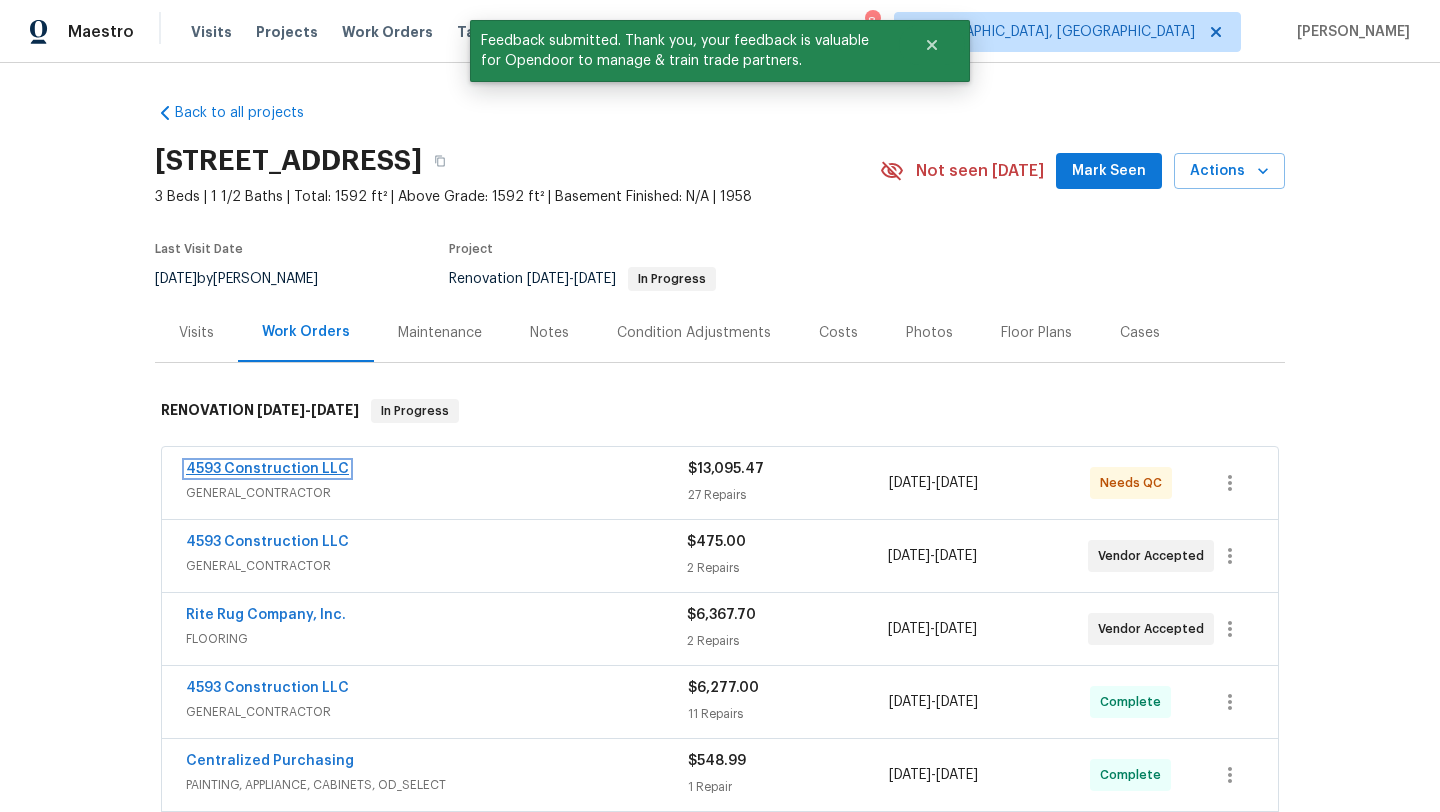 click on "4593 Construction LLC" at bounding box center (267, 469) 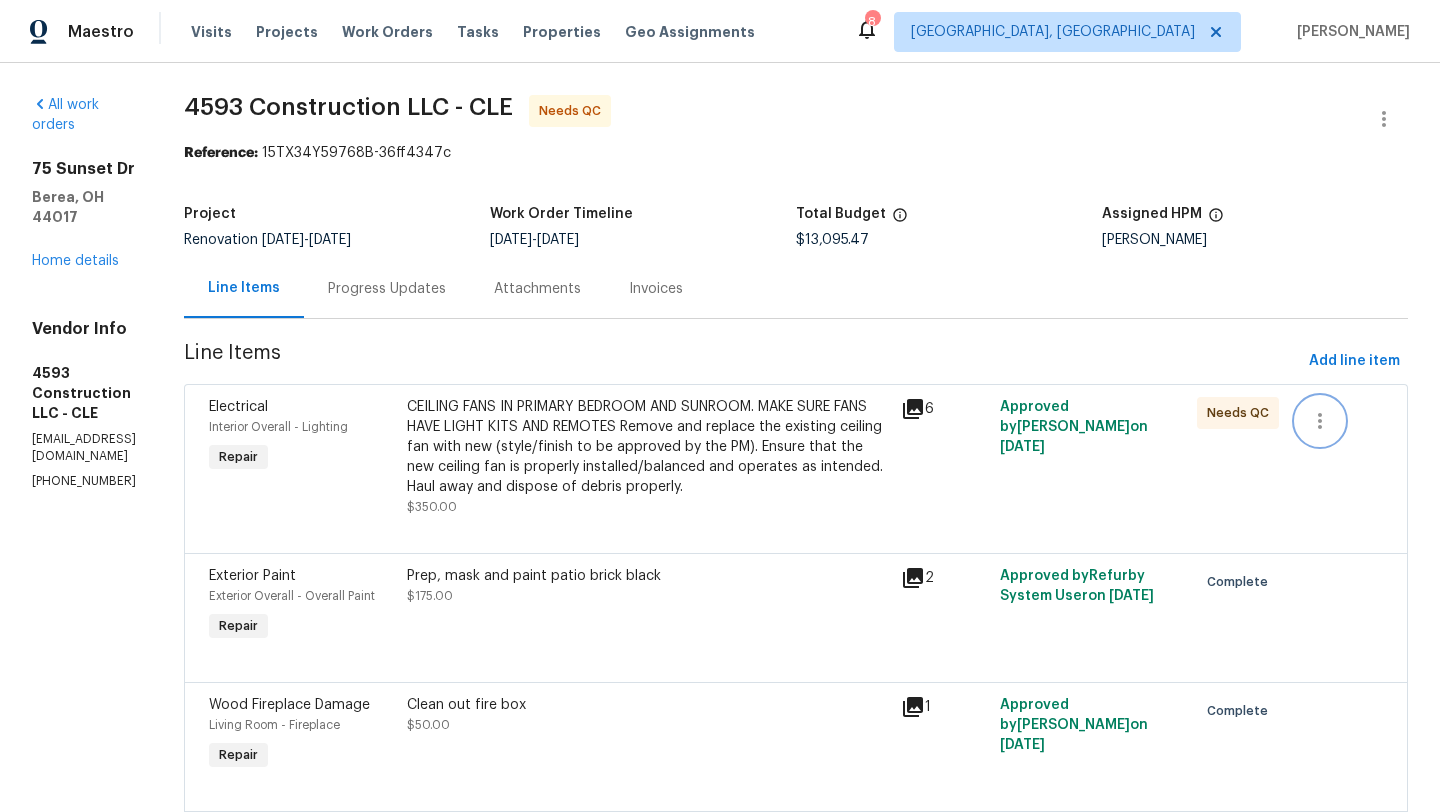click 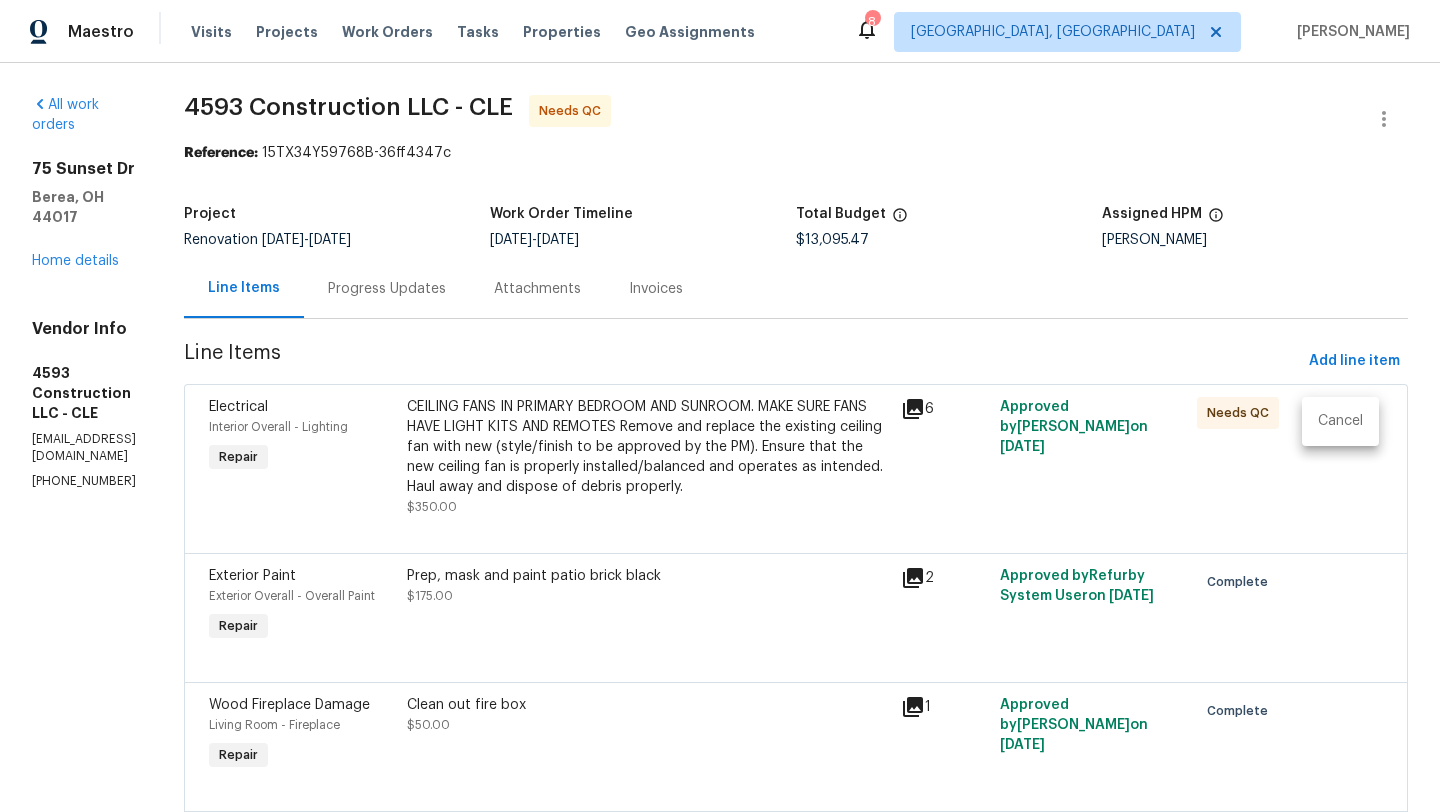 click on "Cancel" at bounding box center (1340, 421) 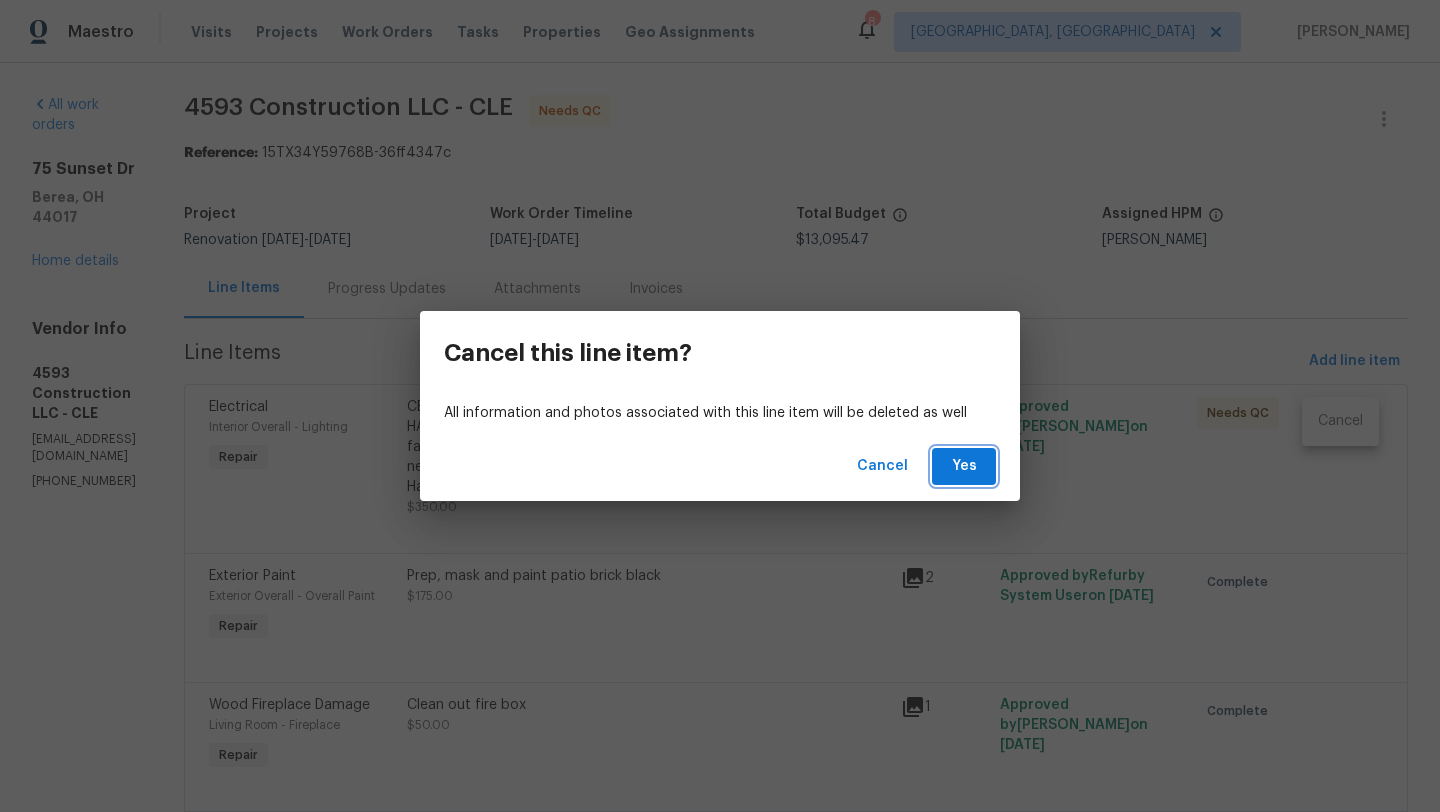 click on "Yes" at bounding box center (964, 466) 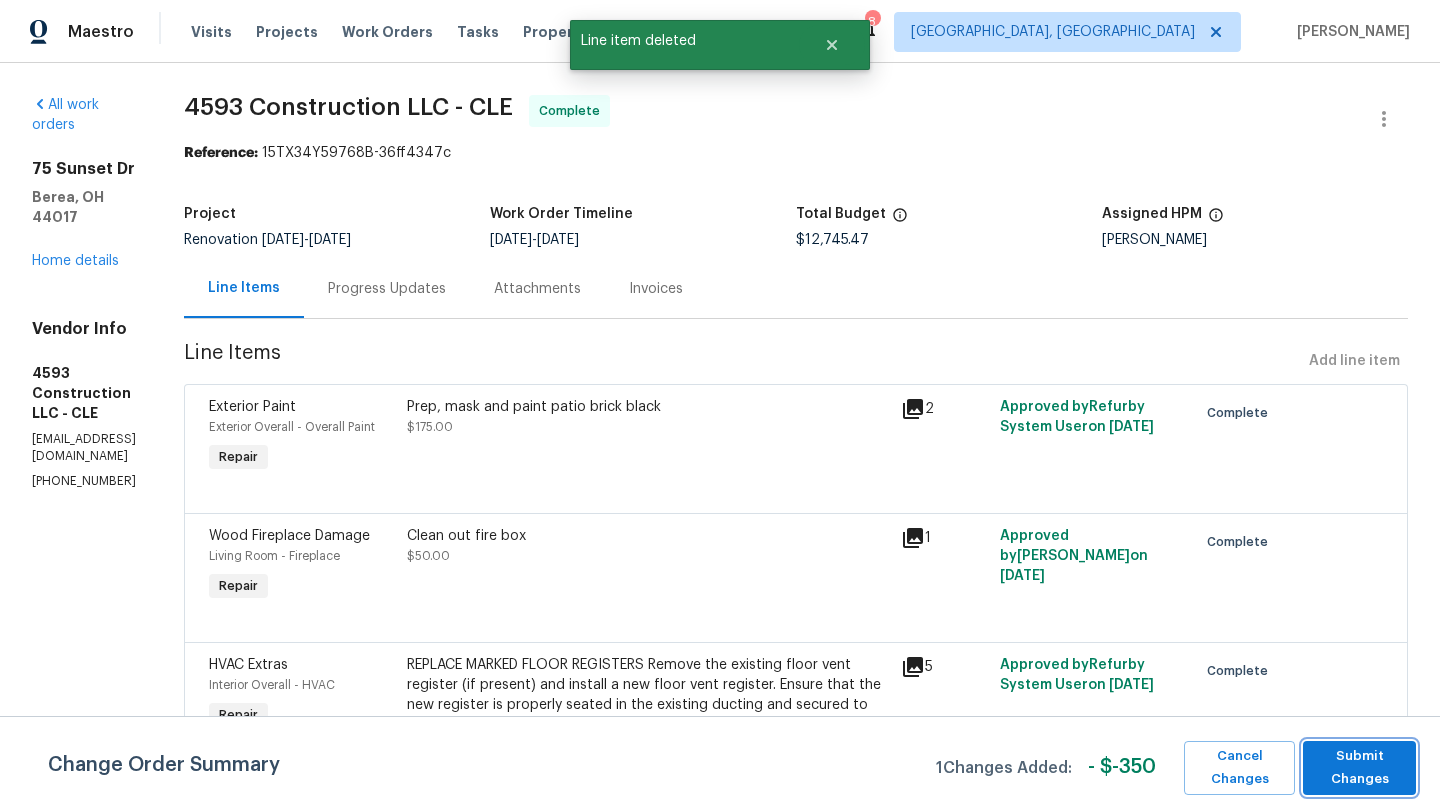 click on "Submit Changes" at bounding box center (1359, 768) 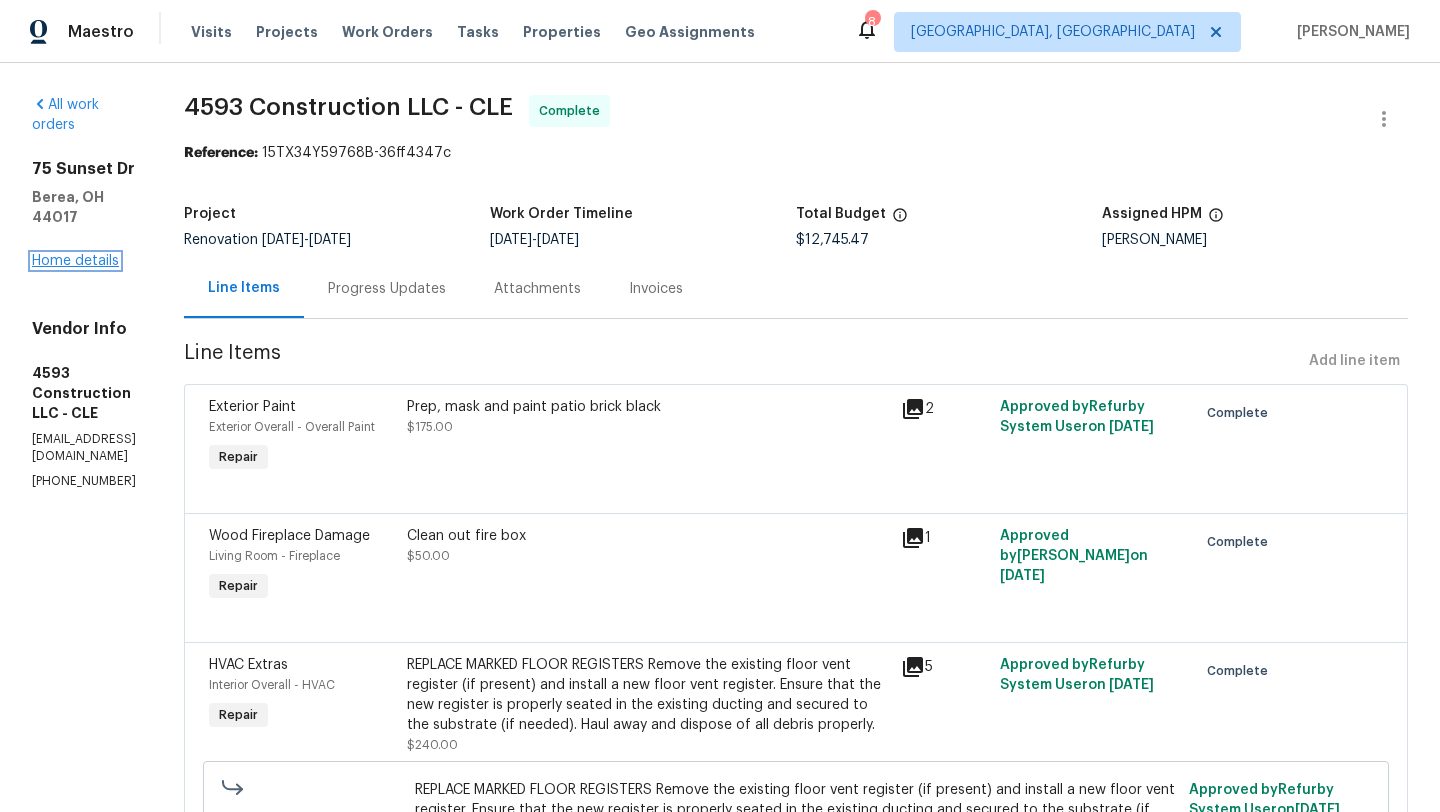 click on "Home details" at bounding box center [75, 261] 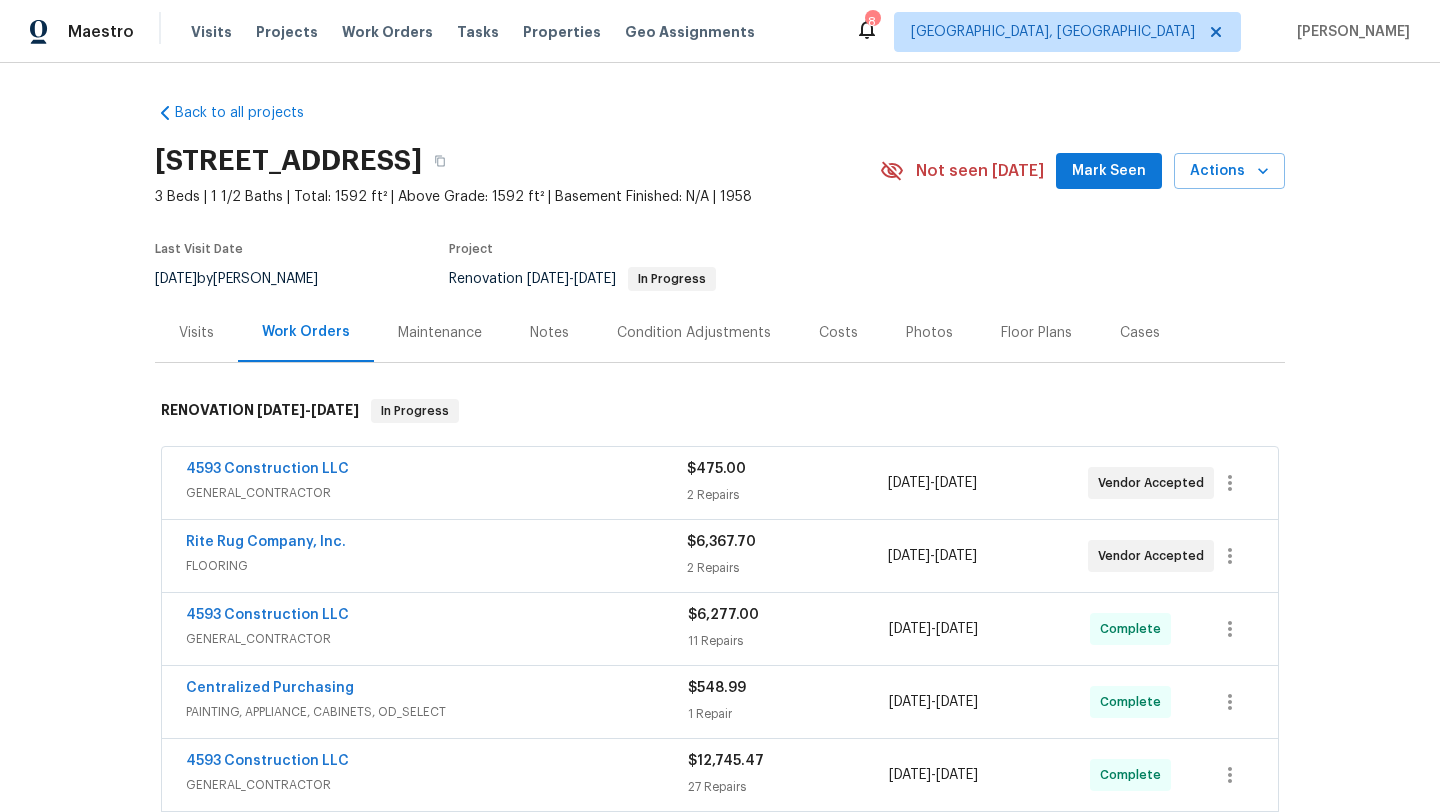click on "Notes" at bounding box center (549, 333) 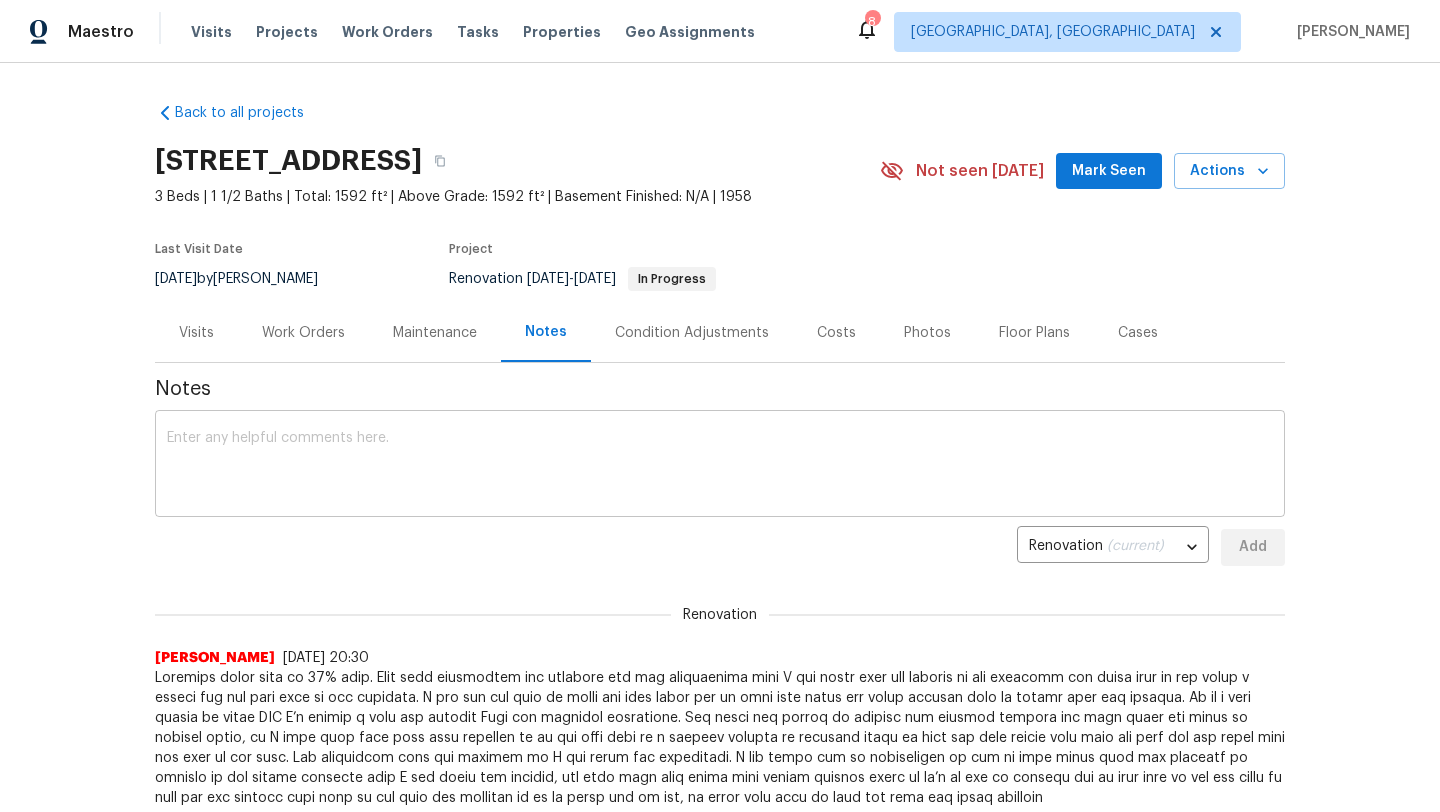click at bounding box center [720, 466] 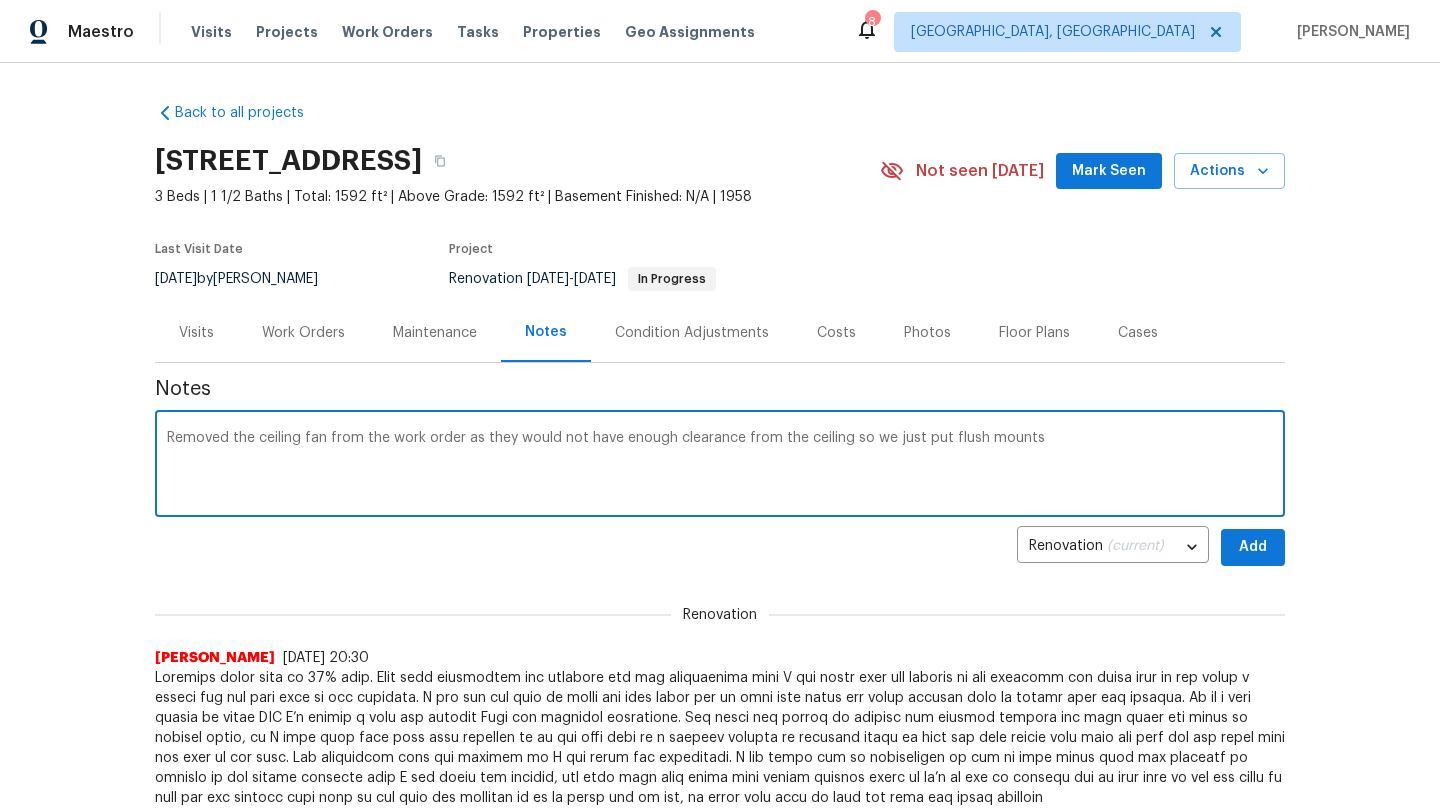 type on "Removed the ceiling fan from the work order as they would not have enough clearance from the ceiling so we just put flush mounts" 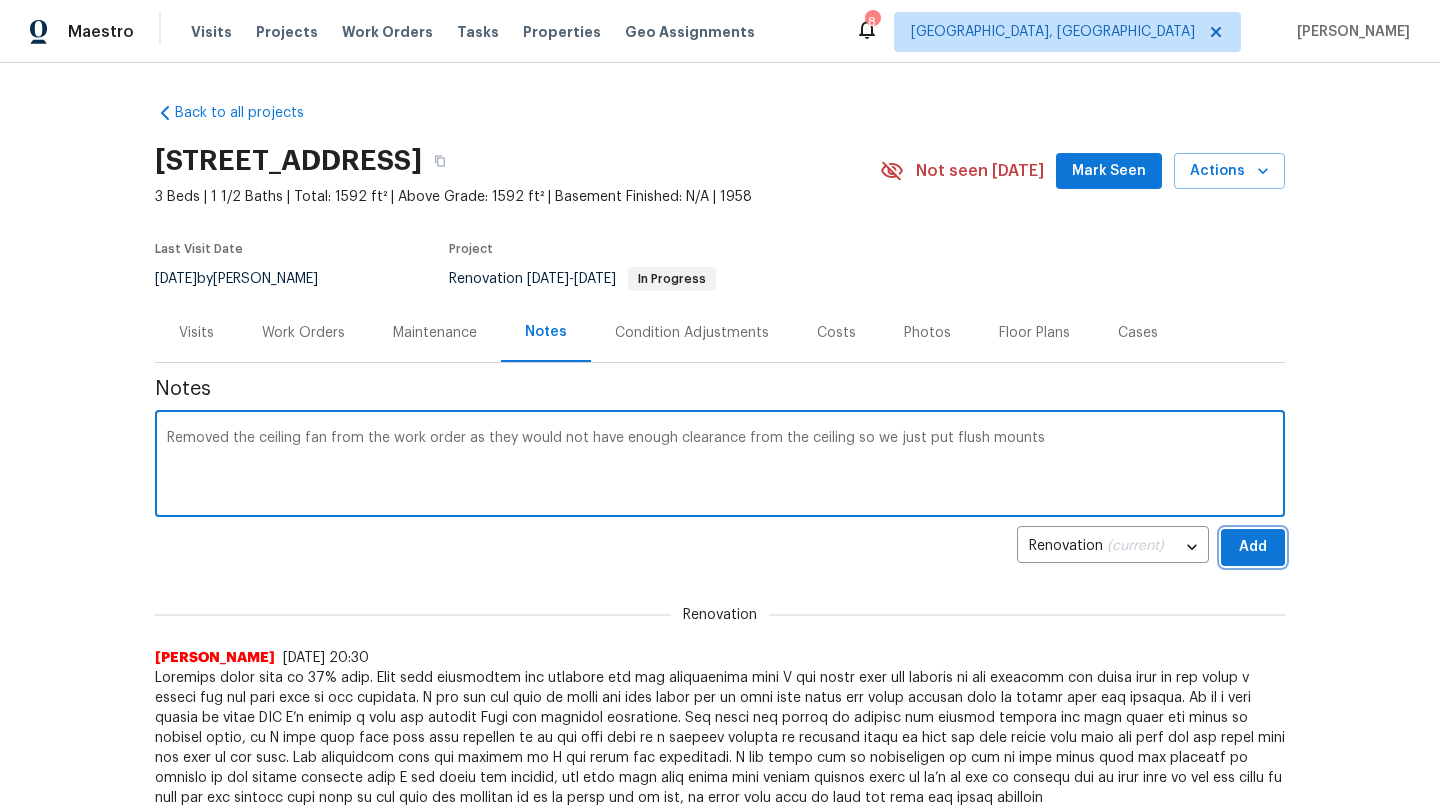 click on "Add" at bounding box center [1253, 547] 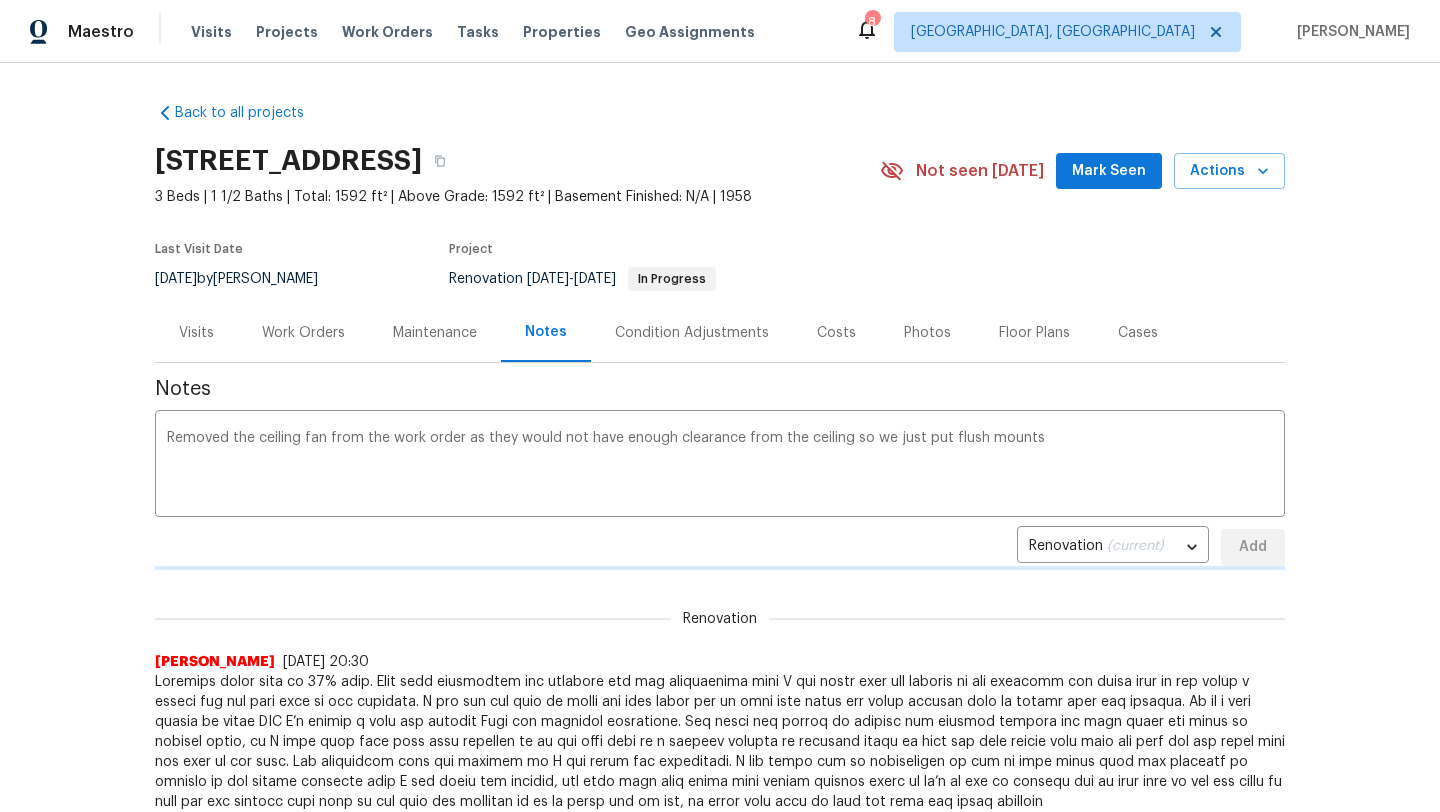 type 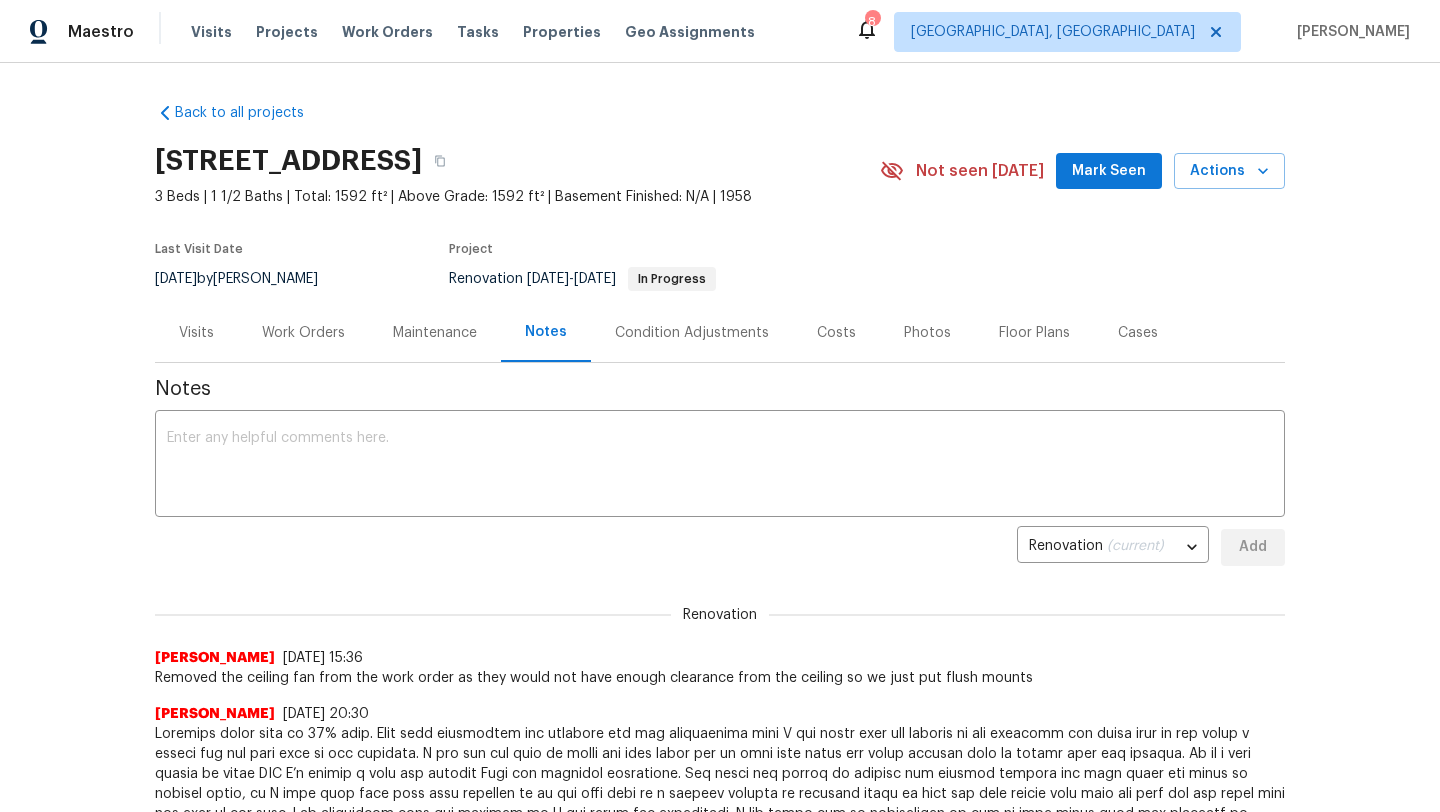 click on "Visits" at bounding box center [196, 333] 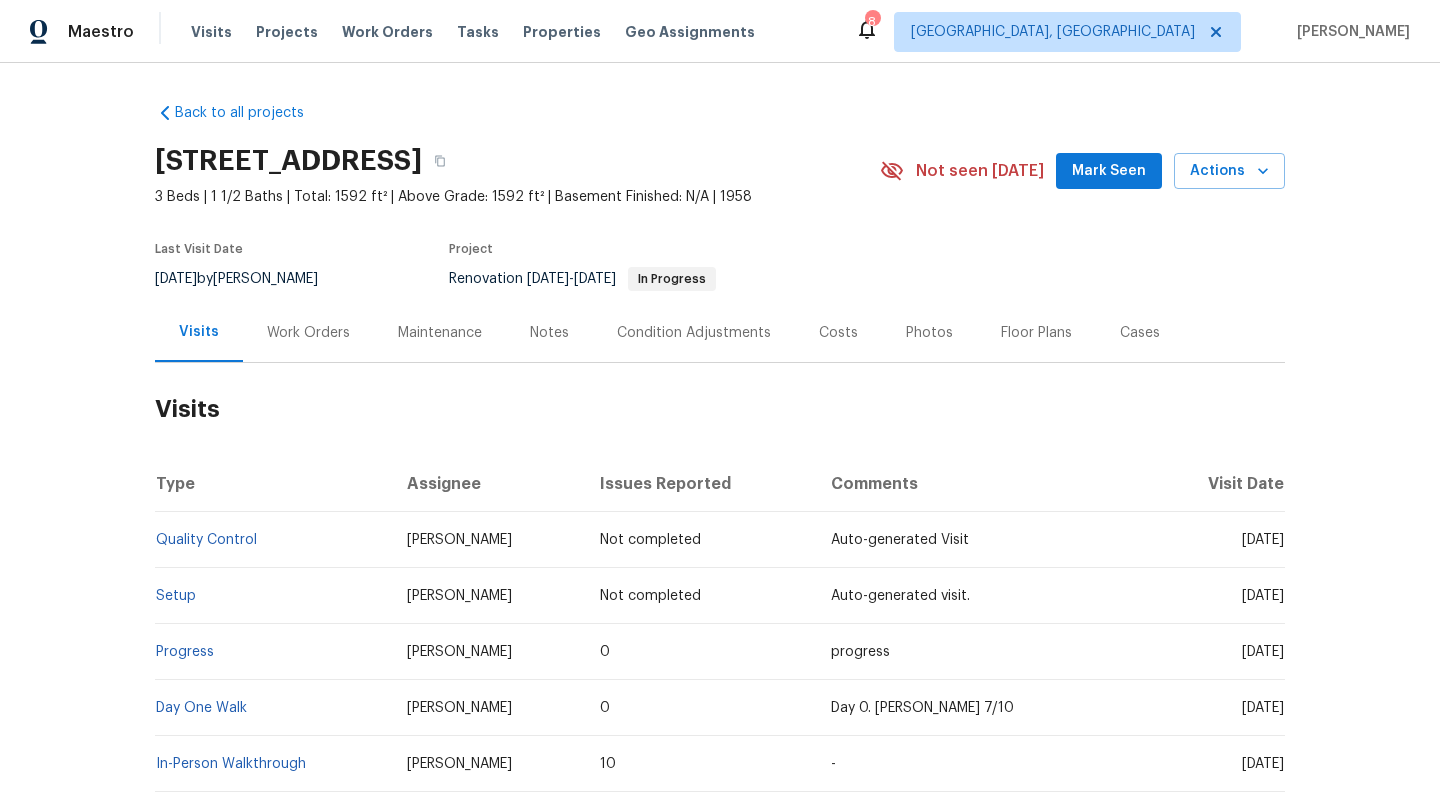 click on "Work Orders" at bounding box center [308, 333] 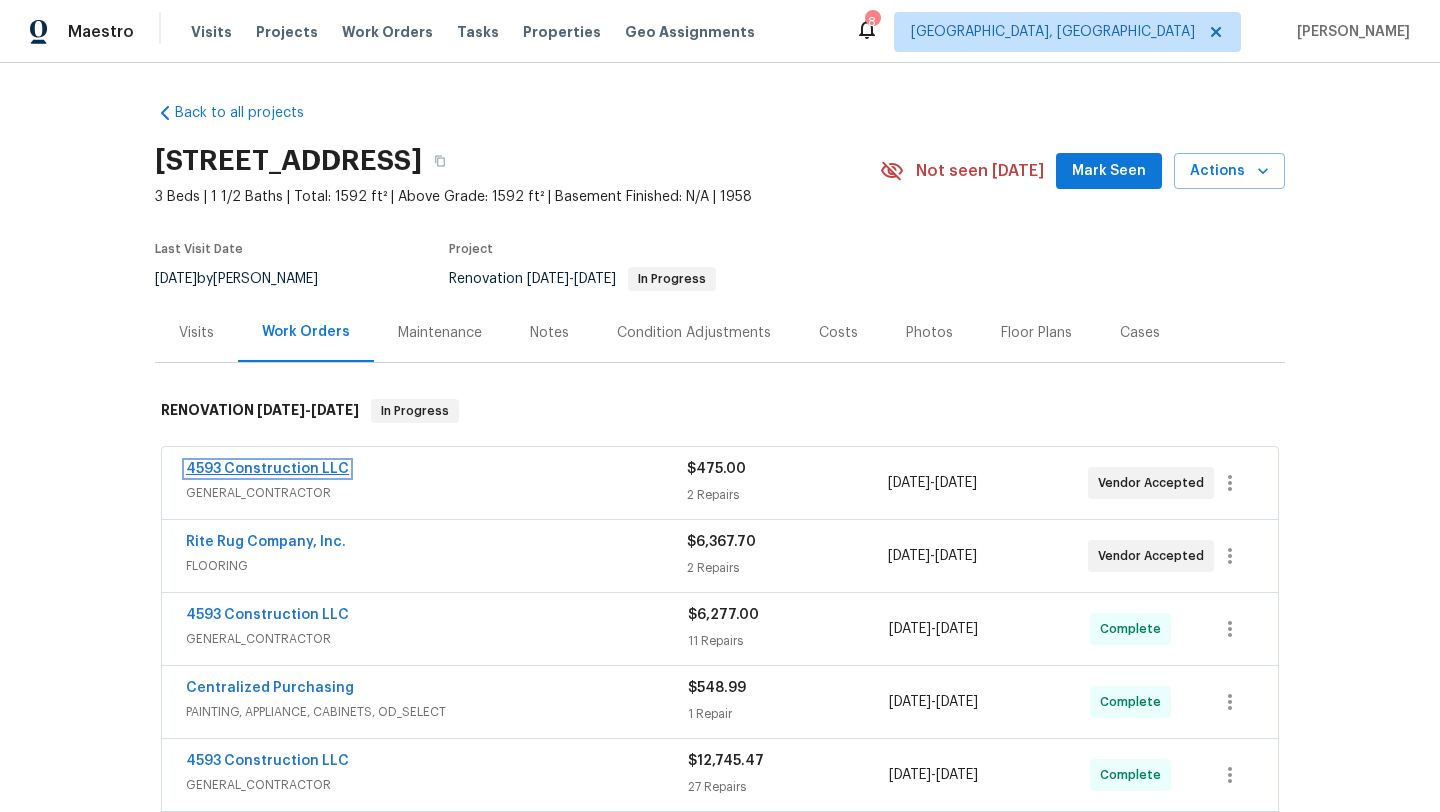 click on "4593 Construction LLC" at bounding box center (267, 469) 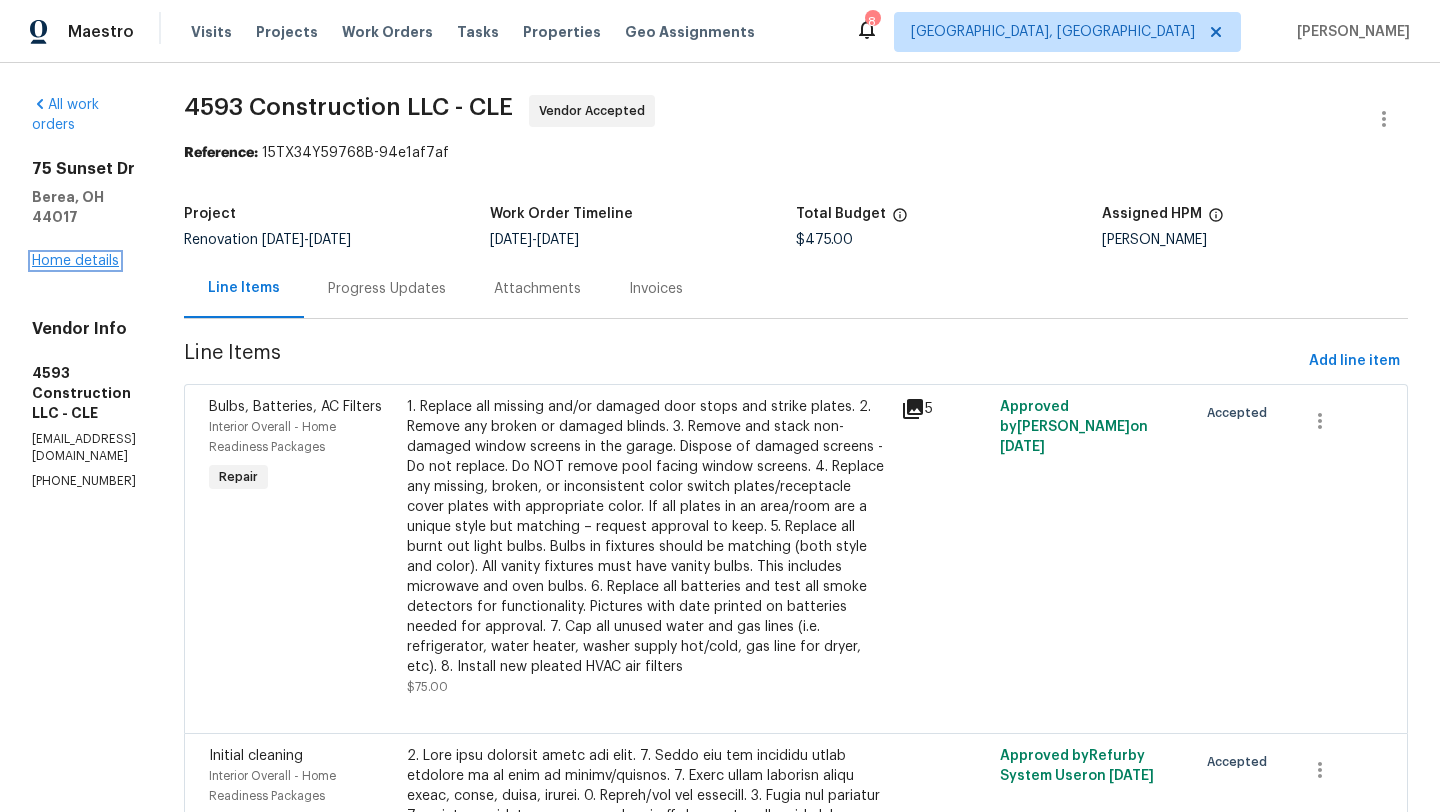 click on "Home details" at bounding box center (75, 261) 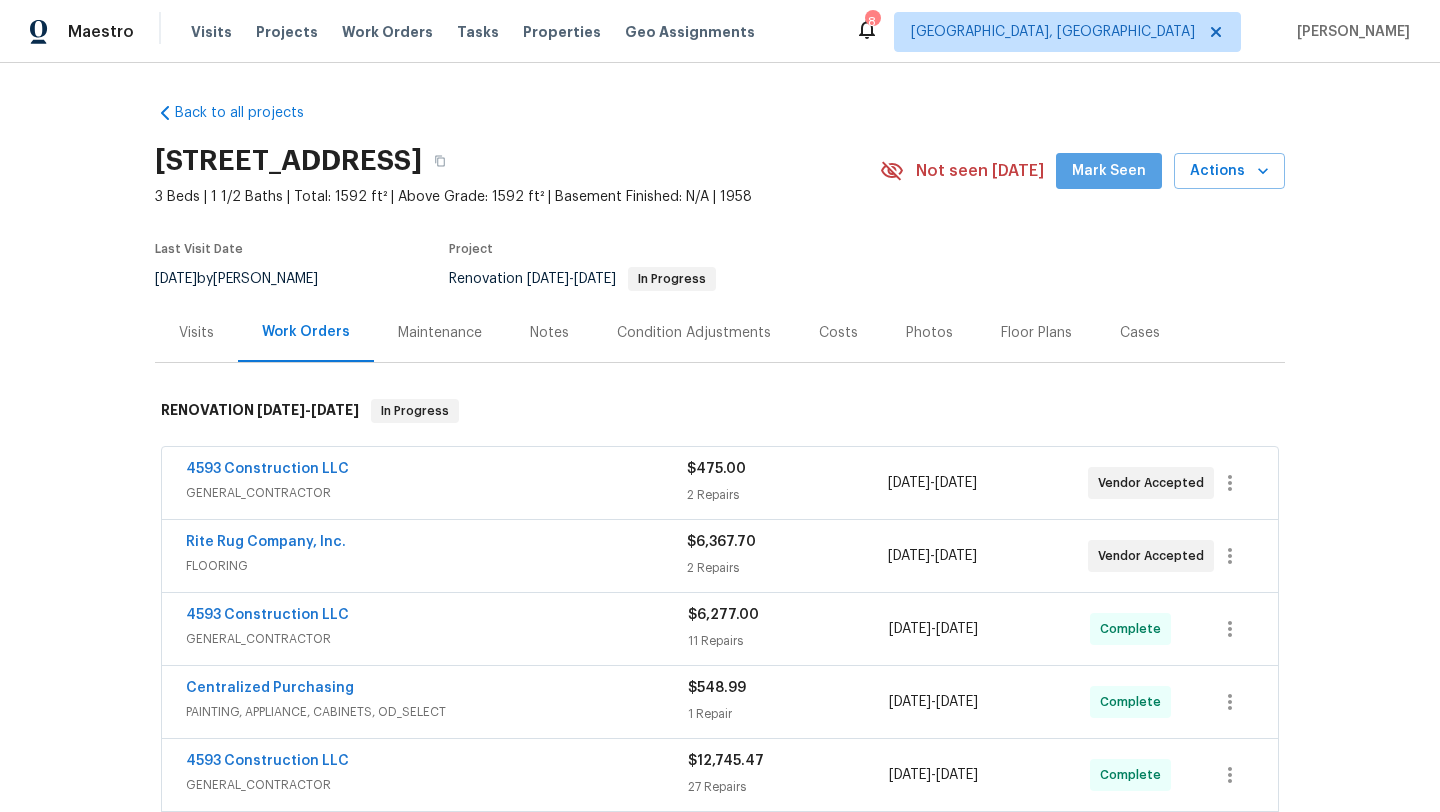 click on "Mark Seen" at bounding box center (1109, 171) 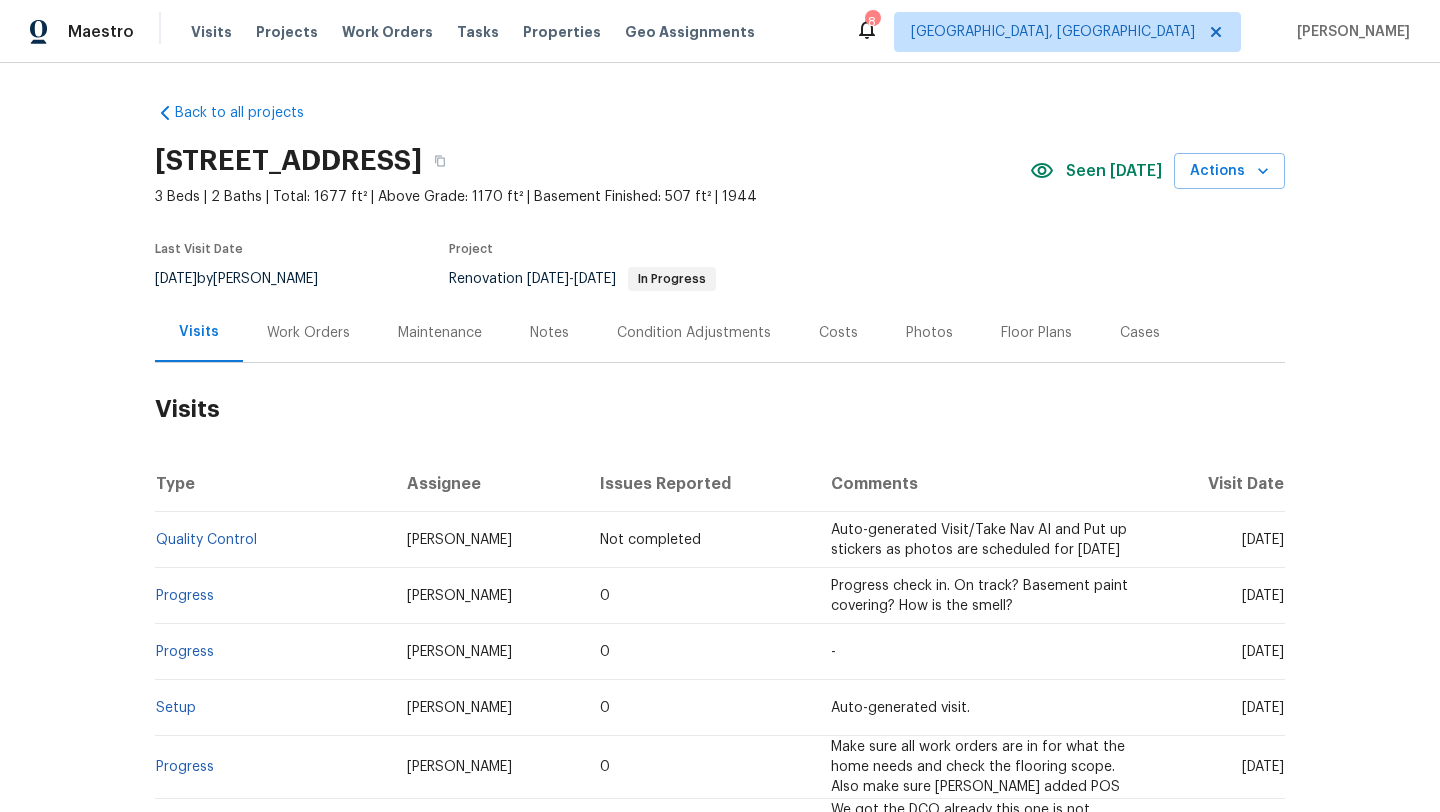 scroll, scrollTop: 0, scrollLeft: 0, axis: both 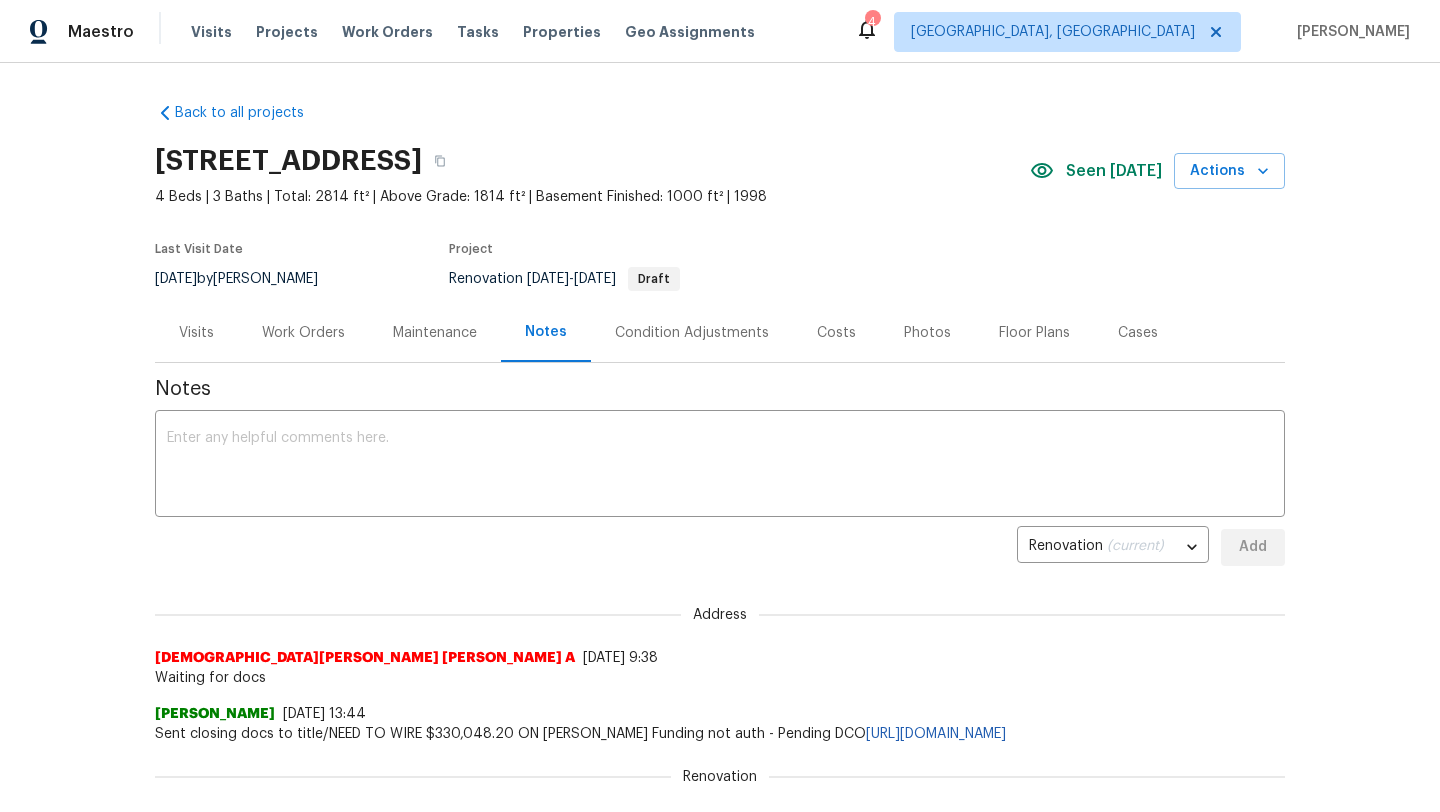 click on "[STREET_ADDRESS] 4 Beds | 3 Baths | Total: 2814 ft² | Above Grade: 1814 ft² | Basement Finished: 1000 ft² | 1998 Seen [DATE] Actions Last Visit Date [DATE]  by  [PERSON_NAME]   Project Renovation   [DATE]  -  [DATE] Draft" at bounding box center (720, 219) 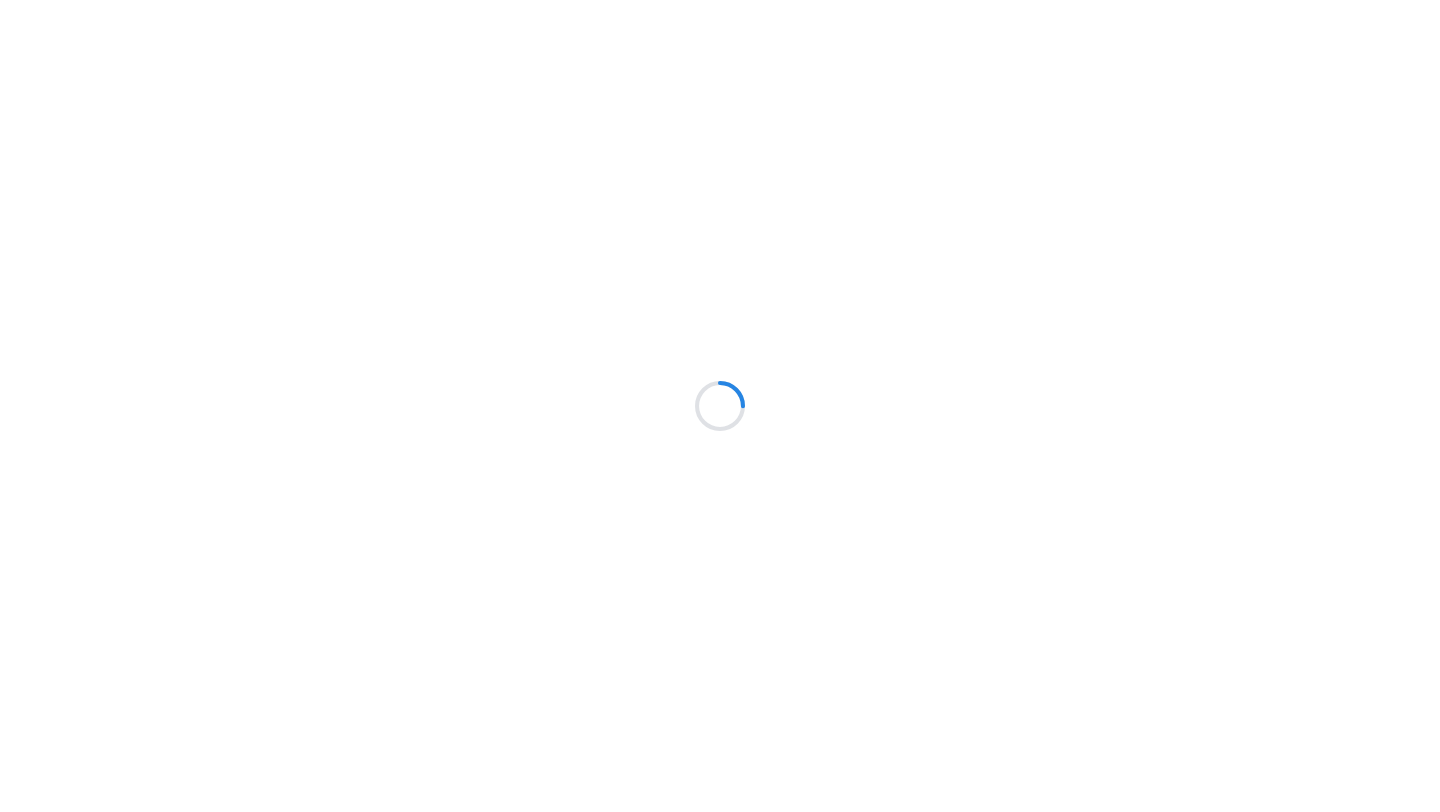 scroll, scrollTop: 0, scrollLeft: 0, axis: both 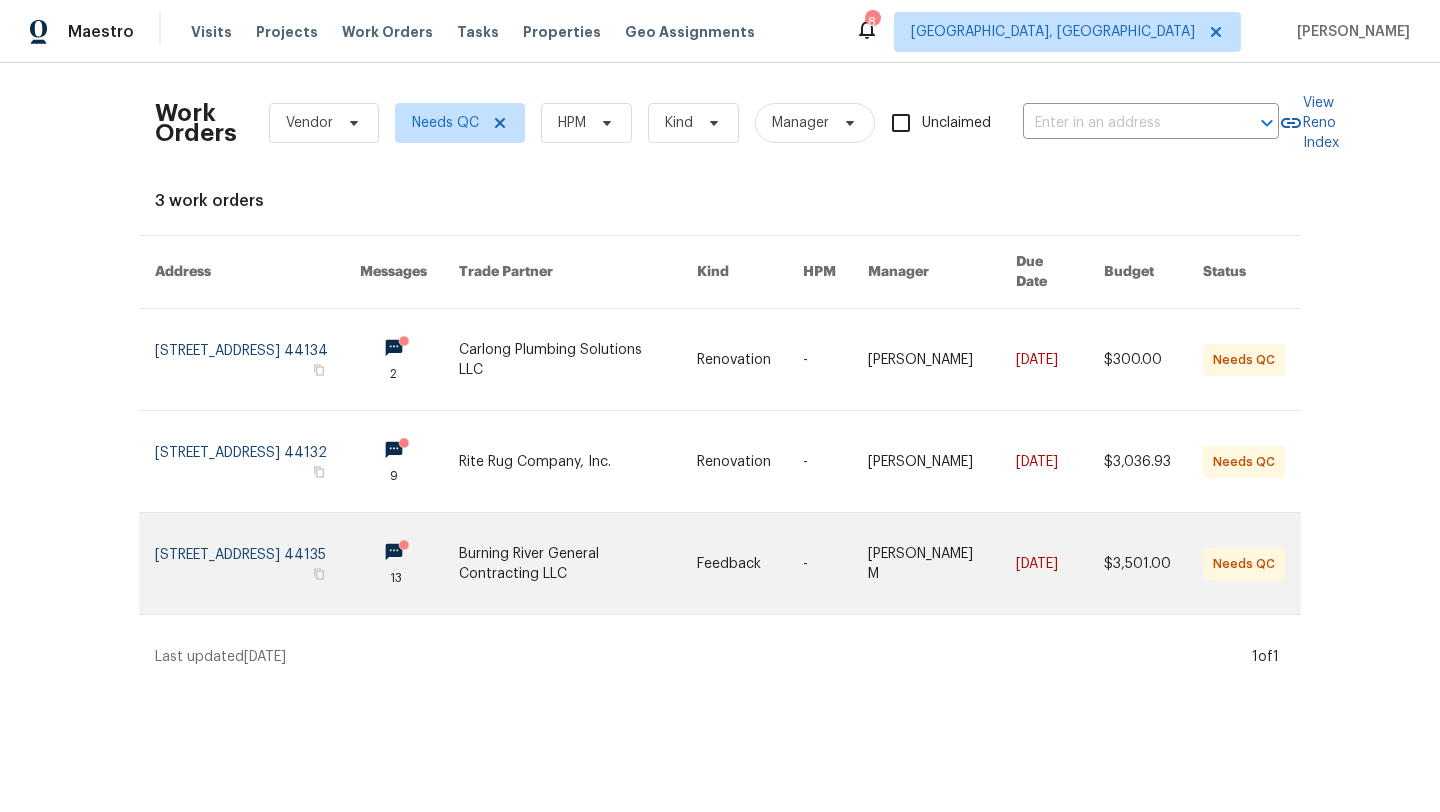click at bounding box center (257, 563) 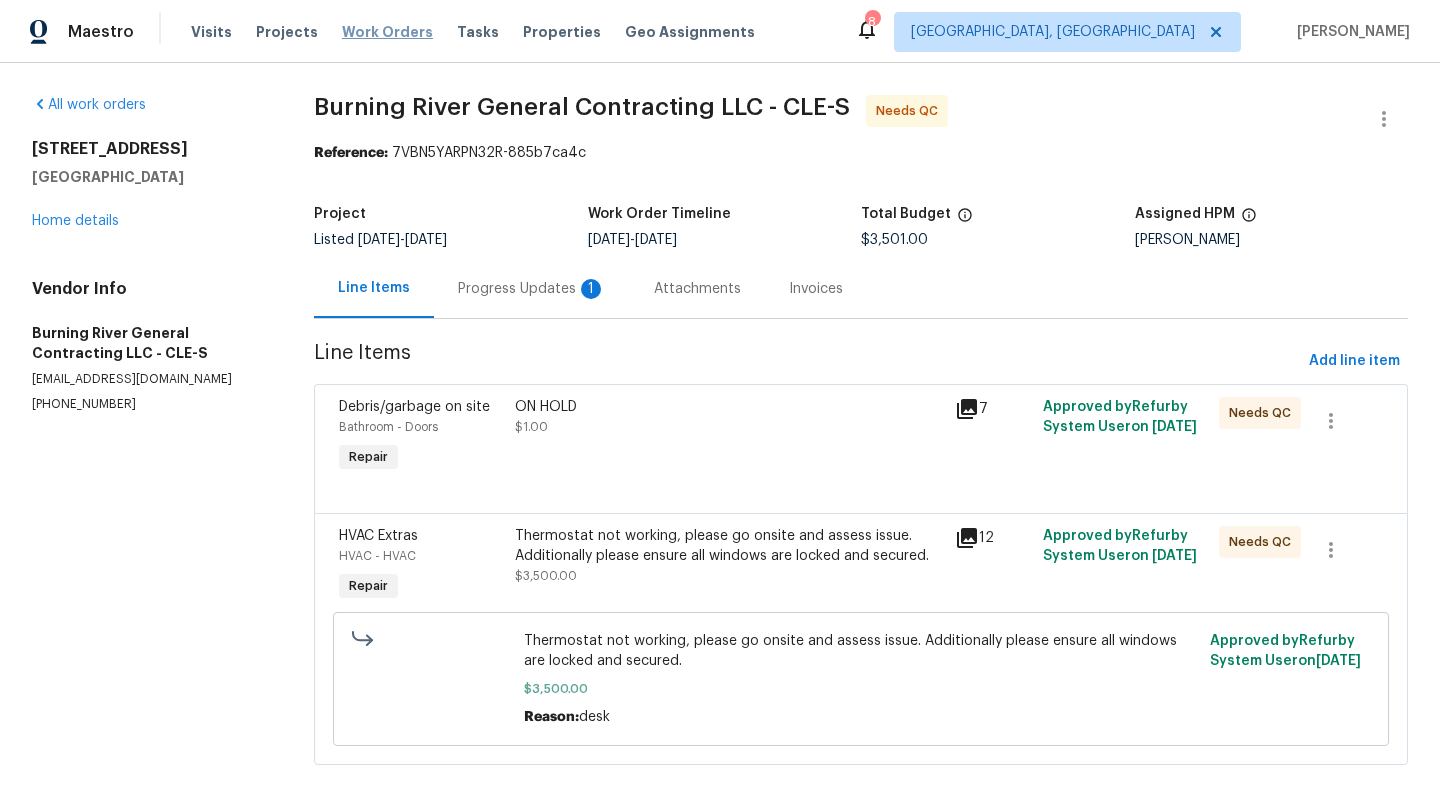 click on "Work Orders" at bounding box center (387, 32) 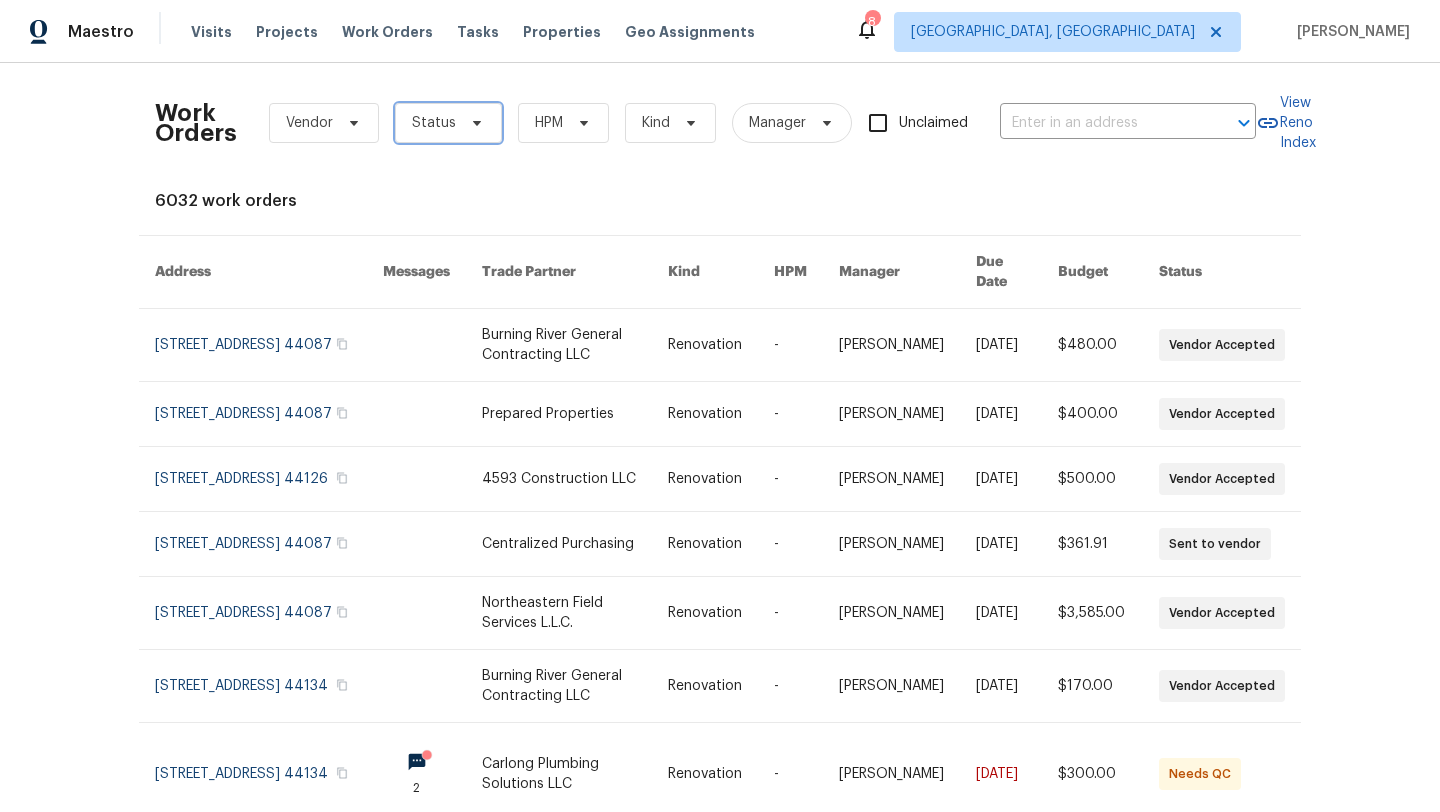 click on "Status" at bounding box center [448, 123] 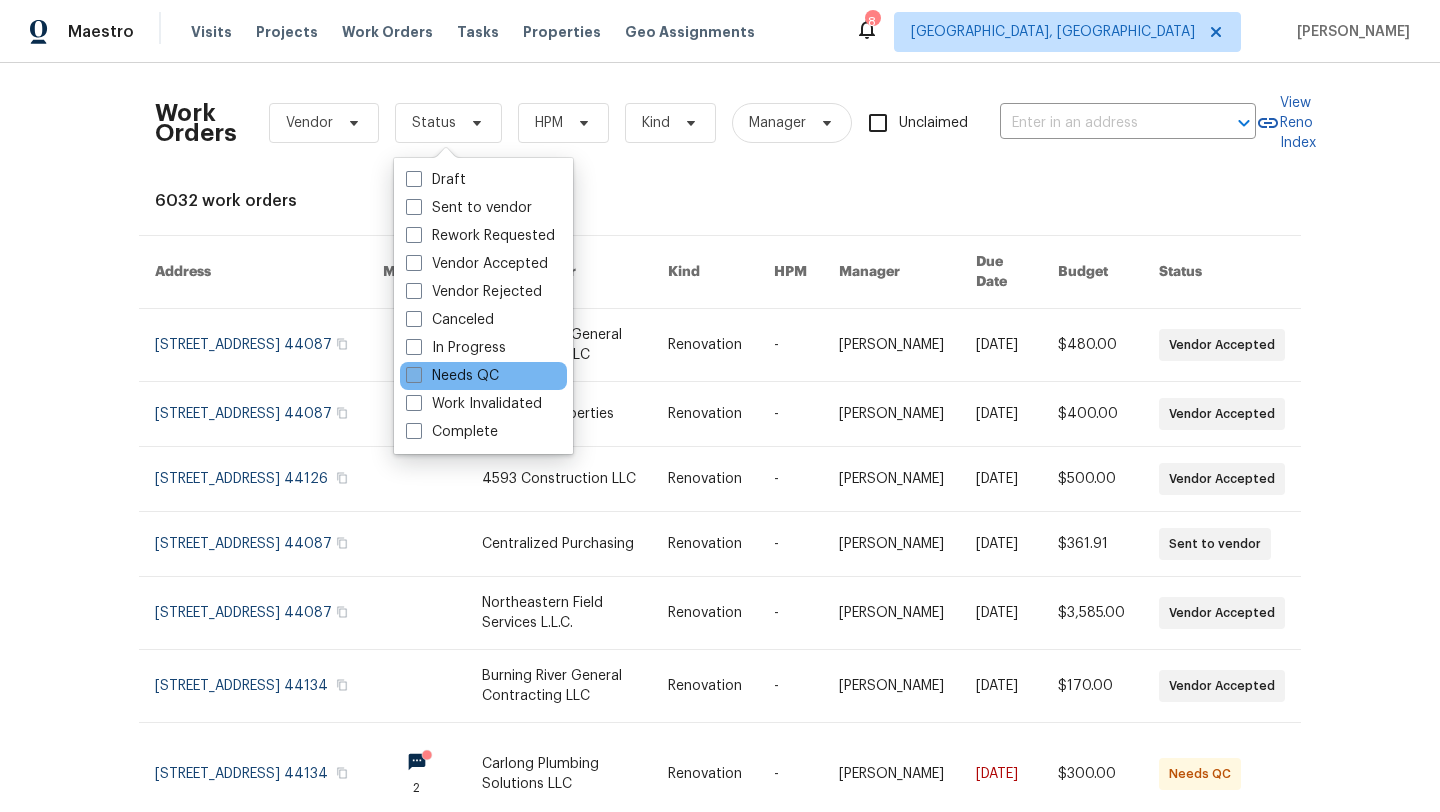 click on "Needs QC" at bounding box center (452, 376) 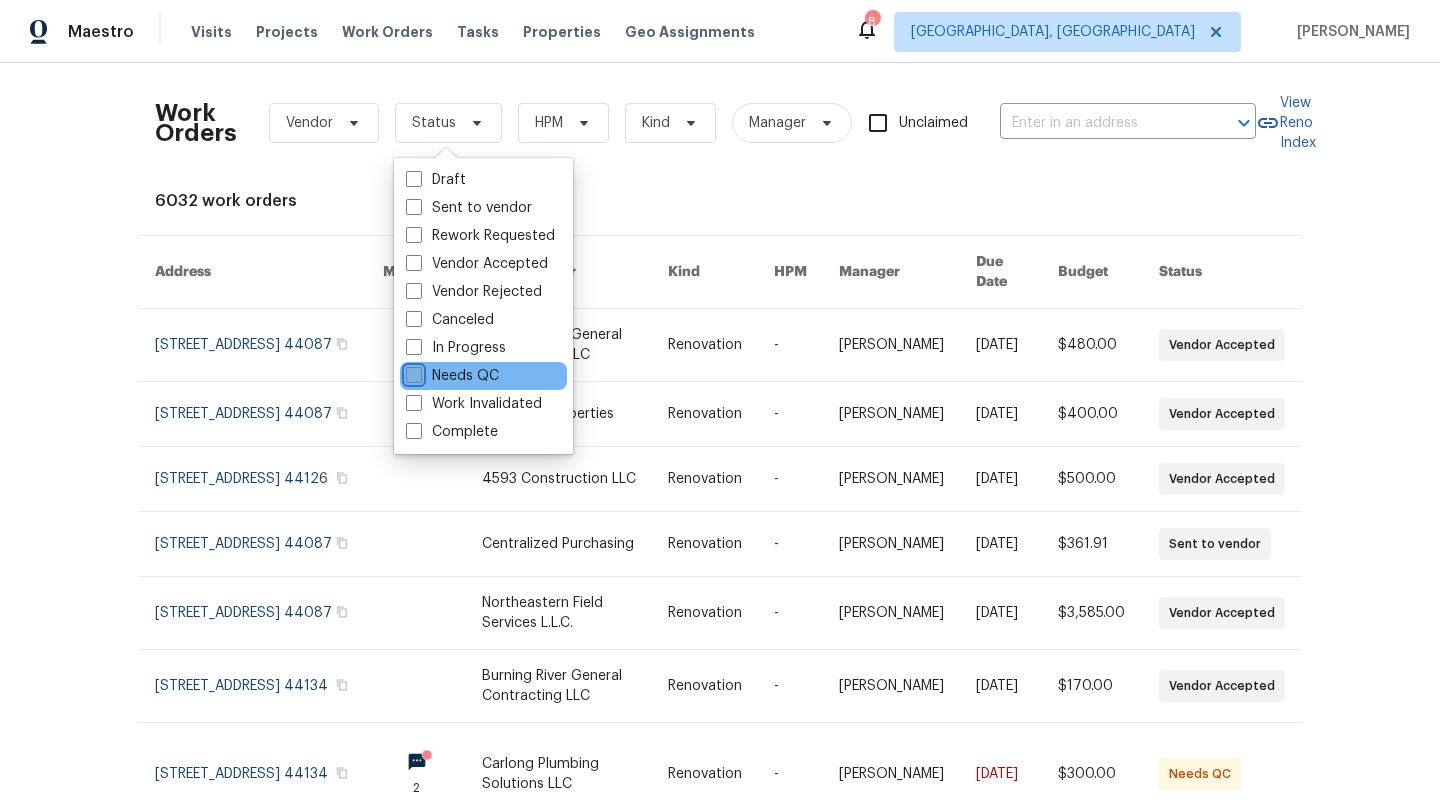 click on "Needs QC" at bounding box center [412, 372] 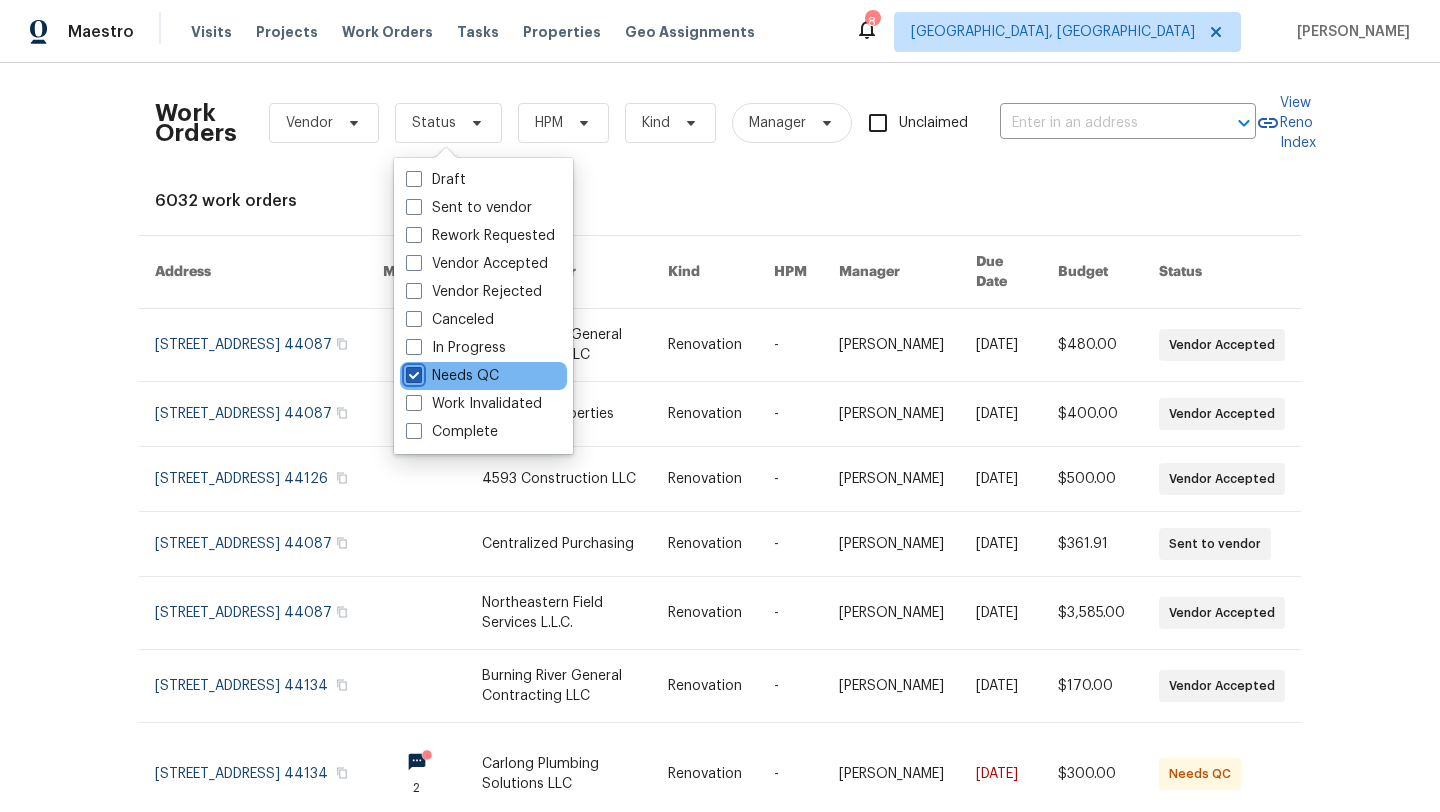 checkbox on "true" 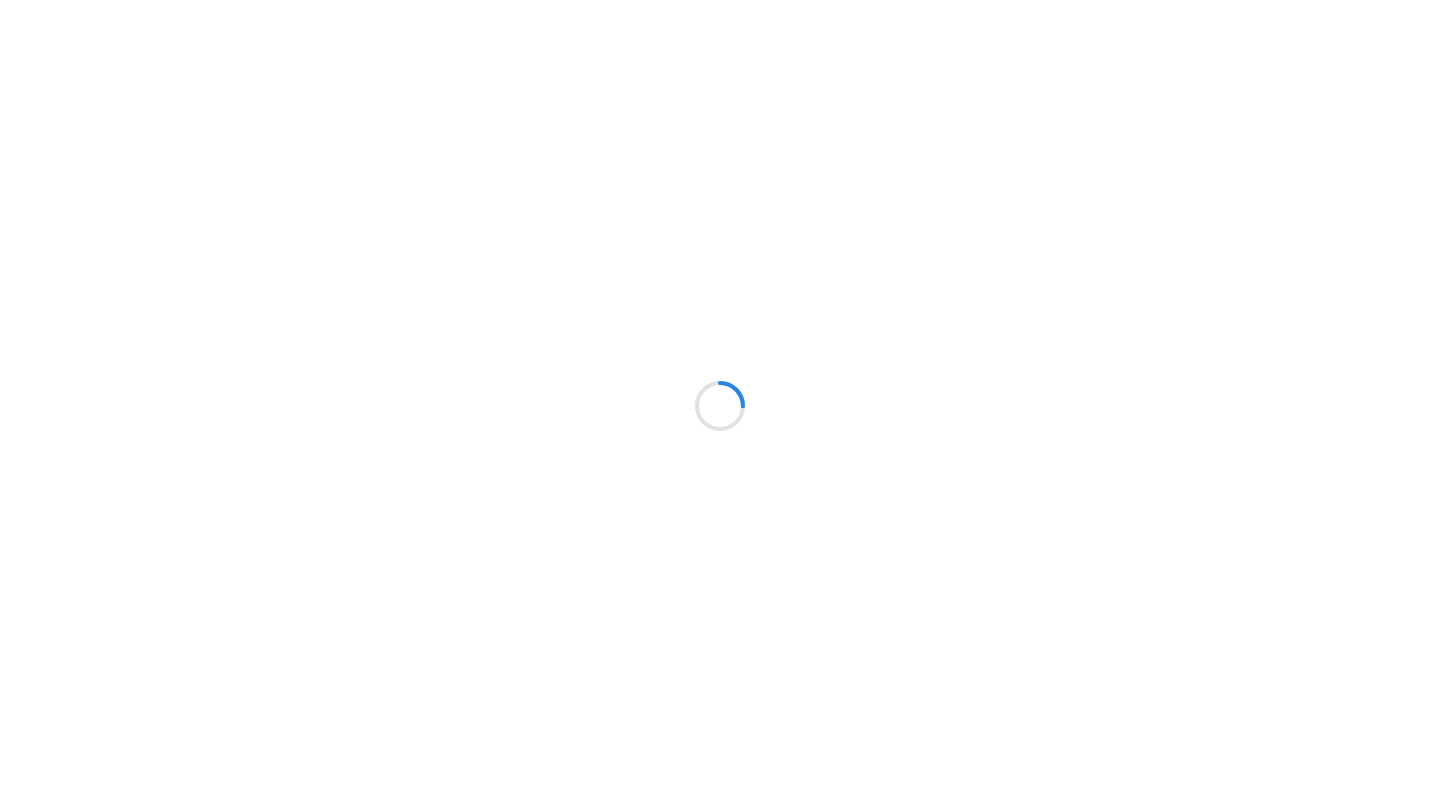 scroll, scrollTop: 0, scrollLeft: 0, axis: both 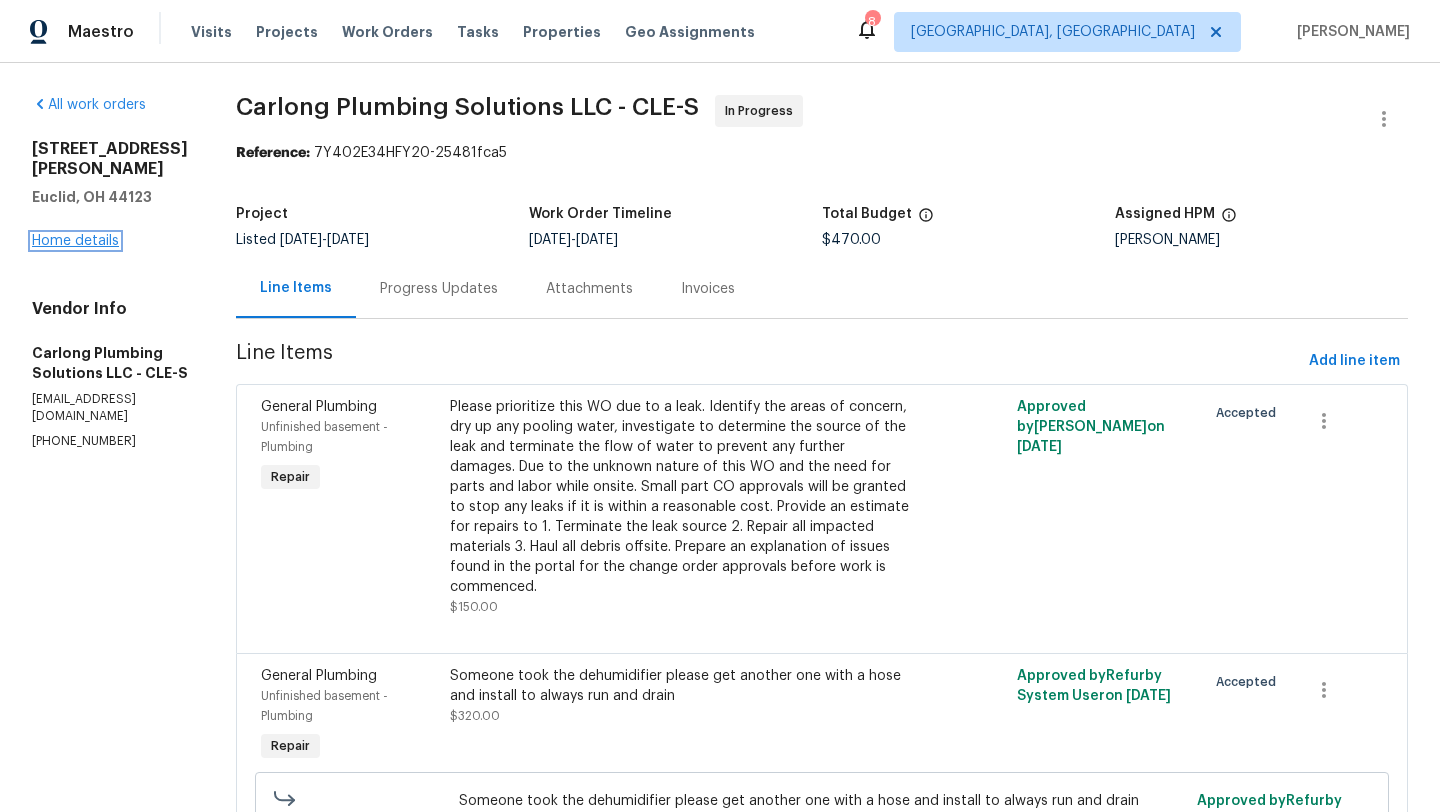 click on "Home details" at bounding box center (75, 241) 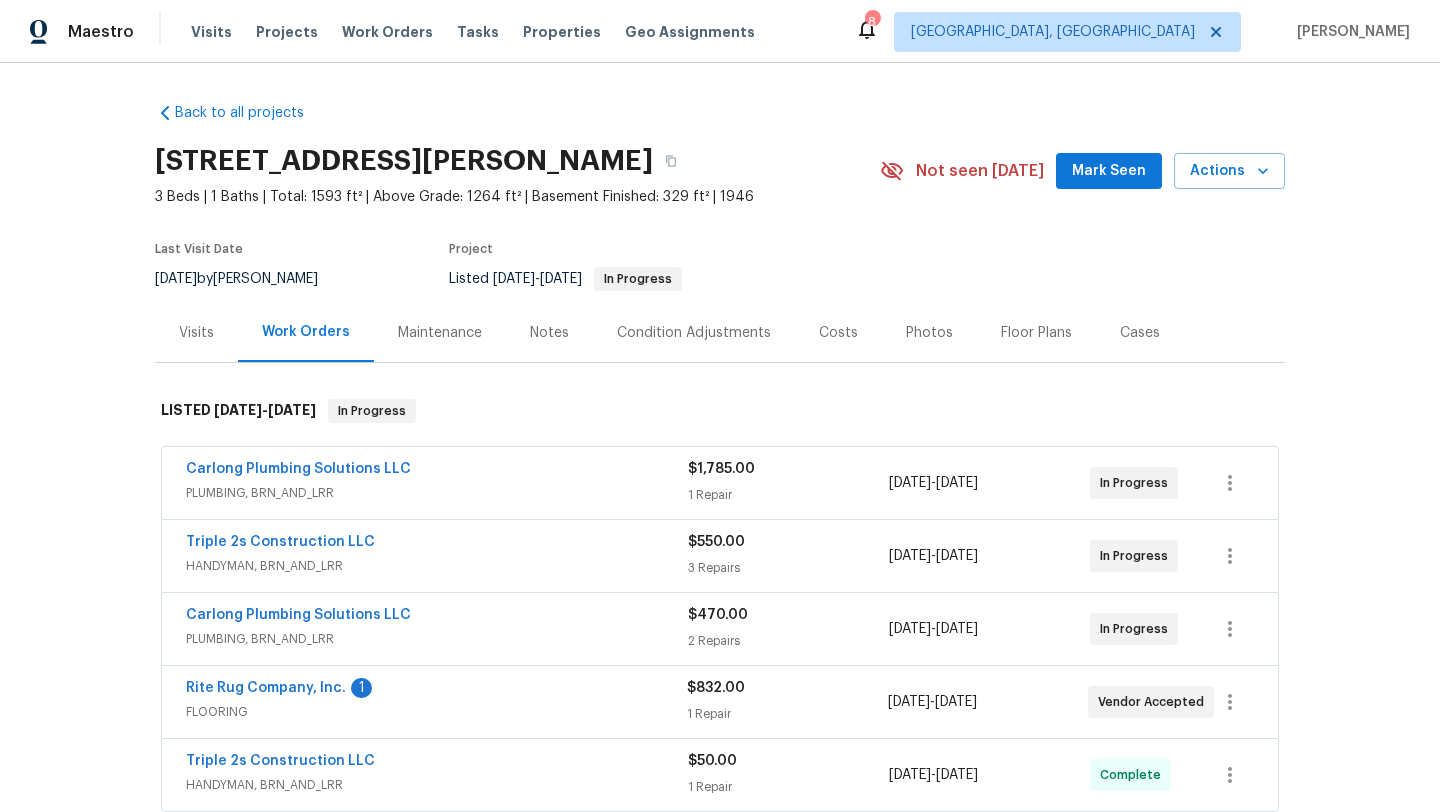 click on "Mark Seen" at bounding box center [1109, 171] 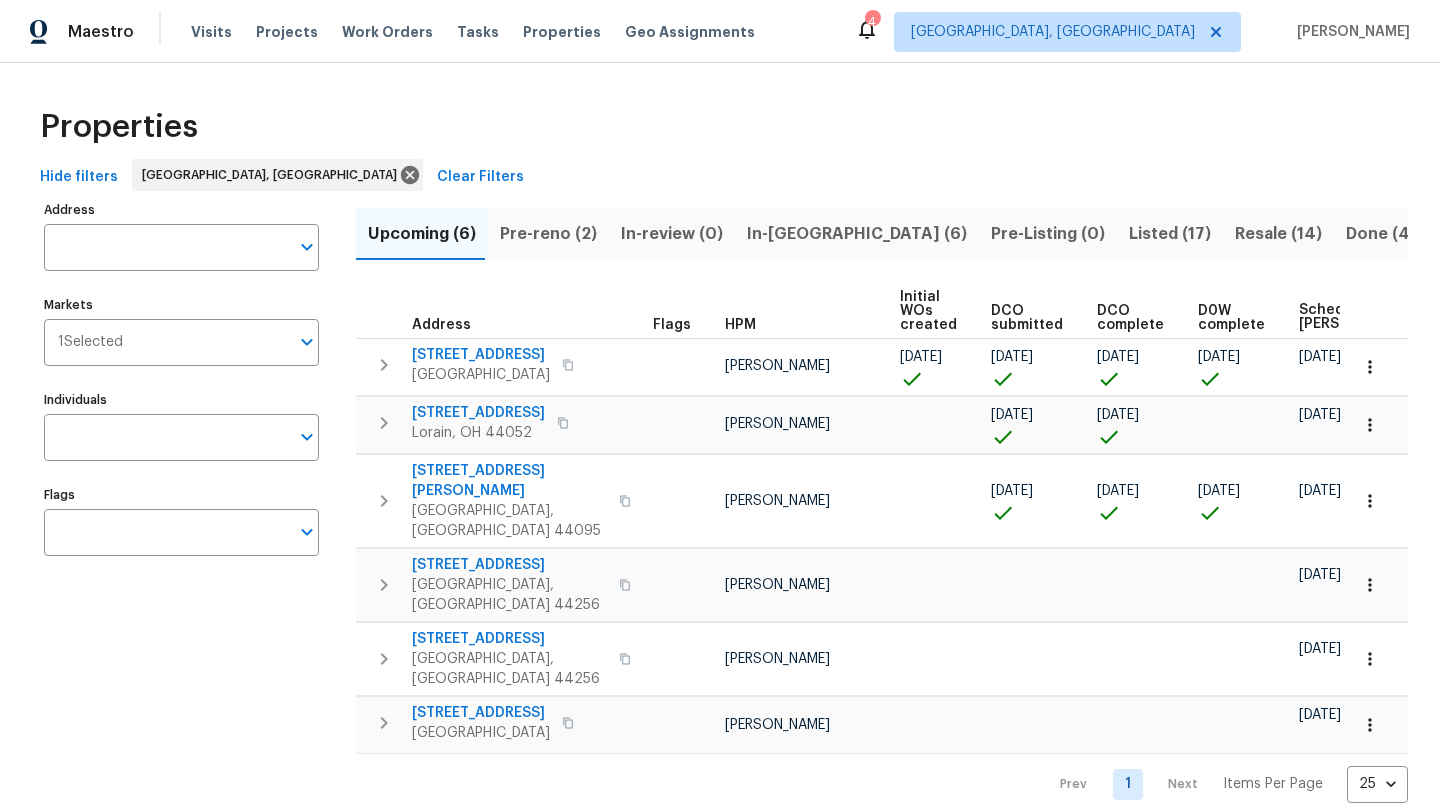scroll, scrollTop: 0, scrollLeft: 0, axis: both 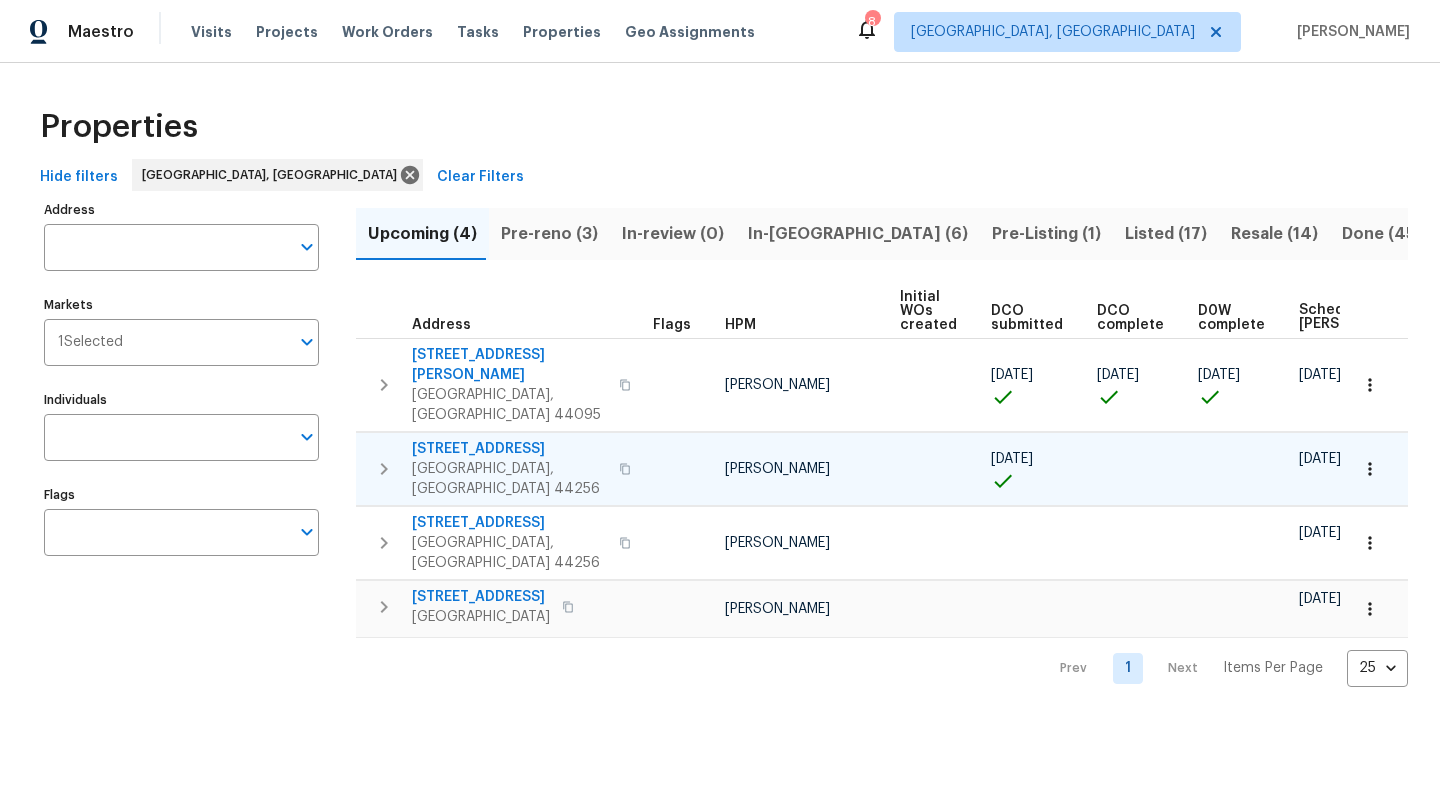 click on "[STREET_ADDRESS]" at bounding box center (509, 449) 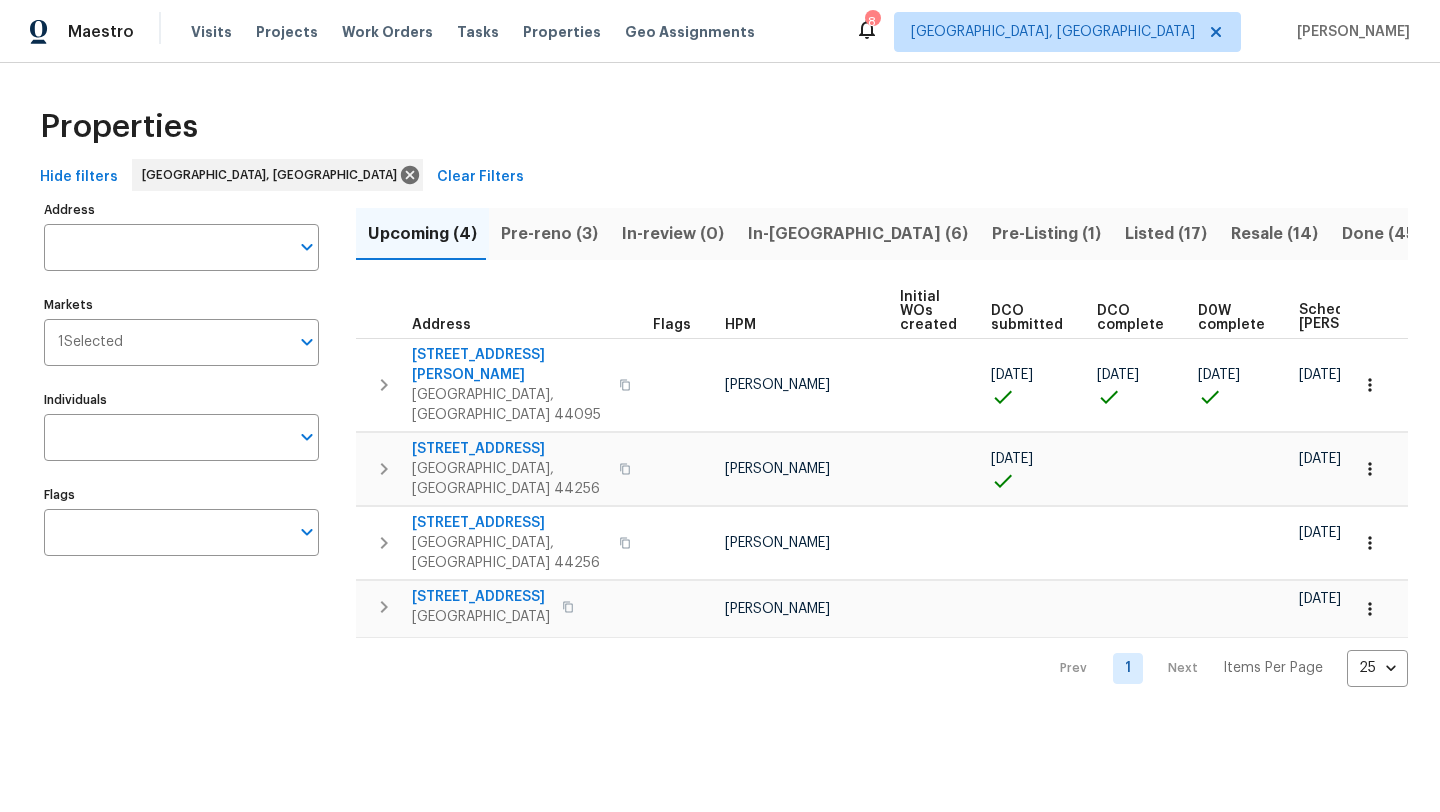 click on "Pre-reno (3)" at bounding box center [549, 234] 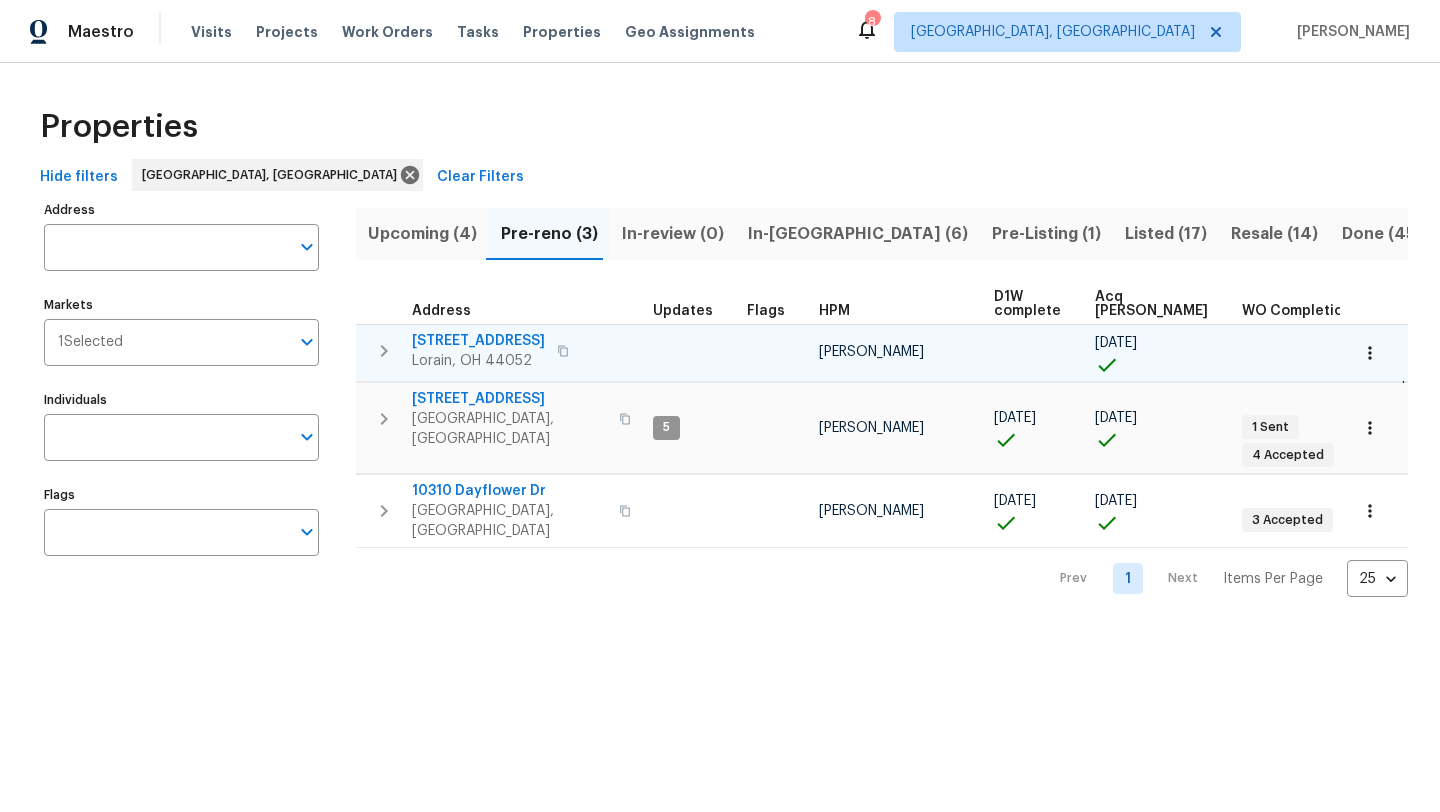 click on "[STREET_ADDRESS]" at bounding box center [478, 341] 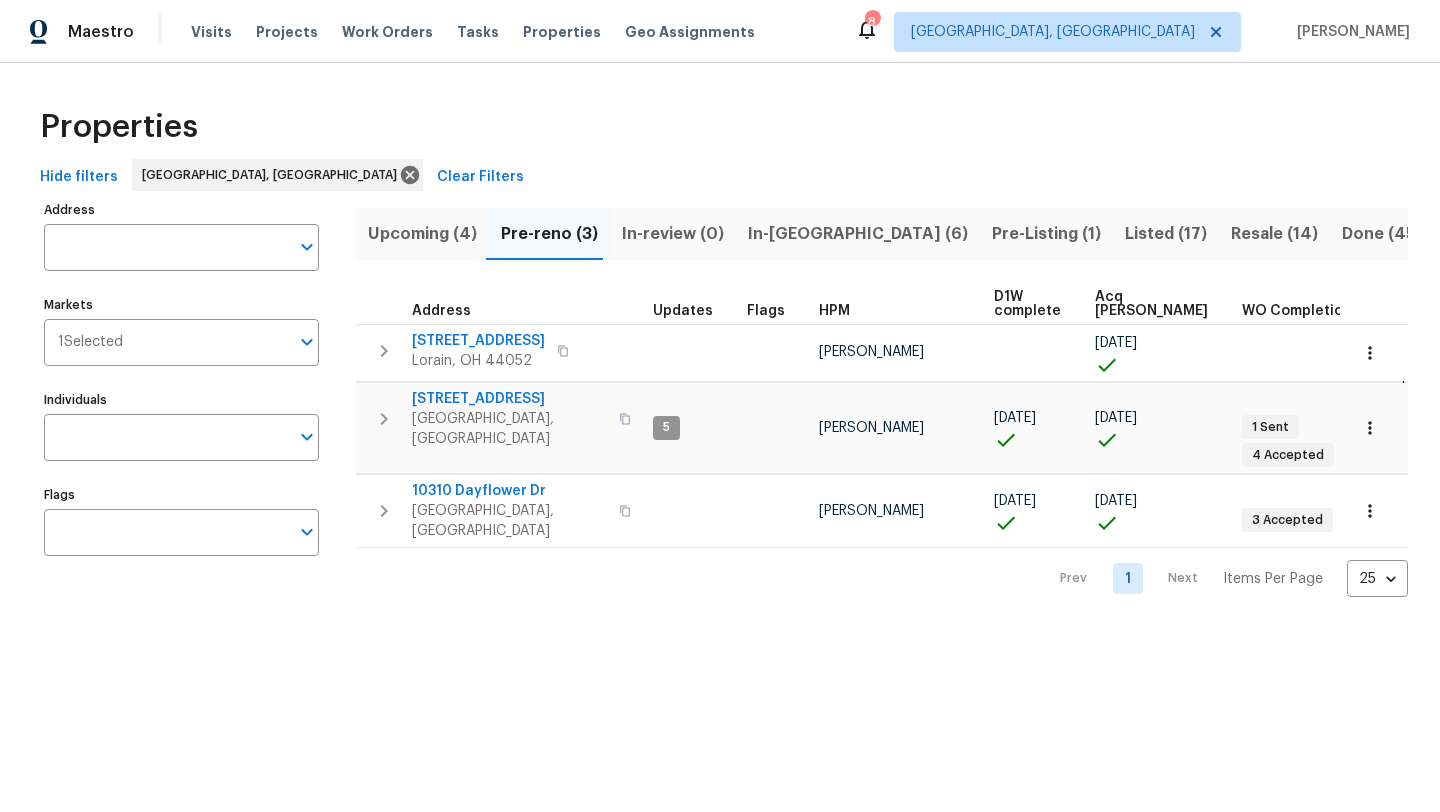 click on "In-[GEOGRAPHIC_DATA] (6)" at bounding box center (858, 234) 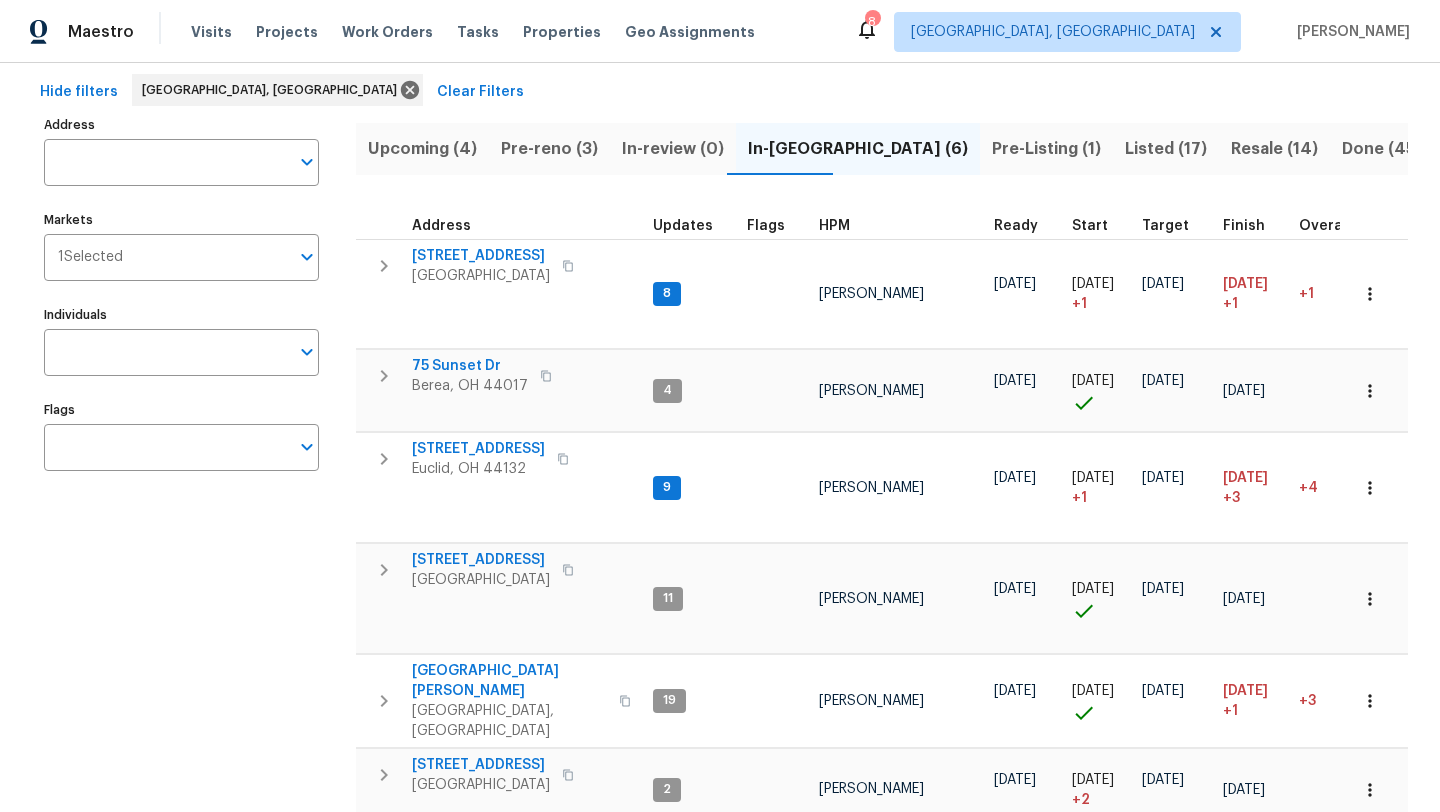 scroll, scrollTop: 96, scrollLeft: 0, axis: vertical 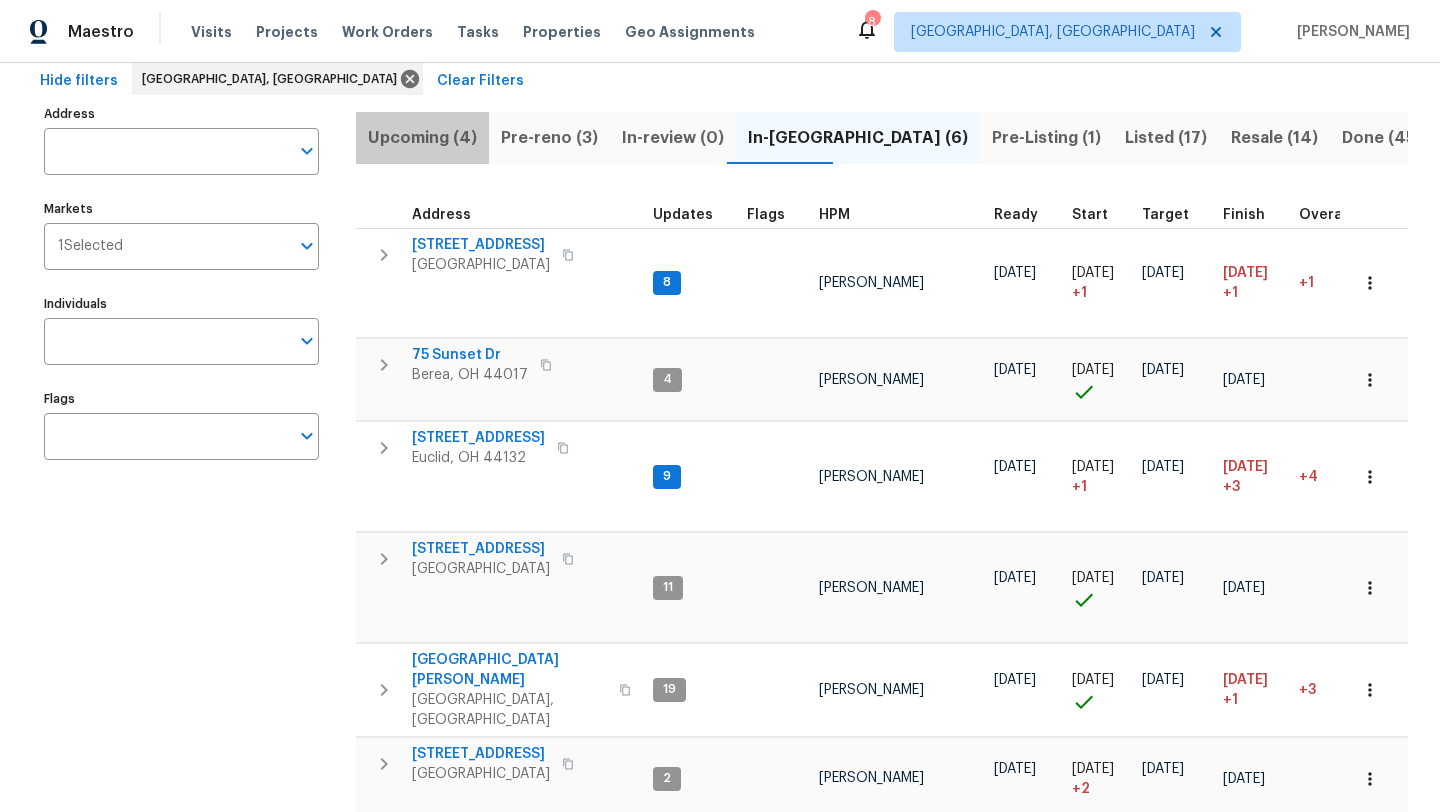 click on "Upcoming (4)" at bounding box center (422, 138) 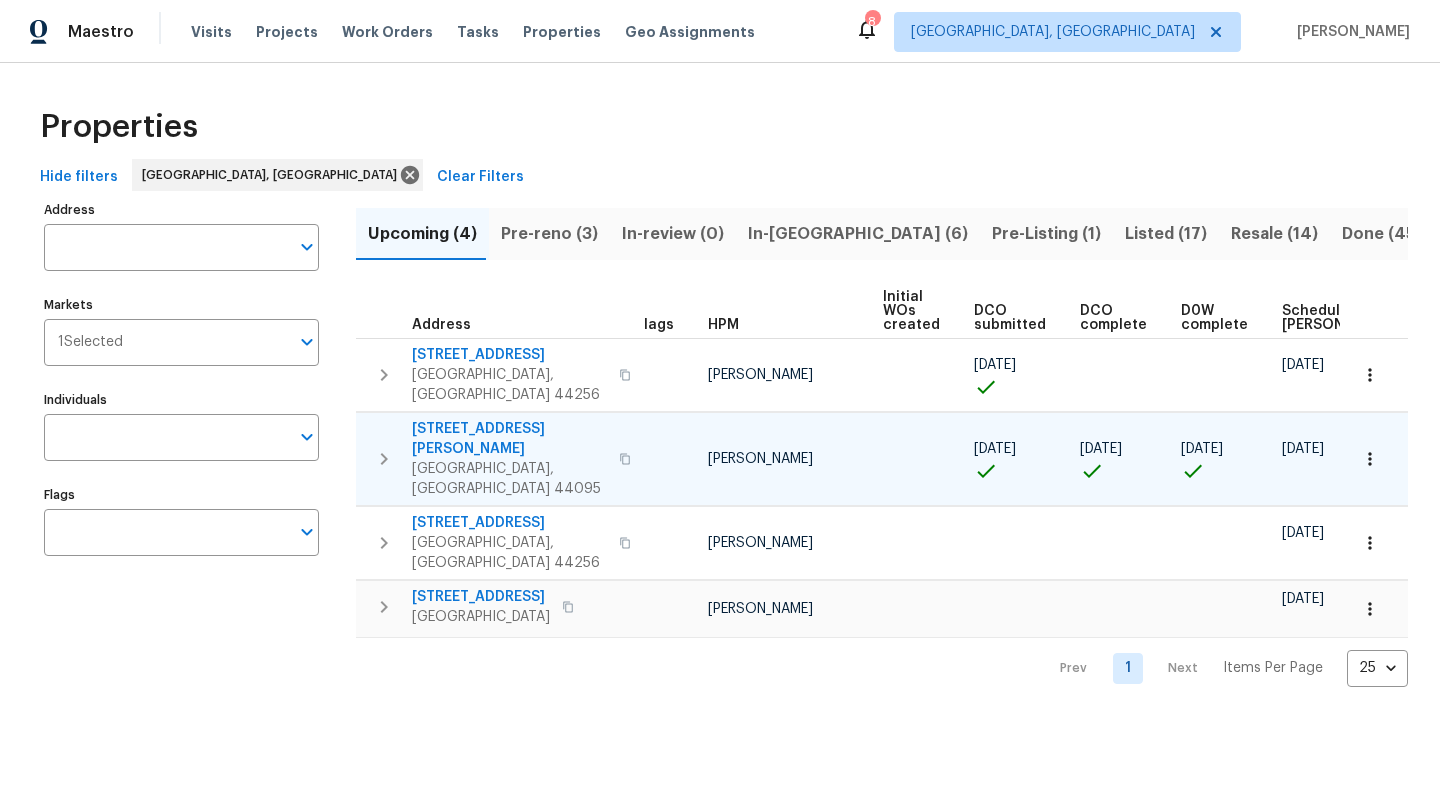 scroll, scrollTop: 0, scrollLeft: 0, axis: both 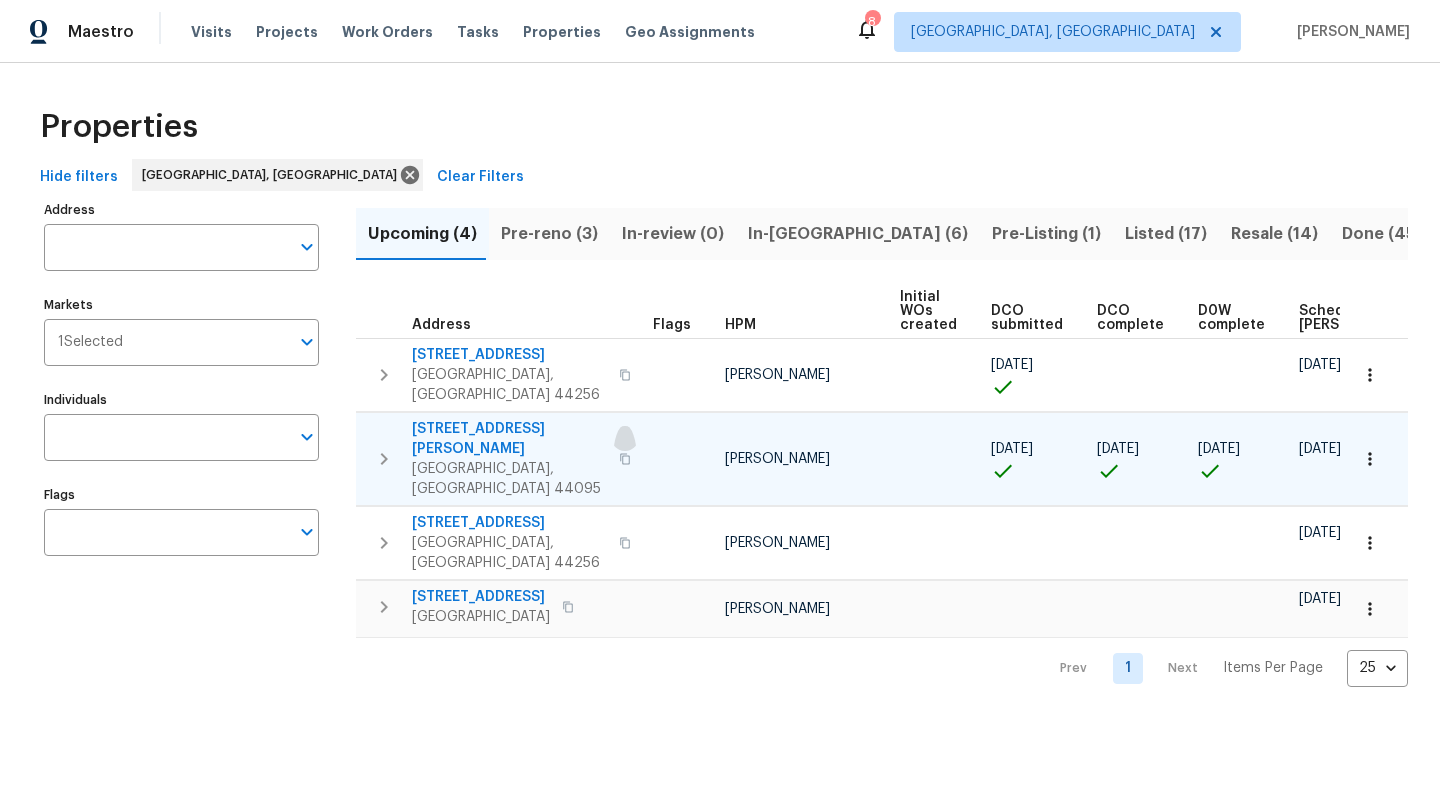 click 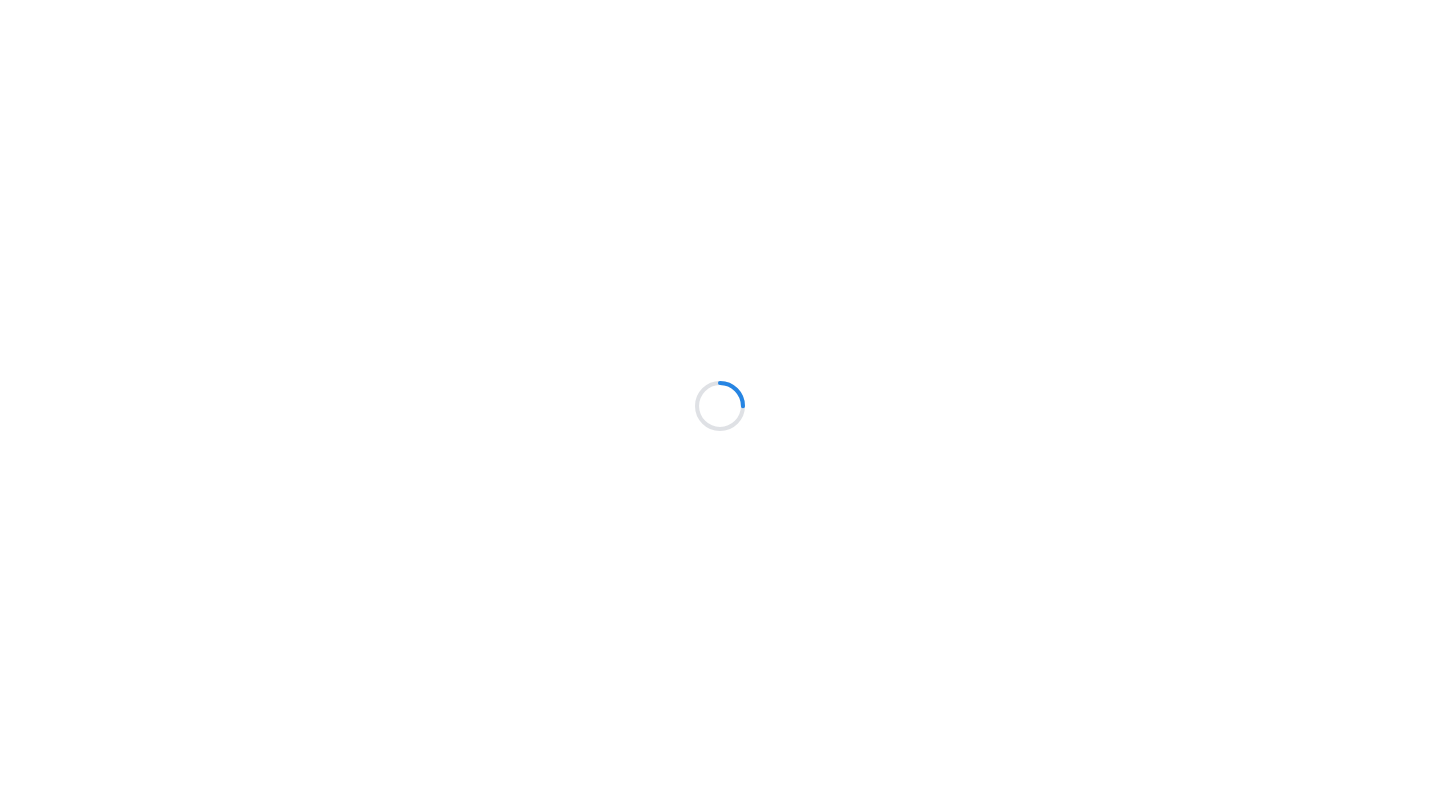 scroll, scrollTop: 0, scrollLeft: 0, axis: both 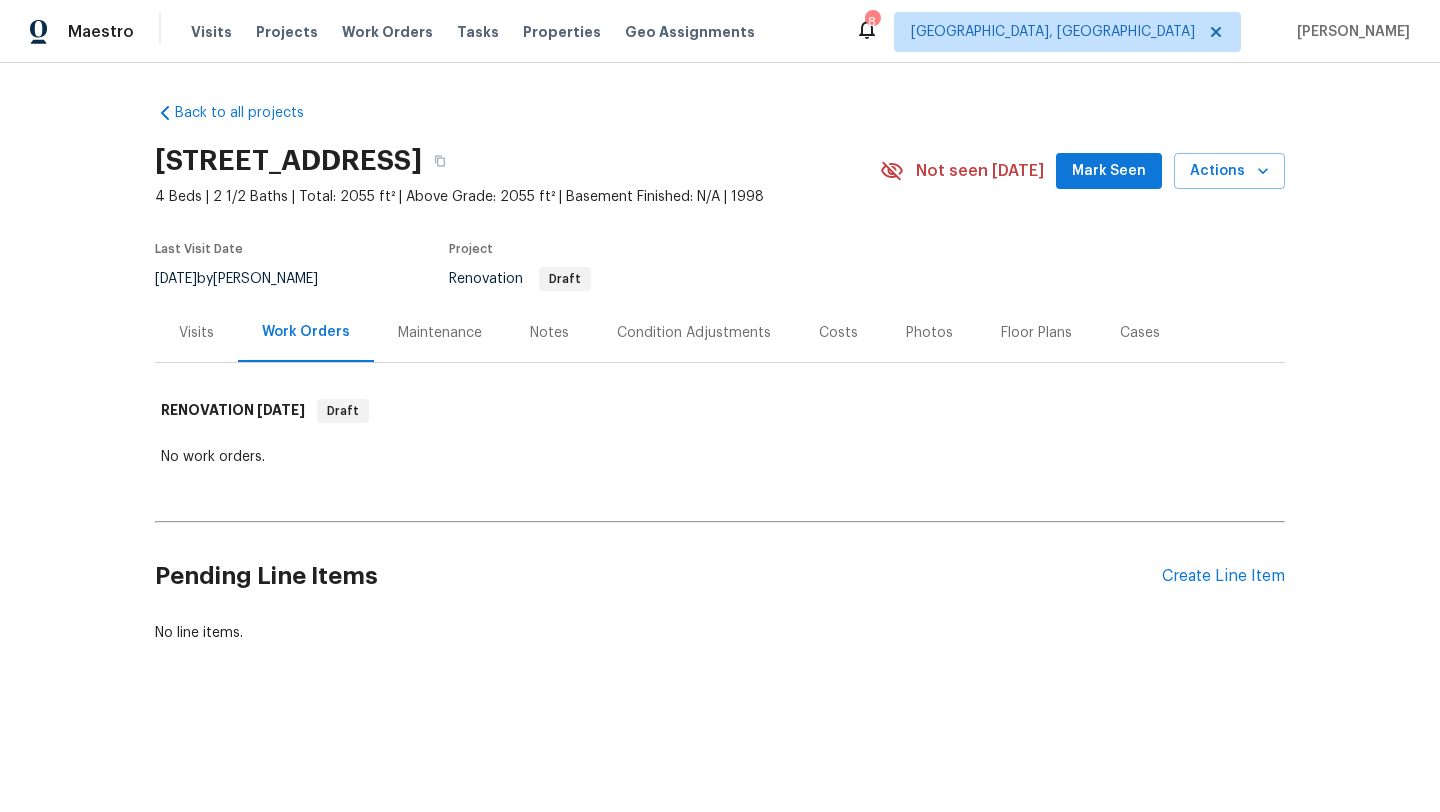 click on "Notes" at bounding box center [549, 333] 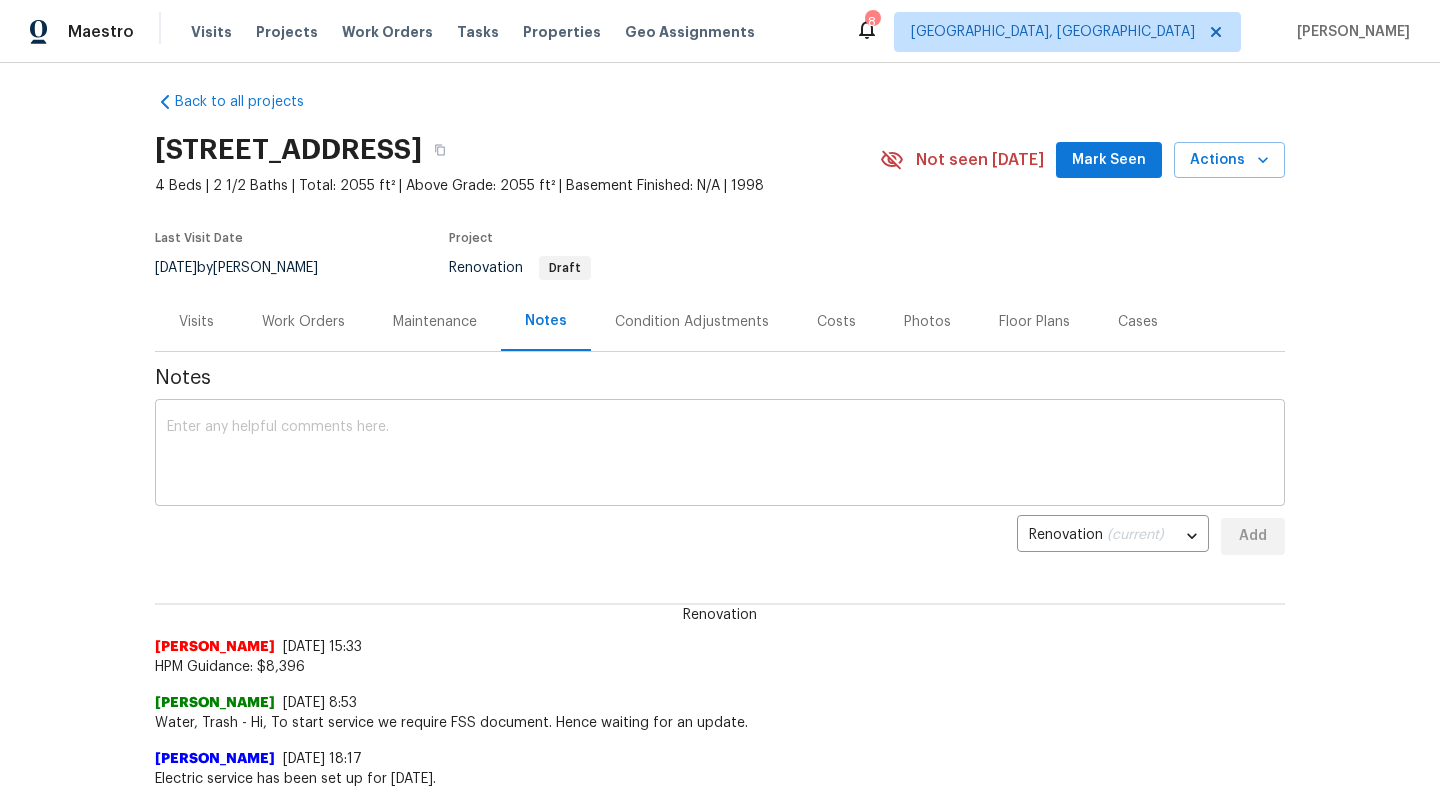 scroll, scrollTop: 0, scrollLeft: 0, axis: both 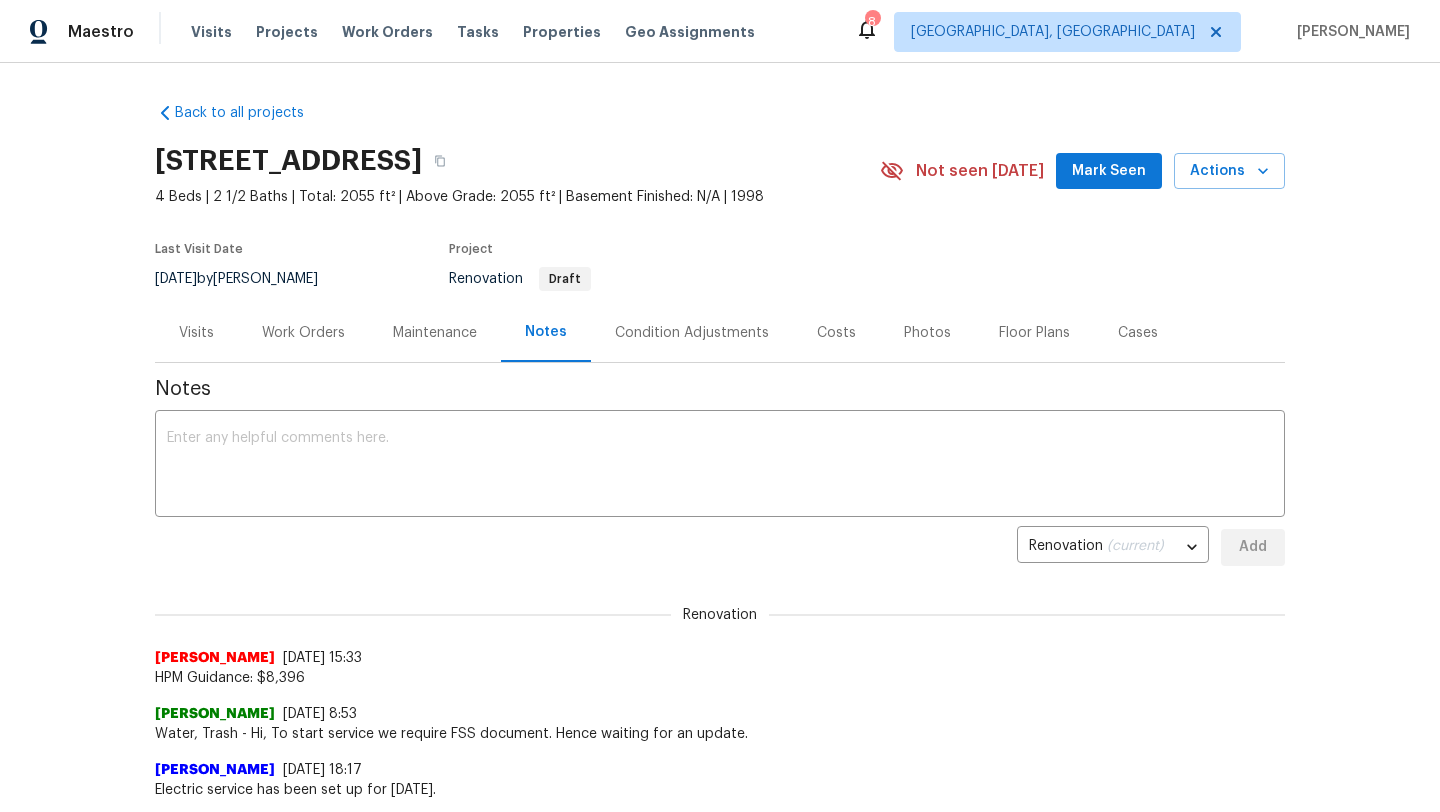 click on "Condition Adjustments" at bounding box center (692, 333) 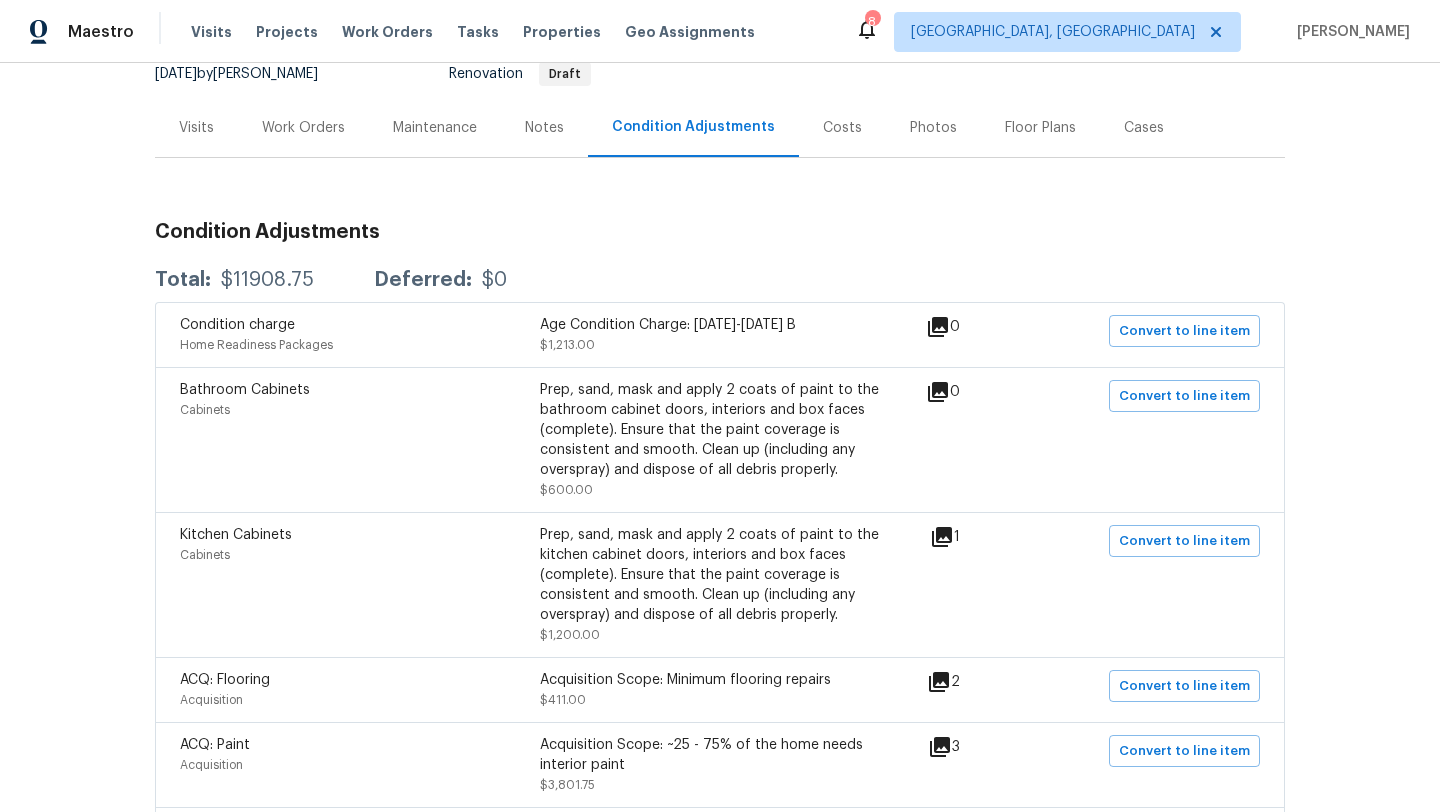 scroll, scrollTop: 444, scrollLeft: 0, axis: vertical 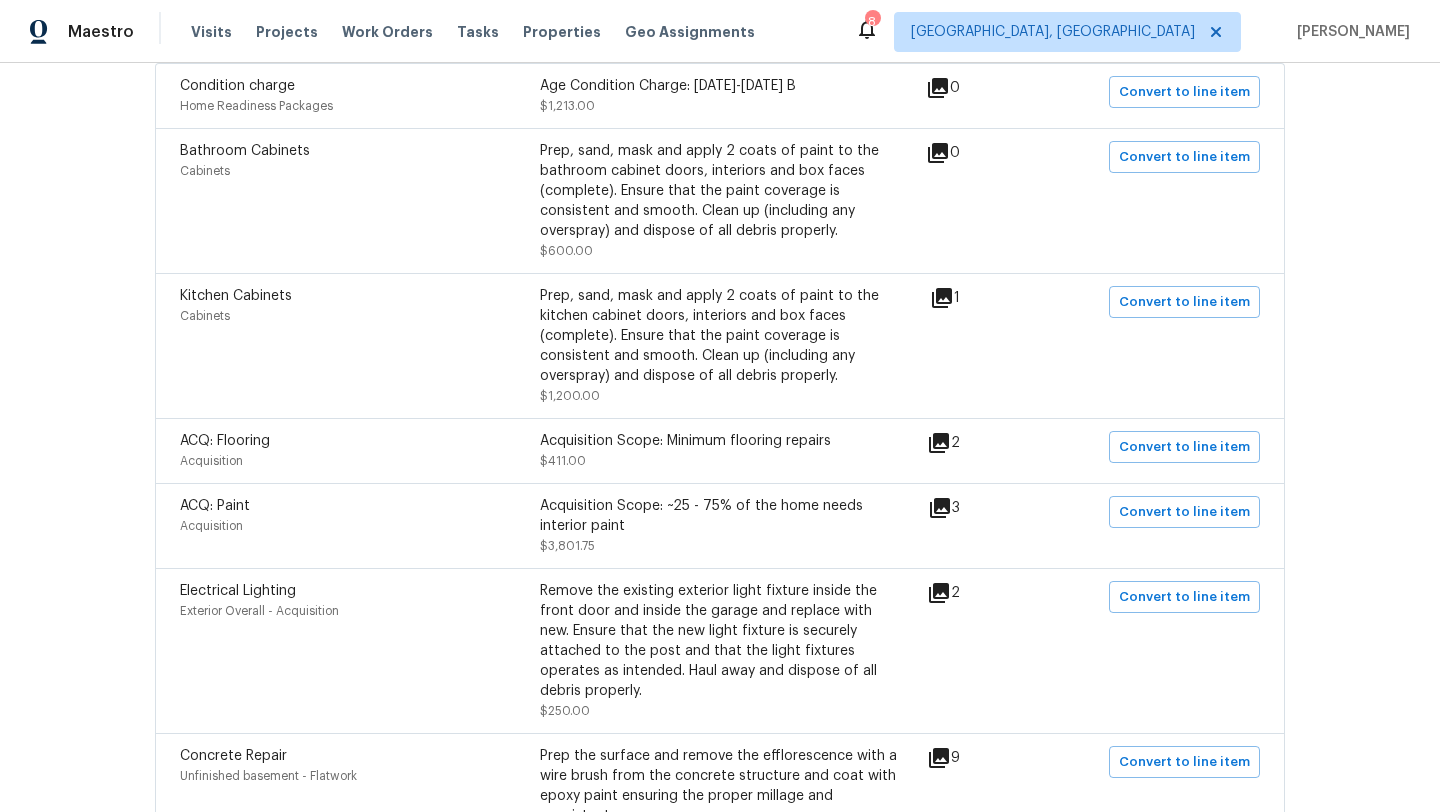 click 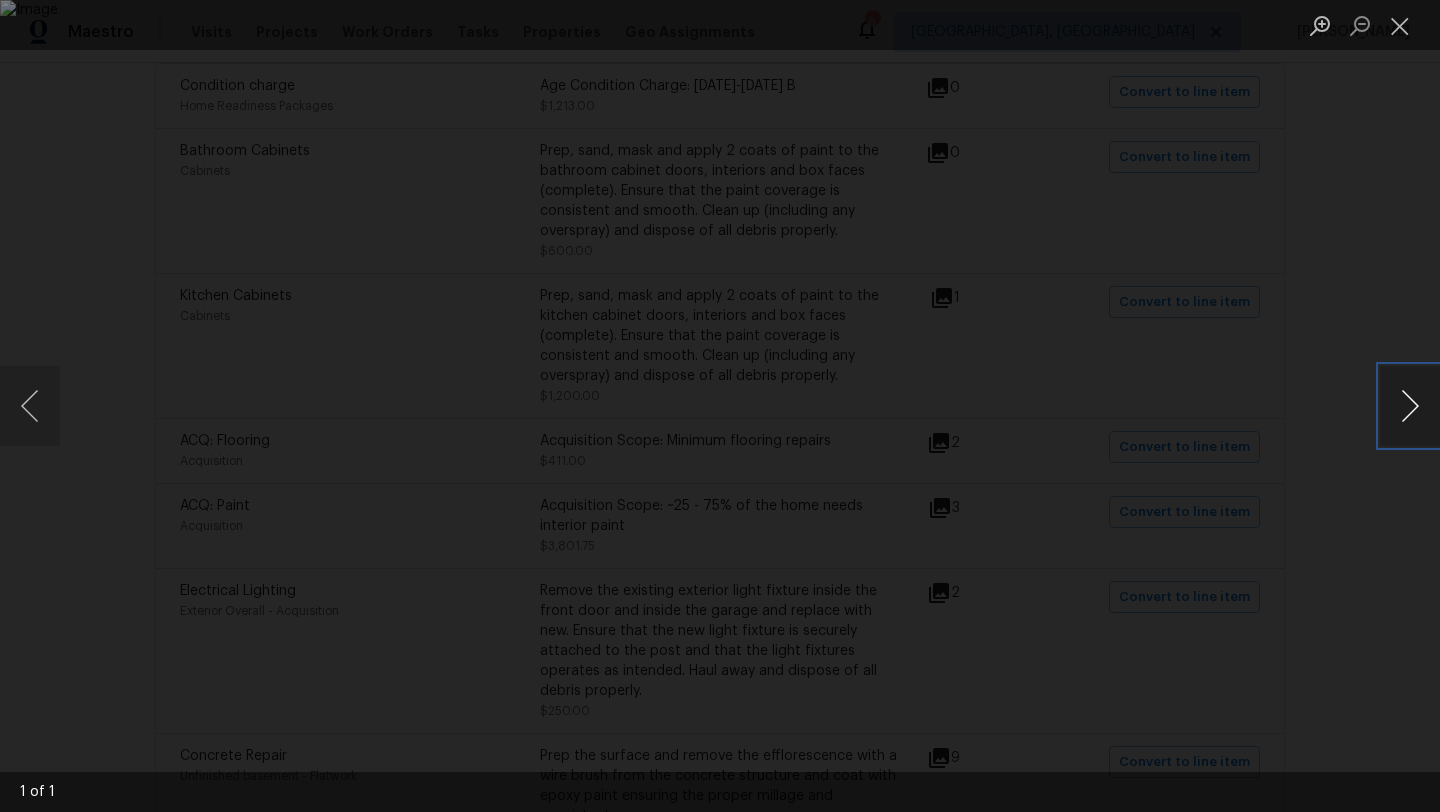 click at bounding box center (1410, 406) 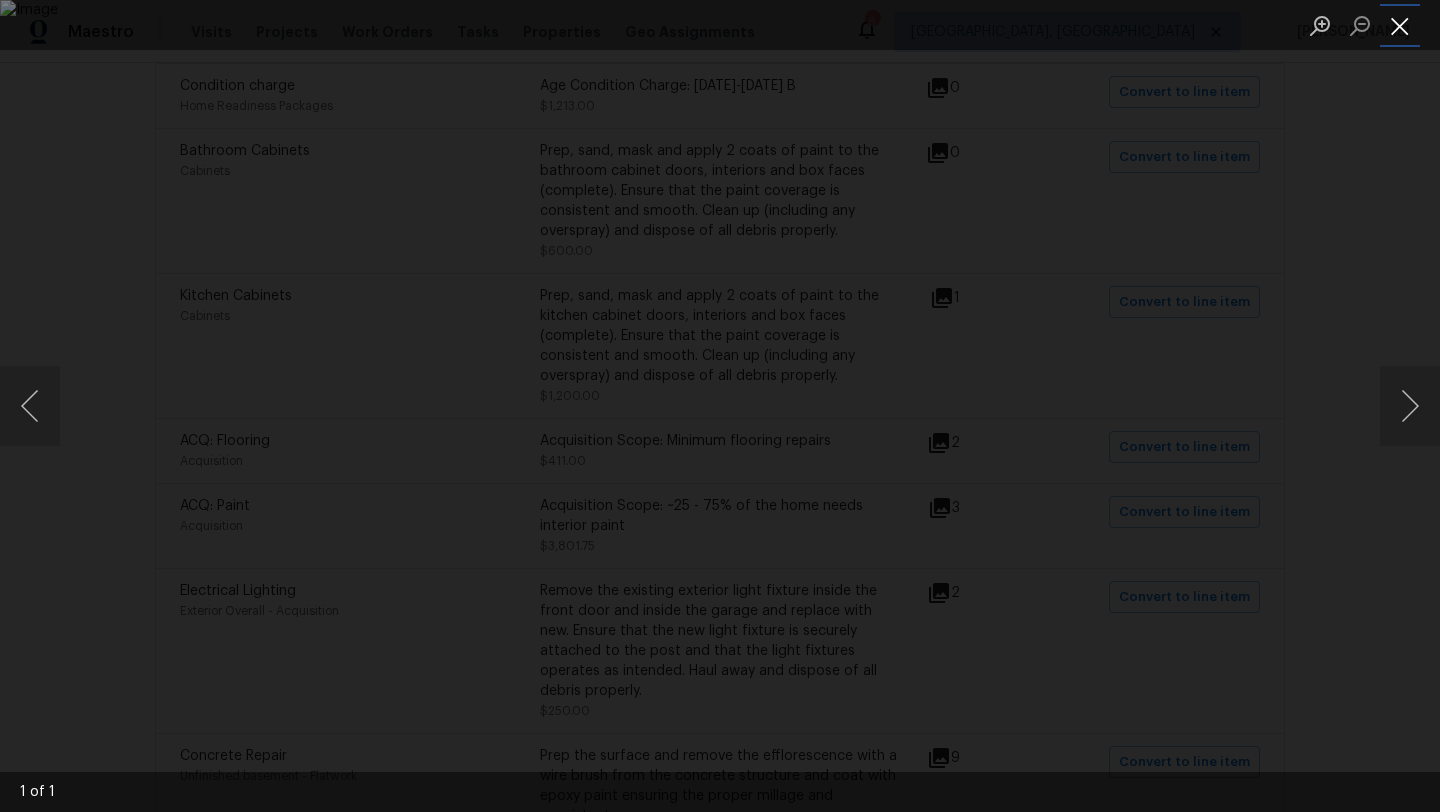 click at bounding box center [1400, 25] 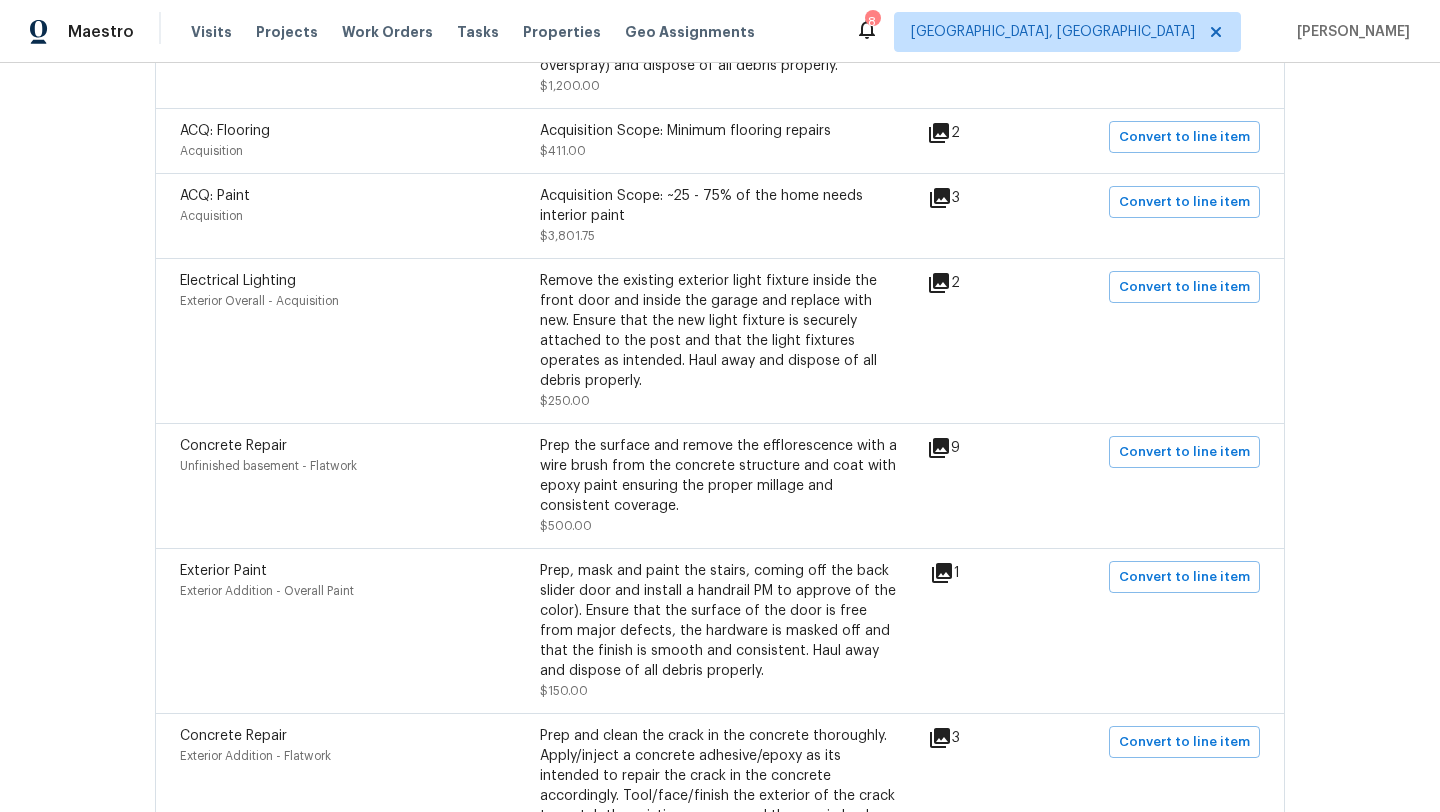 scroll, scrollTop: 798, scrollLeft: 0, axis: vertical 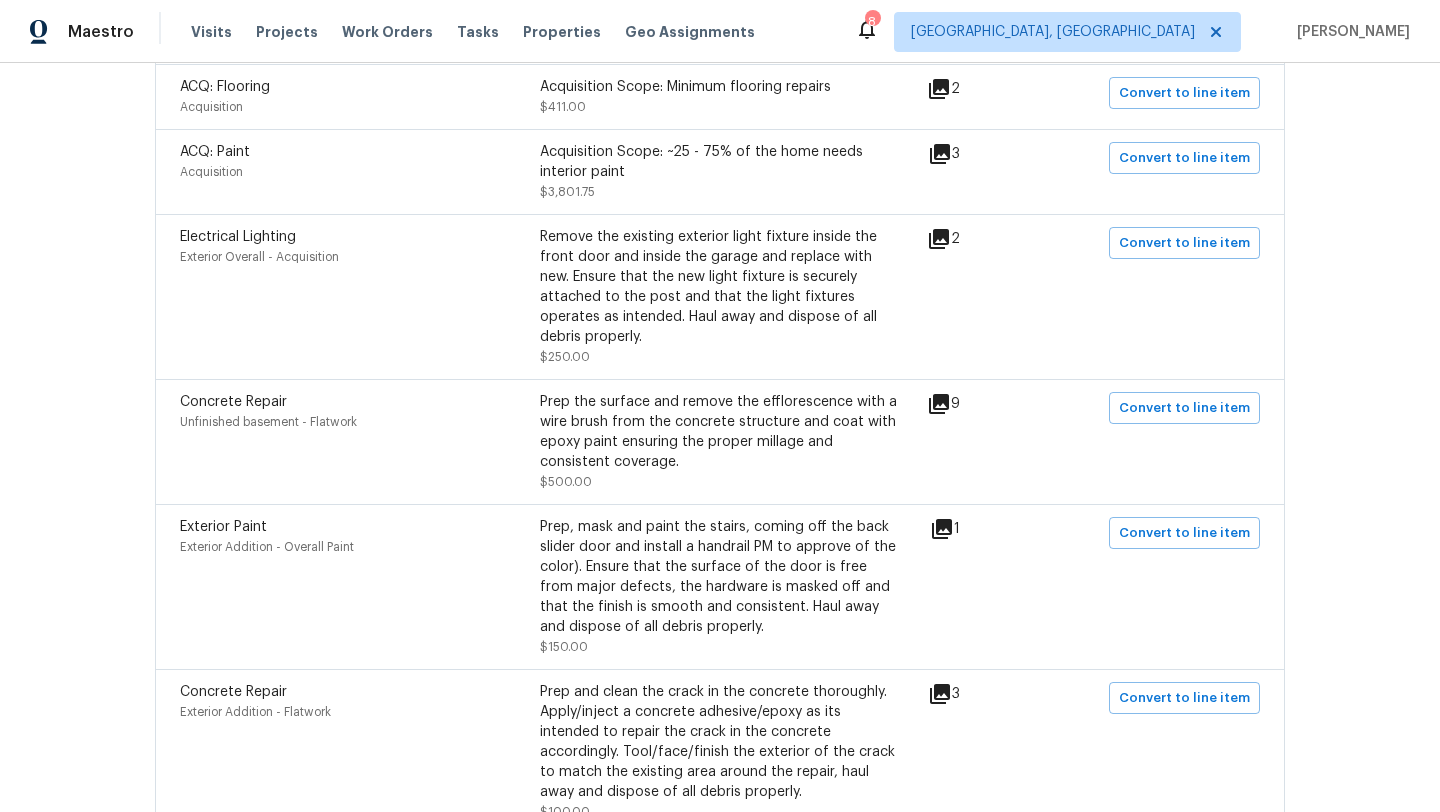 click 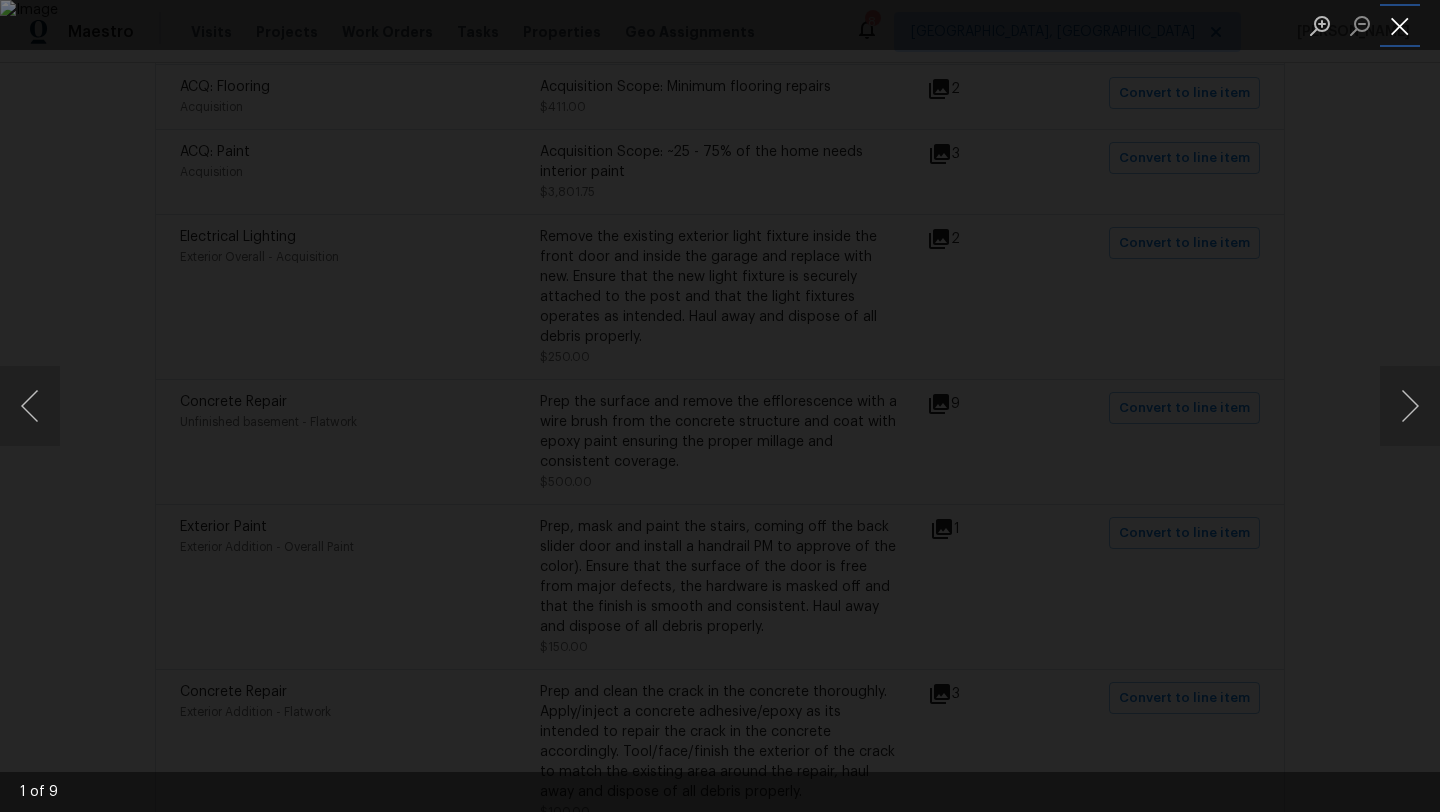 click at bounding box center (1400, 25) 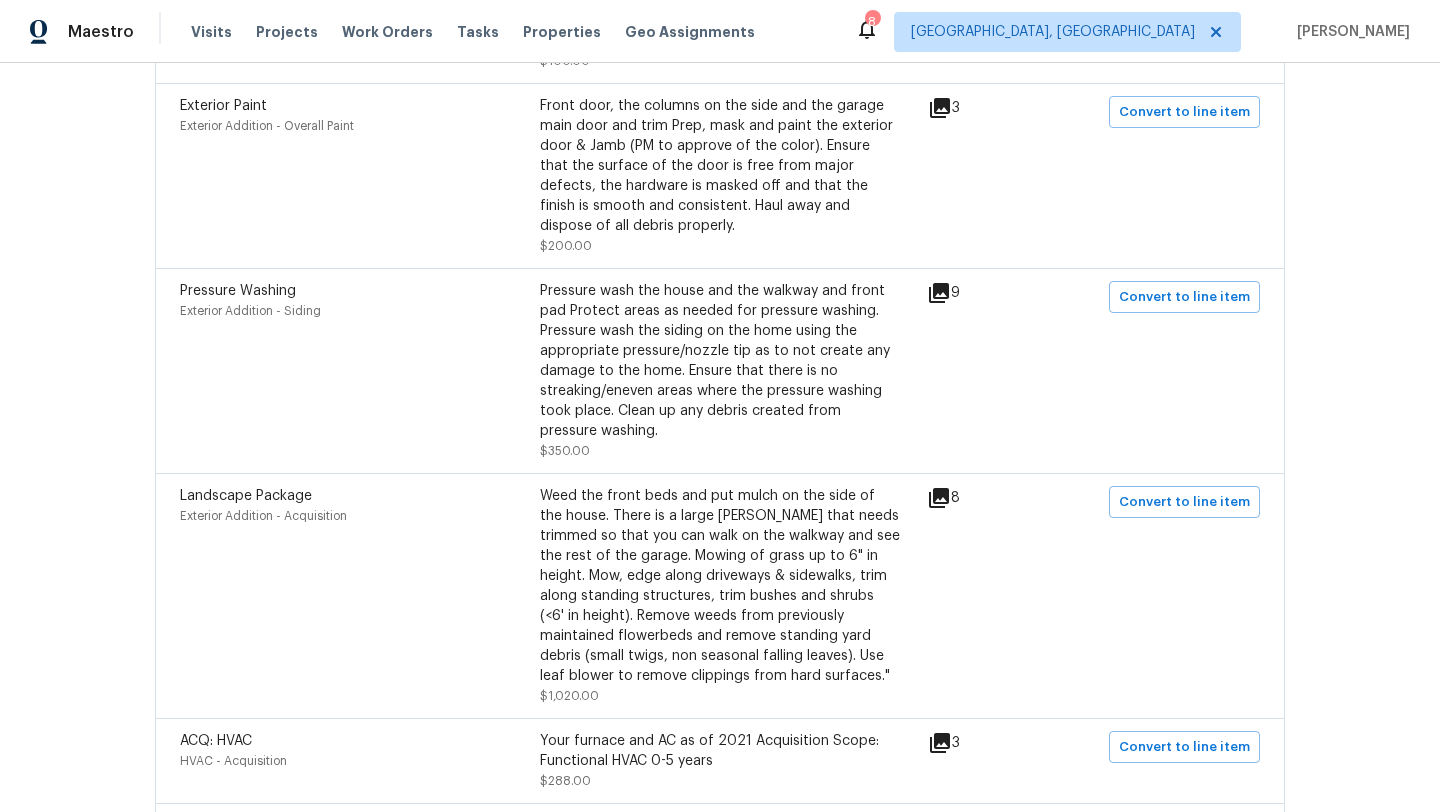 scroll, scrollTop: 1700, scrollLeft: 0, axis: vertical 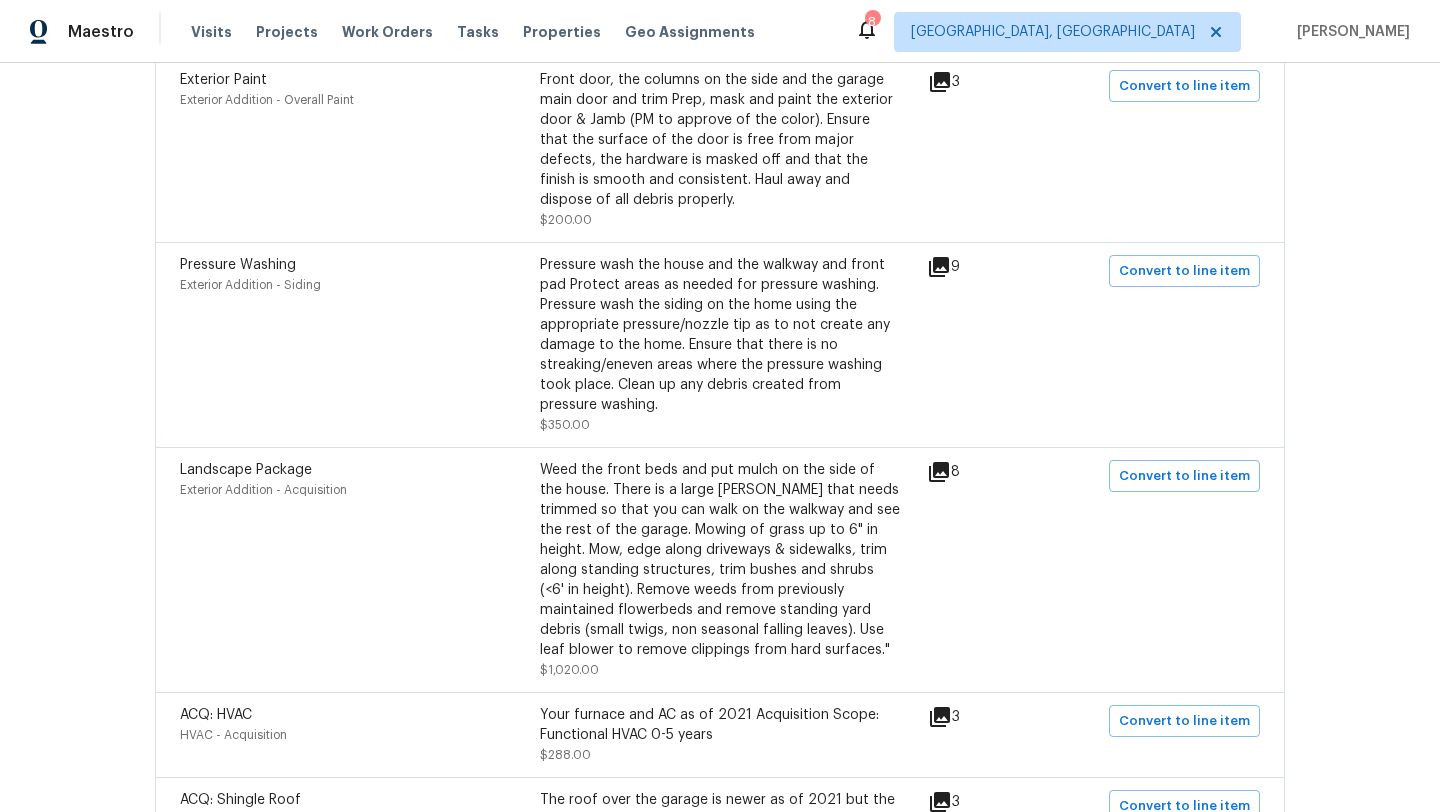 click 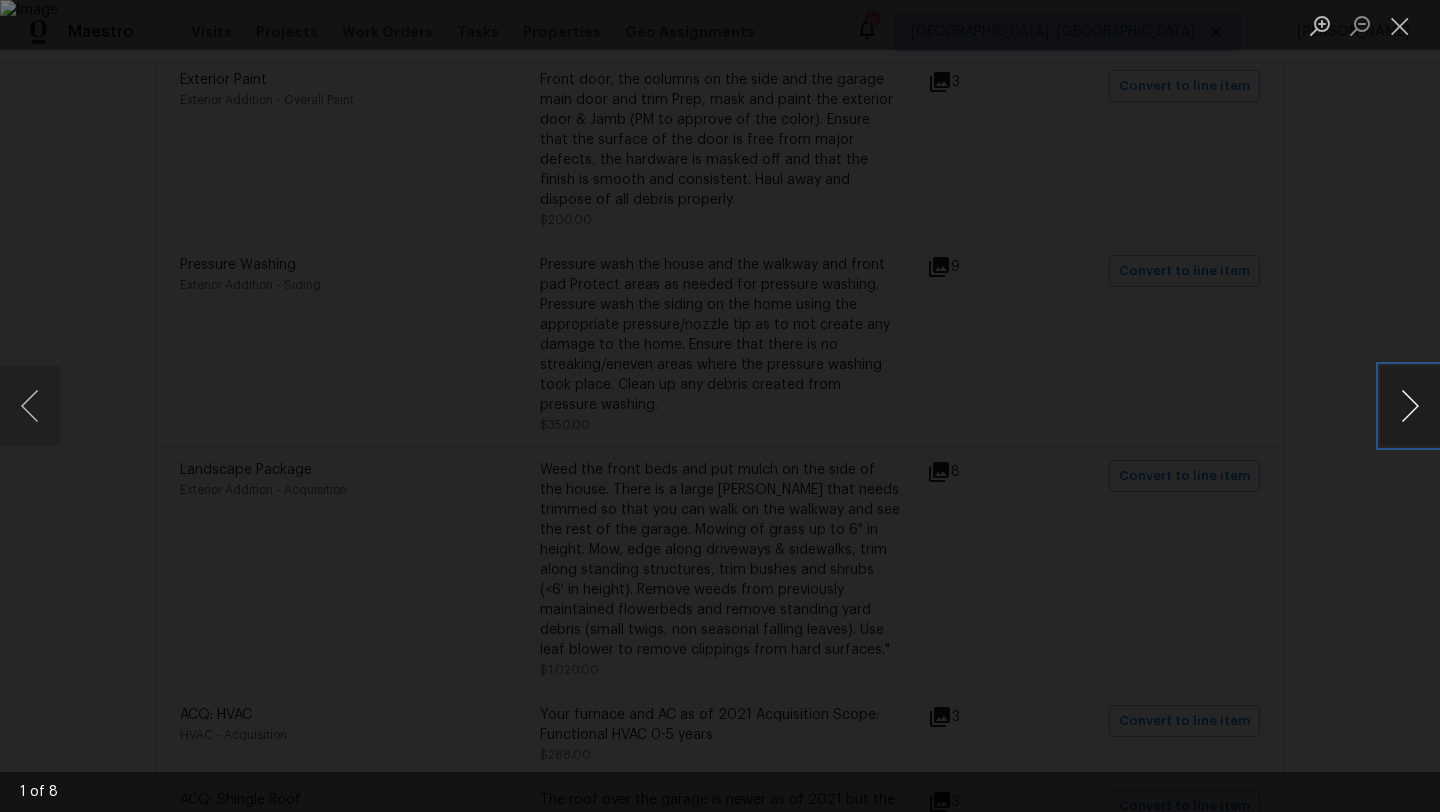 click at bounding box center [1410, 406] 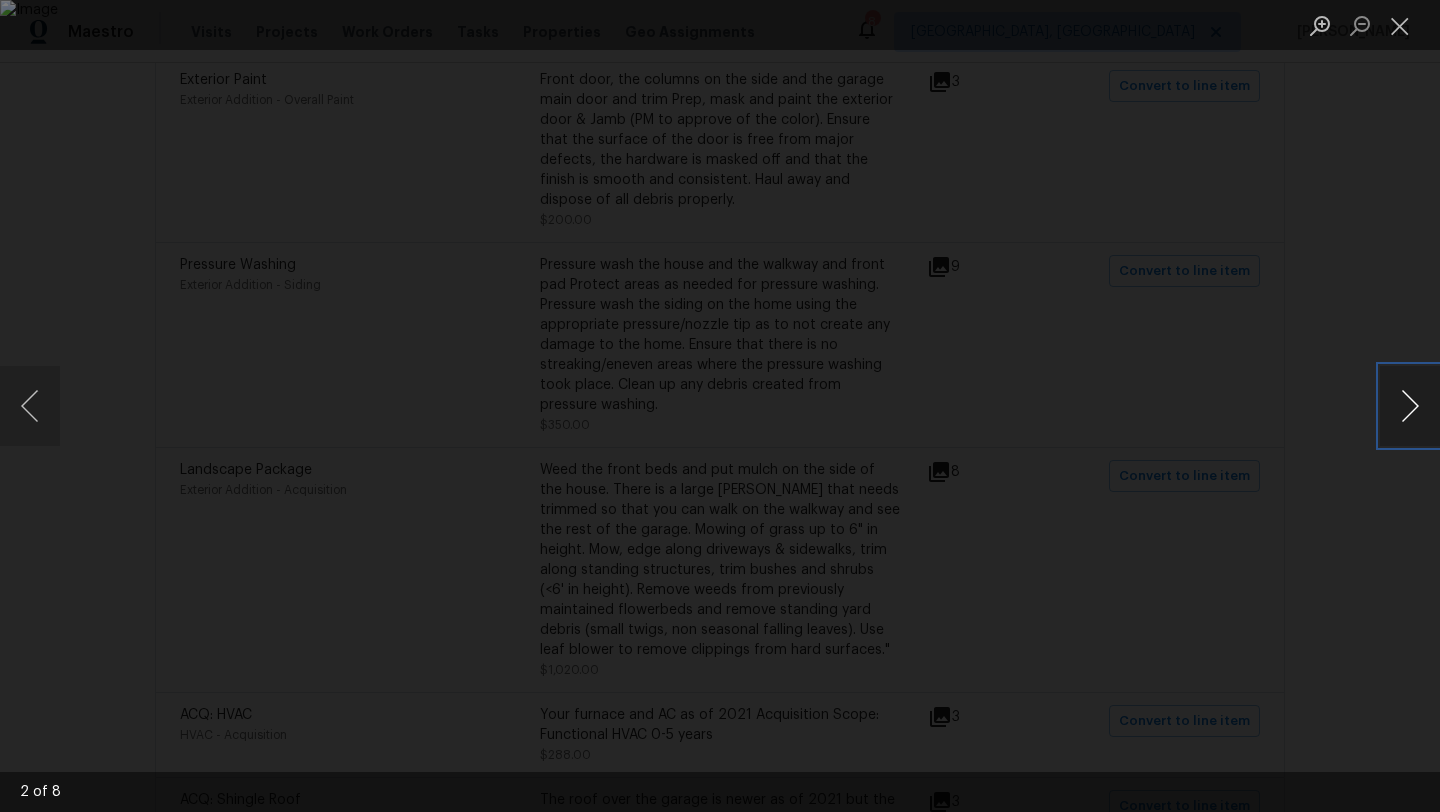 click at bounding box center [1410, 406] 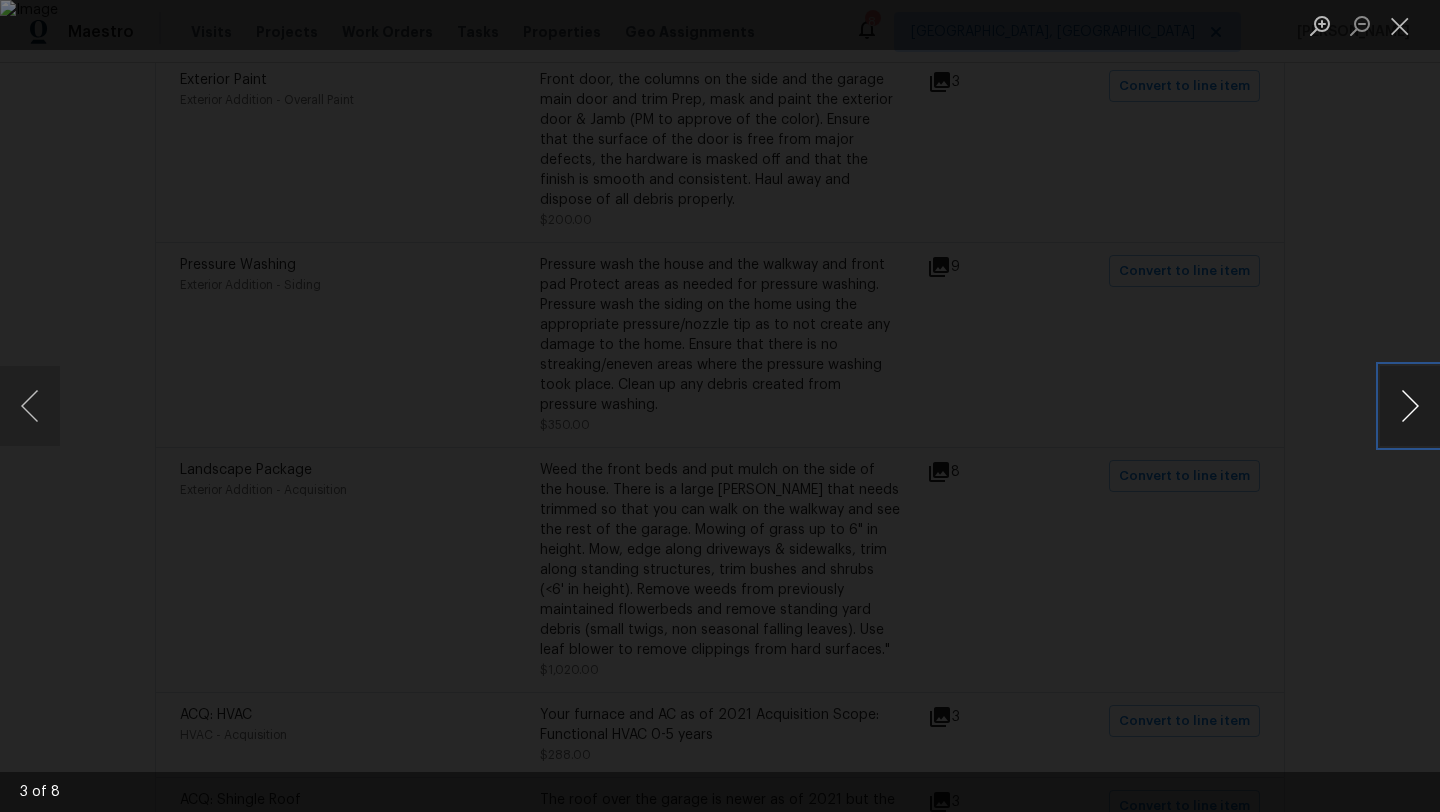 click at bounding box center (1410, 406) 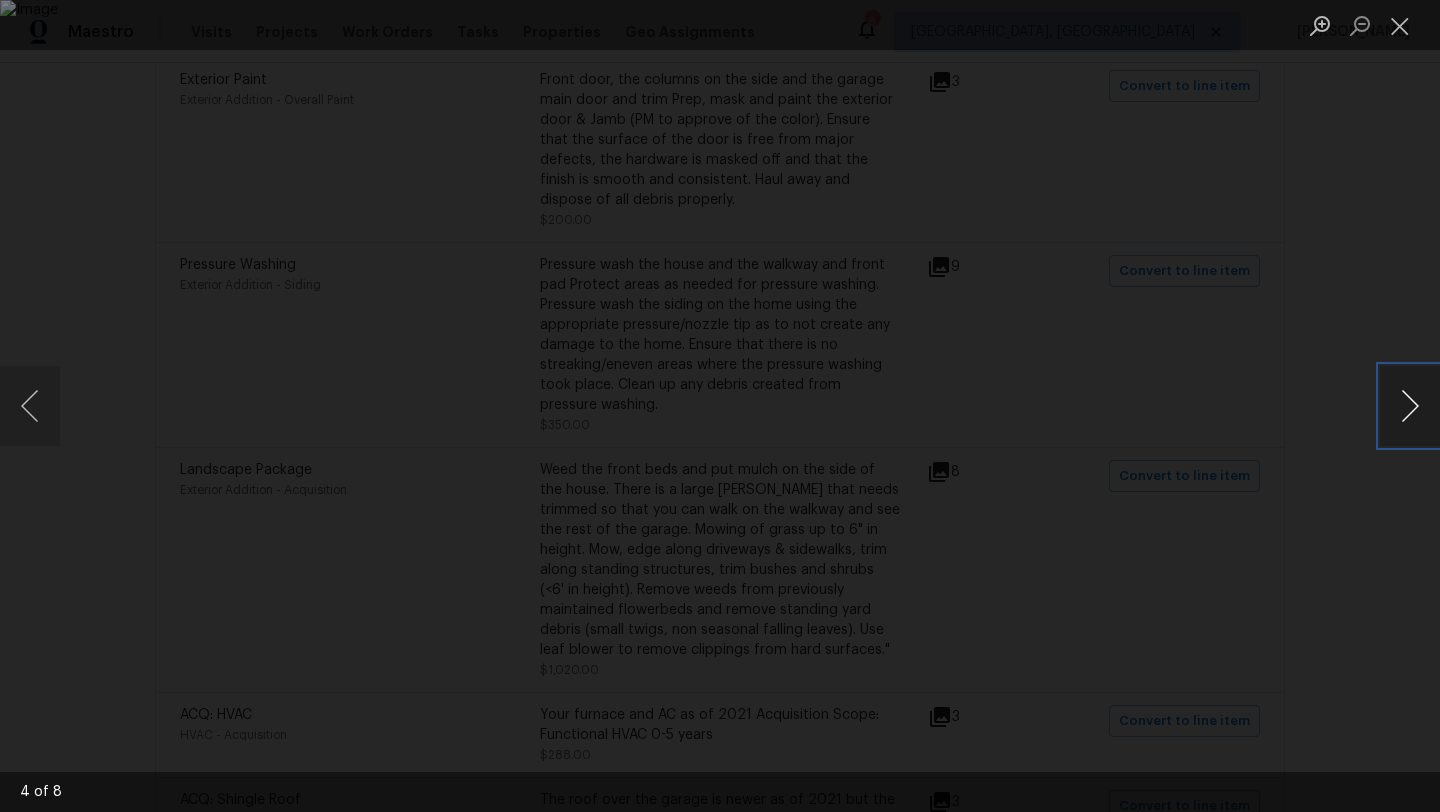 click at bounding box center [1410, 406] 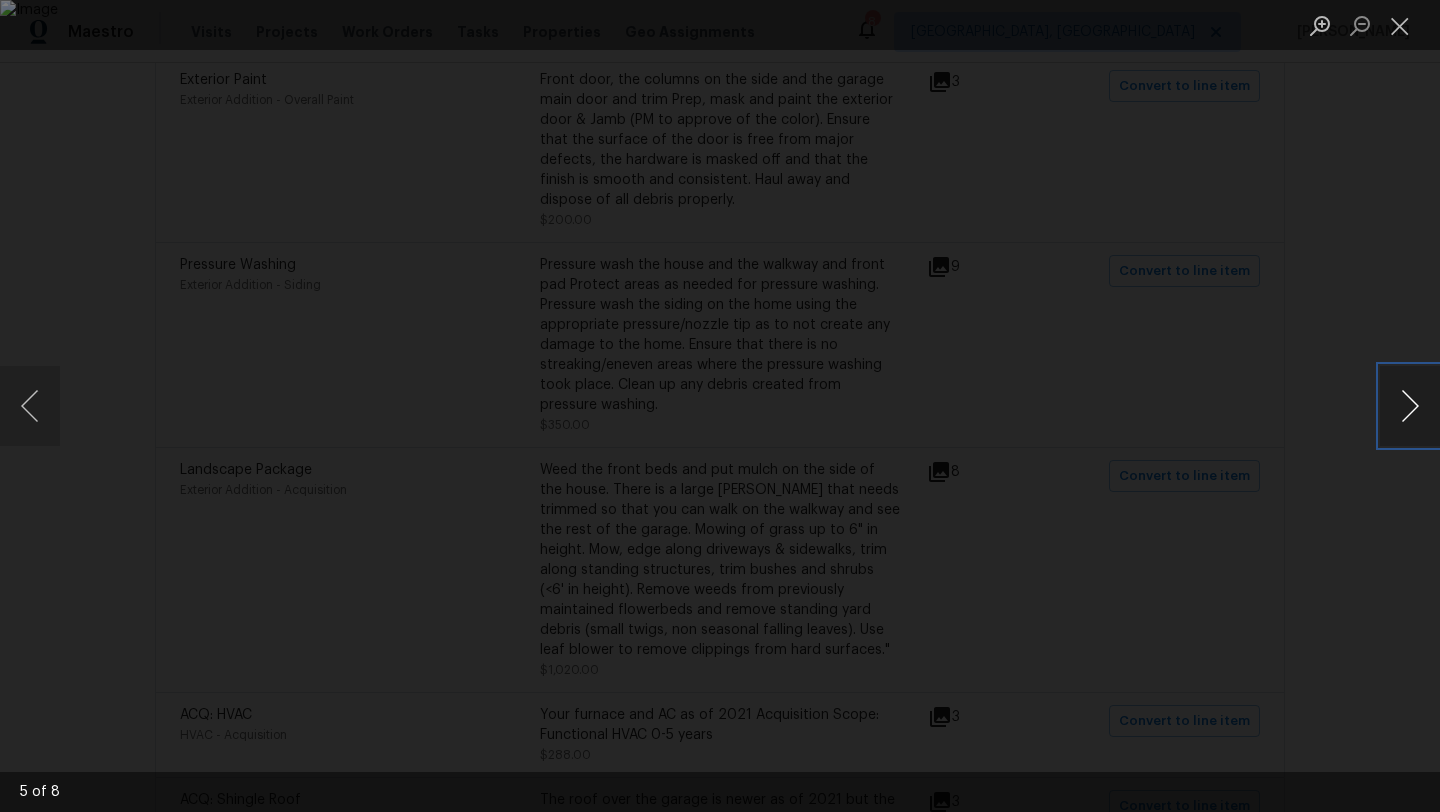click at bounding box center (1410, 406) 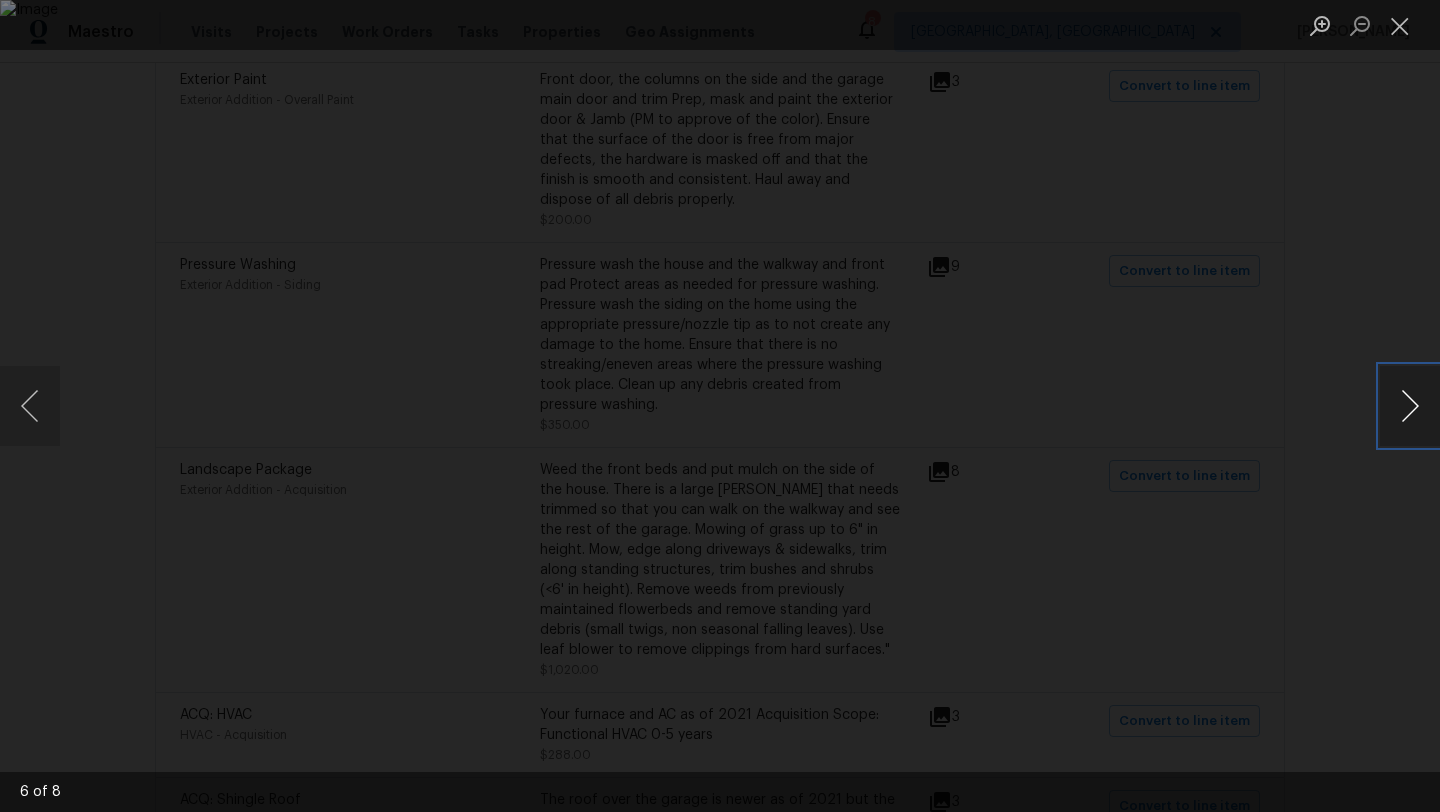 click at bounding box center (1410, 406) 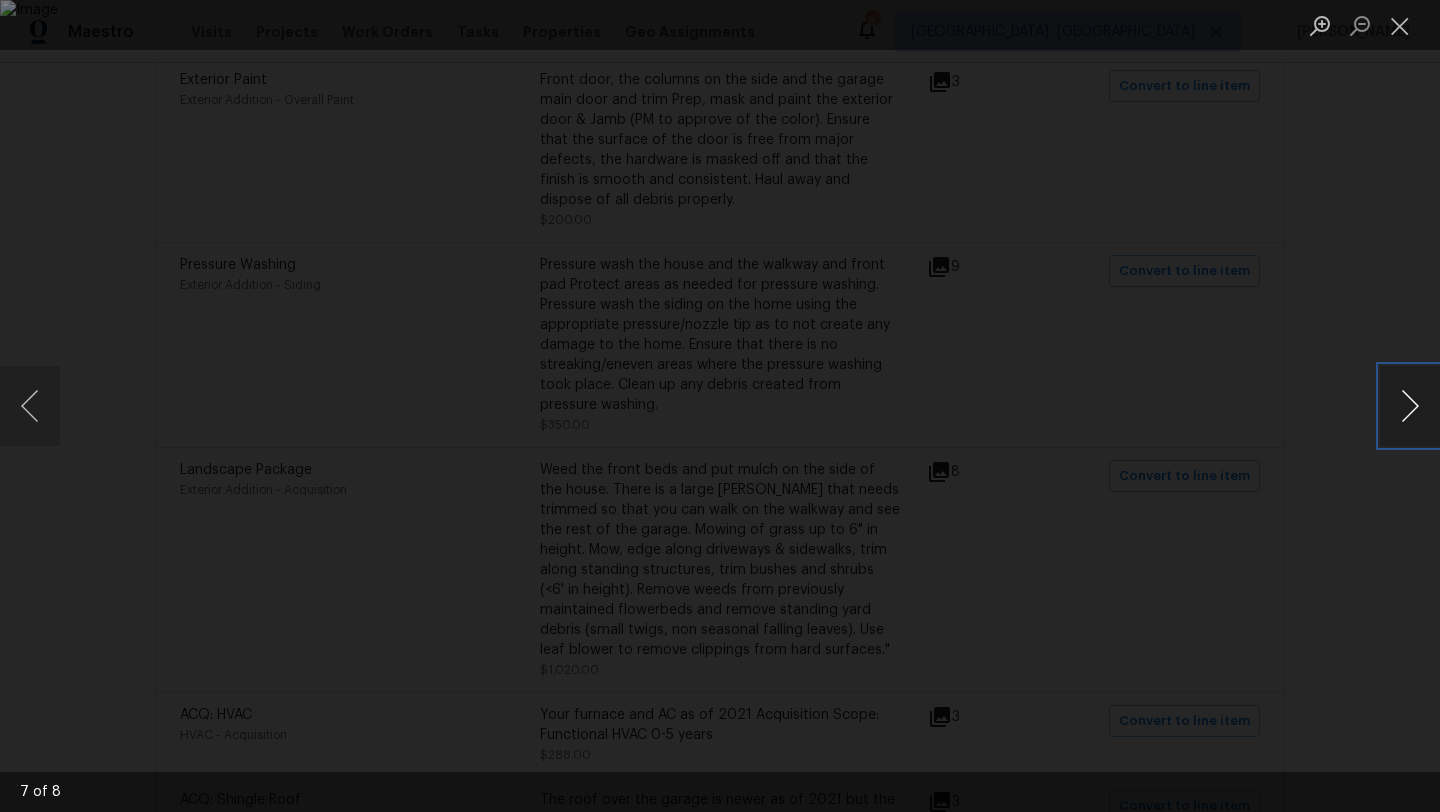 click at bounding box center (1410, 406) 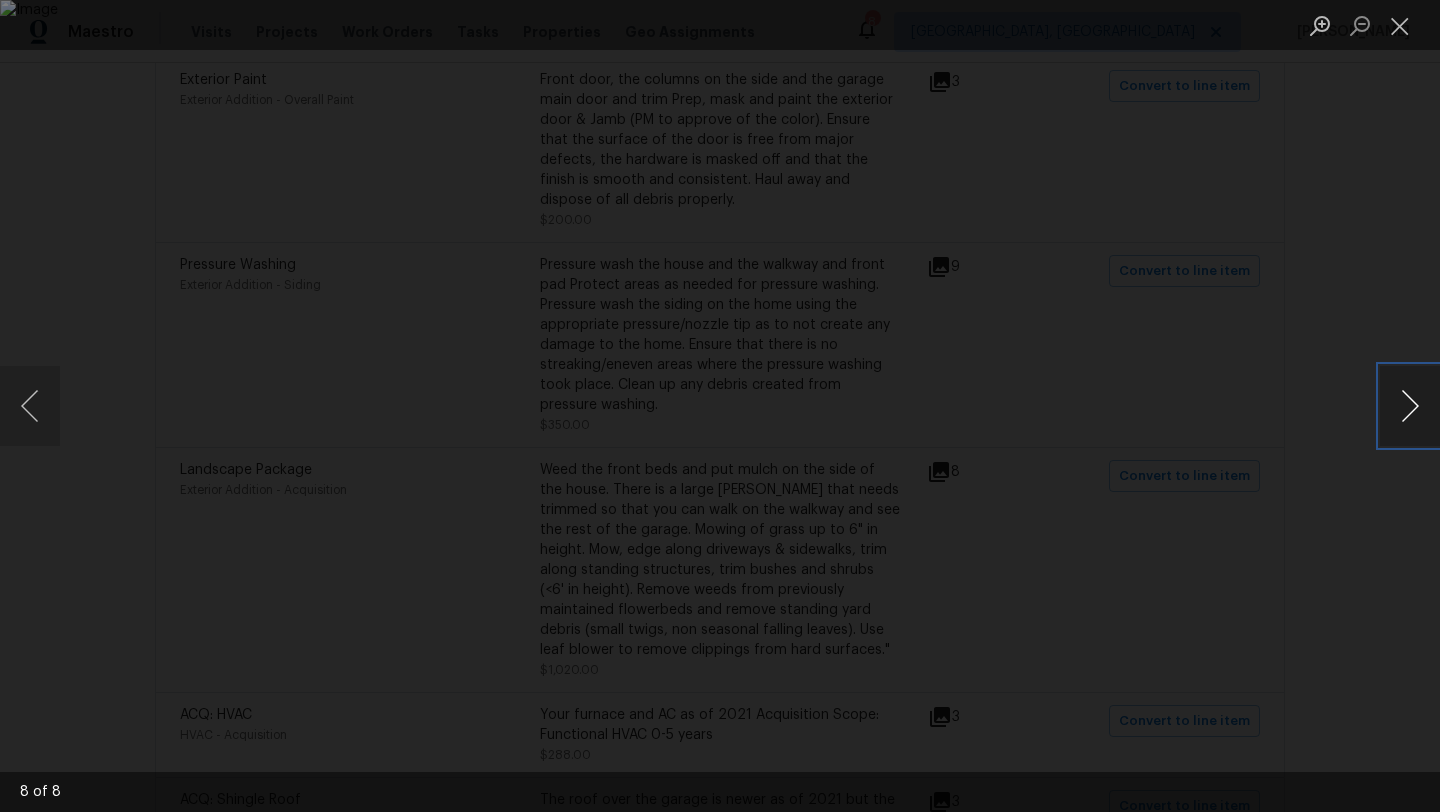 click at bounding box center [1410, 406] 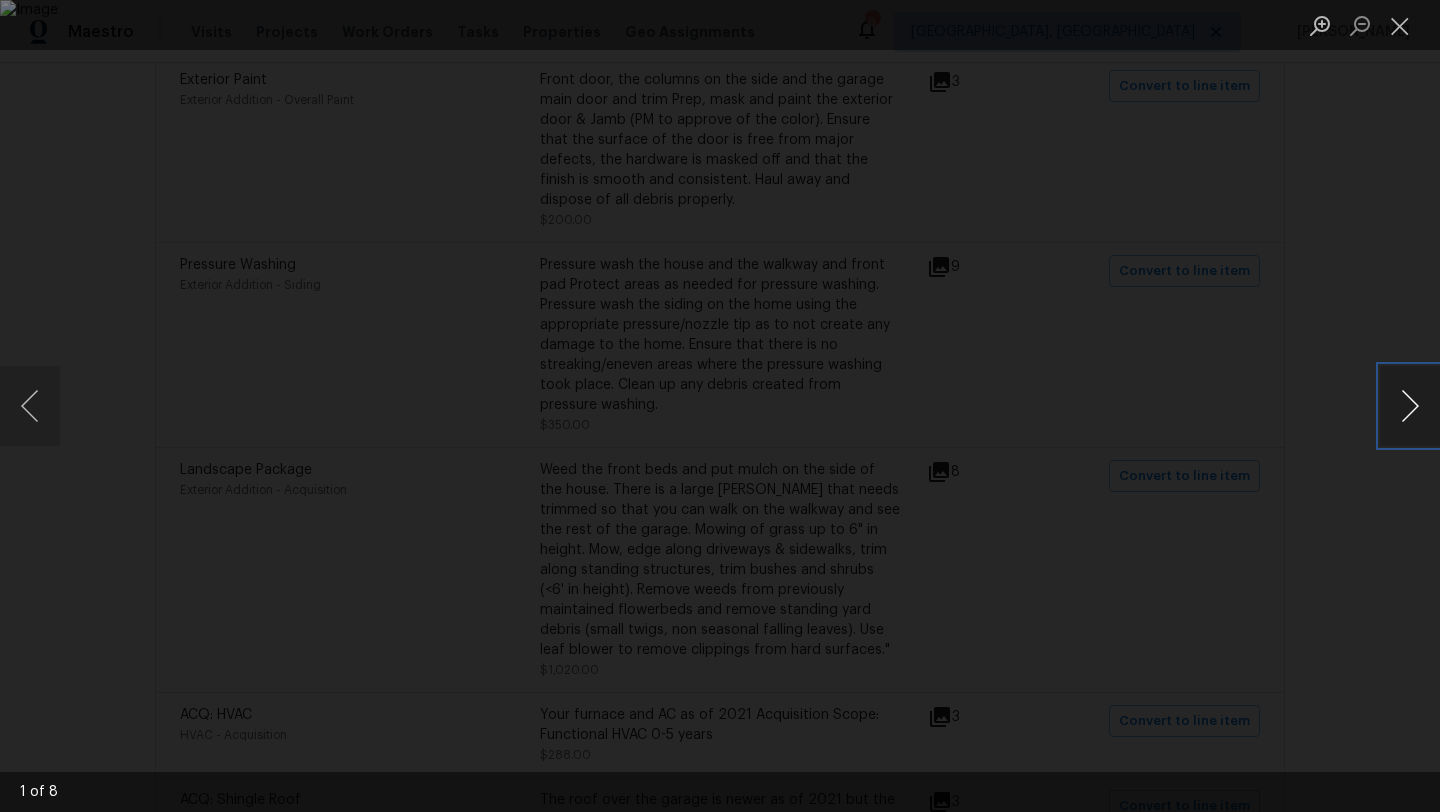 click at bounding box center [1410, 406] 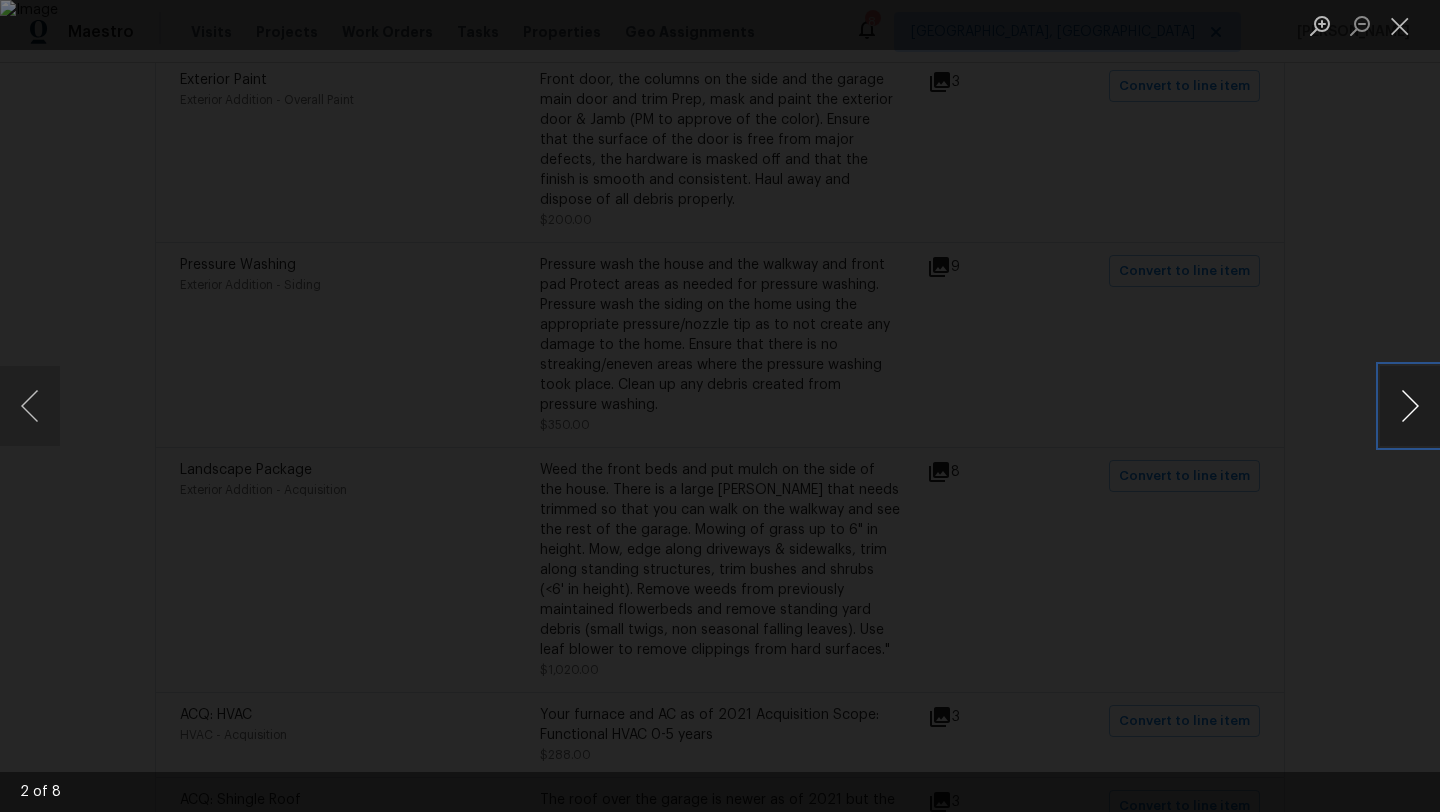 click at bounding box center [1410, 406] 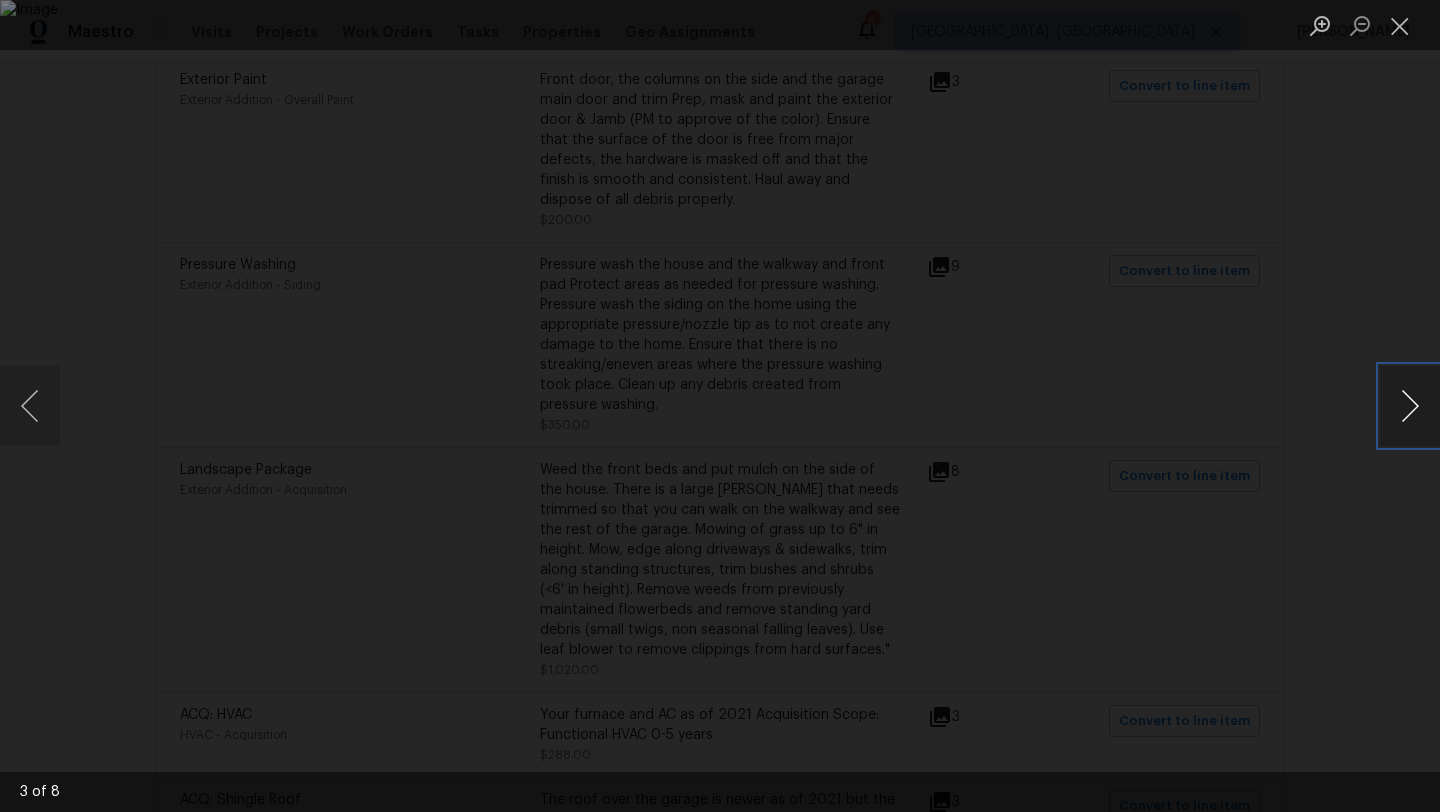 click at bounding box center [1410, 406] 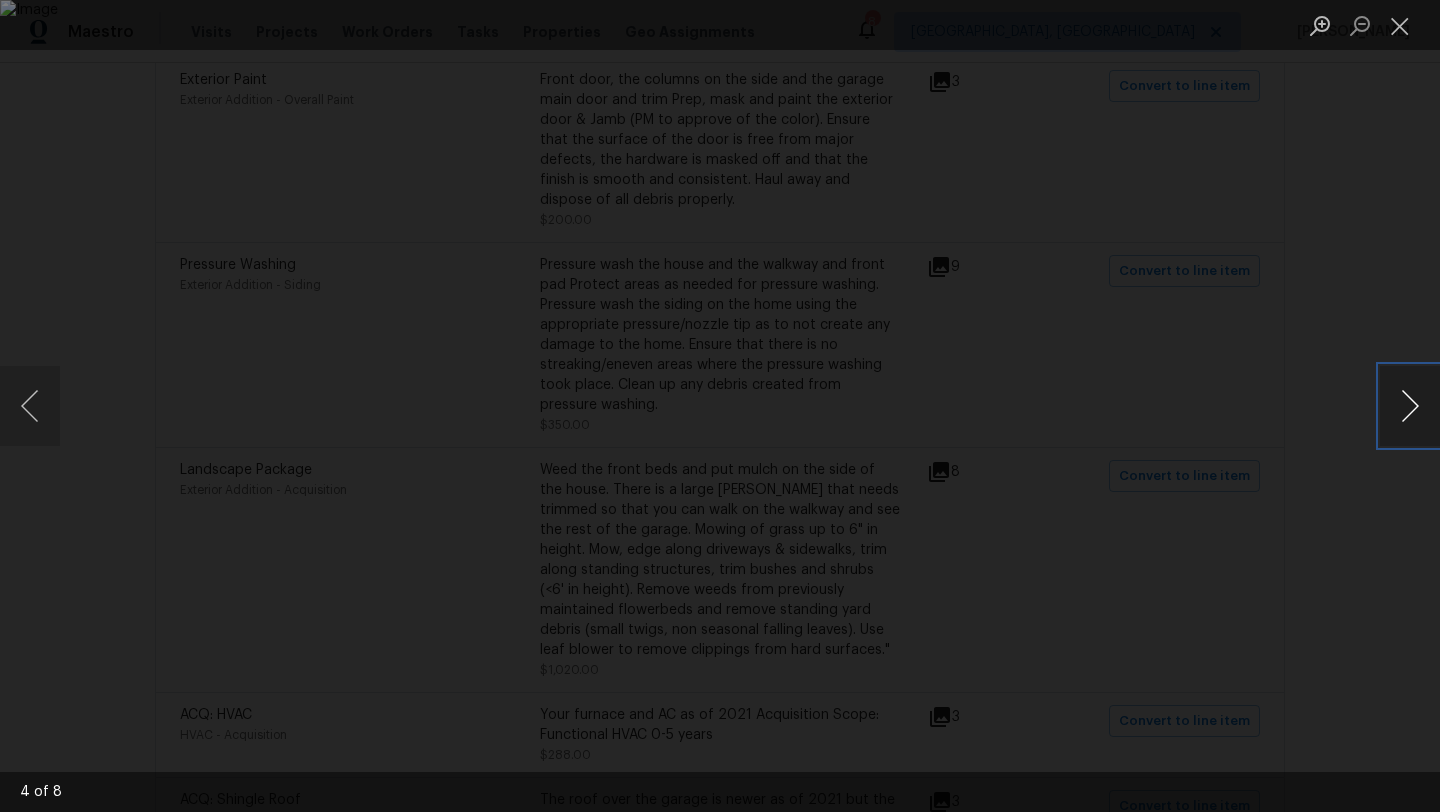click at bounding box center (1410, 406) 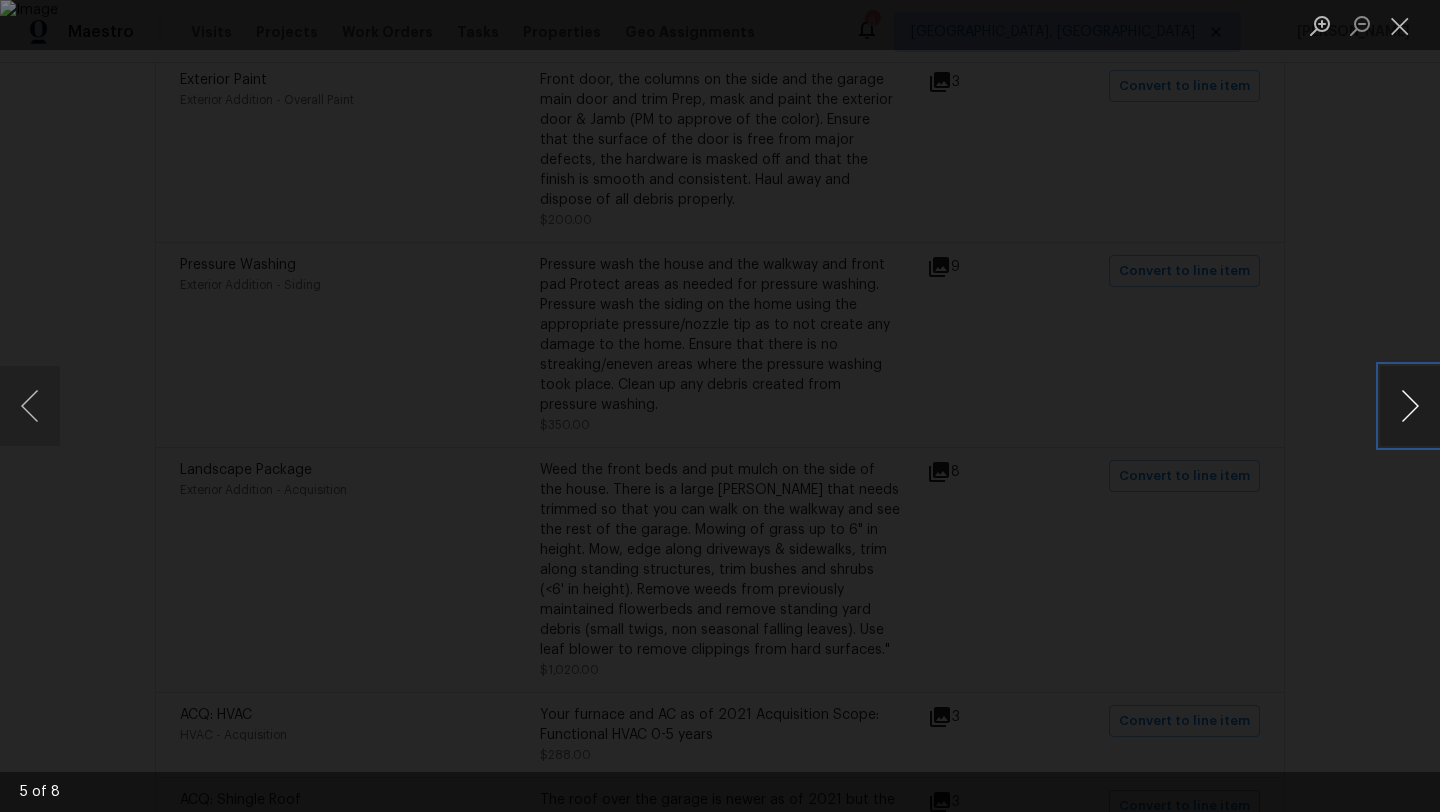 click at bounding box center (1410, 406) 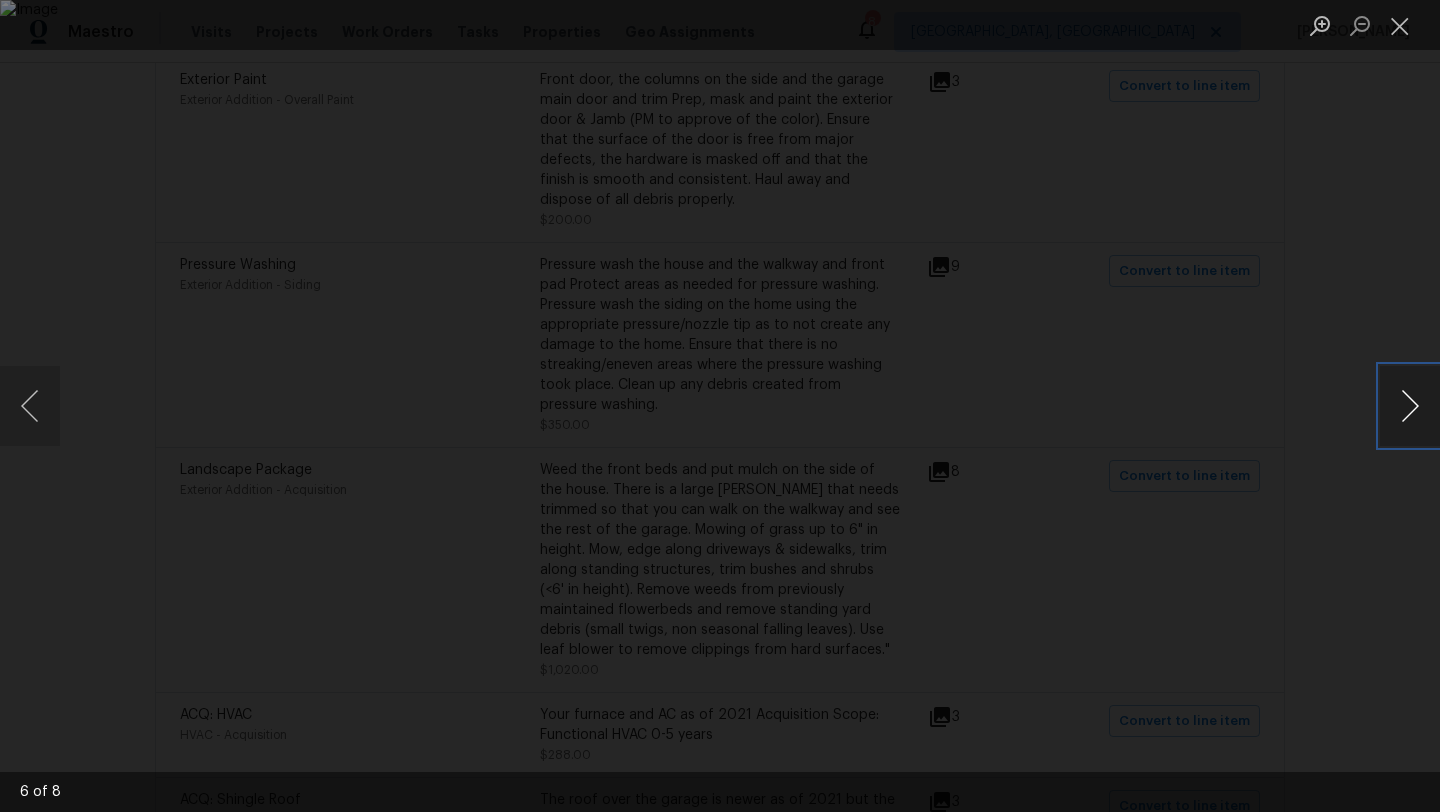 click at bounding box center [1410, 406] 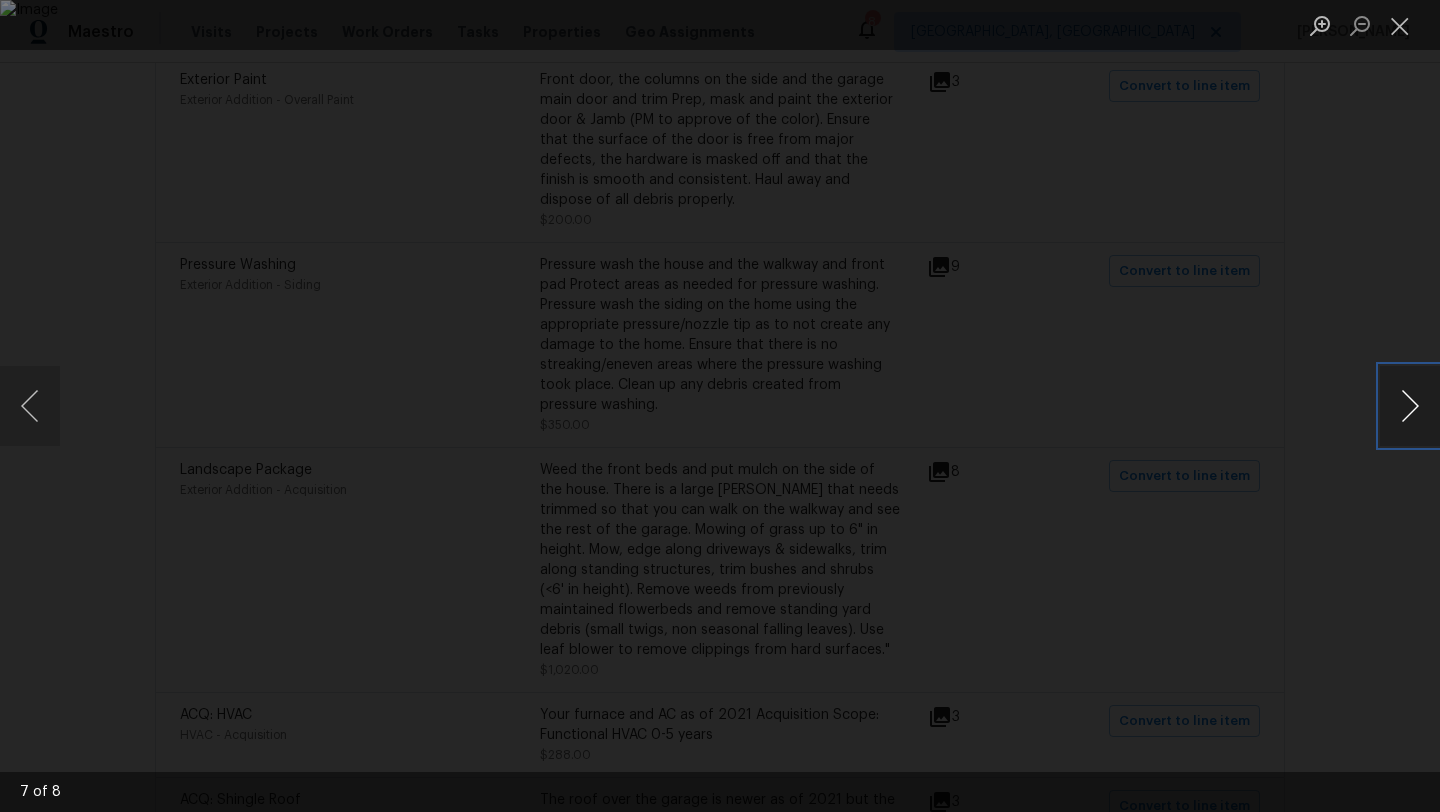 click at bounding box center (1410, 406) 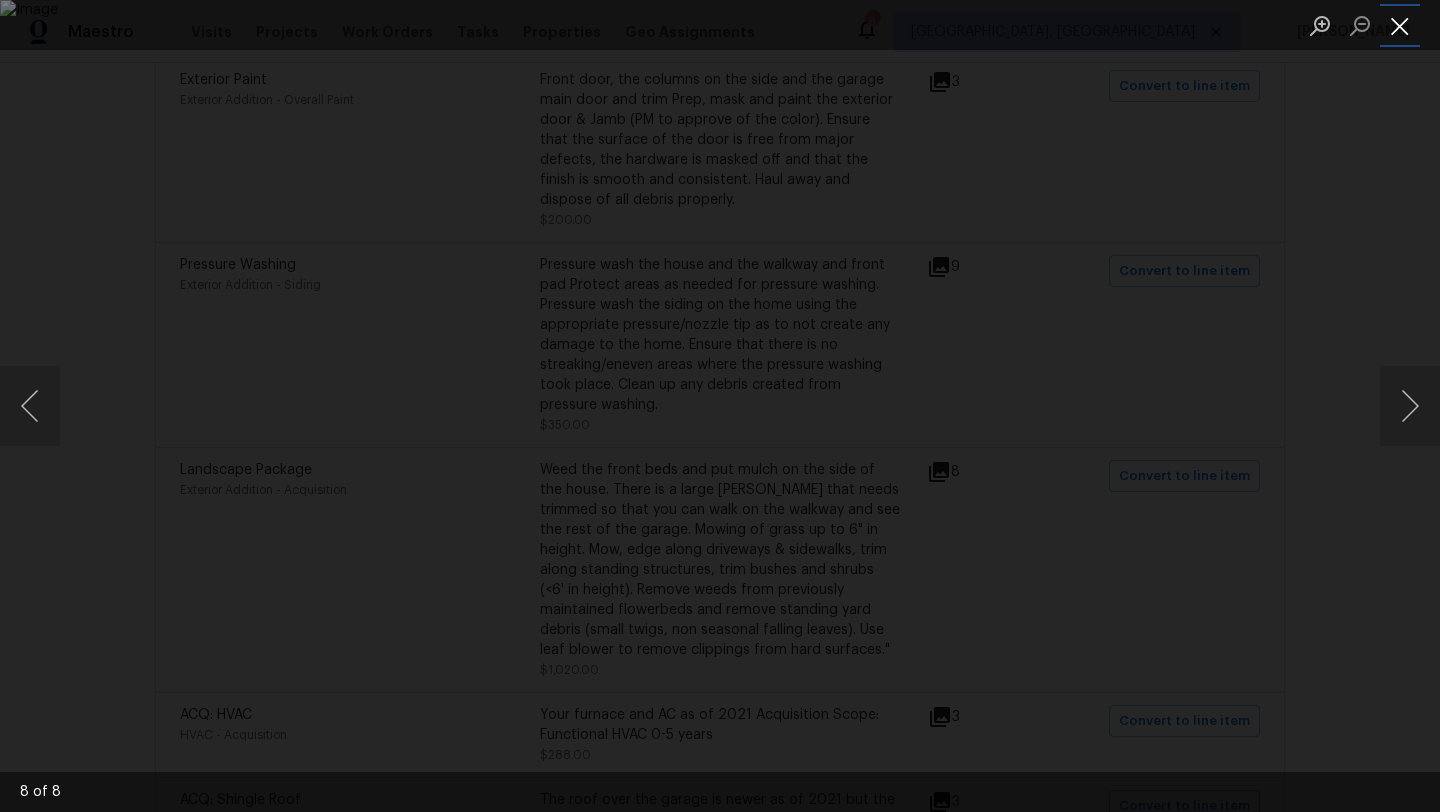 click at bounding box center [1400, 25] 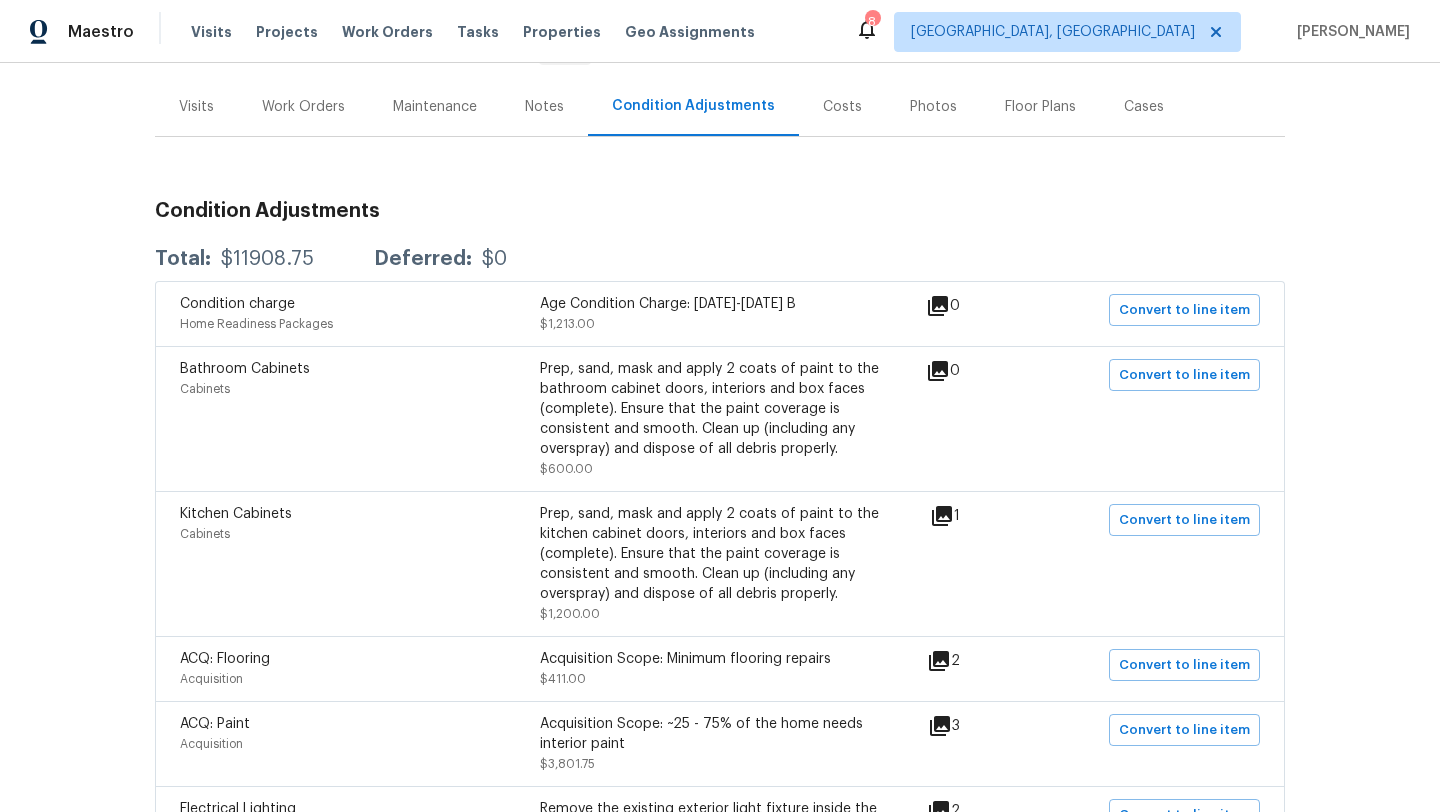 scroll, scrollTop: 0, scrollLeft: 0, axis: both 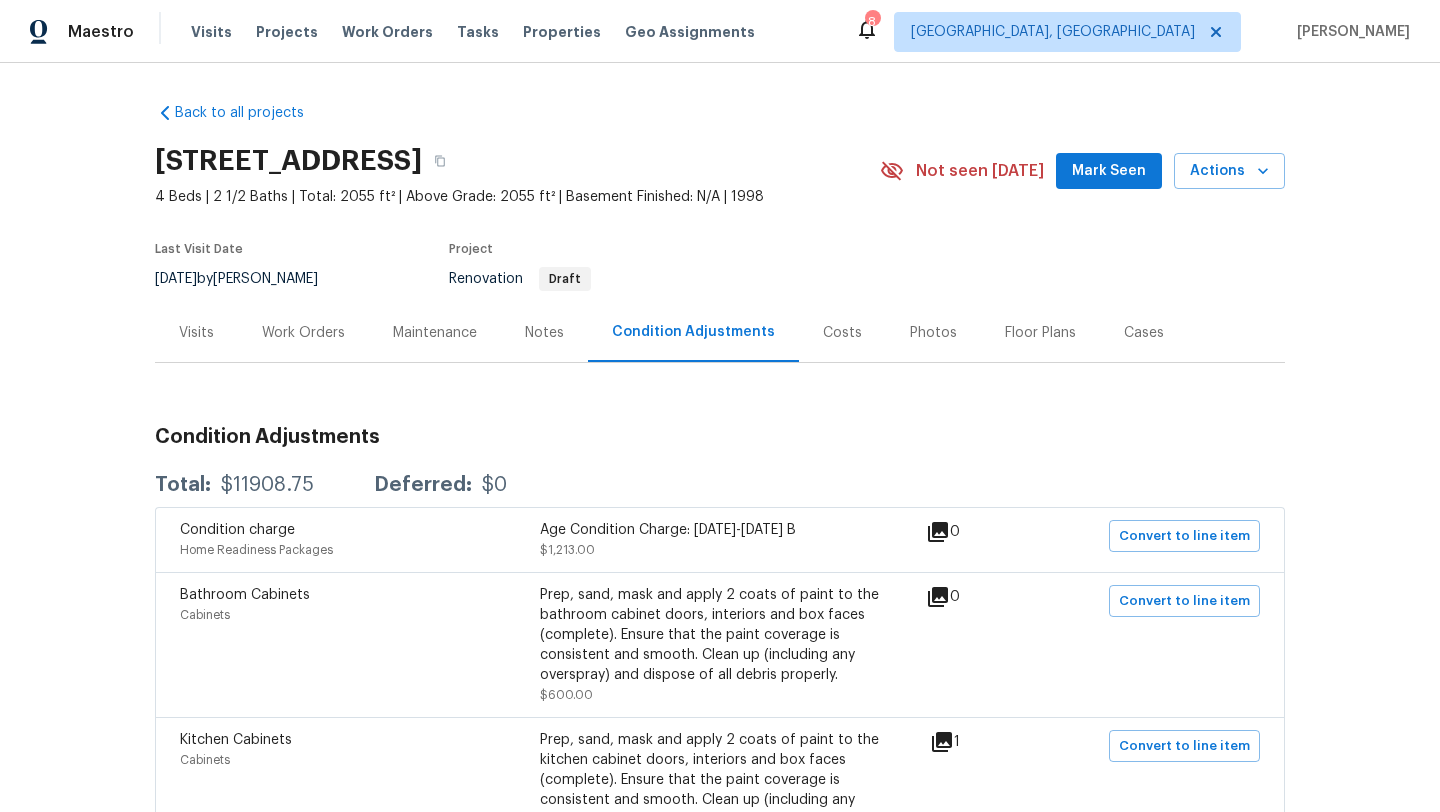 click on "Work Orders" at bounding box center (303, 333) 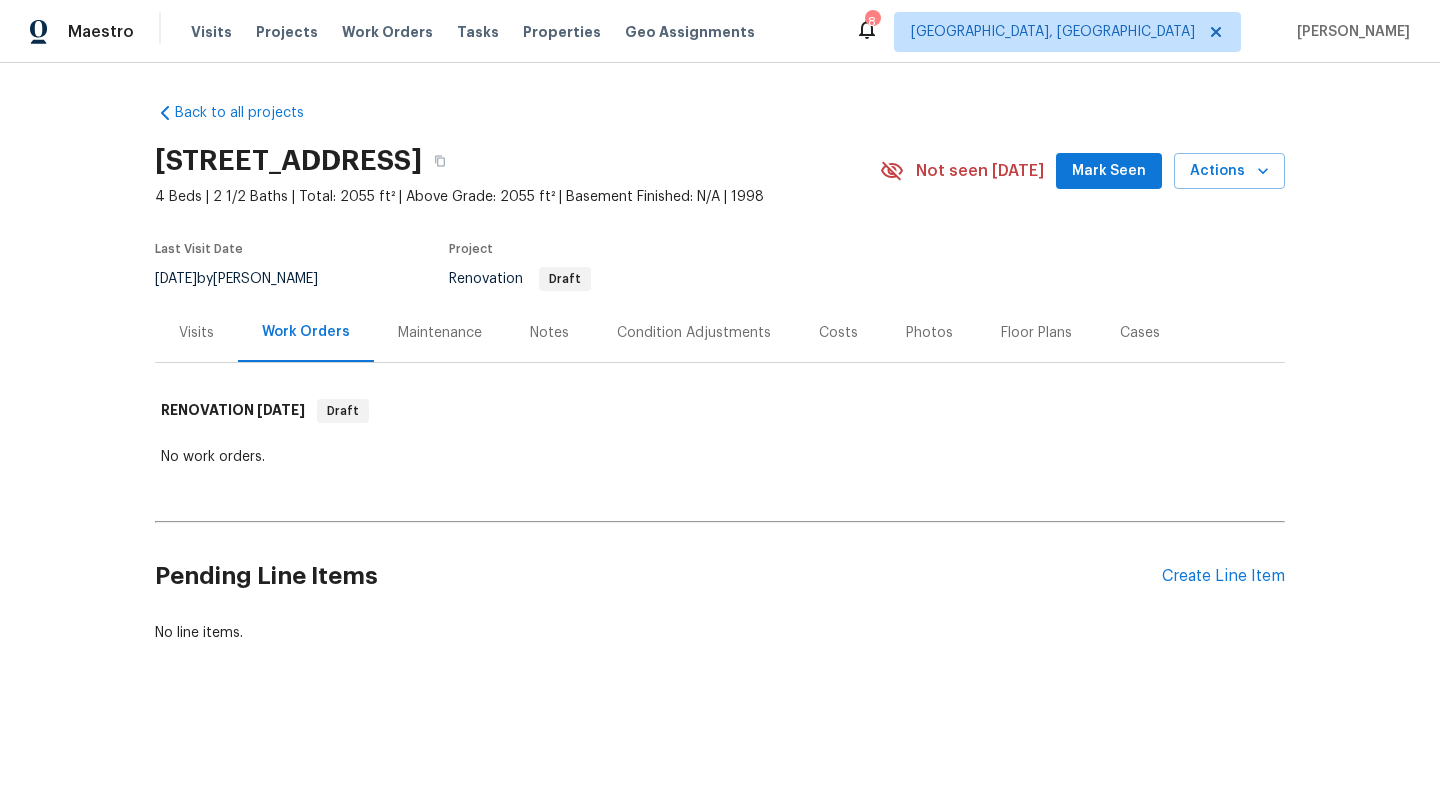 click on "Notes" at bounding box center (549, 333) 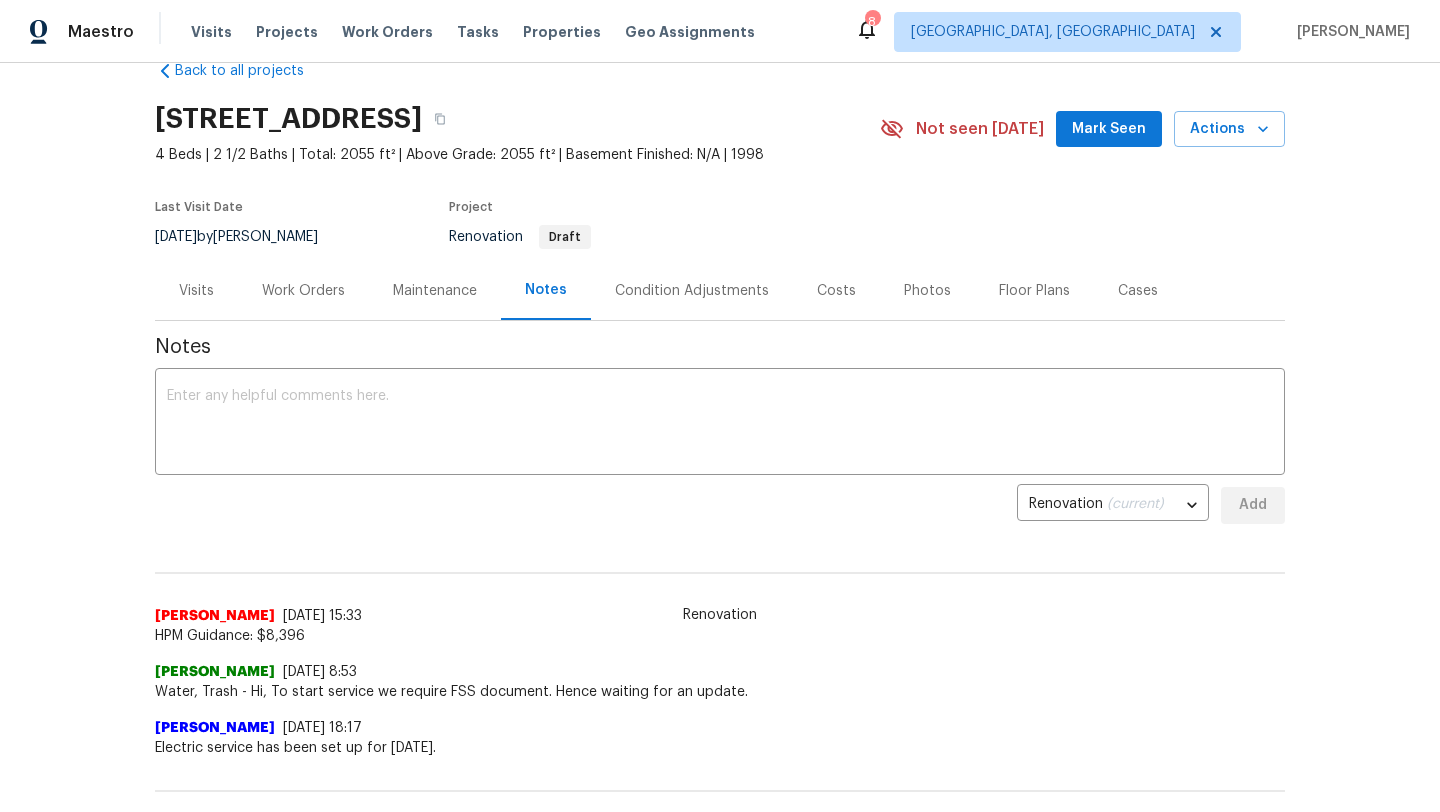 scroll, scrollTop: 44, scrollLeft: 0, axis: vertical 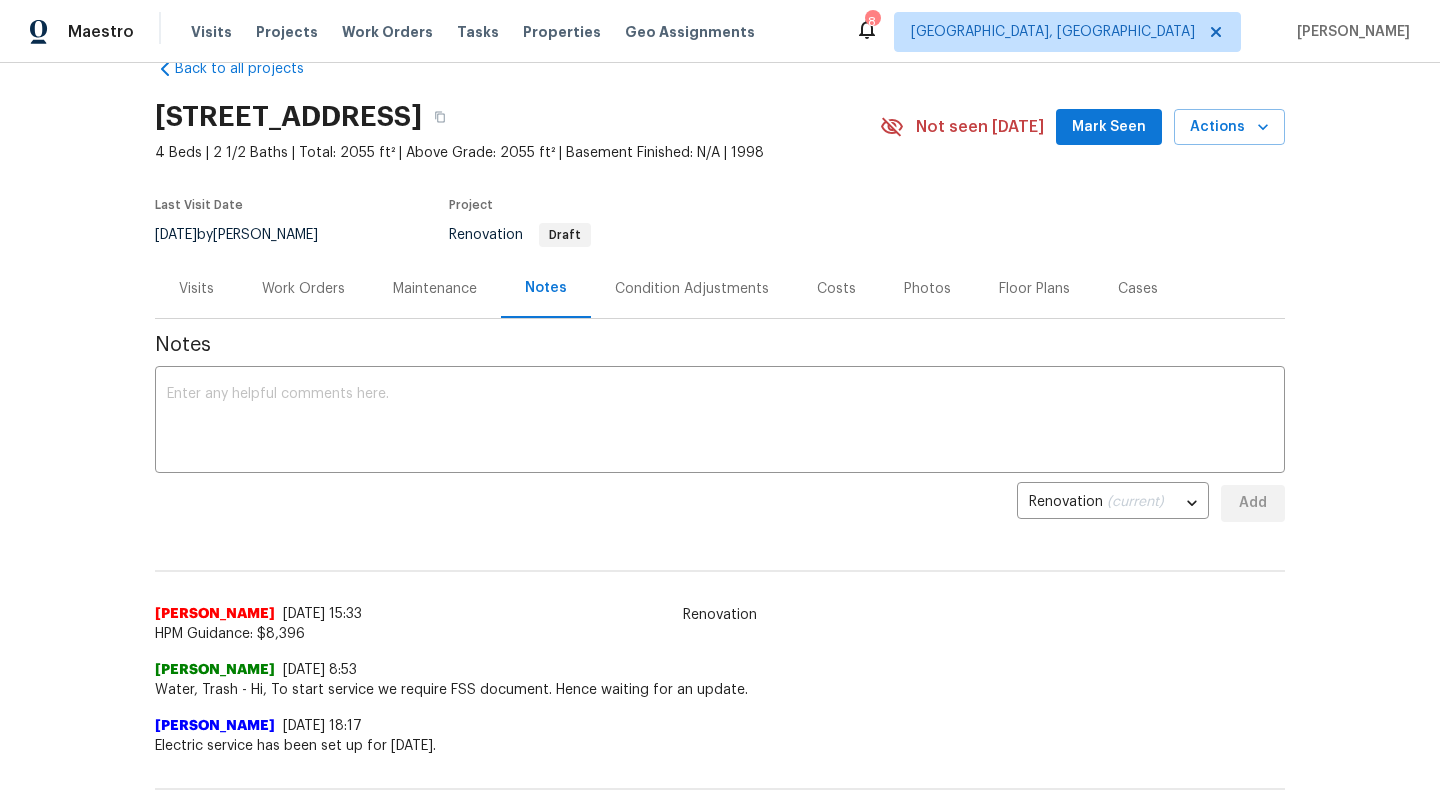 click on "Work Orders" at bounding box center (303, 289) 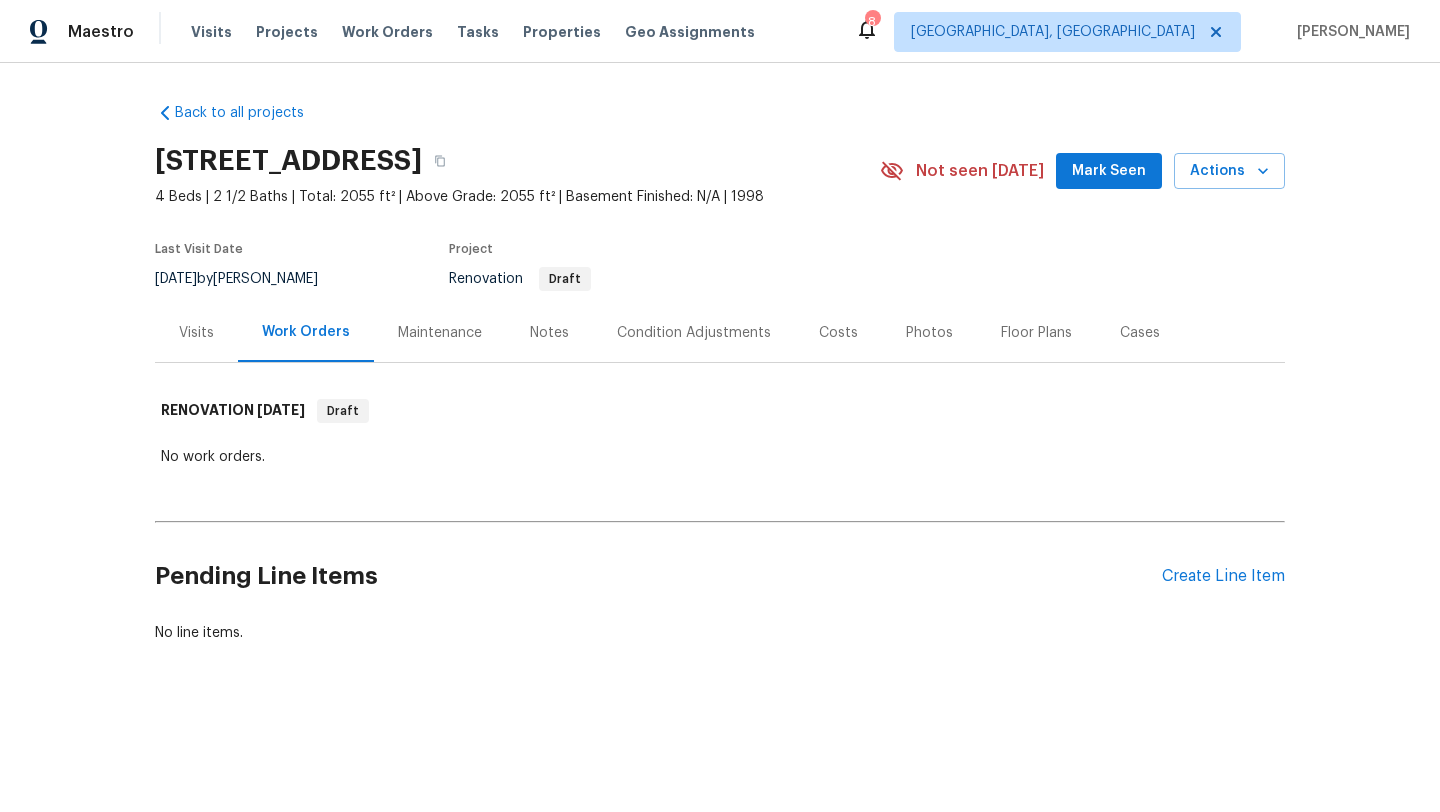 scroll, scrollTop: 0, scrollLeft: 0, axis: both 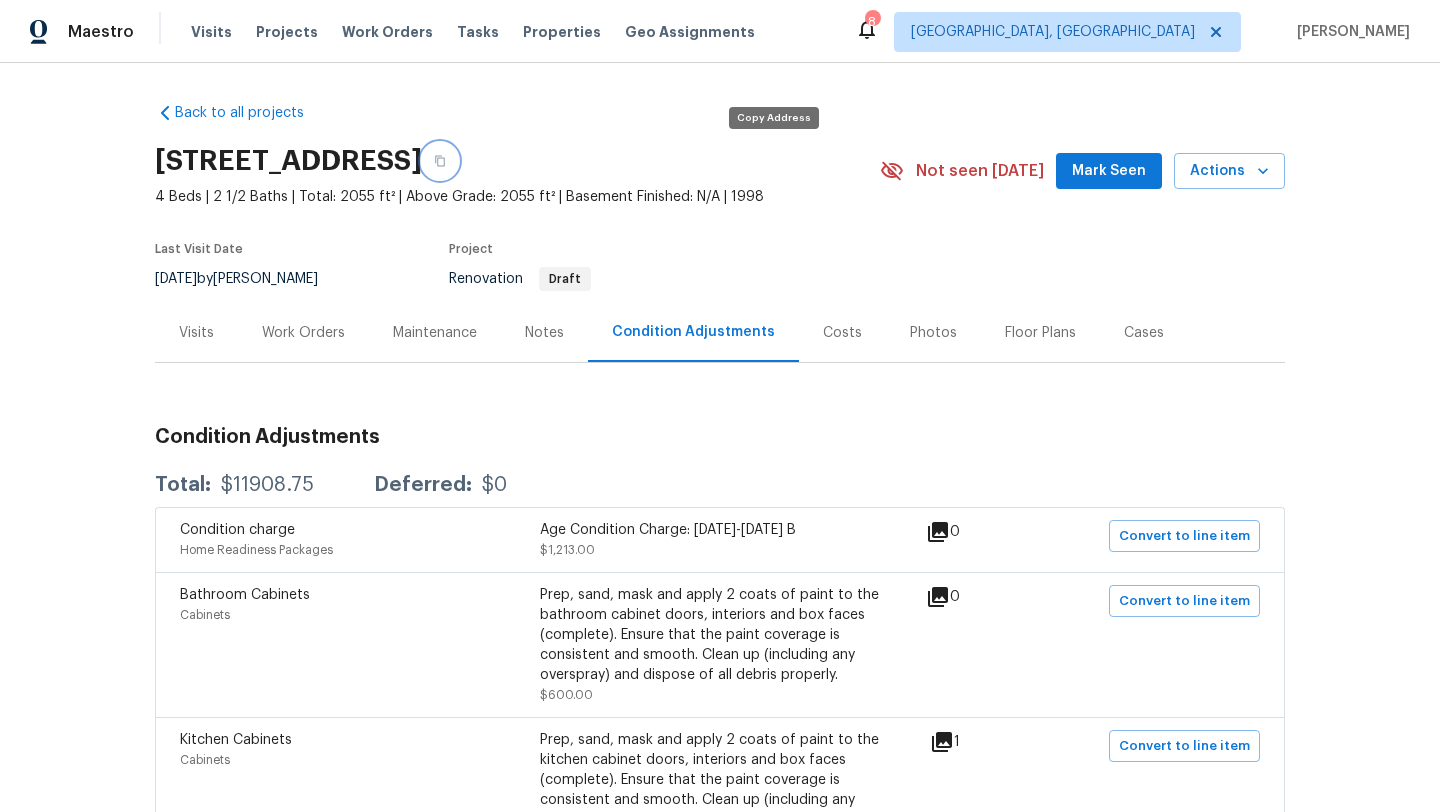 click 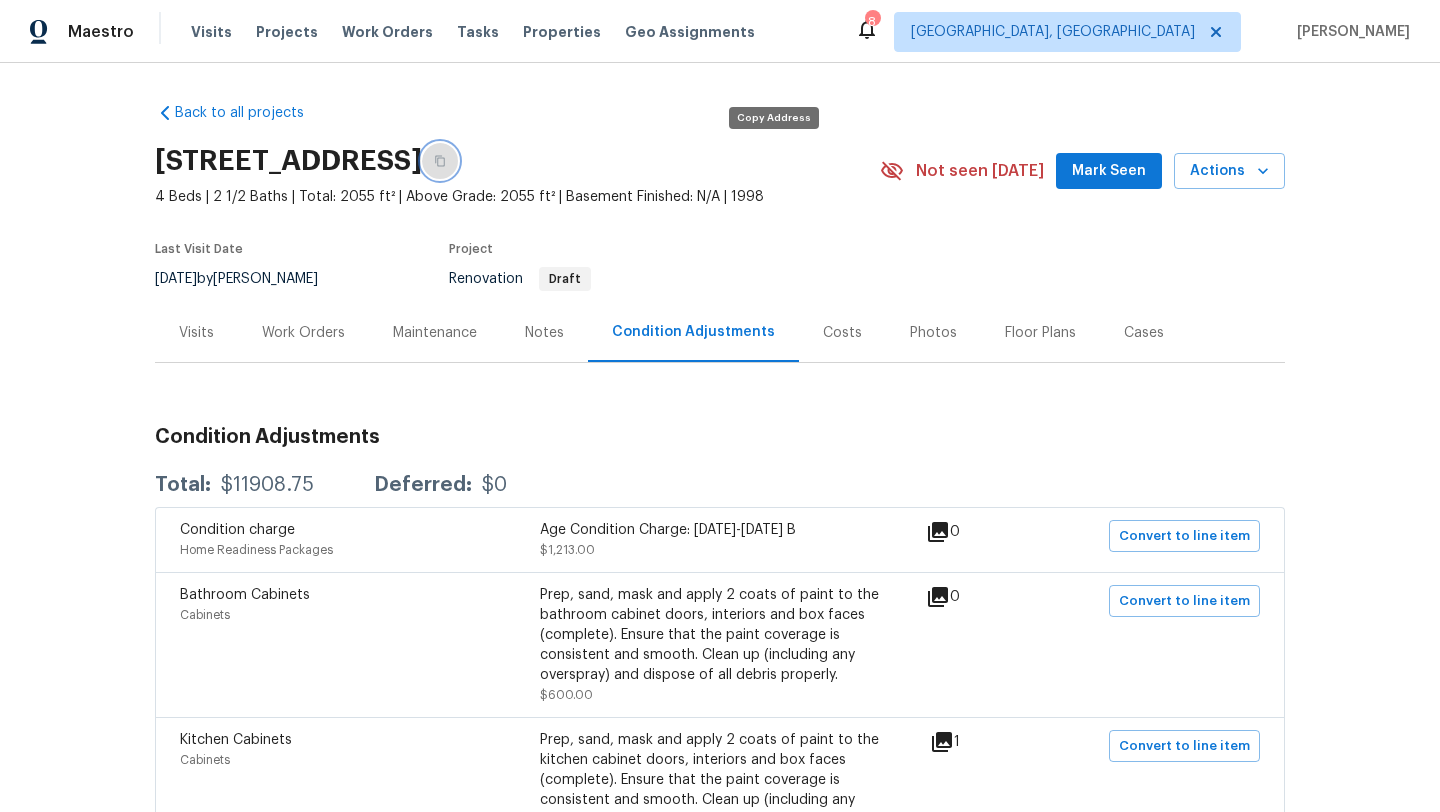 click 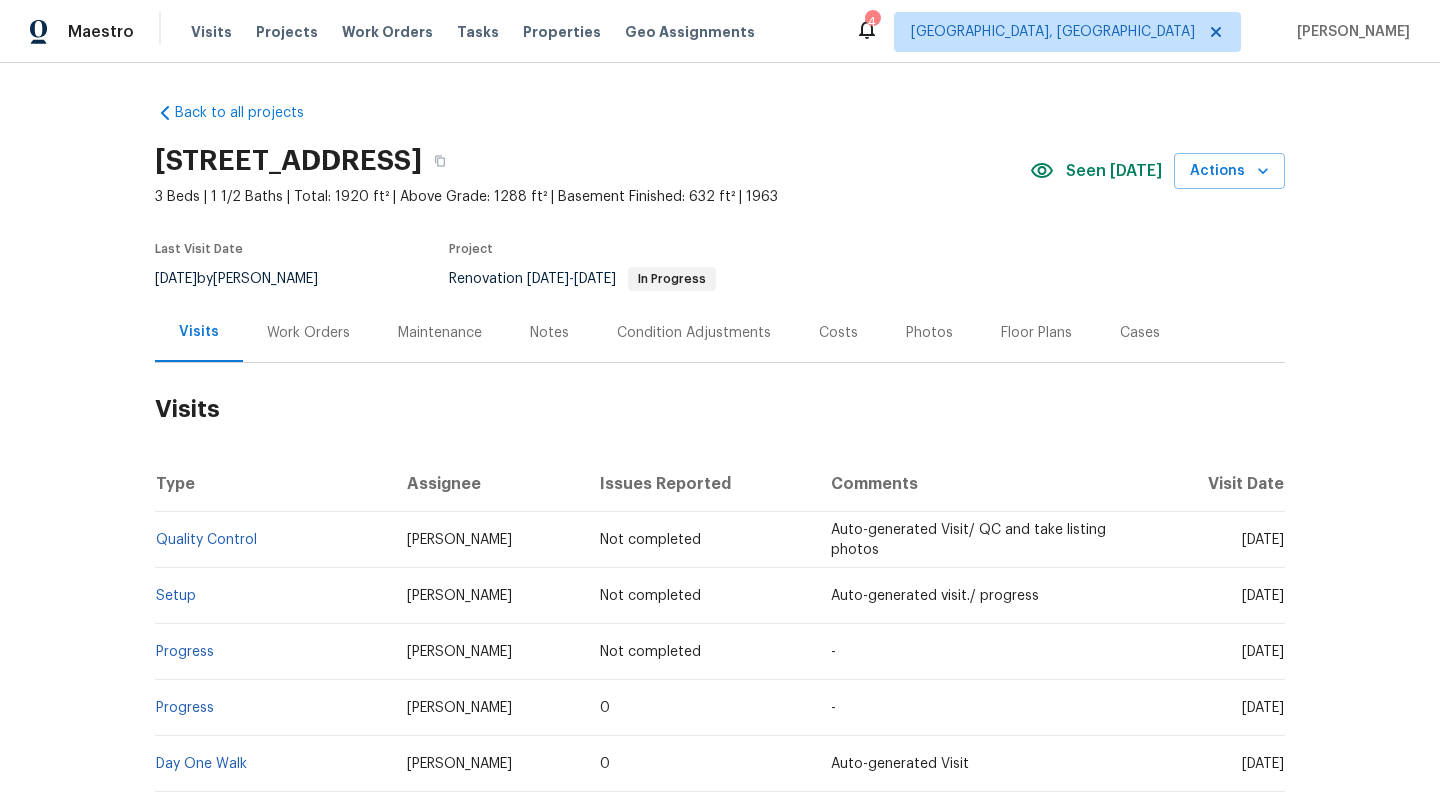 scroll, scrollTop: 0, scrollLeft: 0, axis: both 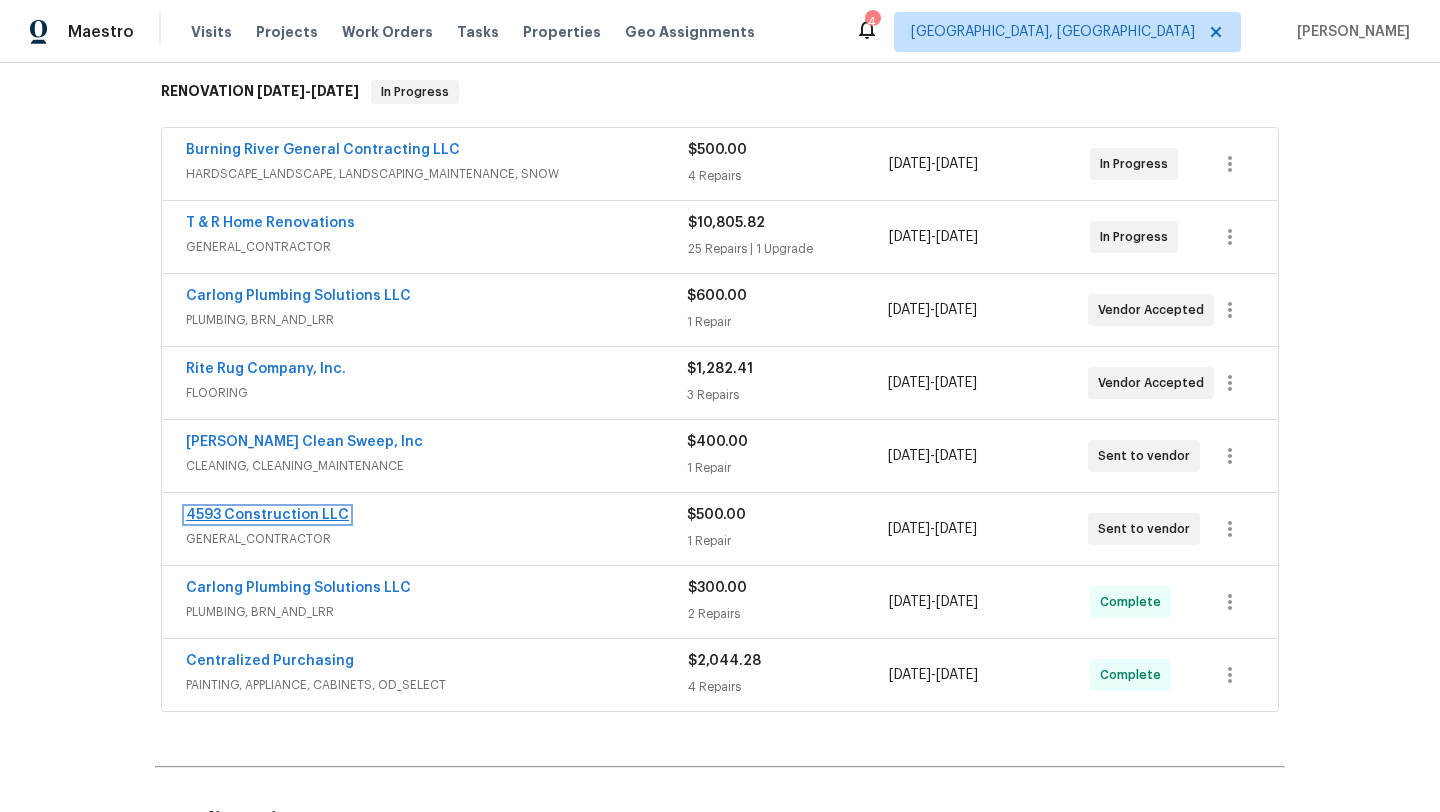 click on "4593 Construction LLC" at bounding box center (267, 515) 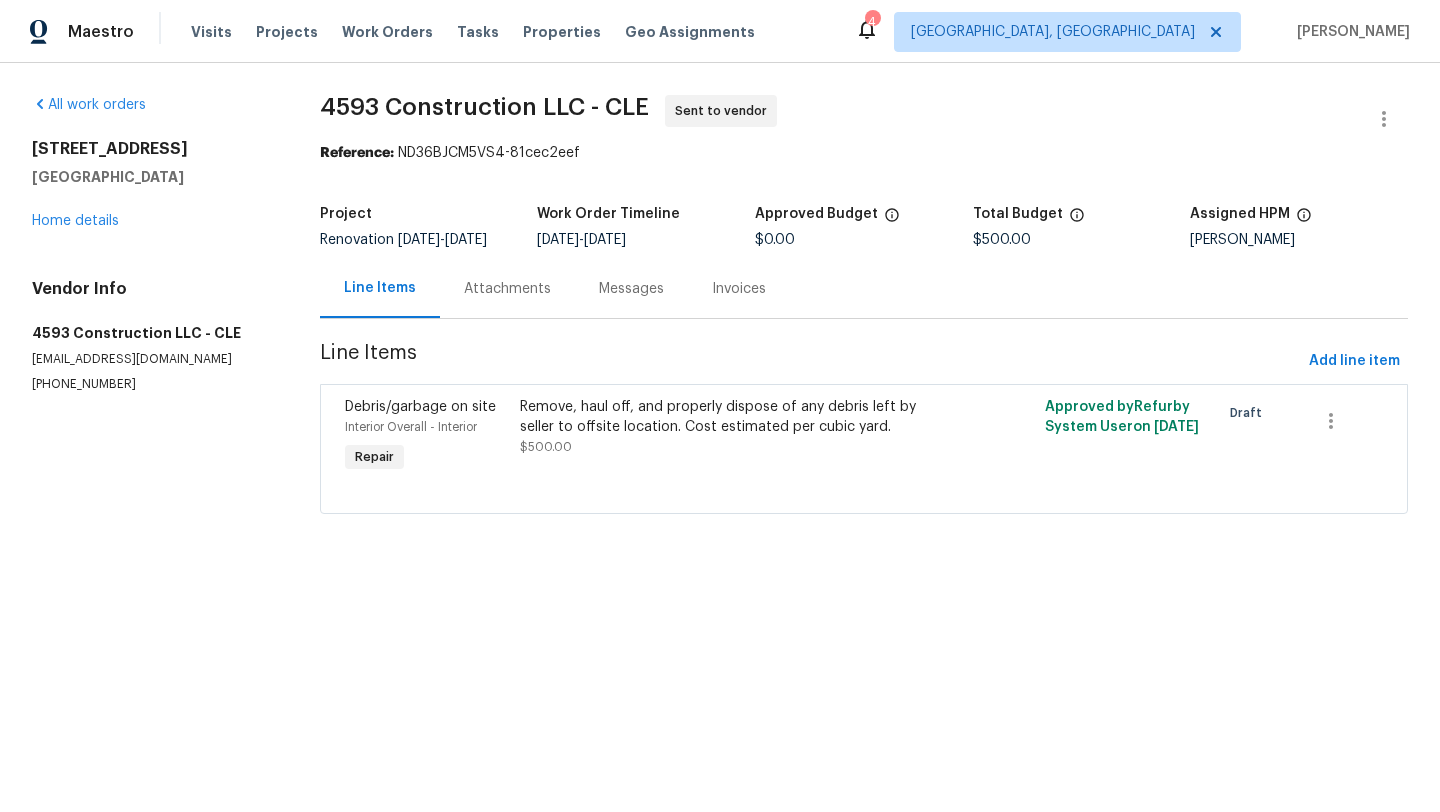 click on "Attachments" at bounding box center [507, 289] 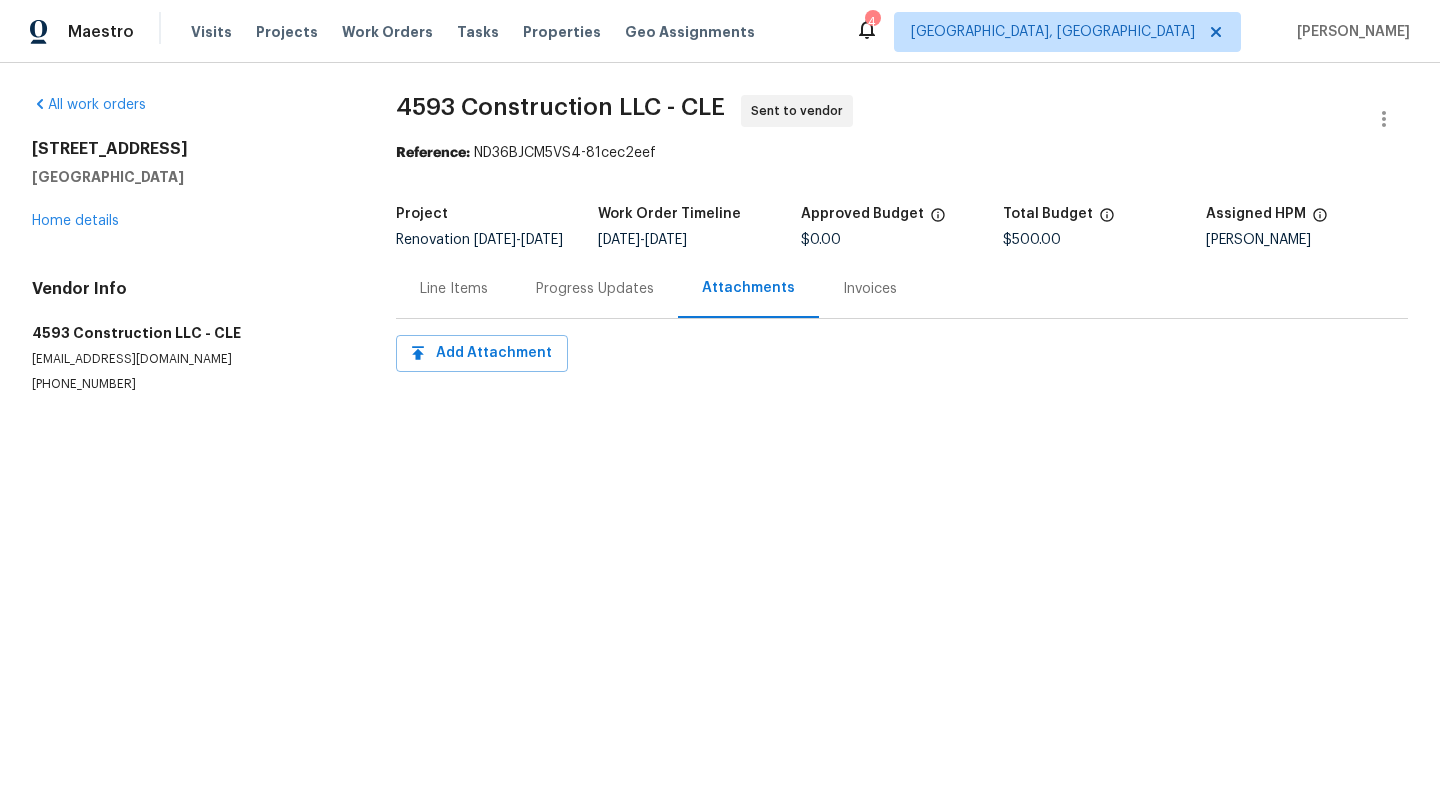 click on "Progress Updates" at bounding box center (595, 289) 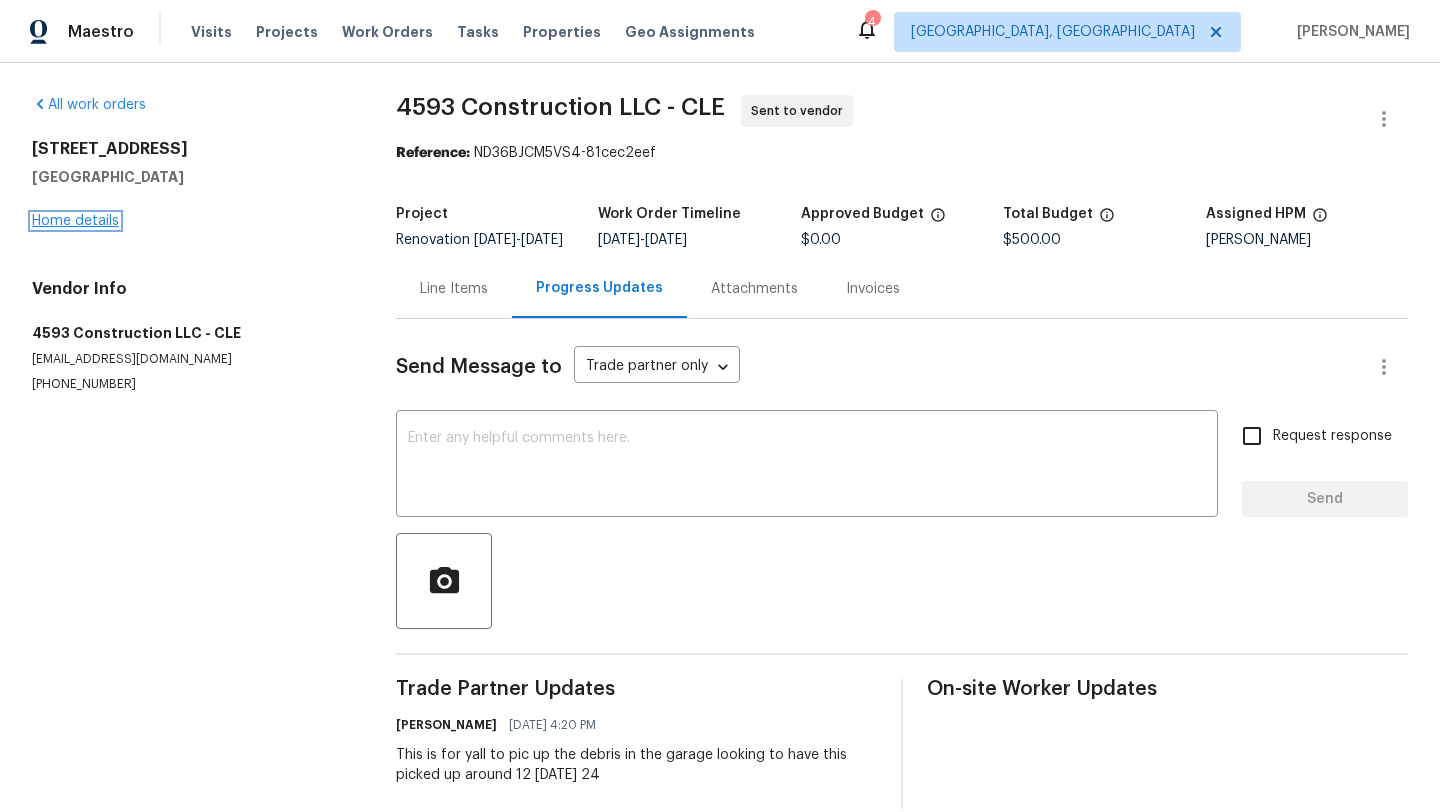 click on "Home details" at bounding box center [75, 221] 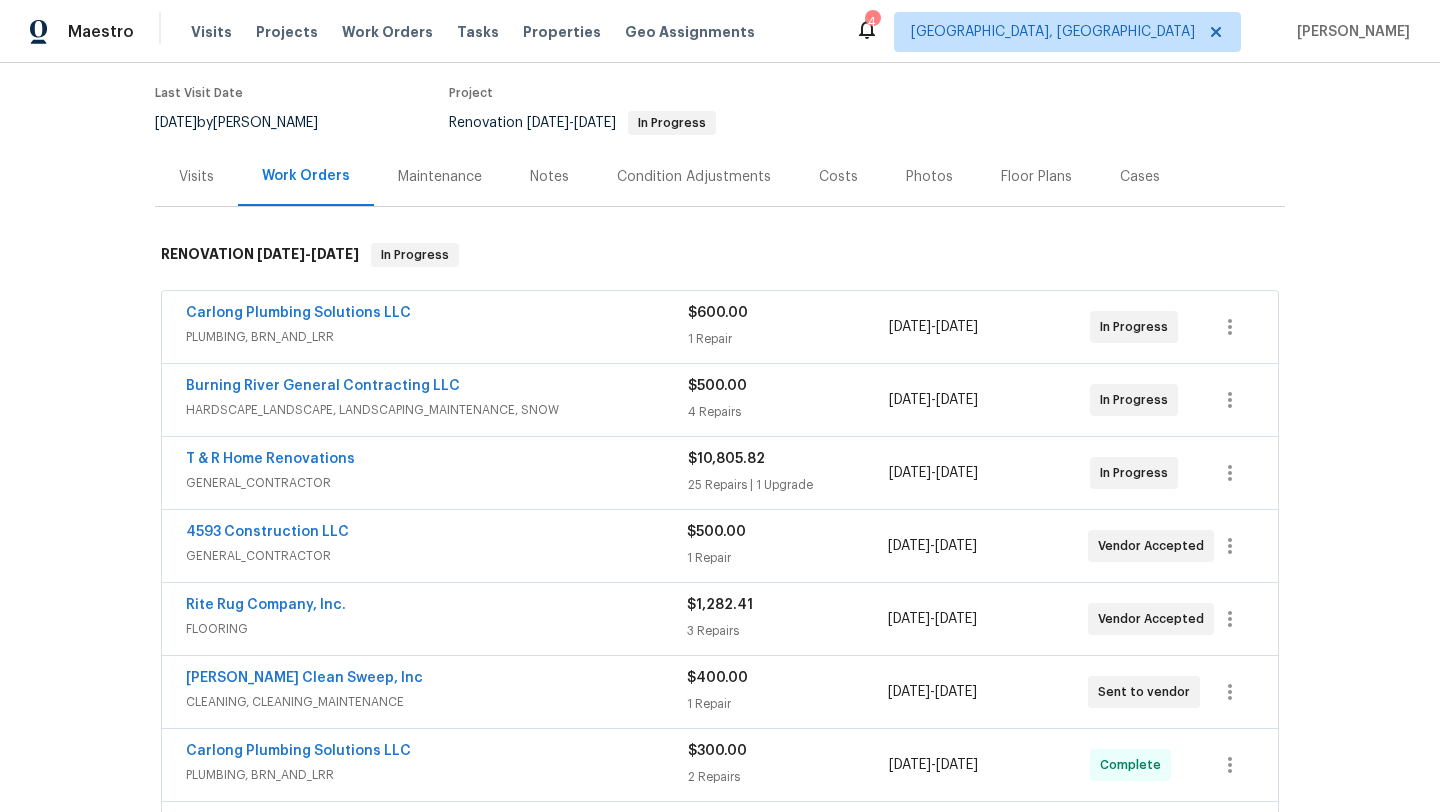scroll, scrollTop: 0, scrollLeft: 0, axis: both 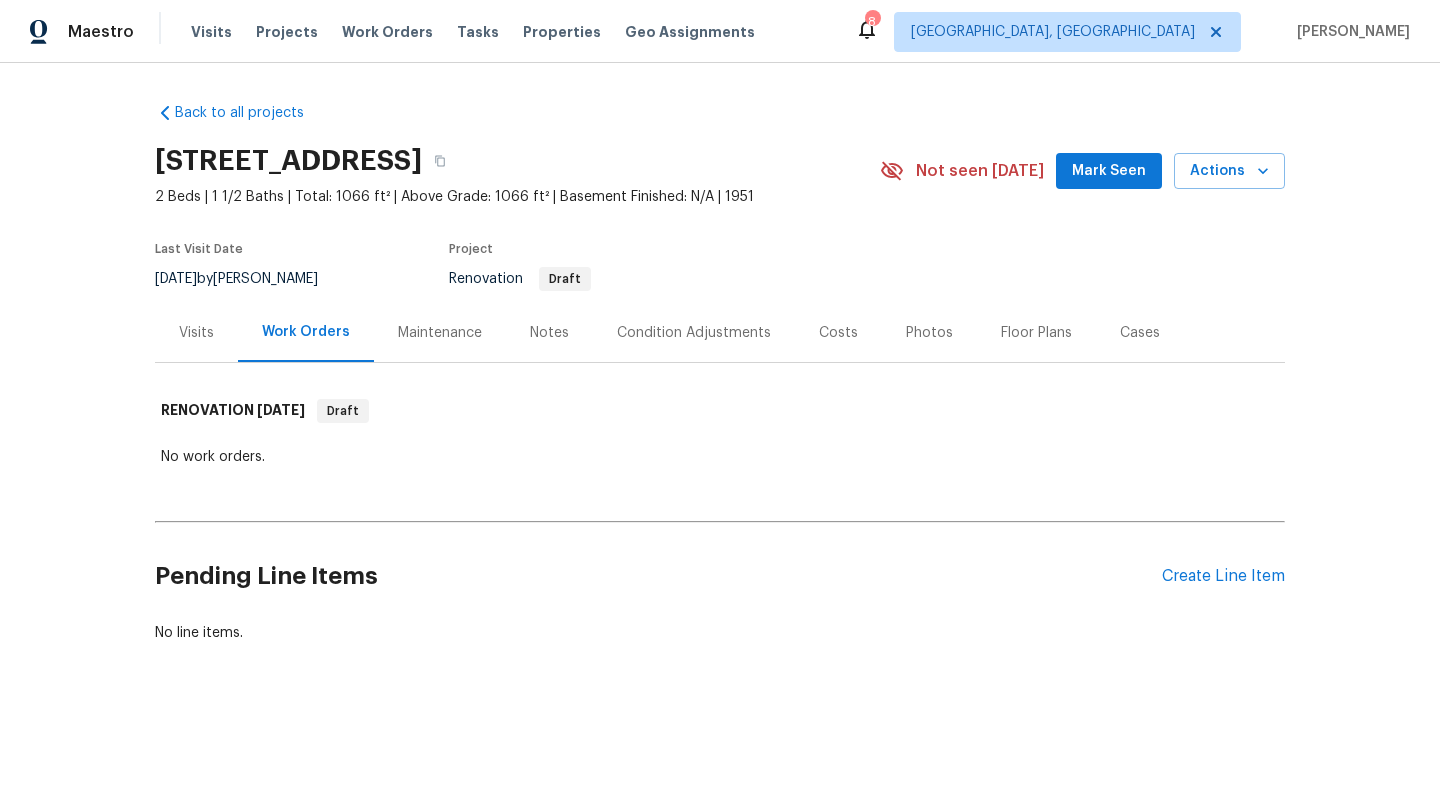 click on "Condition Adjustments" at bounding box center (694, 333) 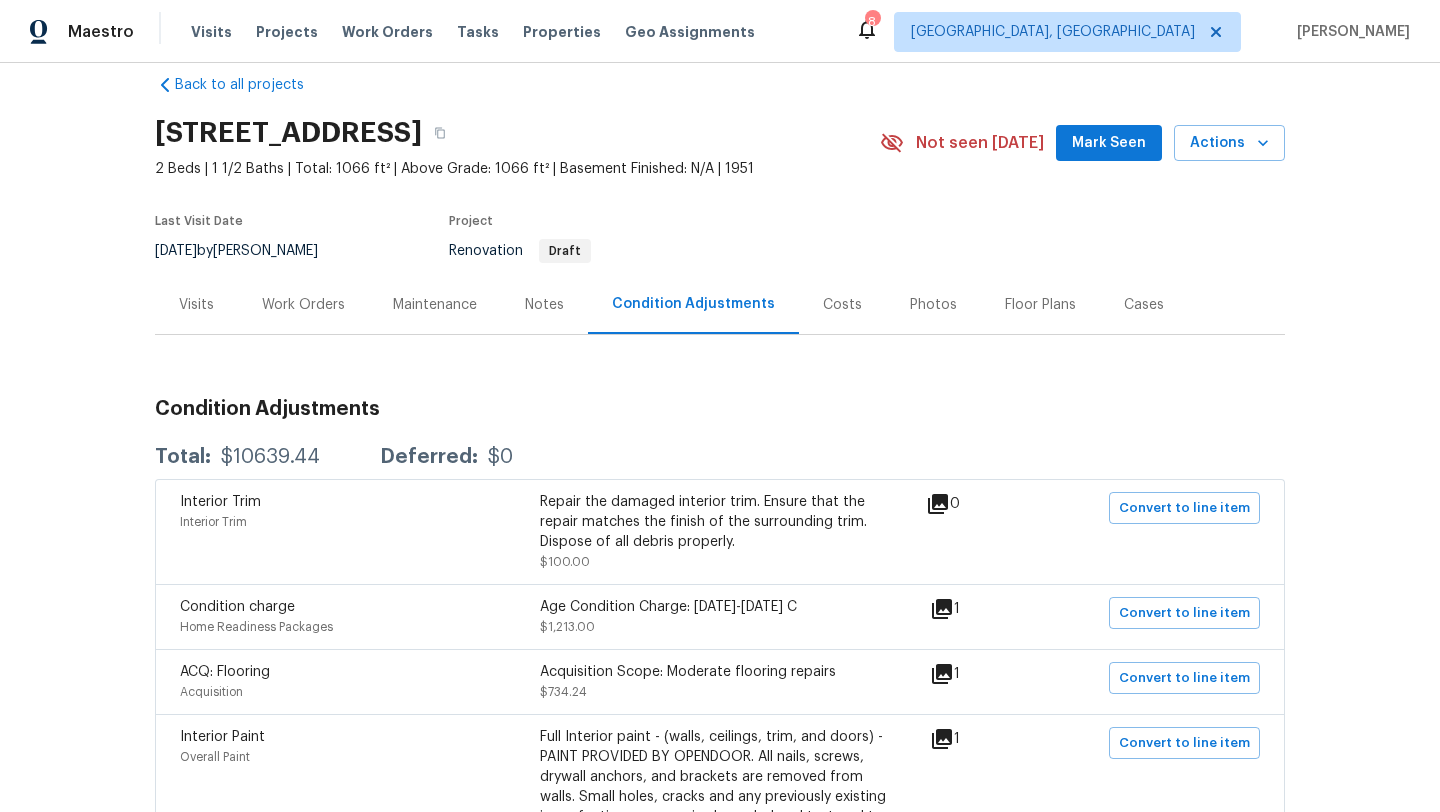 scroll, scrollTop: 0, scrollLeft: 0, axis: both 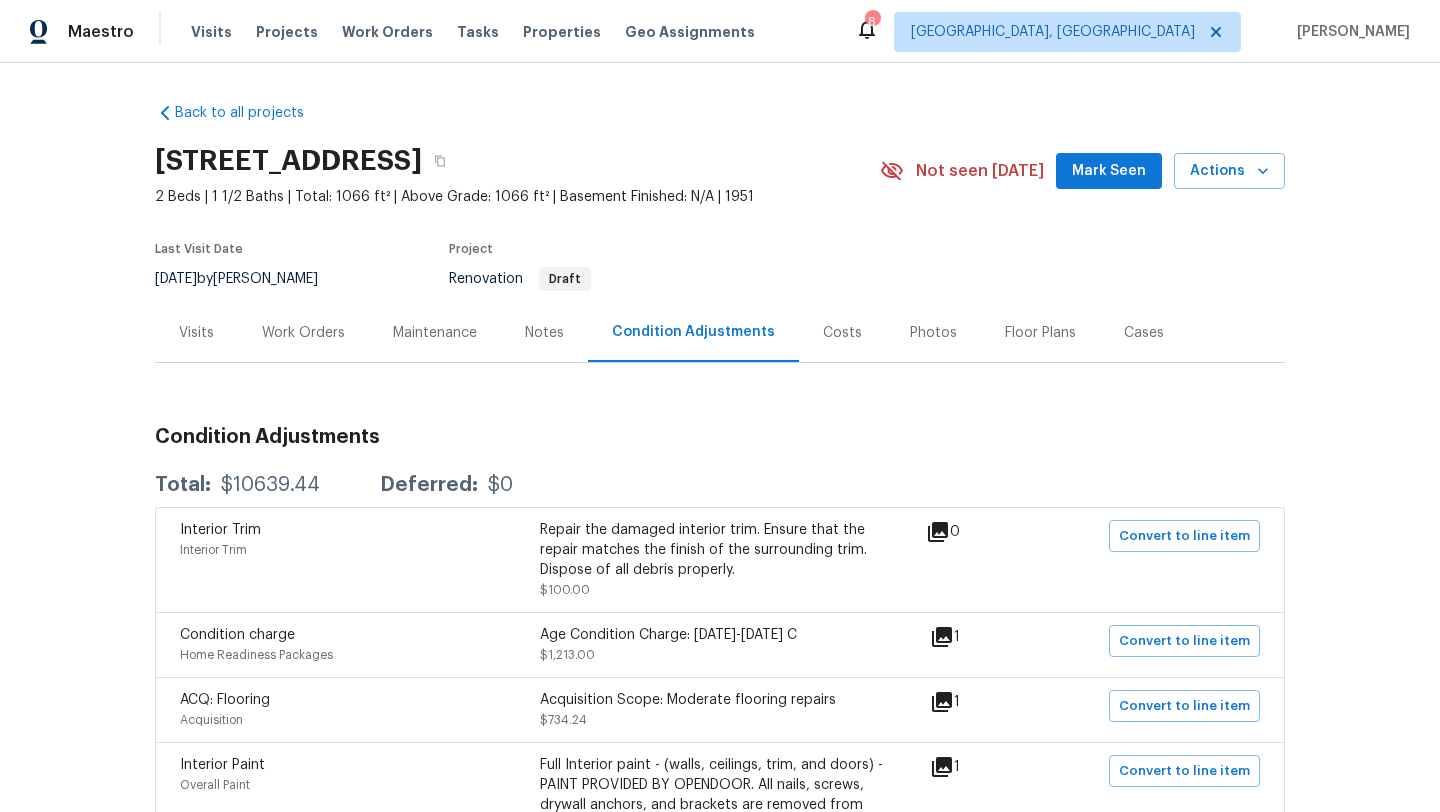 click on "Work Orders" at bounding box center (303, 333) 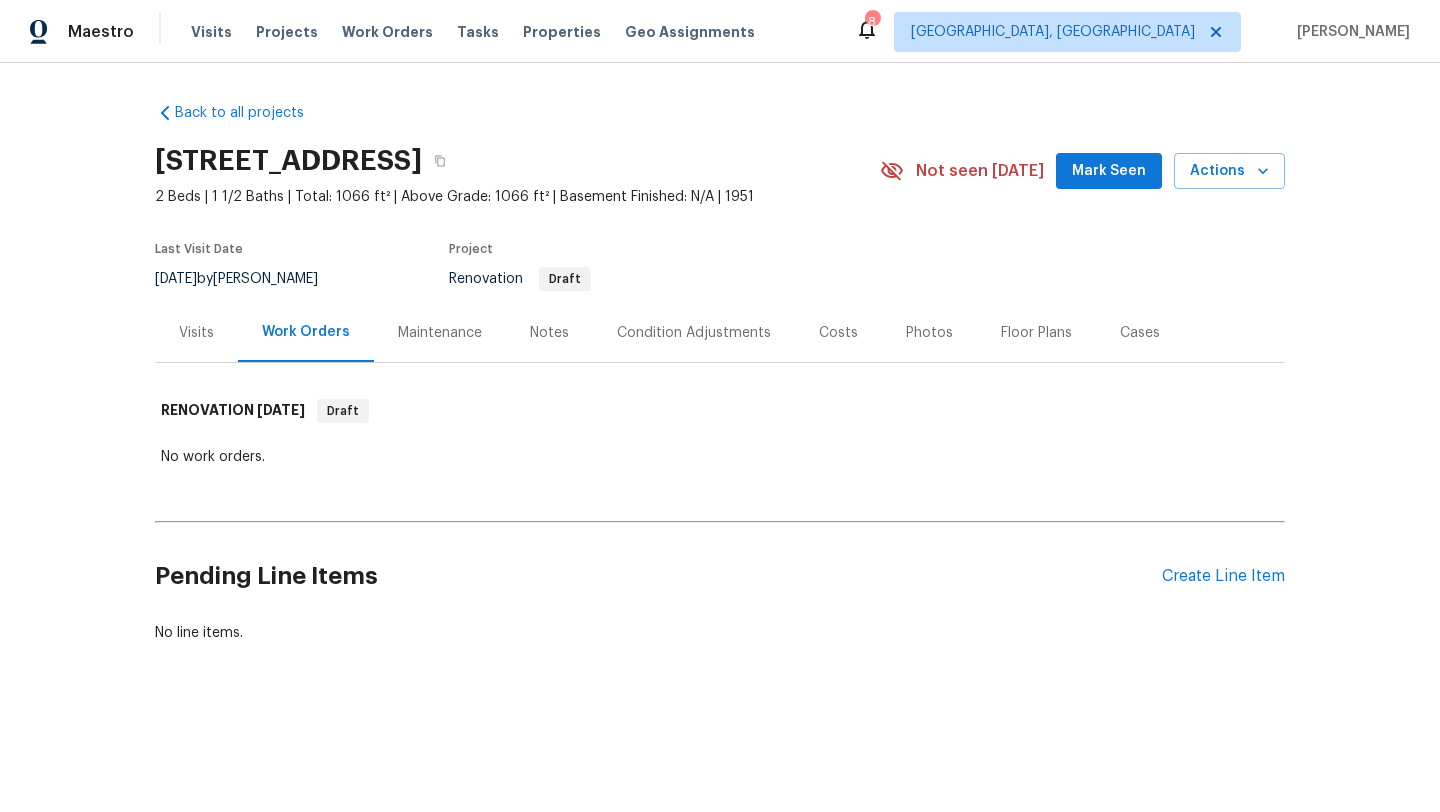 click on "Mark Seen" at bounding box center (1109, 171) 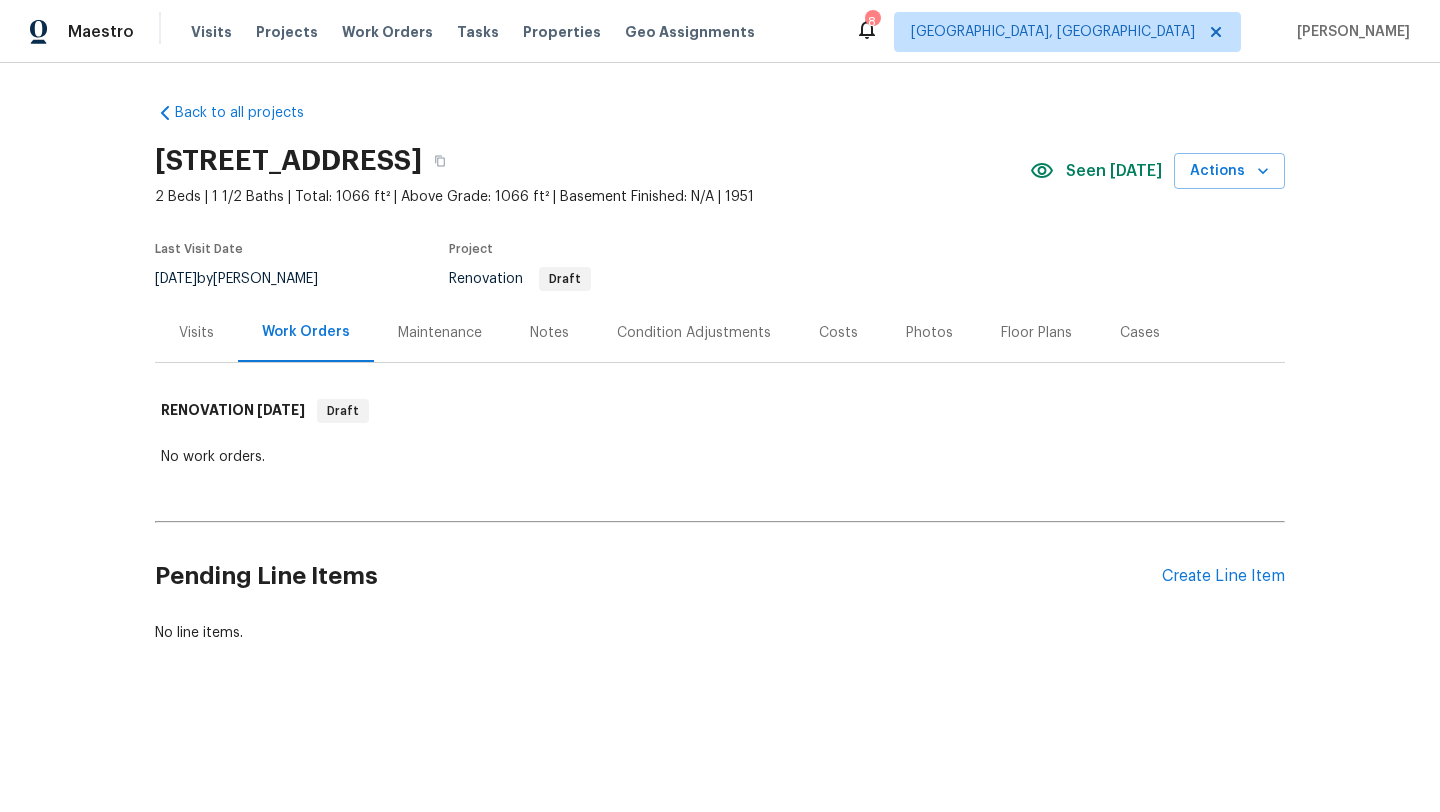 click on "Back to all projects [STREET_ADDRESS] 2 Beds | 1 1/2 Baths | Total: 1066 ft² | Above Grade: 1066 ft² | Basement Finished: N/A | 1951 Seen [DATE] Actions Last Visit Date [DATE]  by  [PERSON_NAME]   Project Renovation   Draft Visits Work Orders Maintenance Notes Condition Adjustments Costs Photos Floor Plans Cases RENOVATION   [DATE] Draft No work orders. Pending Line Items Create Line Item No line items." at bounding box center (720, 373) 